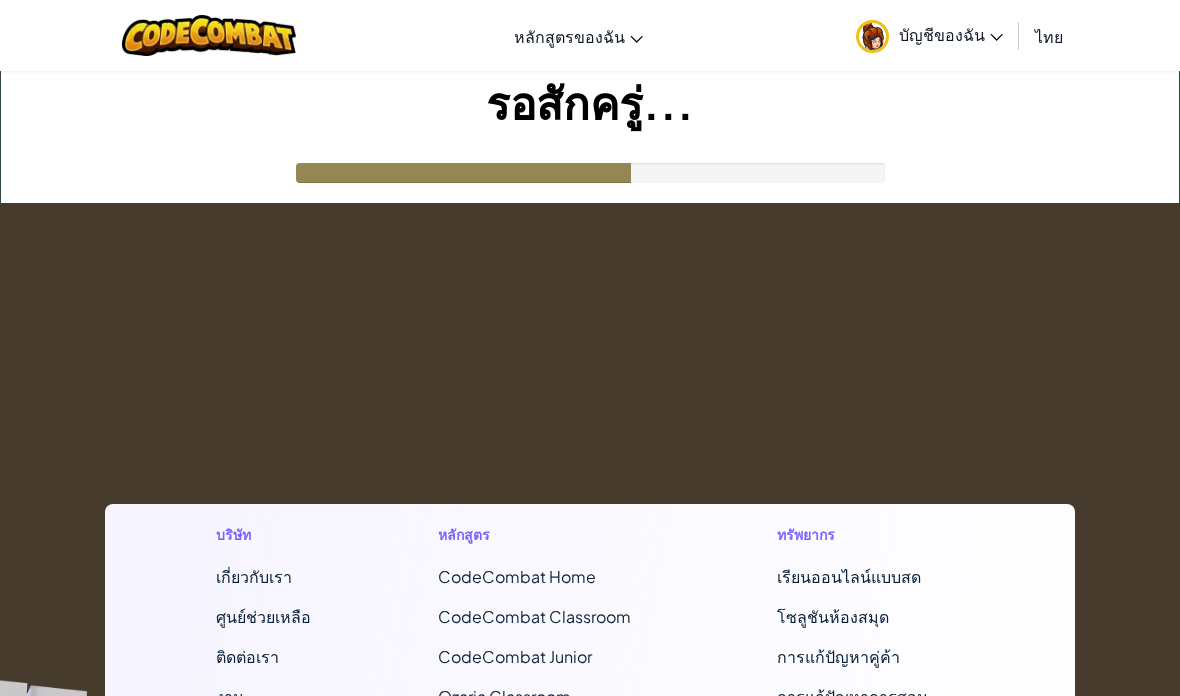 scroll, scrollTop: 0, scrollLeft: 0, axis: both 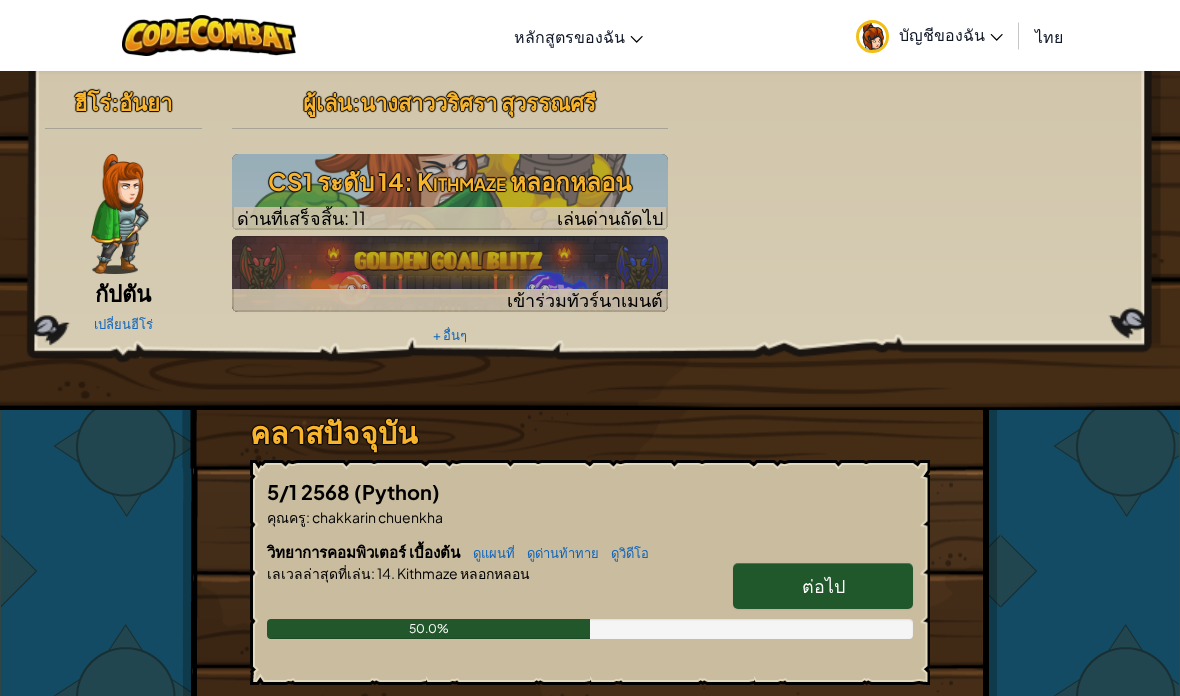 click at bounding box center [450, 192] 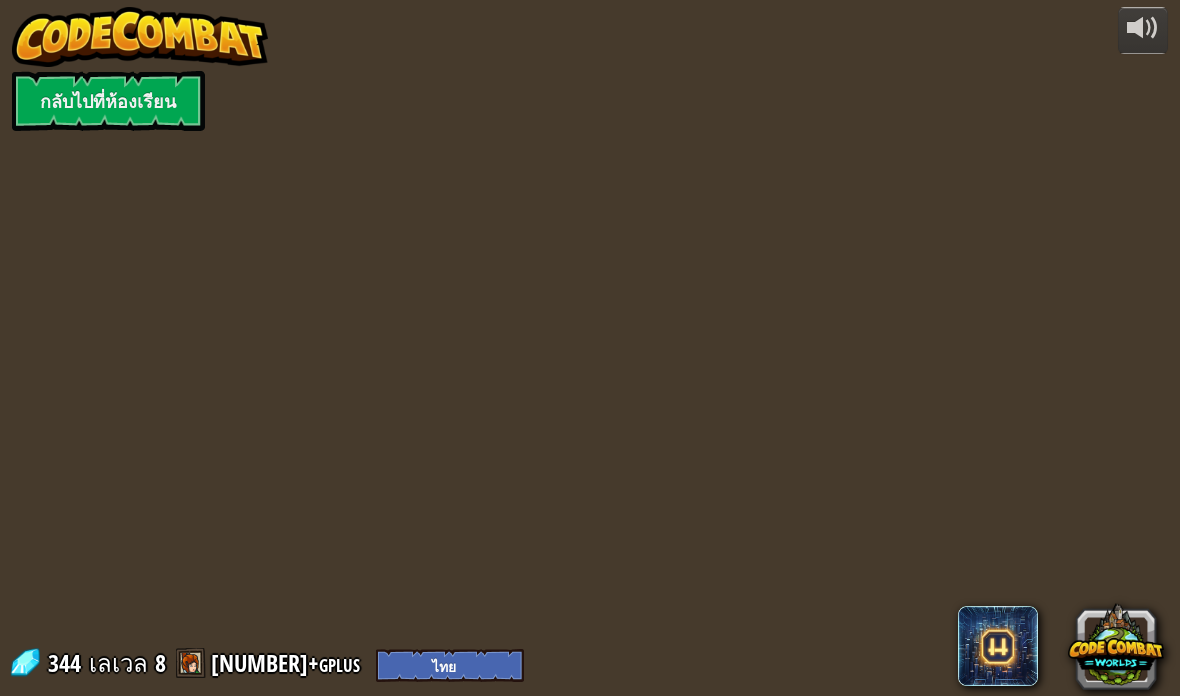 select on "th" 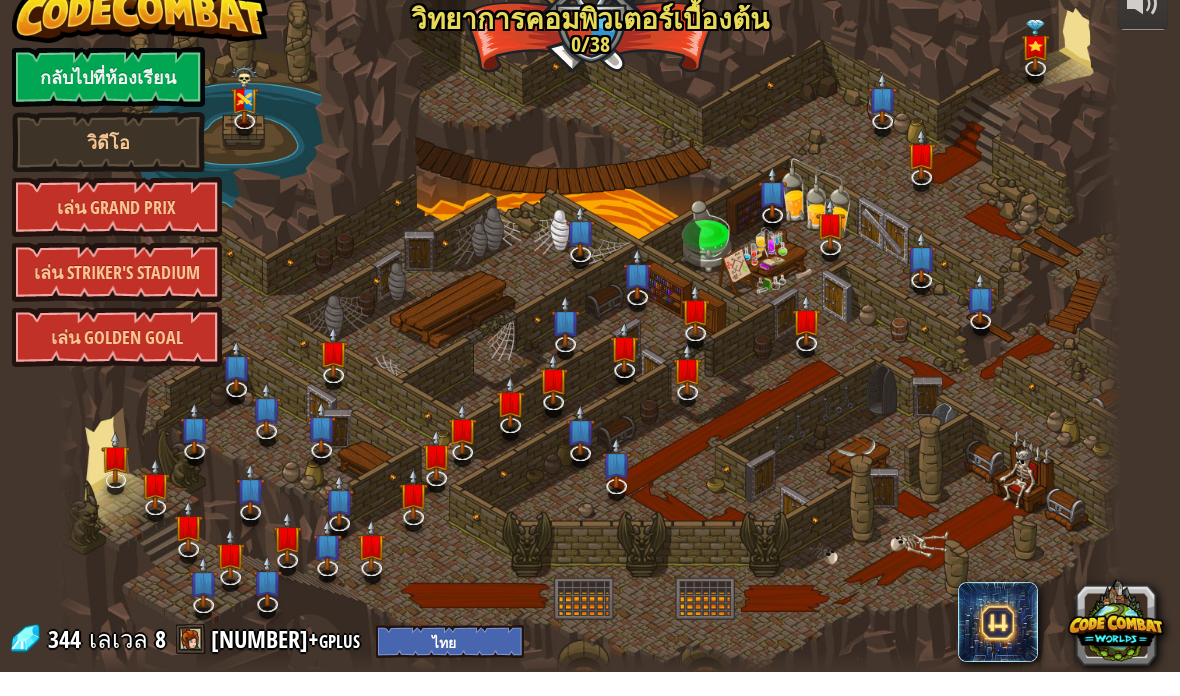 select on "th" 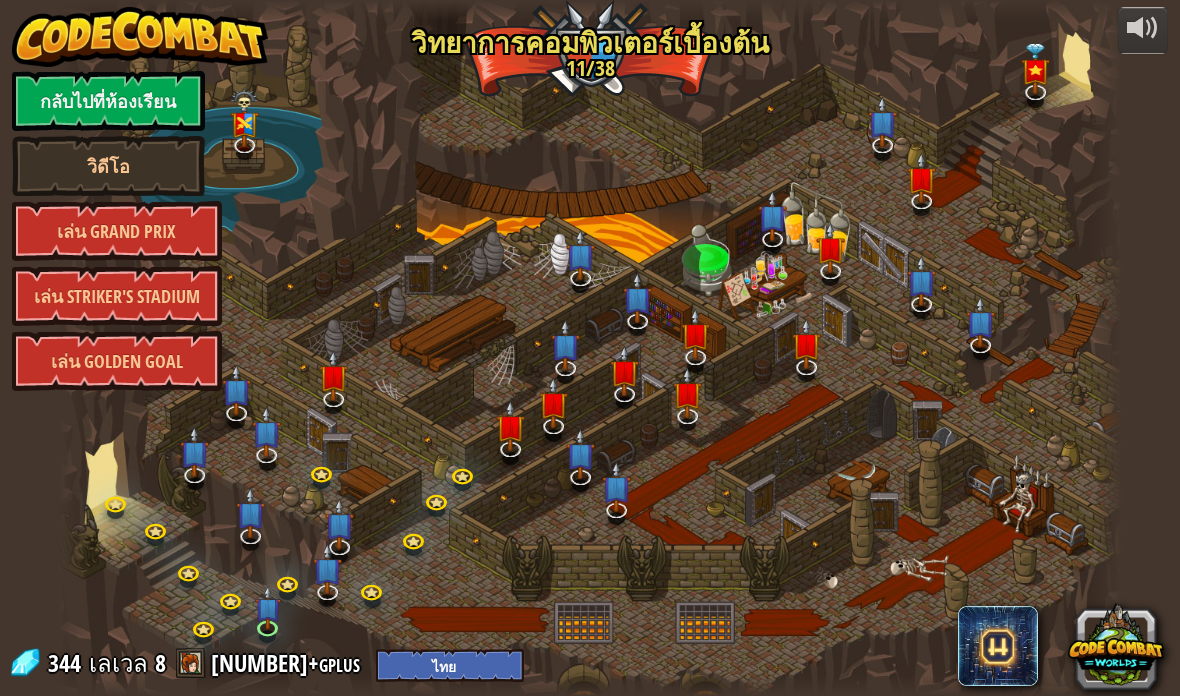 select on "th" 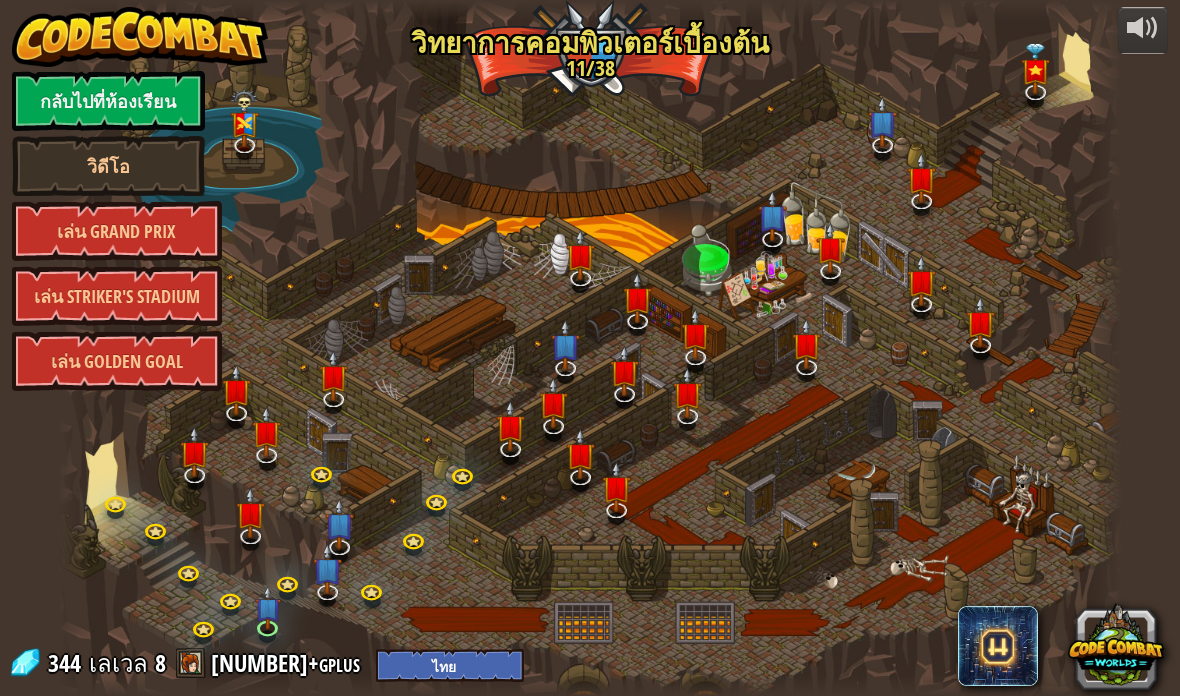 select on "th" 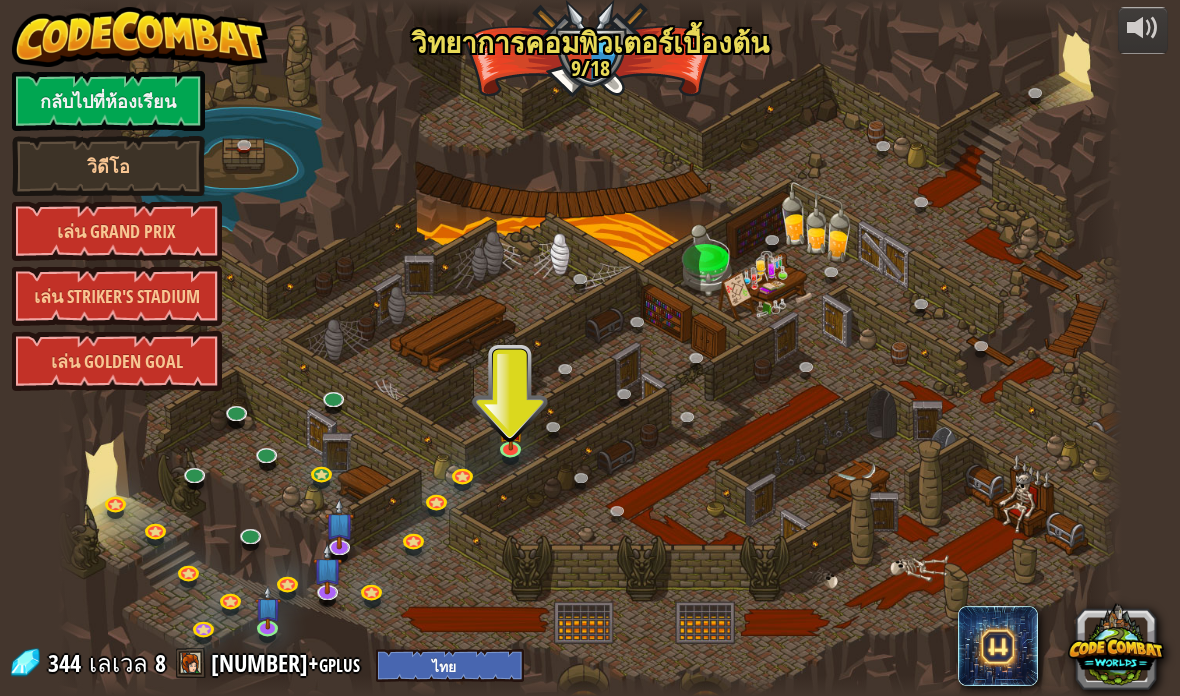 click at bounding box center [252, 538] 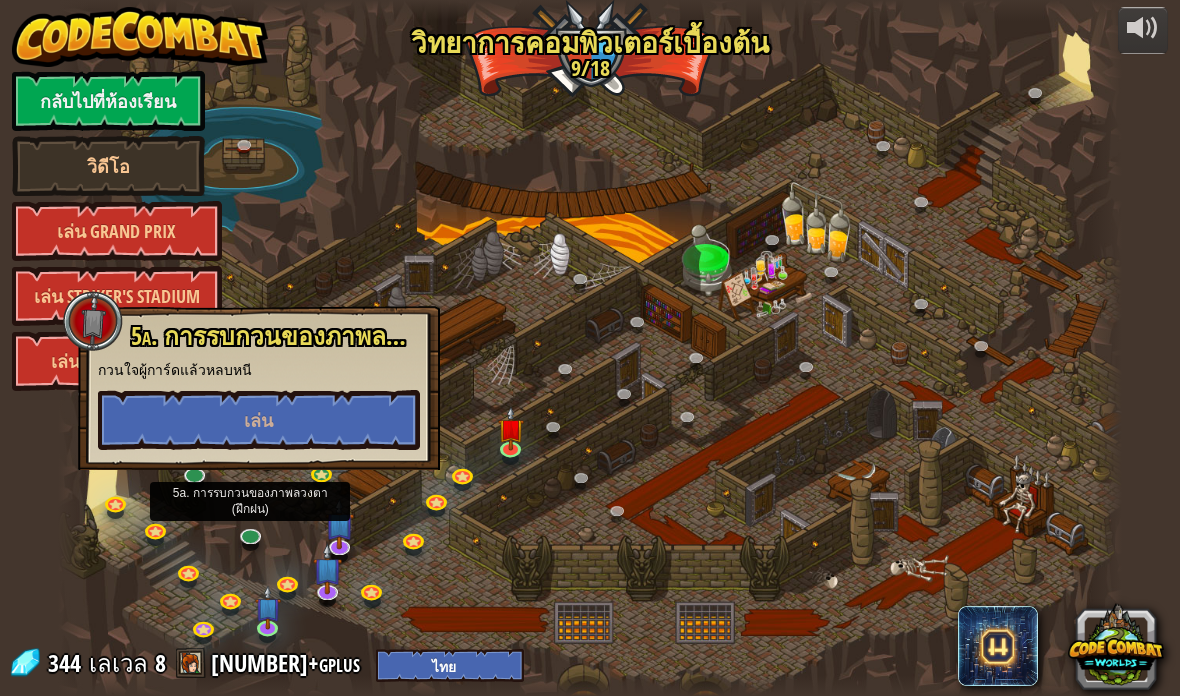 click on "เล่น" at bounding box center [259, 420] 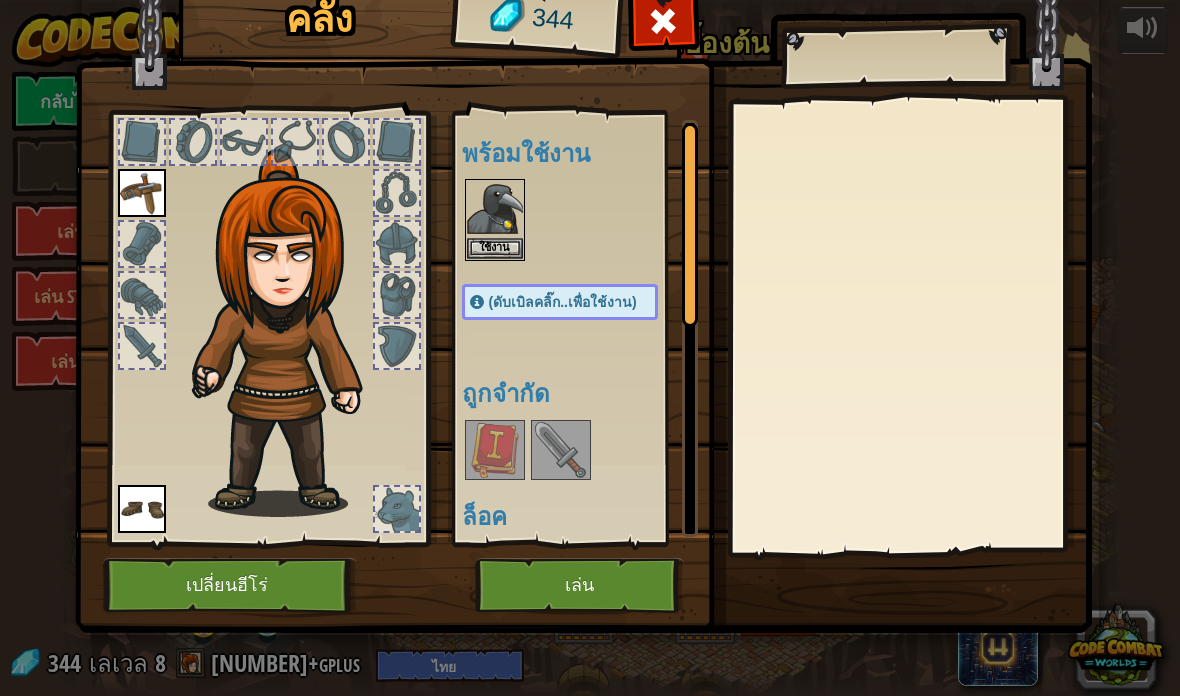 click on "เล่น" at bounding box center (579, 585) 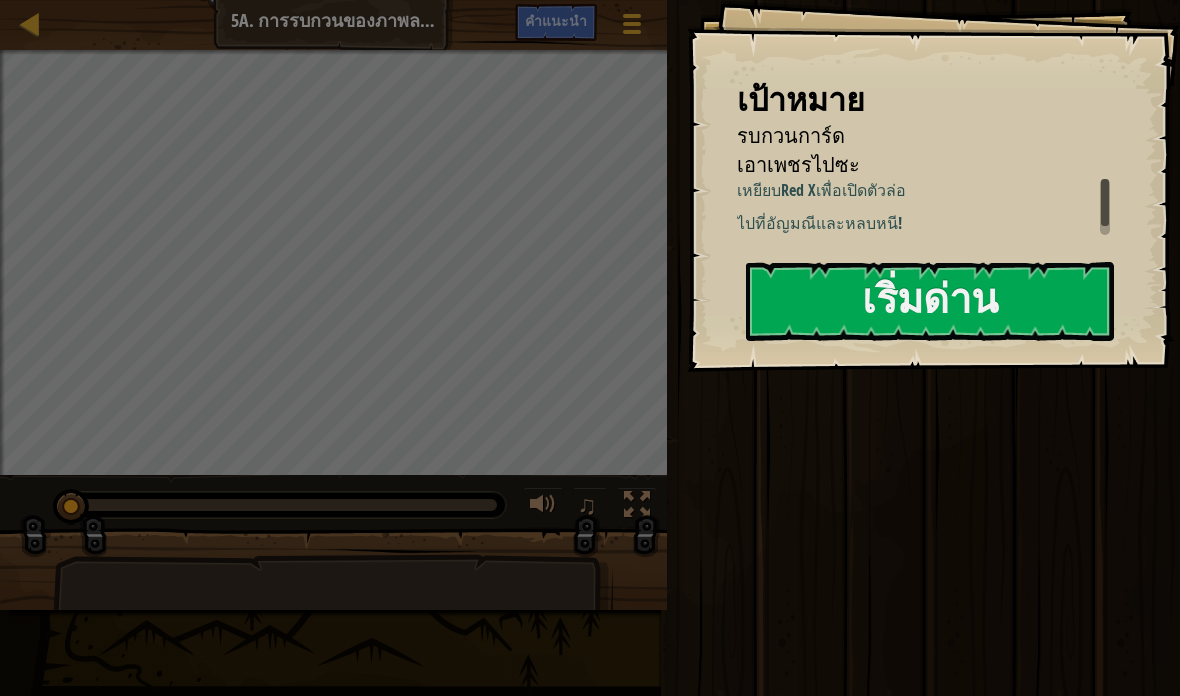 click on "เริ่มด่าน" at bounding box center (930, 301) 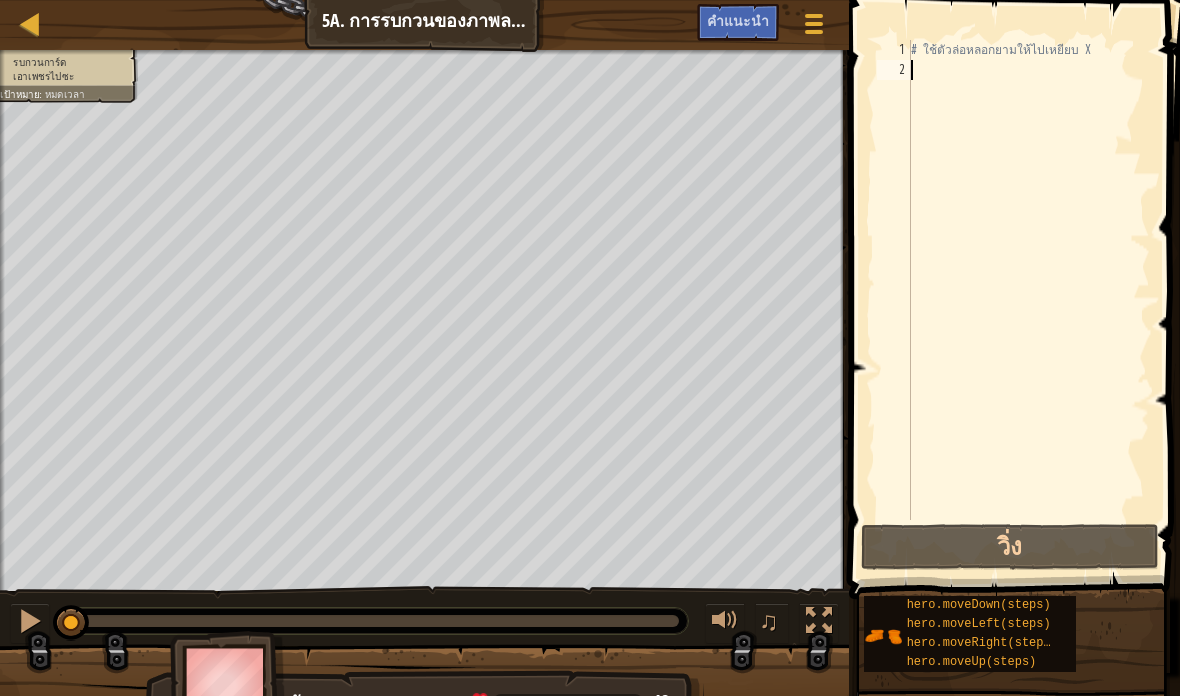 click at bounding box center (725, 621) 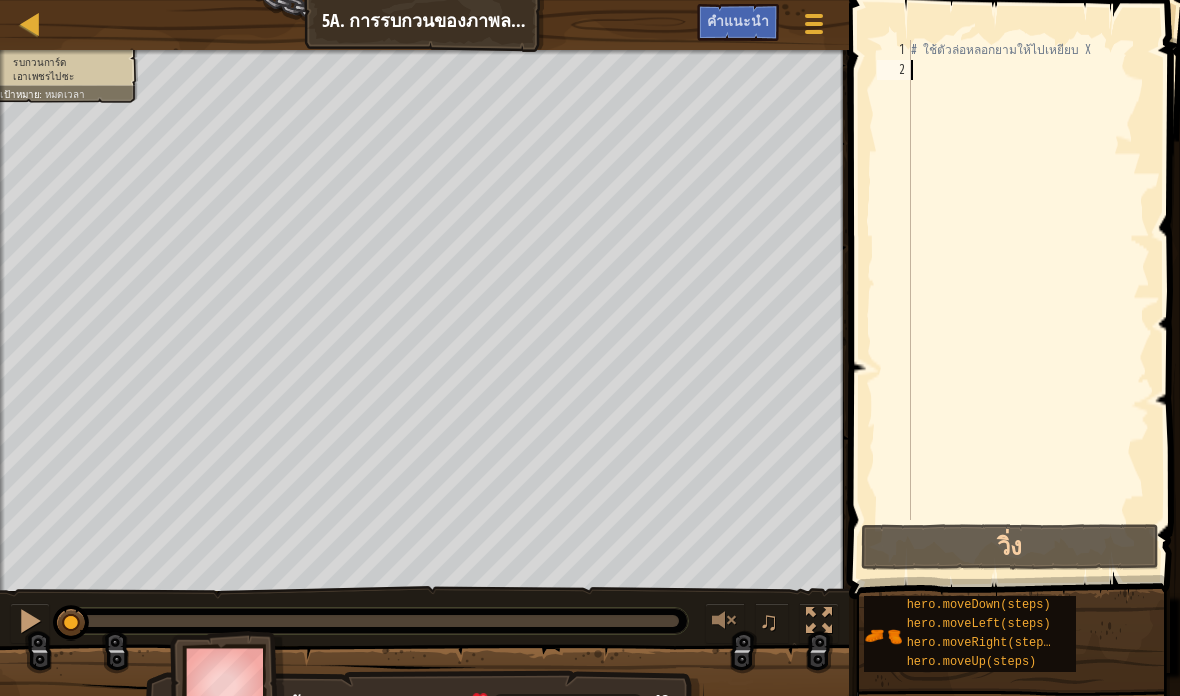 click at bounding box center [30, 23] 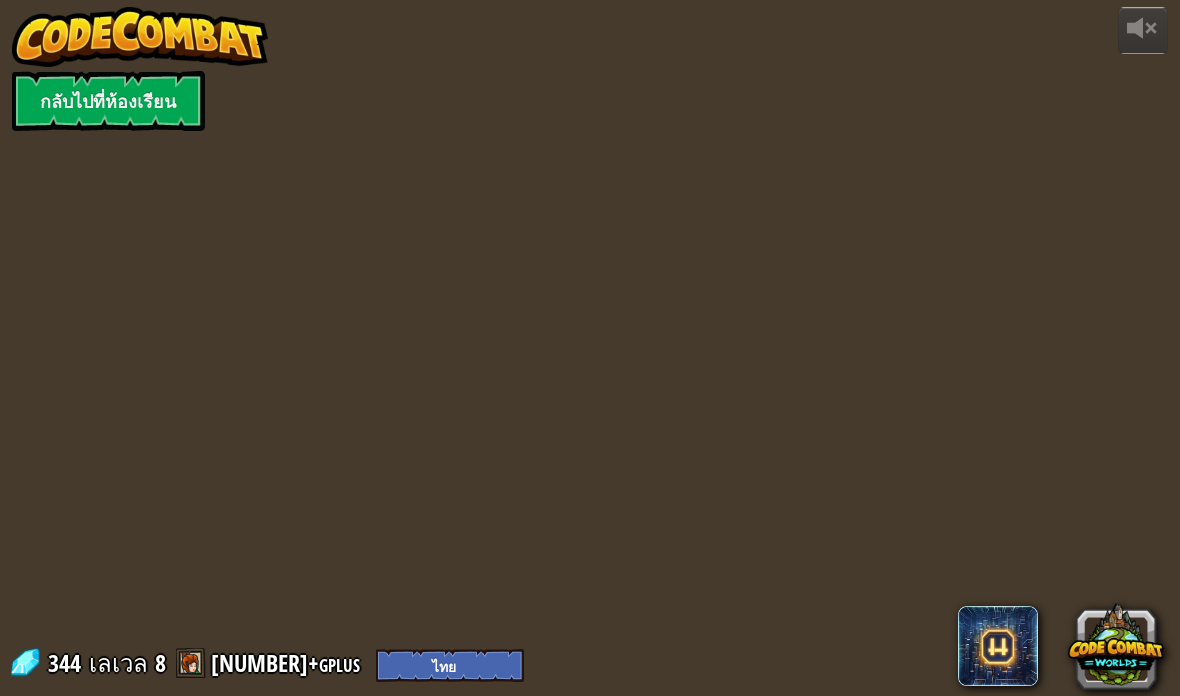 select on "th" 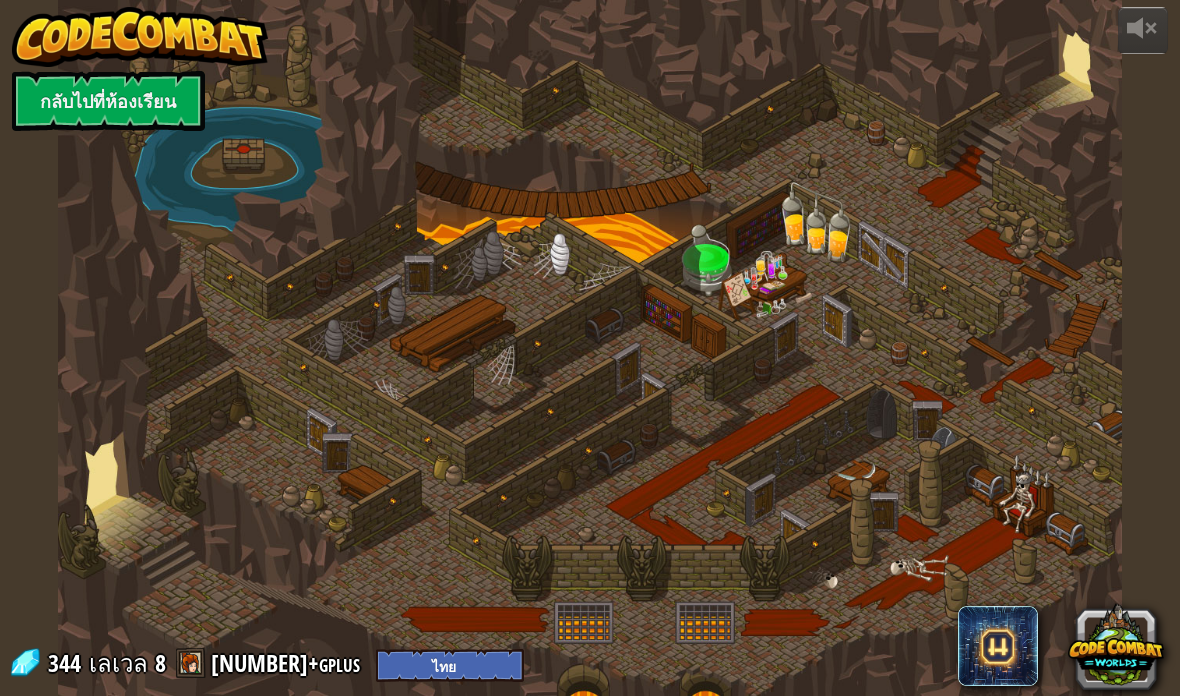 select on "th" 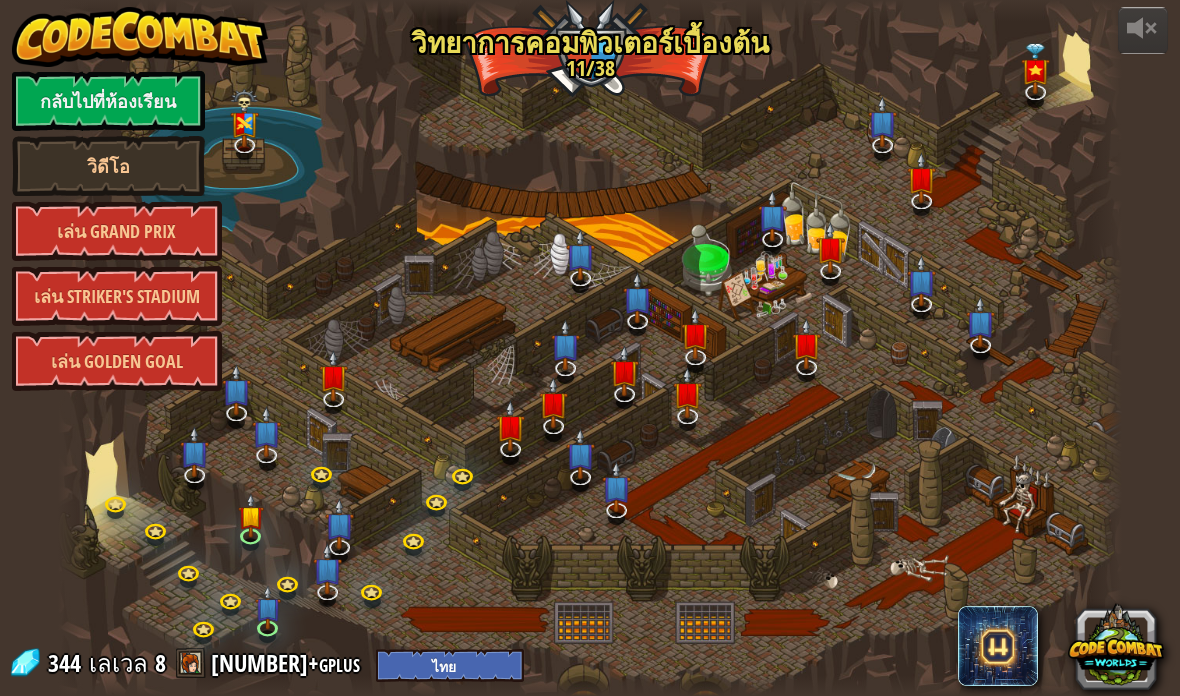 select on "th" 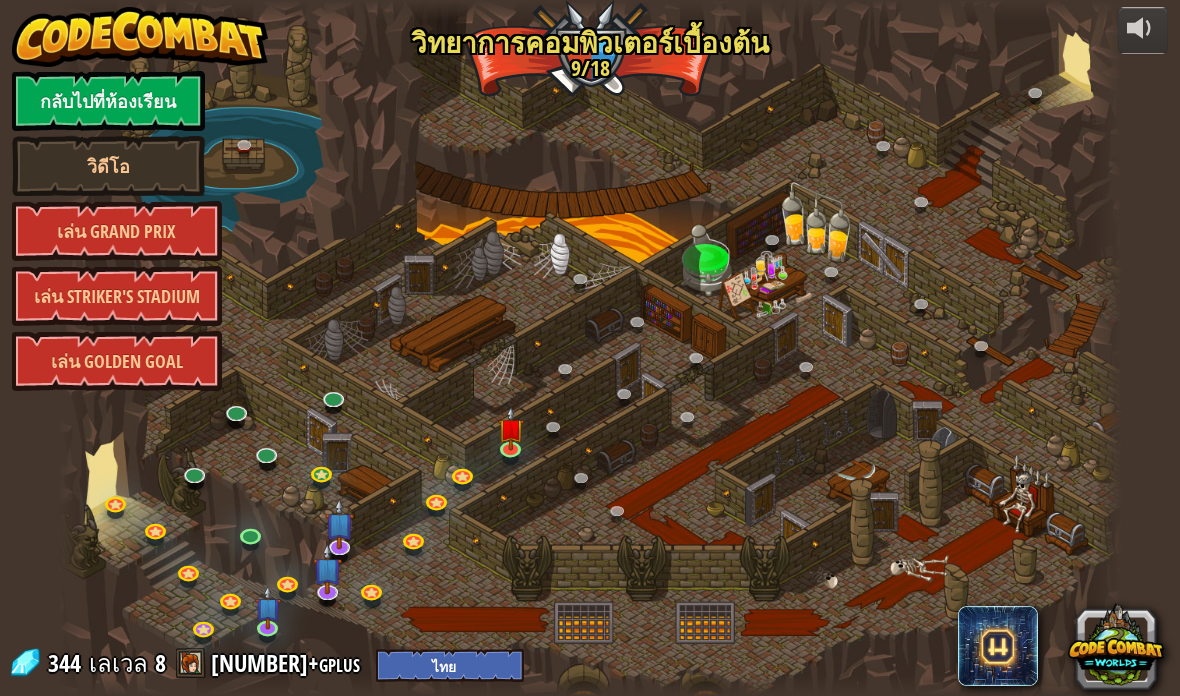 click at bounding box center (1143, 28) 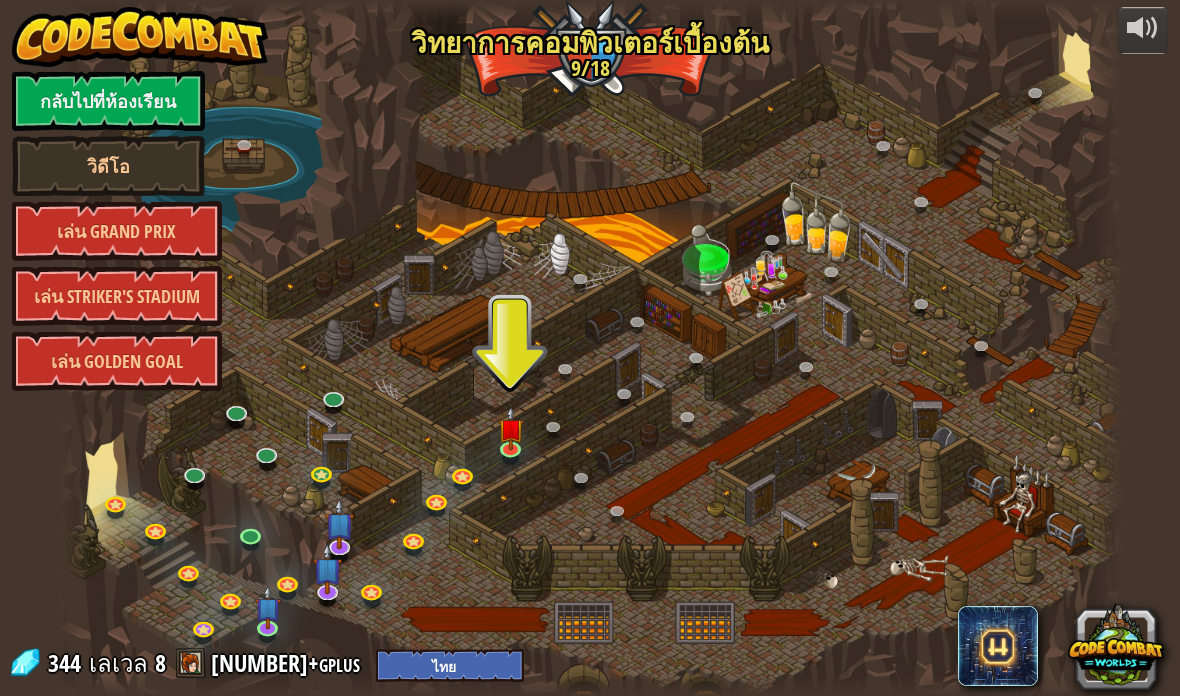 click at bounding box center (1143, 28) 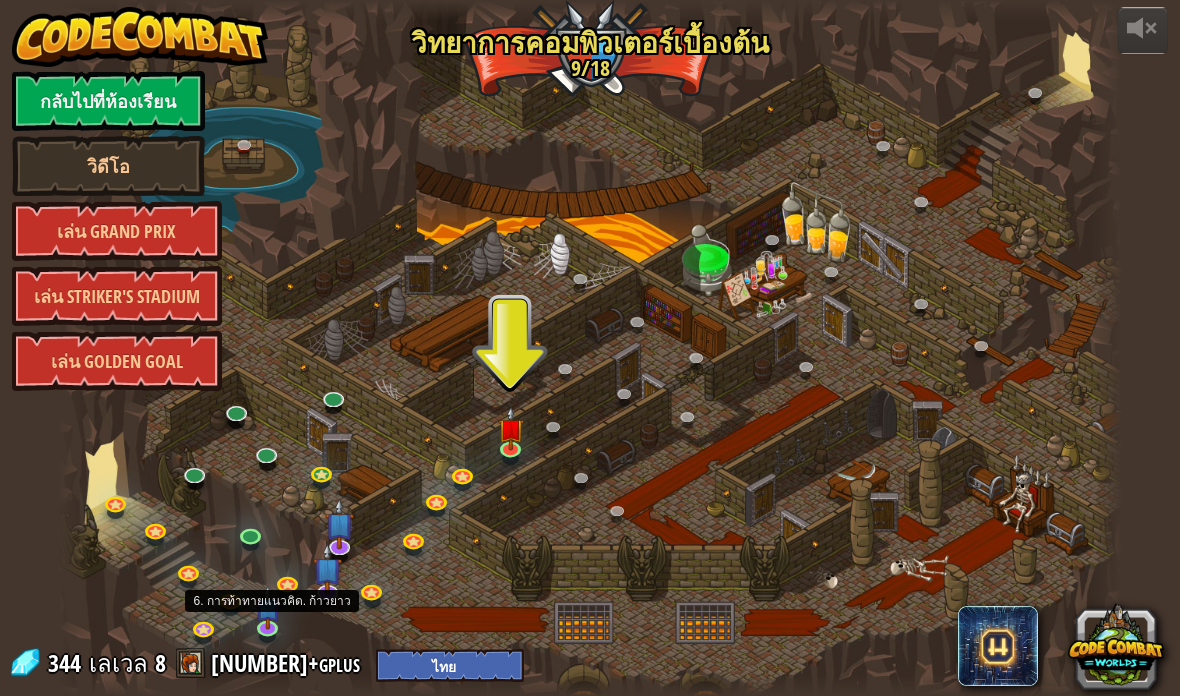 click at bounding box center (267, 607) 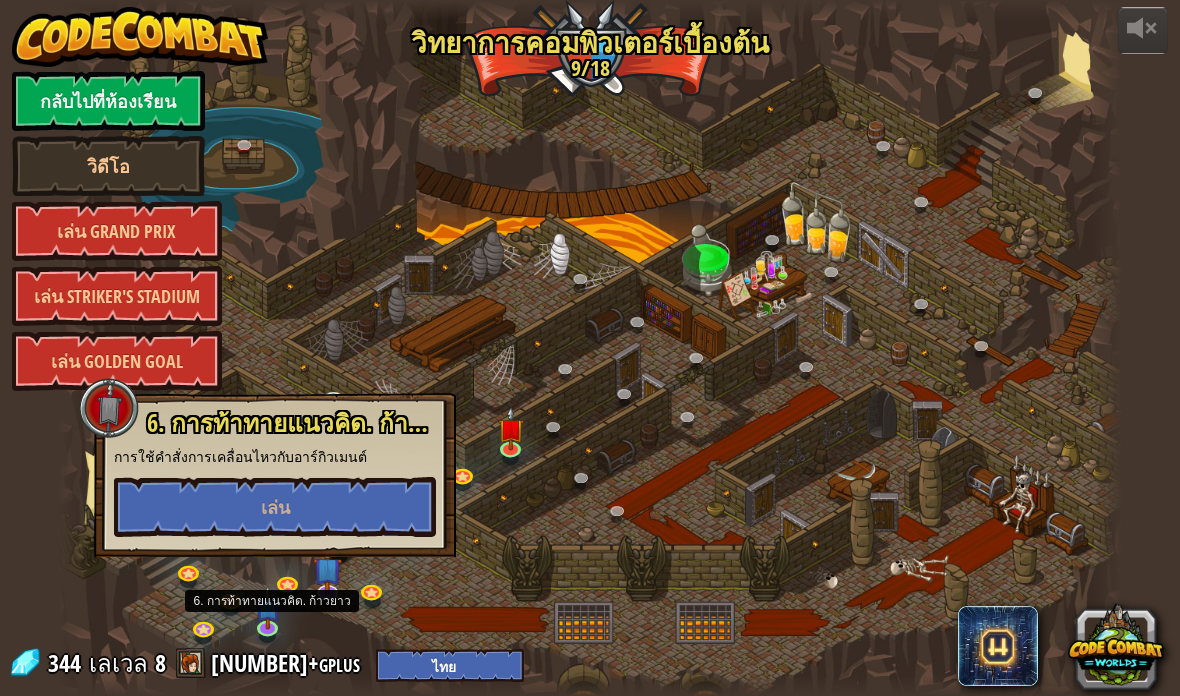 click on "เล่น" at bounding box center [275, 507] 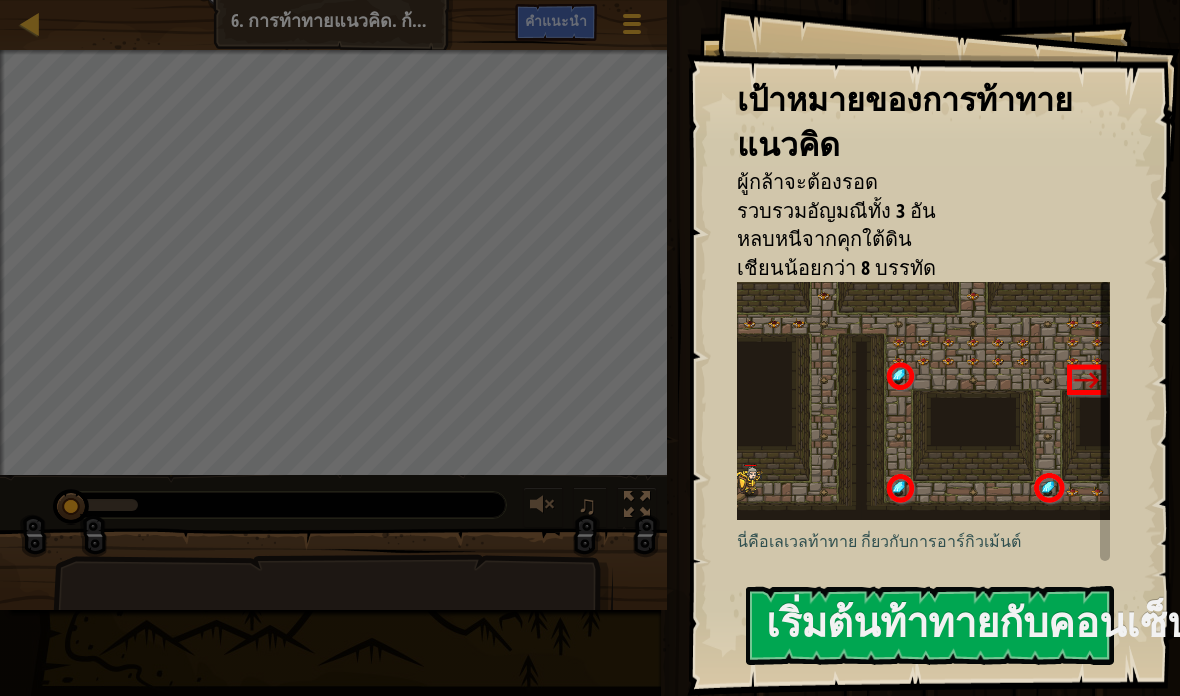 click on "เริ่มต้นท้าทายกับคอนเซ็ปต์" at bounding box center (930, 625) 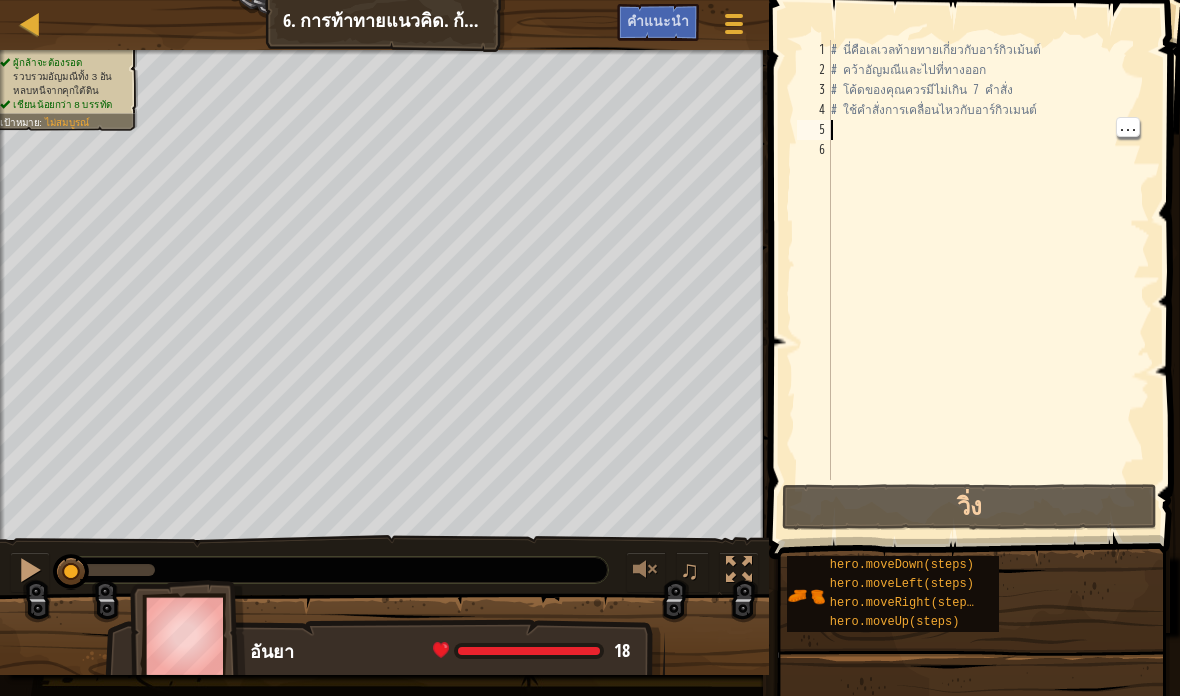 click on "# นี่คือเลเวลท้ายทายเกี่ยวกับอาร์กิวเม้นต์ # คว้าอัญมณีและไปที่ทางออก # โค้ดของคุณควรมีไม่เกิน 7 คำสั่ง # ใช้คำสั่งการเคลื่อนไหวกับอาร์กิวเมนต์" at bounding box center (988, 280) 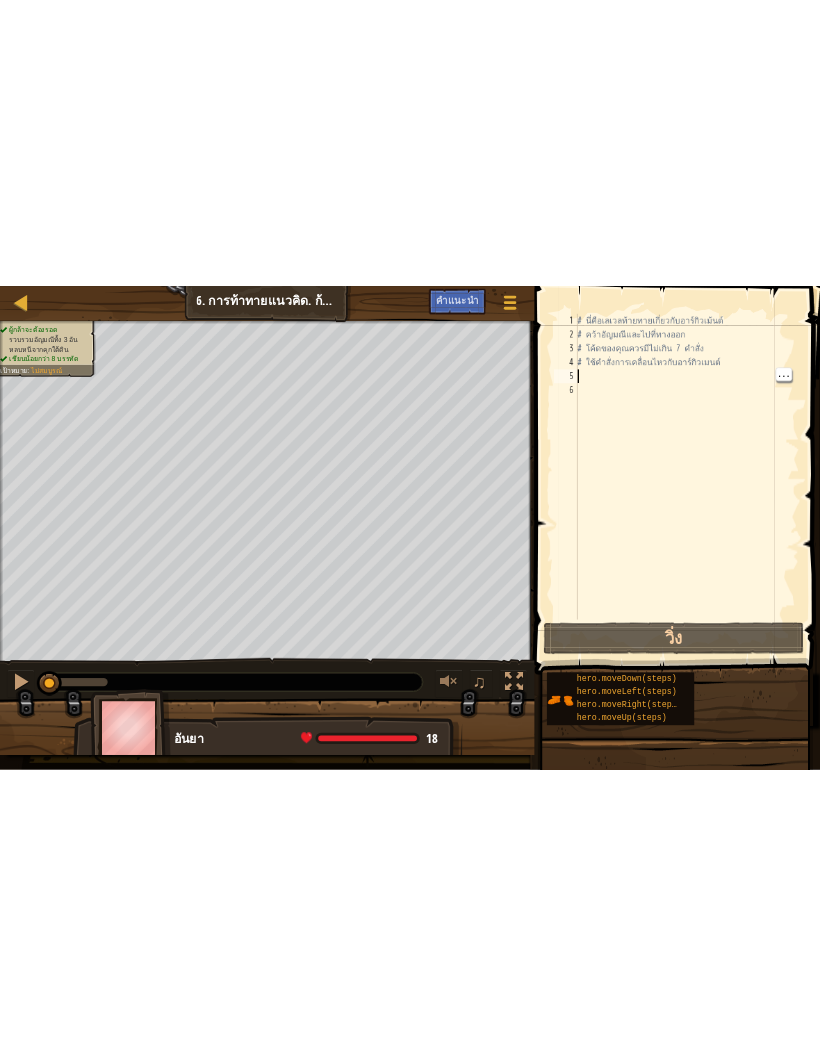 scroll, scrollTop: 21, scrollLeft: 27, axis: both 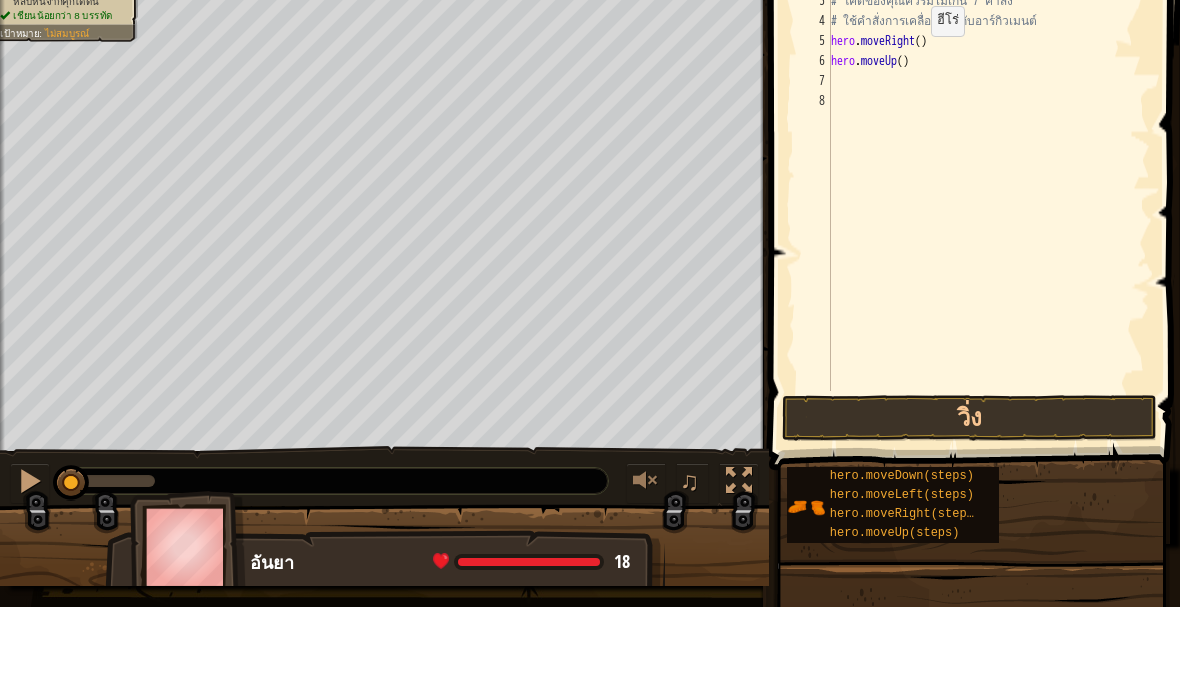 click on "# นี่คือเลเวลท้ายทายเกี่ยวกับอาร์กิวเม้นต์ # คว้าอัญมณีและไปที่ทางออก # โค้ดของคุณควรมีไม่เกิน 7 คำสั่ง # ใช้คำสั่งการเคลื่อนไหวกับอาร์กิวเมนต์ hero . moveRight ( ) hero . moveUp ( )" at bounding box center (988, 280) 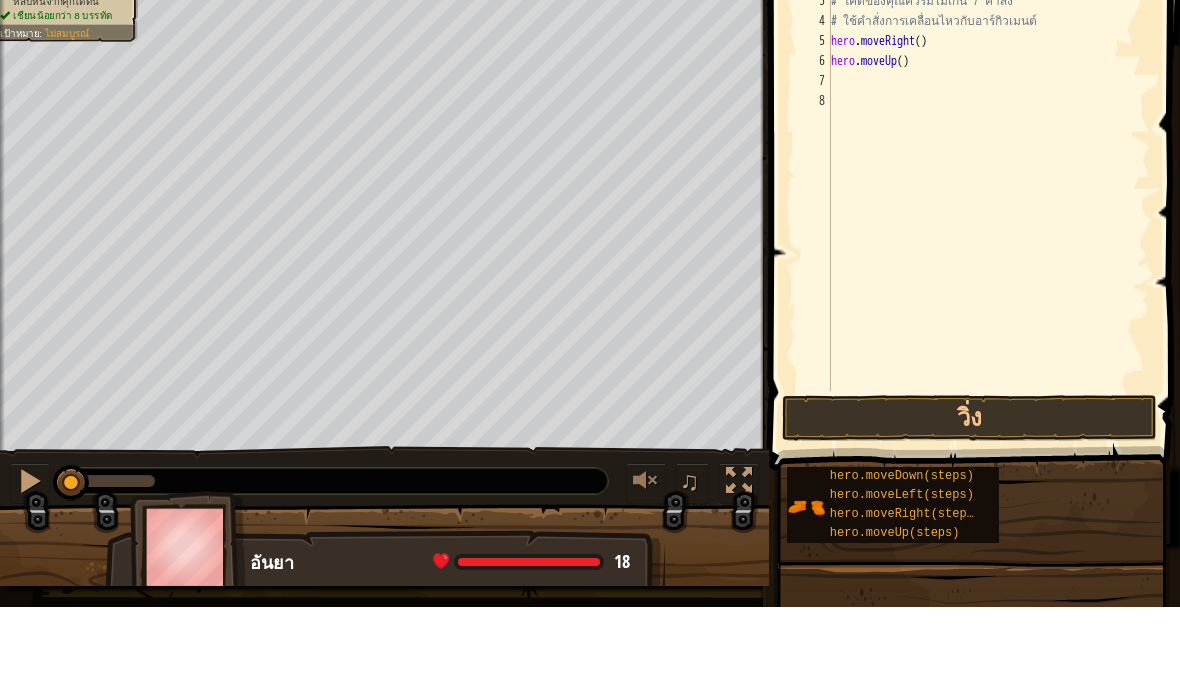 click on "# นี่คือเลเวลท้ายทายเกี่ยวกับอาร์กิวเม้นต์ # คว้าอัญมณีและไปที่ทางออก # โค้ดของคุณควรมีไม่เกิน 7 คำสั่ง # ใช้คำสั่งการเคลื่อนไหวกับอาร์กิวเมนต์ hero . moveRight ( ) hero . moveUp ( )" at bounding box center (988, 280) 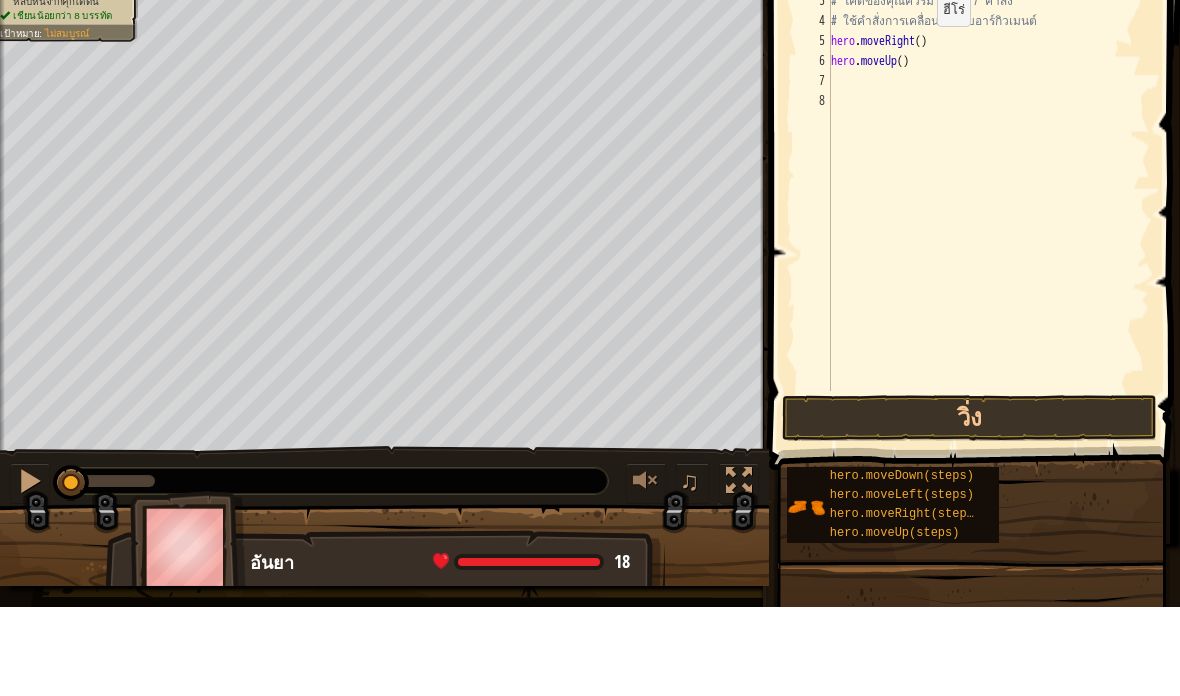 click on "# นี่คือเลเวลท้ายทายเกี่ยวกับอาร์กิวเม้นต์ # คว้าอัญมณีและไปที่ทางออก # โค้ดของคุณควรมีไม่เกิน 7 คำสั่ง # ใช้คำสั่งการเคลื่อนไหวกับอาร์กิวเมนต์ hero . moveRight ( ) hero . moveUp ( )" at bounding box center [988, 280] 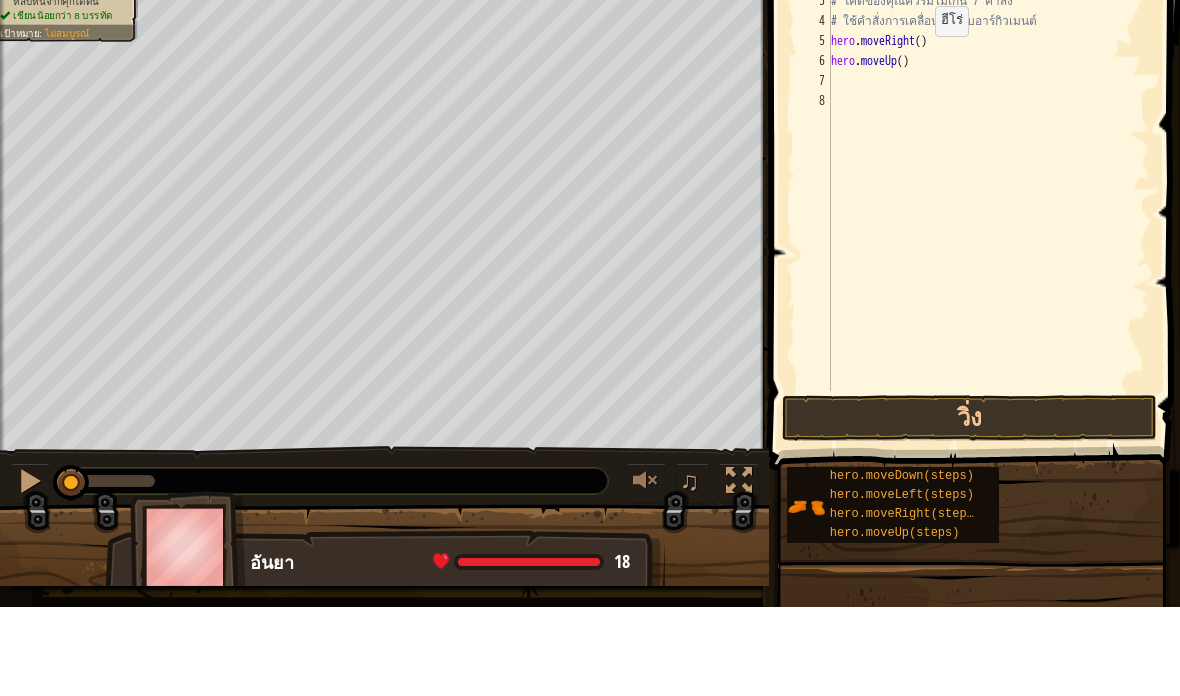 click on "# นี่คือเลเวลท้ายทายเกี่ยวกับอาร์กิวเม้นต์ # คว้าอัญมณีและไปที่ทางออก # โค้ดของคุณควรมีไม่เกิน 7 คำสั่ง # ใช้คำสั่งการเคลื่อนไหวกับอาร์กิวเมนต์ hero . moveRight ( ) hero . moveUp ( )" at bounding box center [988, 280] 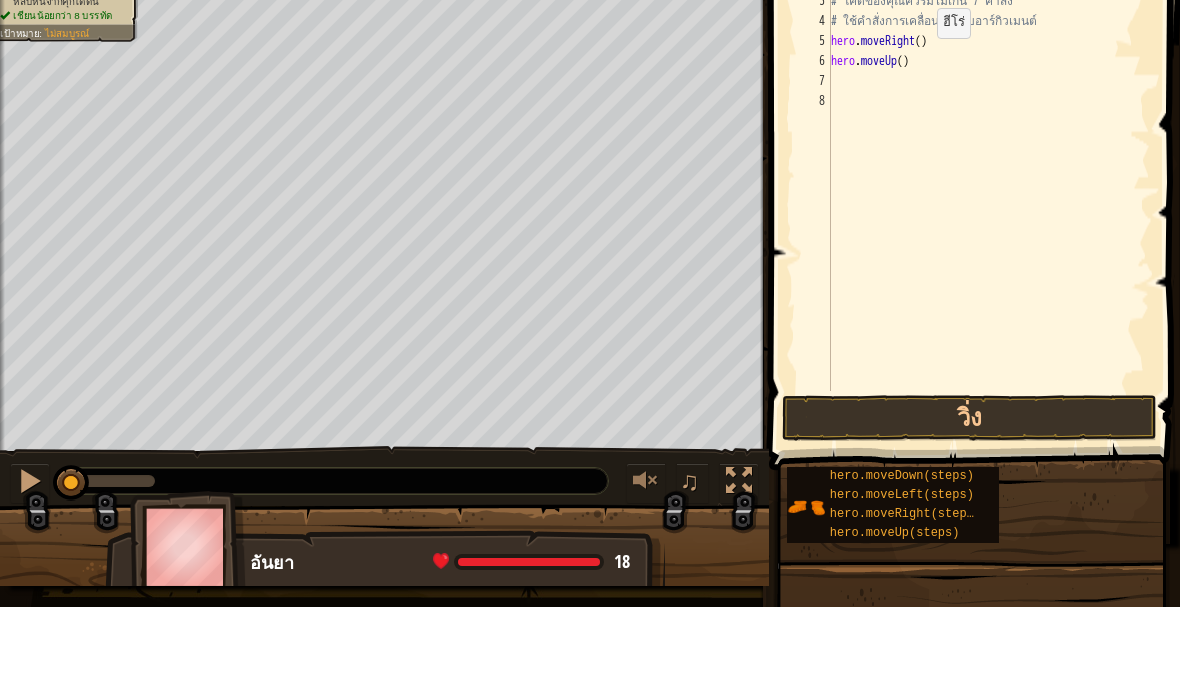 click on "# นี่คือเลเวลท้ายทายเกี่ยวกับอาร์กิวเม้นต์ # คว้าอัญมณีและไปที่ทางออก # โค้ดของคุณควรมีไม่เกิน 7 คำสั่ง # ใช้คำสั่งการเคลื่อนไหวกับอาร์กิวเมนต์ hero . moveRight ( ) hero . moveUp ( )" at bounding box center (988, 280) 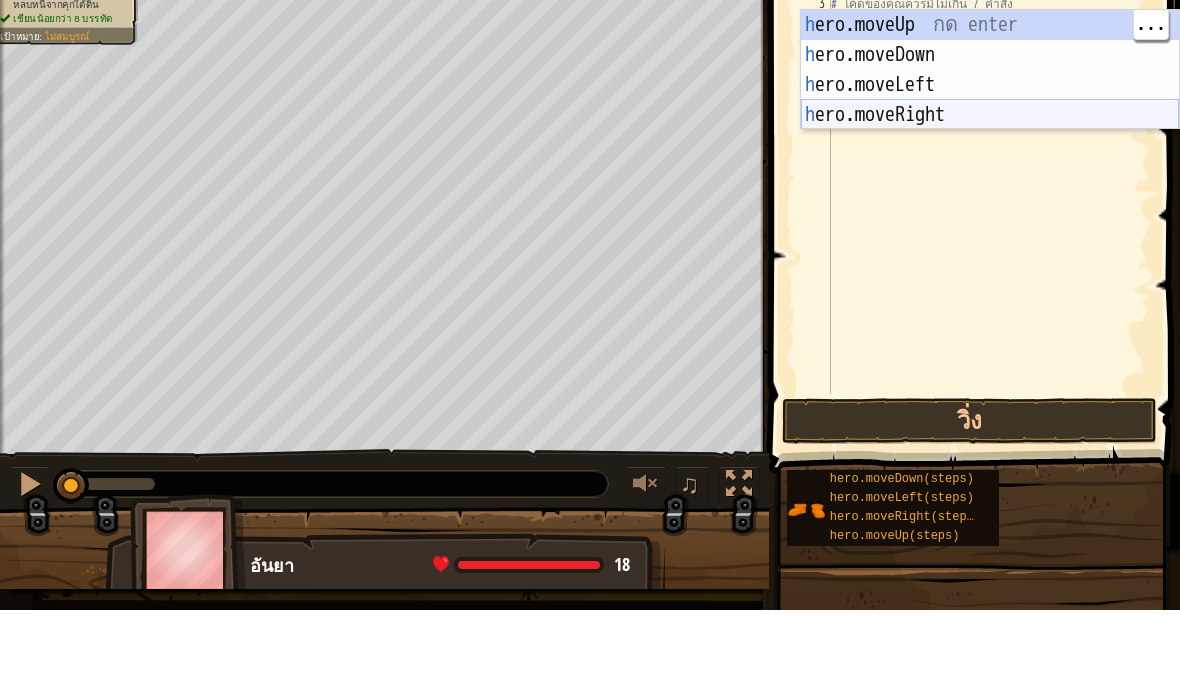 click on "h ero.moveUp กด enter h ero.moveDown กด enter h ero.moveLeft กด enter h ero.moveRight กด enter" at bounding box center (990, 186) 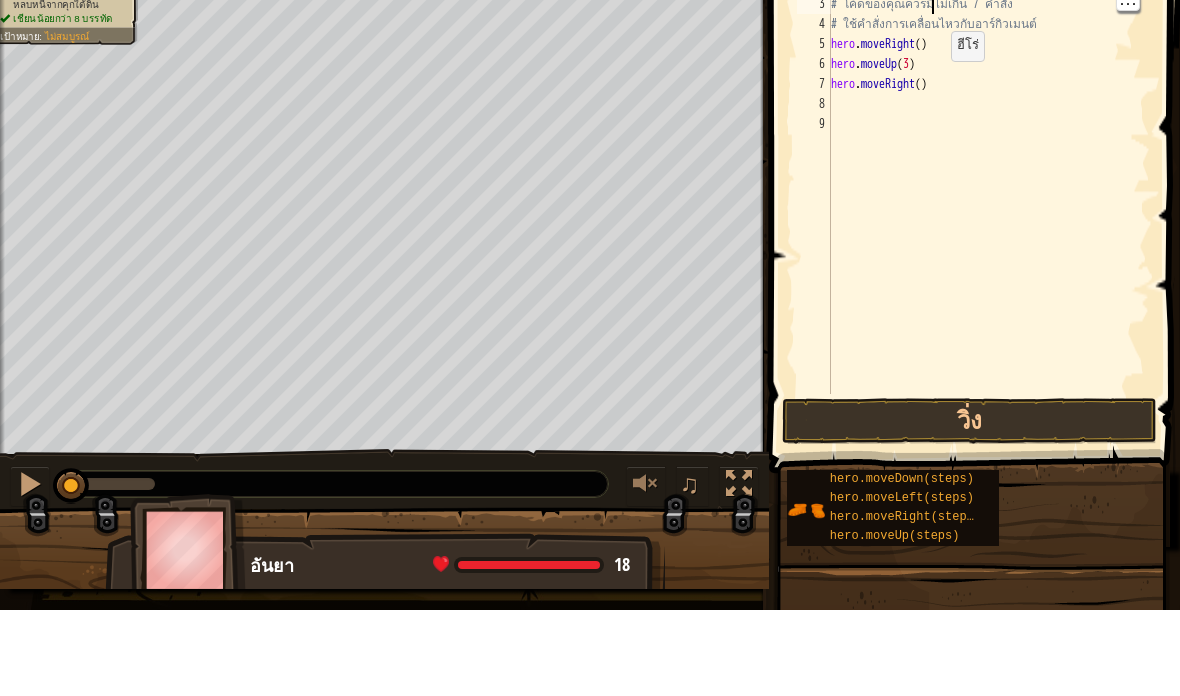 click on "# นี่คือเลเวลท้ายทายเกี่ยวกับอาร์กิวเม้นต์ # คว้าอัญมณีและไปที่ทางออก # โค้ดของคุณควรมีไม่เกิน 7 คำสั่ง # ใช้คำสั่งการเคลื่อนไหวกับอาร์กิวเมนต์ hero . moveRight ( ) hero . moveUp ( 3 ) hero . moveRight ( )" at bounding box center (988, 280) 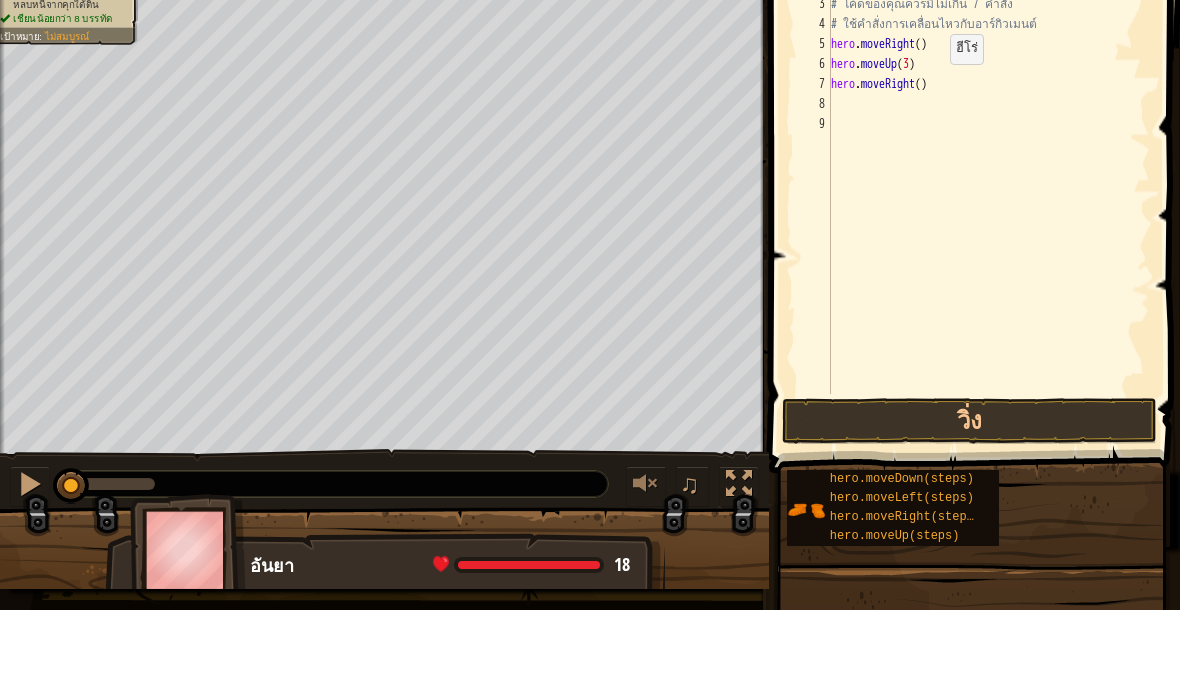 click on "# นี่คือเลเวลท้ายทายเกี่ยวกับอาร์กิวเม้นต์ # คว้าอัญมณีและไปที่ทางออก # โค้ดของคุณควรมีไม่เกิน 7 คำสั่ง # ใช้คำสั่งการเคลื่อนไหวกับอาร์กิวเมนต์ hero . moveRight ( ) hero . moveUp ( 3 ) hero . moveRight ( )" at bounding box center [988, 280] 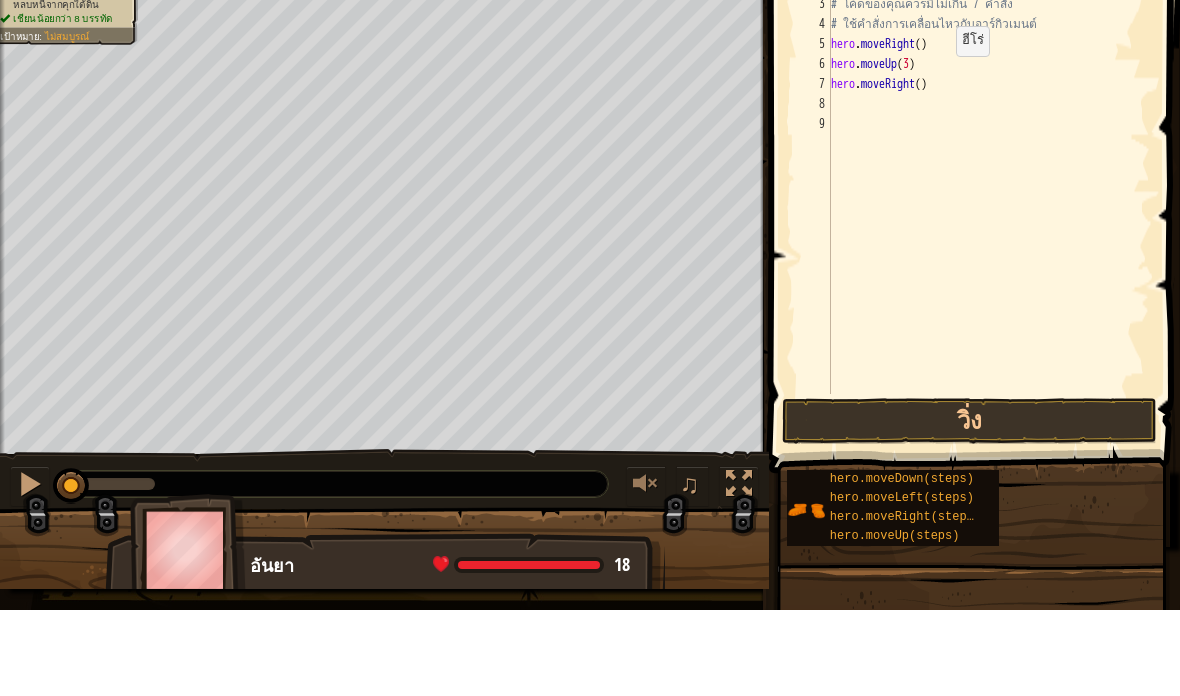click on "# นี่คือเลเวลท้ายทายเกี่ยวกับอาร์กิวเม้นต์ # คว้าอัญมณีและไปที่ทางออก # โค้ดของคุณควรมีไม่เกิน 7 คำสั่ง # ใช้คำสั่งการเคลื่อนไหวกับอาร์กิวเมนต์ hero . moveRight ( ) hero . moveUp ( 3 ) hero . moveRight ( )" at bounding box center (988, 280) 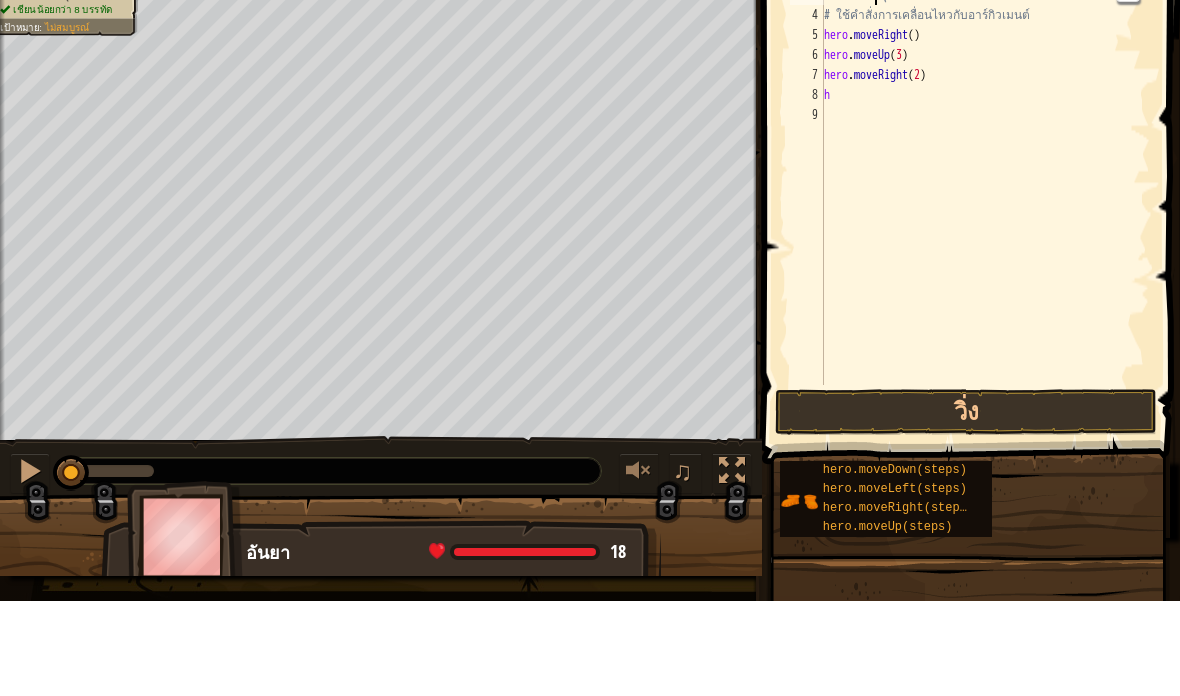 click on "# นี่คือเลเวลท้ายทายเกี่hยวกับอาร์กิวเม้นต์ # คว้าอัญมณีและไปที่ทางออก # โค้ดของคุณควรมีไม่เกิน 7 คำสั่ง # ใช้คำสั่งการเคลื่อนไหวกับอาร์กิวเมนต์ hero . moveRight ( ) hero . moveUp ( 3 ) hero . moveRight ( 2 ) h" at bounding box center [985, 280] 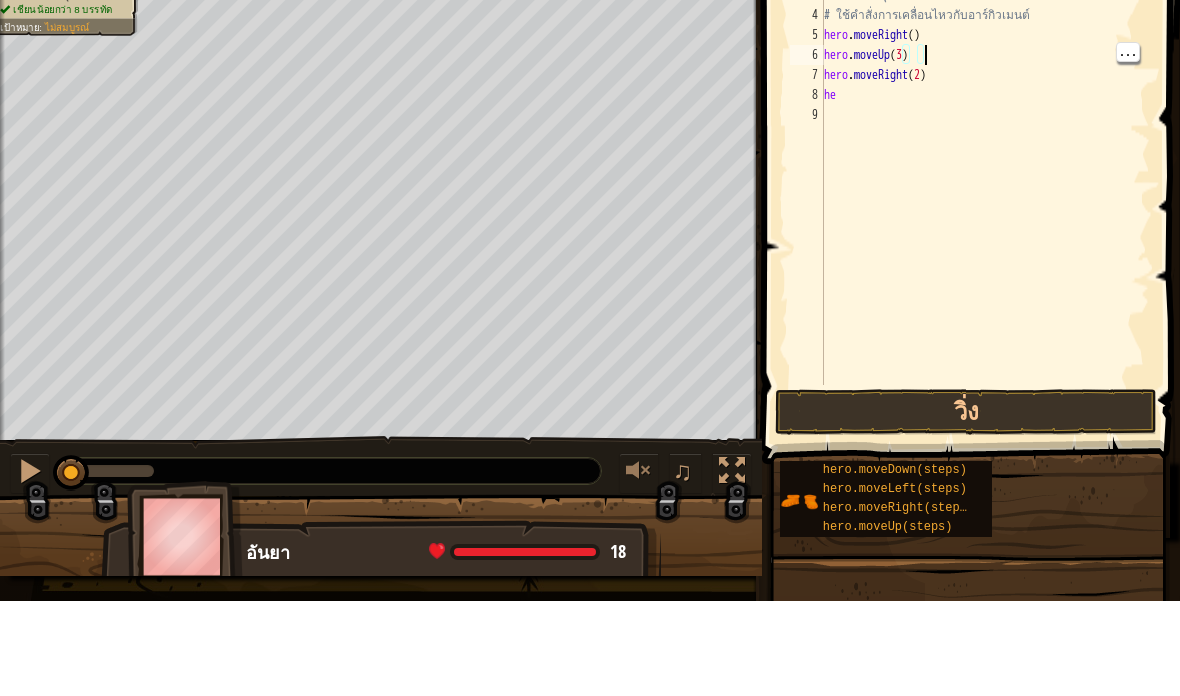 click on "# นี่คือเลเวลท้ายทายเกี่hยวกับอาร์กิวเม้นต์ # คว้าอัญมณีและไปที่ทางออก # โค้ดของคุณควรมีไม่เกิน 7 คำสั่ง # ใช้คำสั่งการเคลื่อนไหวกับอาร์กิวเมนต์ hero . moveRight ( ) hero . moveUp ( 3 ) hero . moveRight ( 2 ) her" at bounding box center (985, 280) 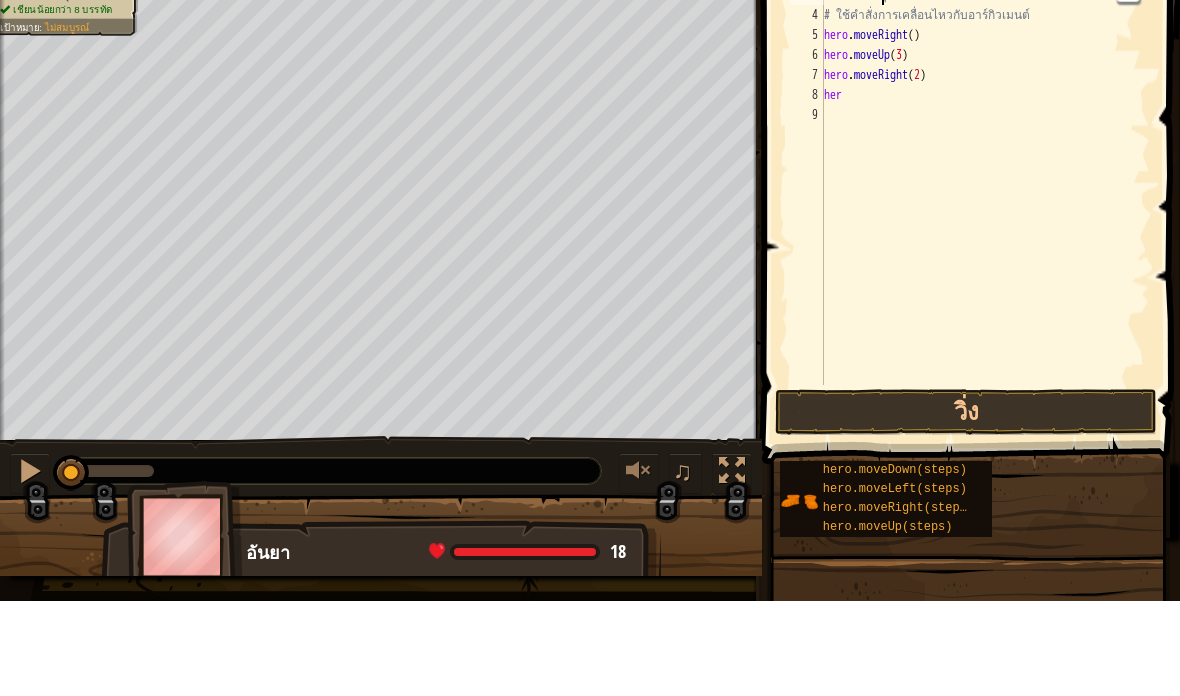 click on "# นี่คือเลเวลท้ายทายเกี่hยวกับอาร์กิวเม้นต์ # คว้าอัญมณีและไปที่ทางออก # โค้ดของคุณควรมีไม่เกิน 7 คำสั่ง # ใช้คำสั่งการเคลื่อนไหวกับอาร์กิวเมนต์ hero . moveRight ( ) hero . moveUp ( 3 ) hero . moveRight ( 2 ) her" at bounding box center (985, 280) 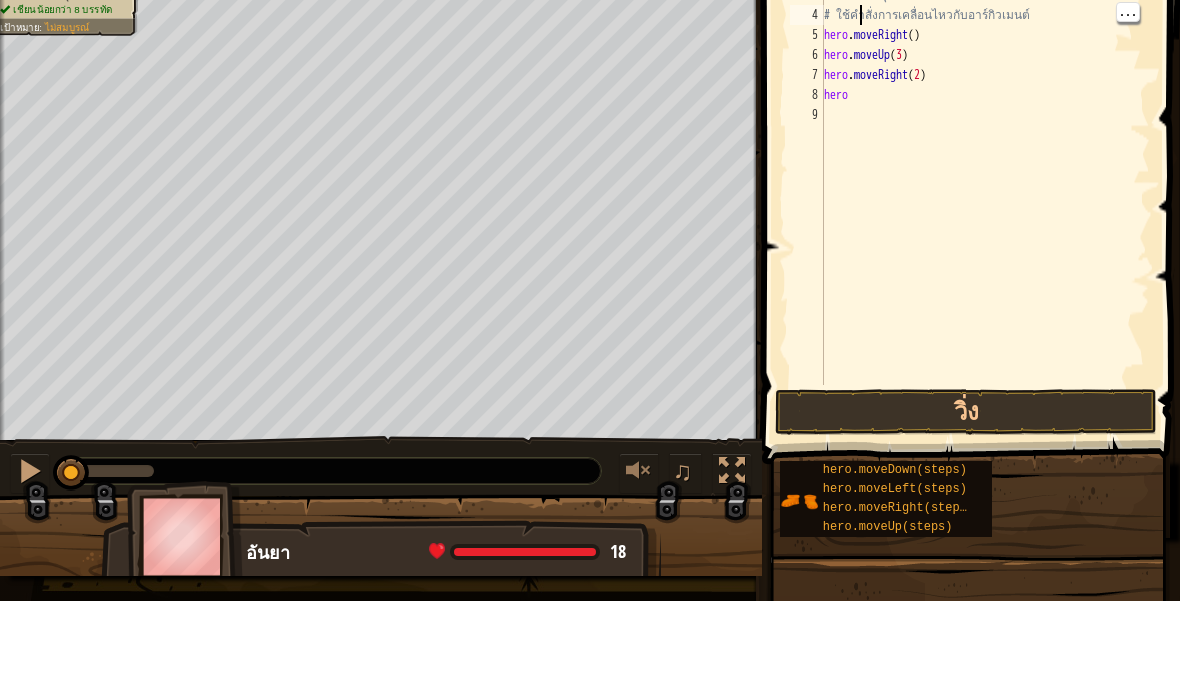 click on "# นี่คือเลเวลท้ายทายเกี่hยวกับอาร์กิวเม้นต์ # คว้าอัญมณีและไปที่ทางออก # โค้ดของคุณควรมีไม่เกิน 7 คำสั่ง # ใช้คำสั่งการเคลื่อนไหวกับอาร์กิวเมนต์ hero . moveRight ( ) hero . moveUp ( 3 ) hero . moveRight ( 2 ) hero" at bounding box center [985, 280] 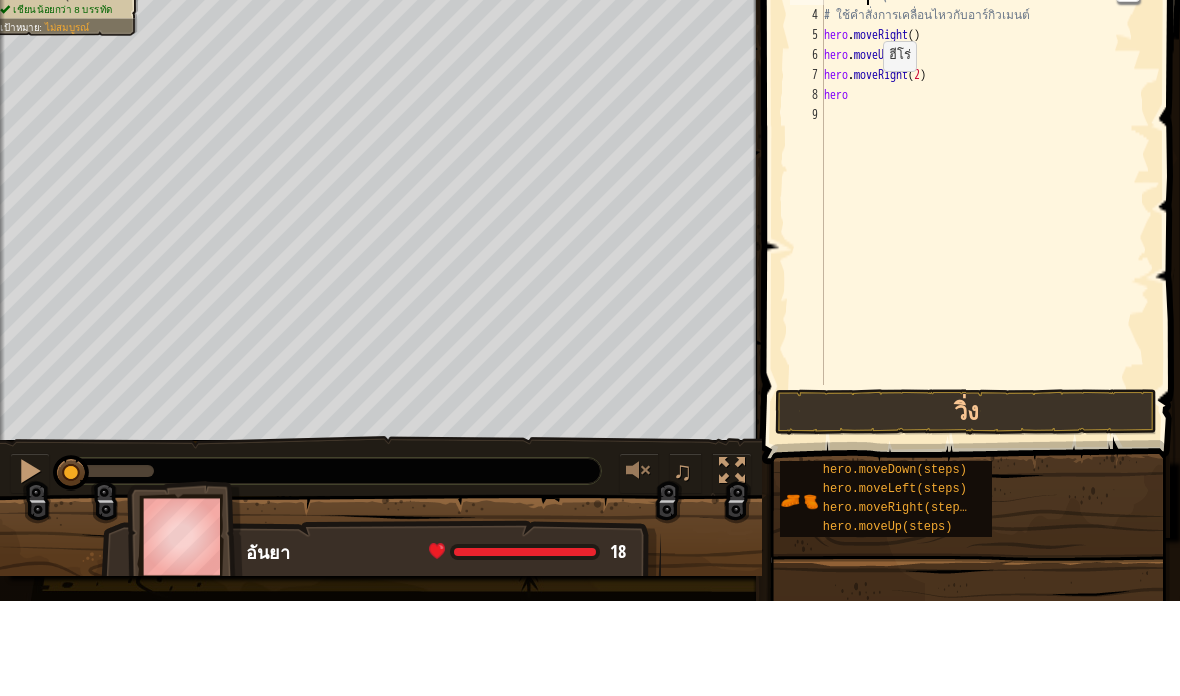 click on "# นี่คือเลเวลท้ายทายเกี่hยวกับอาร์กิวเม้นต์ # คว้าอัญมณีและไปที่ทางออก # โค้ดของคุณควรมีไม่เกิน 7 คำสั่ง # ใช้คำสั่งการเคลื่อนไหวกับอาร์กิวเมนต์ hero . moveRight ( ) hero . moveUp ( 3 ) hero . moveRight ( 2 ) hero" at bounding box center (985, 280) 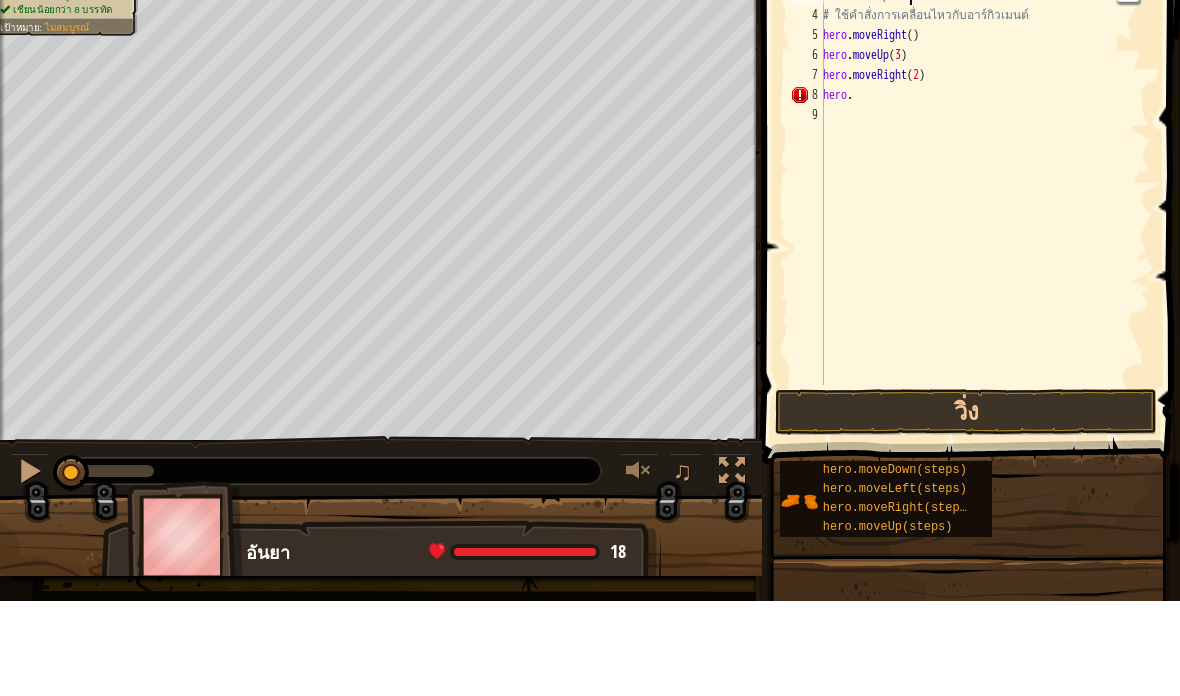 click on "# นี่คือเลเวลท้ายทายเกี่hยวกับอาร์กิวเม้นต์ # คว้าอัญมณีและไปที่ทางออก # โค้ดของคุณควรมีไม่เกิน 7 คำสั่ง # ใช้คำสั่งการเคลื่อนไหวกับอาร์กิวเมนต์ hero . moveRight ( ) hero . moveUp ( 3 ) hero . moveRight ( 2 ) hero ." at bounding box center (984, 280) 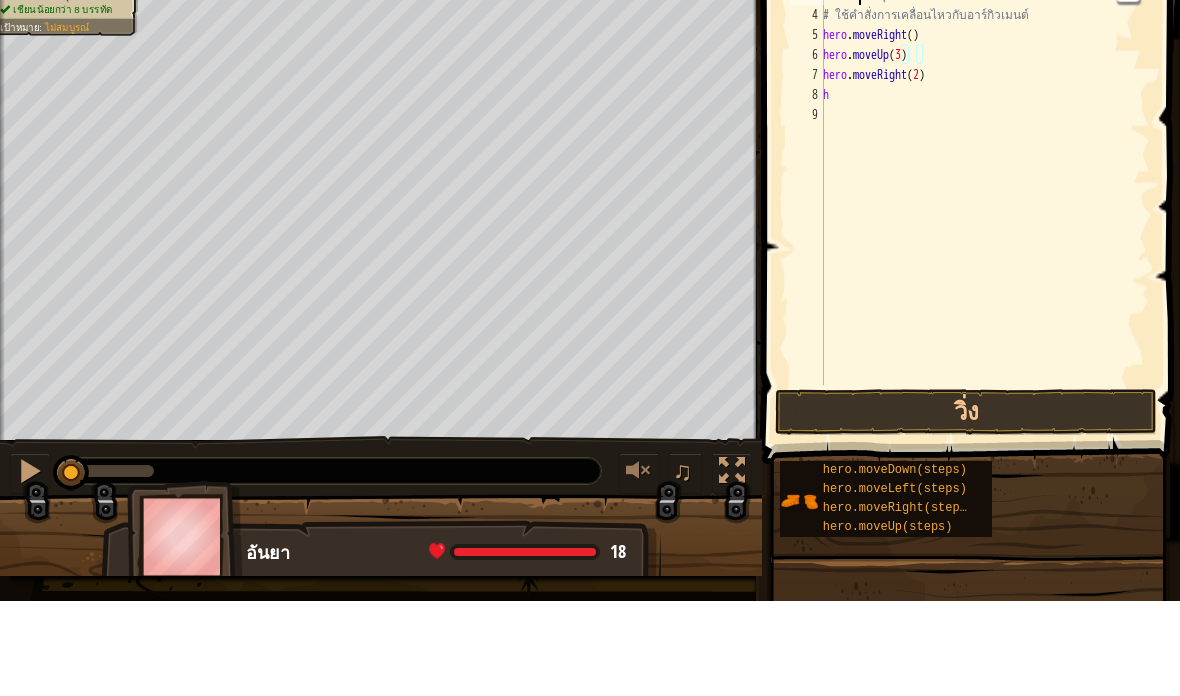 click on "# นี่คือเลเวลท้ายทายเกี่hยวกับอาร์กิวเม้นต์ # คว้าอัญมณีและไปที่ทางออก # โค้ดของคุณควรมีไม่เกิน 7 คำสั่ง # ใช้คำสั่งการเคลื่อนไหวกับอาร์กิวเมนต์ hero . moveRight ( ) hero . moveUp ( 3 ) hero . moveRight ( 2 ) h" at bounding box center (984, 280) 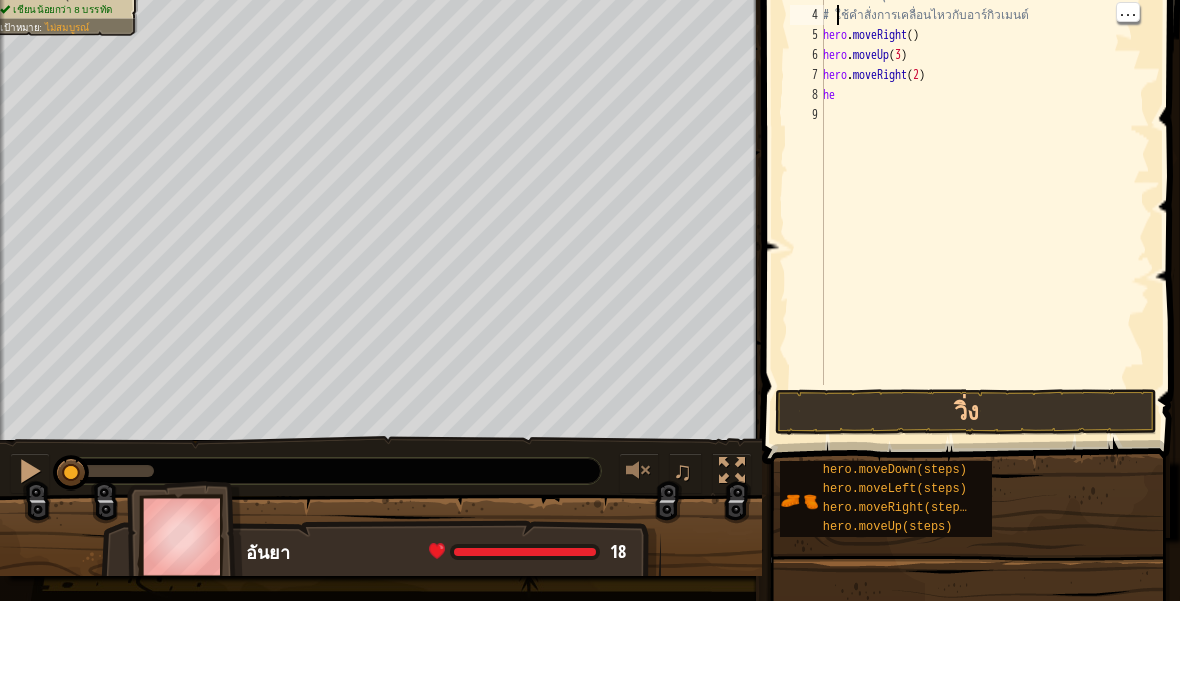 click on "# นี่คือเลเวลท้ายทายเกี่hยวกับอาร์กิวเม้นต์ # คว้าอัญมณีและไปที่ทางออก # โค้ดของคุณควรมีไม่เกิน 7 คำสั่ง # ใช้คำสั่งการเคลื่อนไหวกับอาร์กิวเมนต์ hero . moveRight ( ) hero . moveUp ( 3 ) hero . moveRight ( 2 ) her" at bounding box center (984, 280) 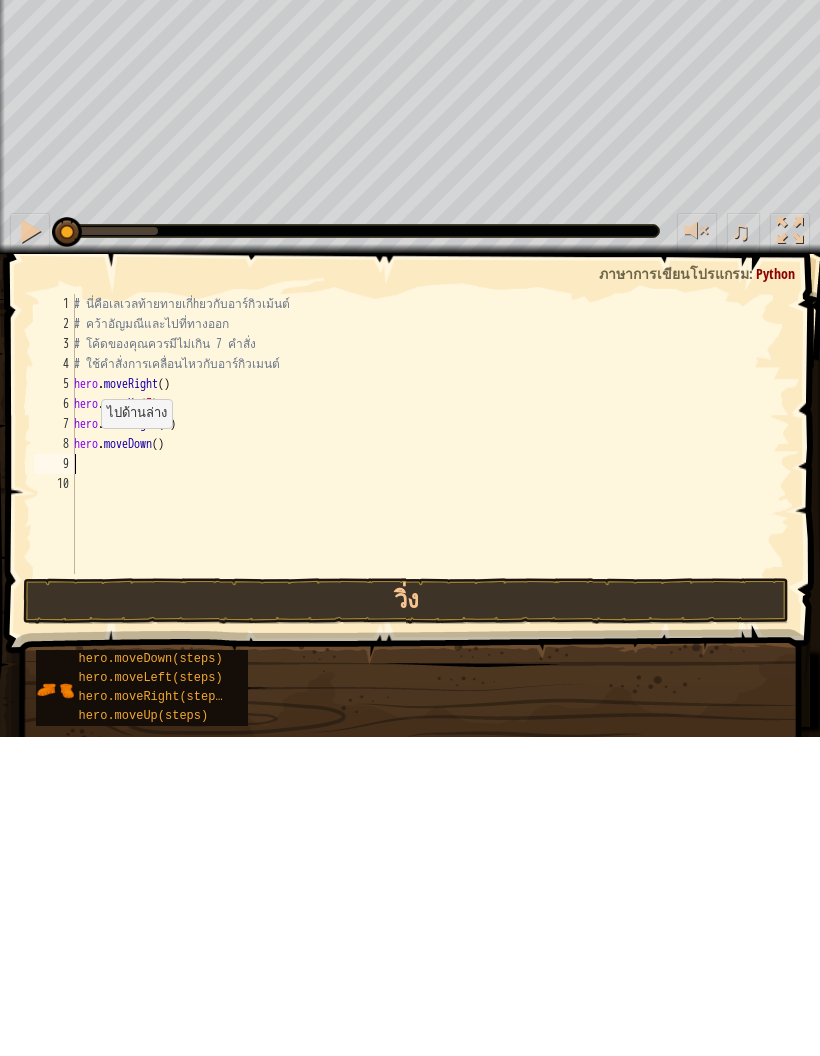 click on "วิ่ง" at bounding box center [406, 920] 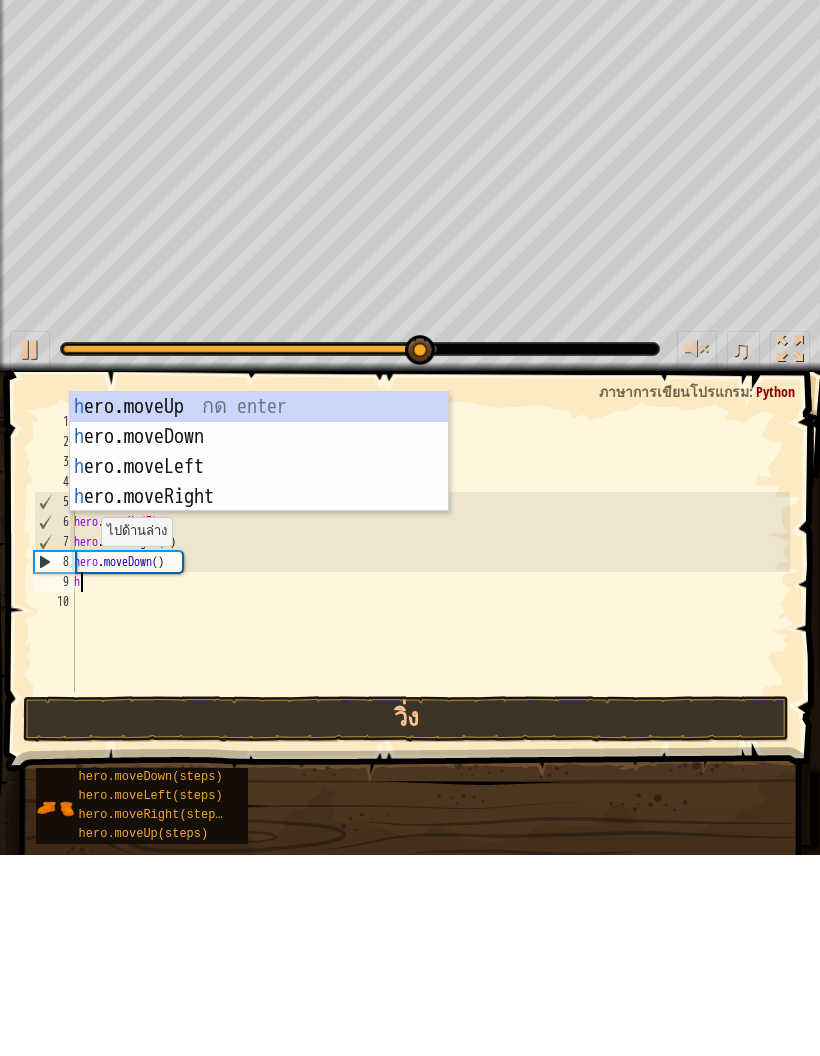 click on "h ero.moveUp กด enter h ero.moveDown กด enter h ero.moveLeft กด enter h ero.moveRight กด enter" at bounding box center (259, 683) 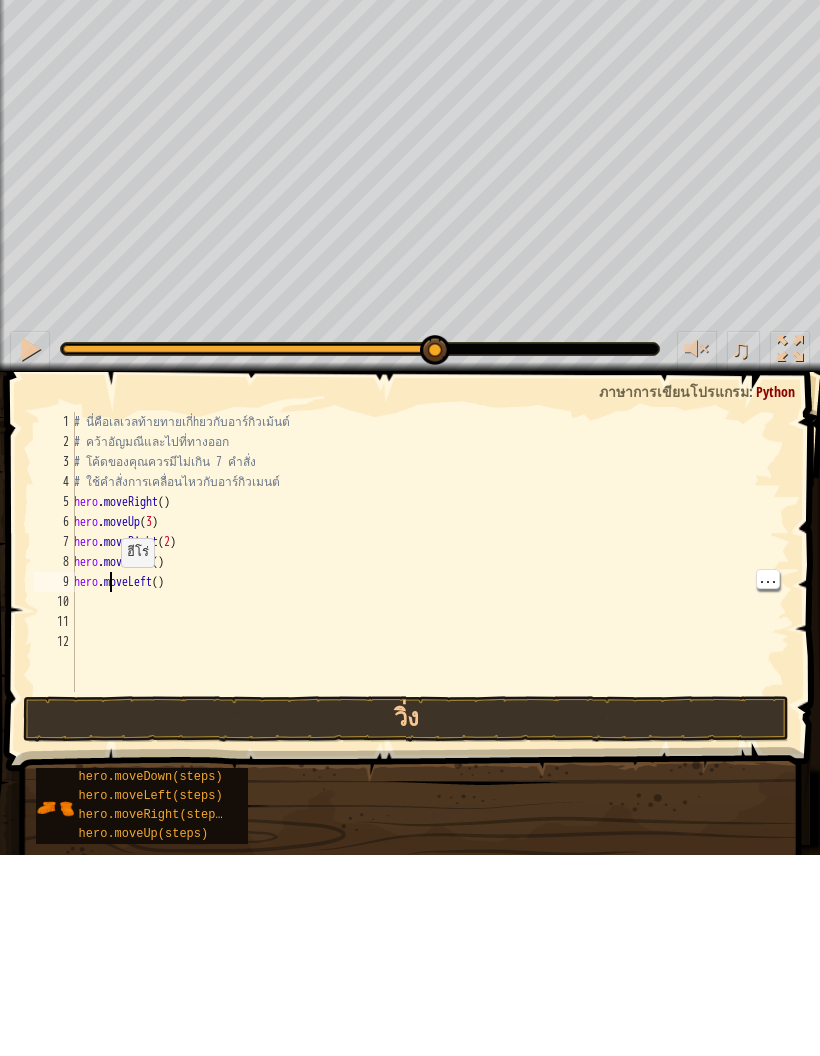 click on "# นี่คือเลเวลท้ายทายเกี่hยวกับอาร์กิวเม้นต์ # คว้าอัญมณีและไปที่ทางออก # โค้ดของคุณควรมีไม่เกิน 7 คำสั่ง # ใช้คำสั่งการเคลื่อนไหวกับอาร์กิวเมนต์ hero . moveRight ( ) hero . moveUp ( 3 ) hero . moveRight ( 2 ) hero . moveDown ( ) hero . moveLeft ( )" at bounding box center (430, 773) 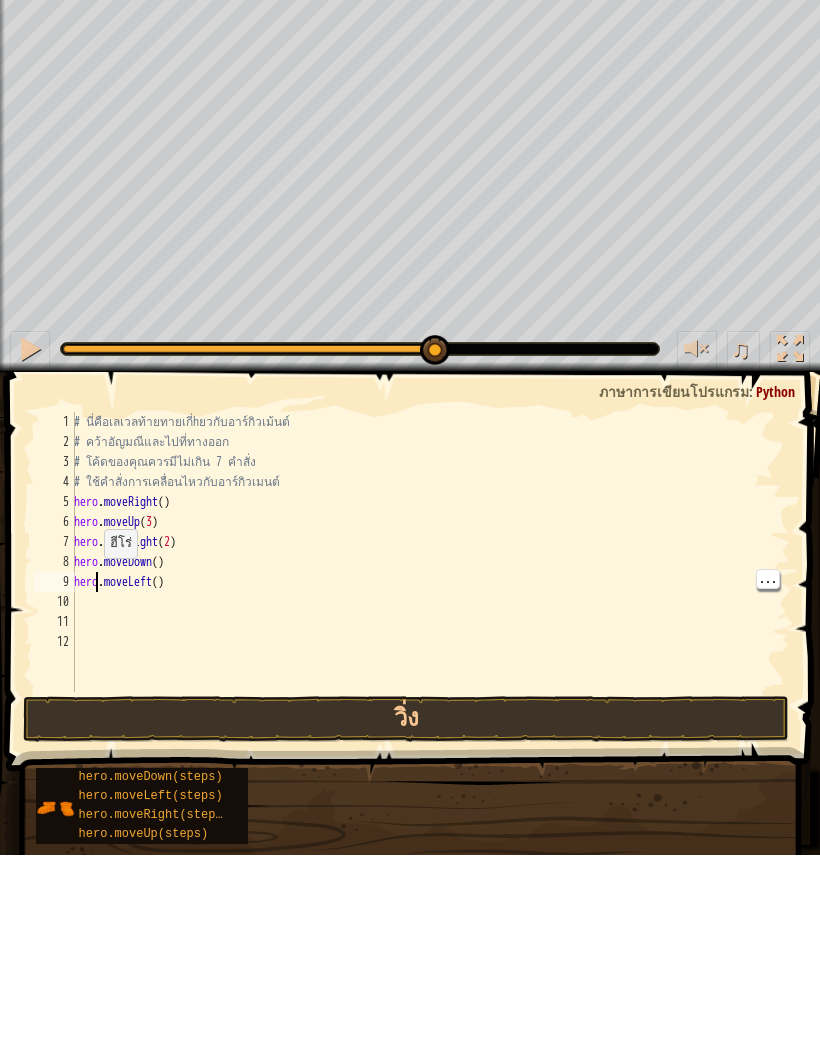 click on "# นี่คือเลเวลท้ายทายเกี่hยวกับอาร์กิวเม้นต์ # คว้าอัญมณีและไปที่ทางออก # โค้ดของคุณควรมีไม่เกิน 7 คำสั่ง # ใช้คำสั่งการเคลื่อนไหวกับอาร์กิวเมนต์ hero . moveRight ( ) hero . moveUp ( 3 ) hero . moveRight ( 2 ) hero . moveDown ( ) hero . moveLeft ( )" at bounding box center (430, 773) 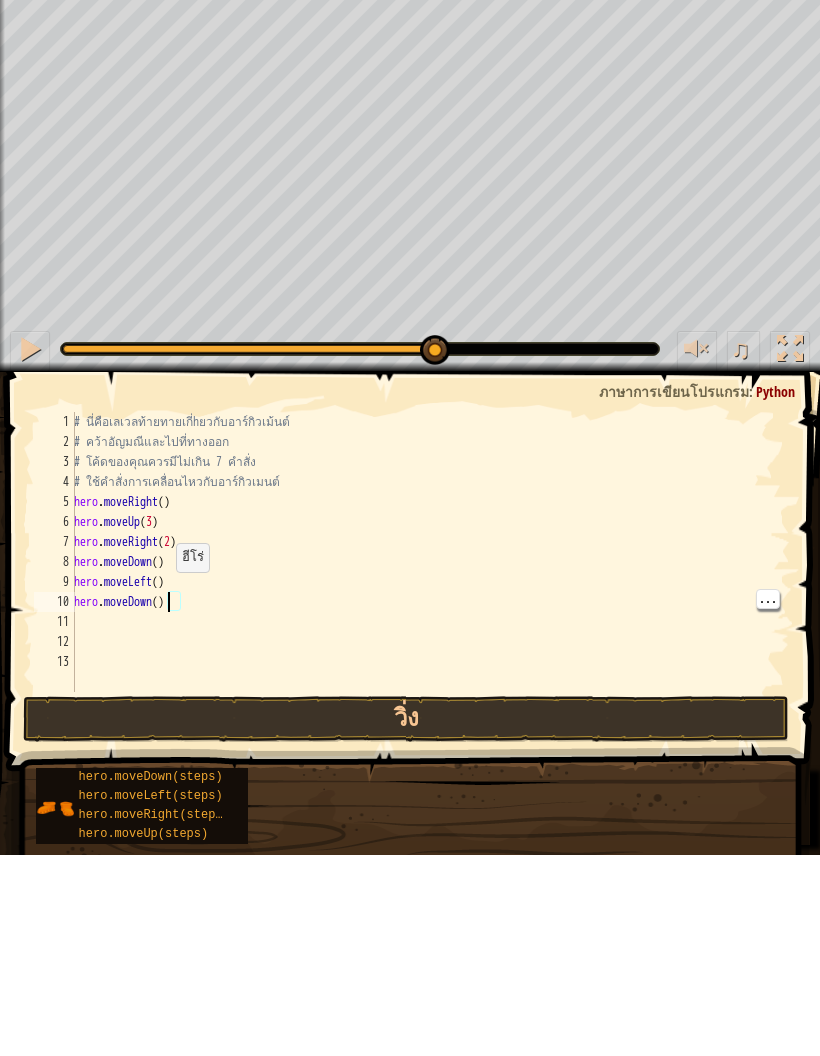 click on "# นี่คือเลเวลท้ายทายเกี่hยวกับอาร์กิวเม้นต์ # คว้าอัญมณีและไปที่ทางออก # โค้ดของคุณควรมีไม่เกิน 7 คำสั่ง # ใช้คำสั่งการเคลื่อนไหวกับอาร์กิวเมนต์ hero . moveRight ( ) hero . moveUp ( 3 ) hero . moveRight ( 2 ) hero . moveDown ( ) hero . moveLeft ( ) hero . moveDown ( )" at bounding box center [430, 773] 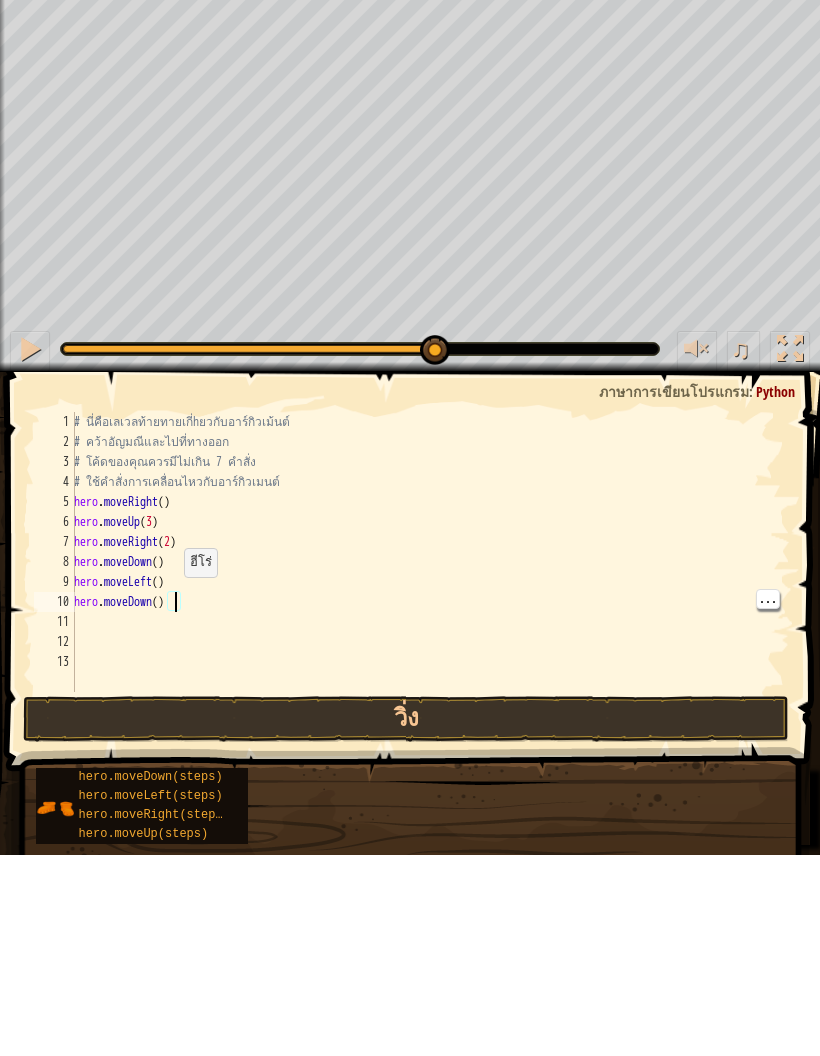 click on "# นี่คือเลเวลท้ายทายเกี่hยวกับอาร์กิวเม้นต์ # คว้าอัญมณีและไปที่ทางออก # โค้ดของคุณควรมีไม่เกิน 7 คำสั่ง # ใช้คำสั่งการเคลื่อนไหวกับอาร์กิวเมนต์ hero . moveRight ( ) hero . moveUp ( 3 ) hero . moveRight ( 2 ) hero . moveDown ( ) hero . moveLeft ( ) hero . moveDown ( )" at bounding box center [430, 773] 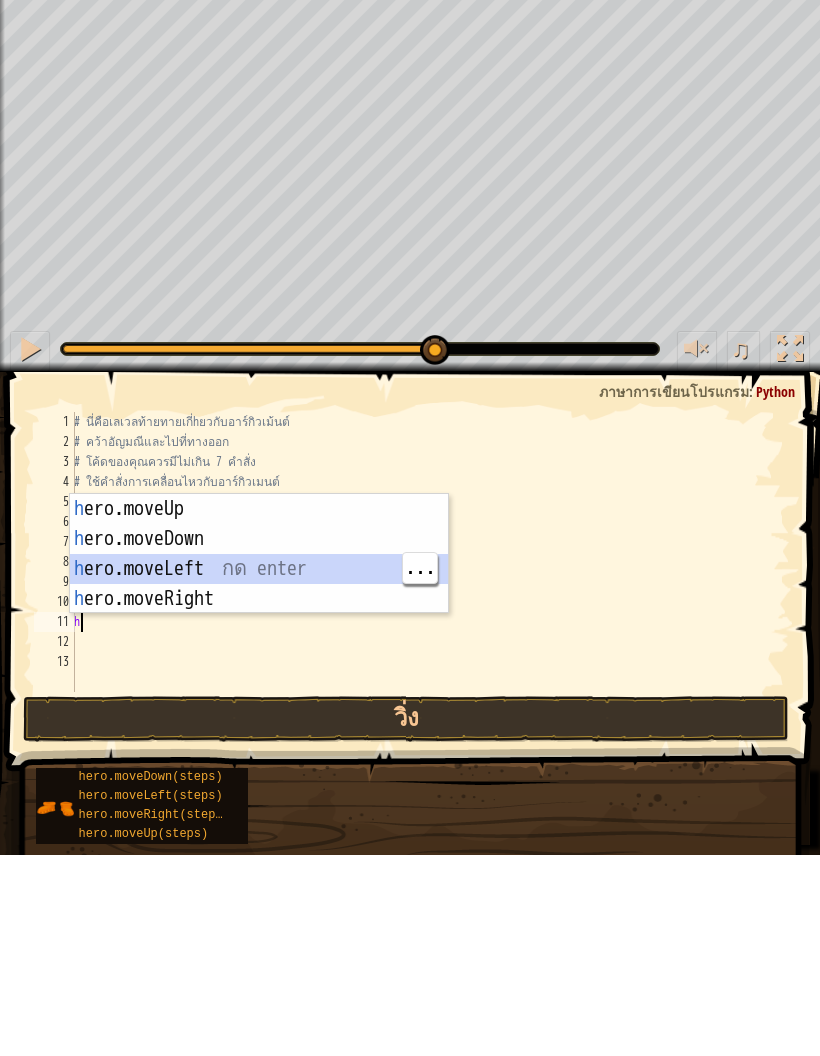 click on "h ero.moveUp กด enter h ero.moveDown กด enter h ero.moveLeft กด enter h ero.moveRight กด enter" at bounding box center (259, 785) 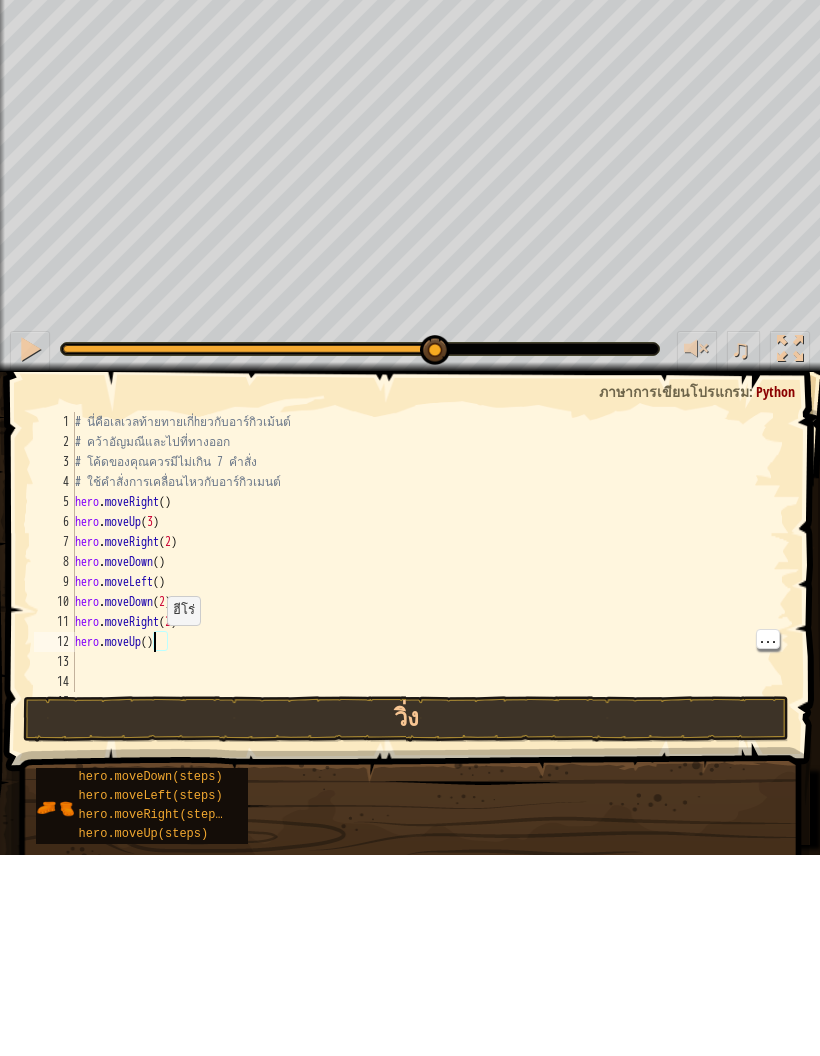 click on "# นี่คือเลเวลท้ายทายเกี่hยวกับอาร์กิวเม้นต์ # คว้าอัญมณีและไปที่ทางออก # โค้ดของคุณควรมีไม่เกิน 7 คำสั่ง # ใช้คำสั่งการเคลื่อนไหวกับอาร์กิวเมนต์ hero . moveRight ( ) hero . moveUp ( 3 ) hero . moveRight ( 2 ) hero . moveDown ( ) hero . moveLeft ( ) hero . moveDown ( 2 ) hero . moveRight ( 2 ) hero . moveUp ( )" at bounding box center [430, 773] 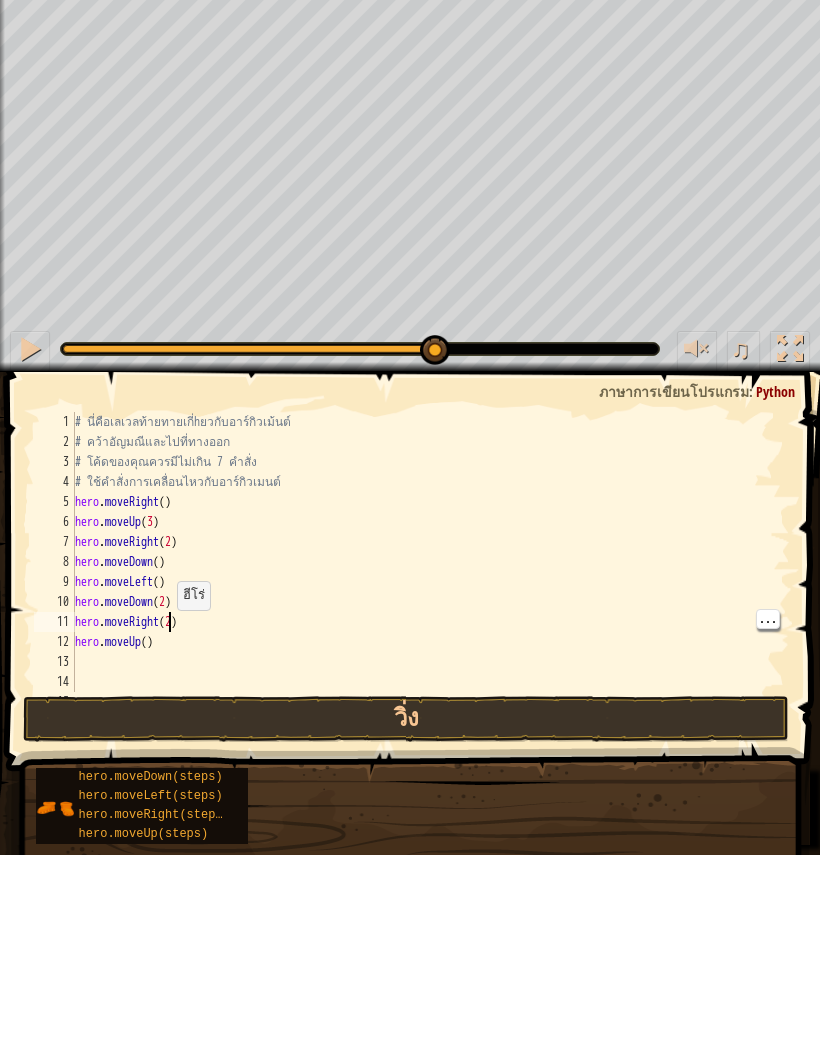 click on "# นี่คือเลเวลท้ายทายเกี่hยวกับอาร์กิวเม้นต์ # คว้าอัญมณีและไปที่ทางออก # โค้ดของคุณควรมีไม่เกิน 7 คำสั่ง # ใช้คำสั่งการเคลื่อนไหวกับอาร์กิวเมนต์ hero . moveRight ( ) hero . moveUp ( 3 ) hero . moveRight ( 2 ) hero . moveDown ( ) hero . moveLeft ( ) hero . moveDown ( 2 ) hero . moveRight ( 2 ) hero . moveUp ( )" at bounding box center [430, 773] 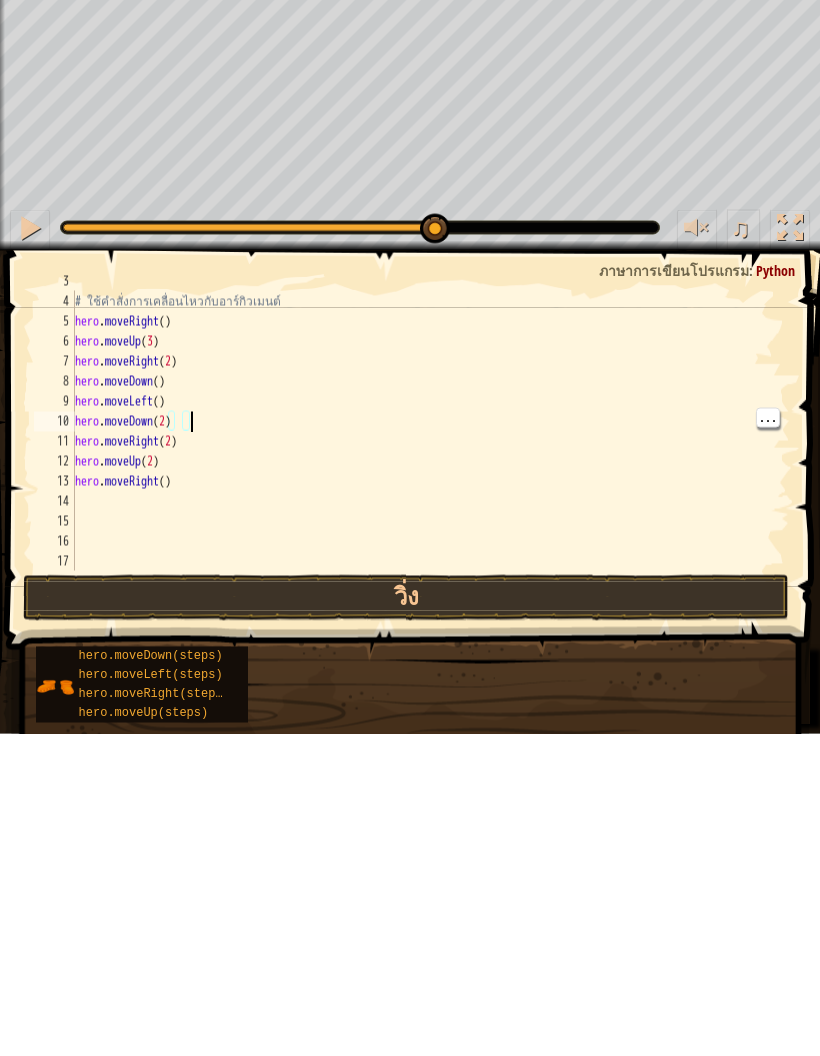 scroll, scrollTop: 59, scrollLeft: 0, axis: vertical 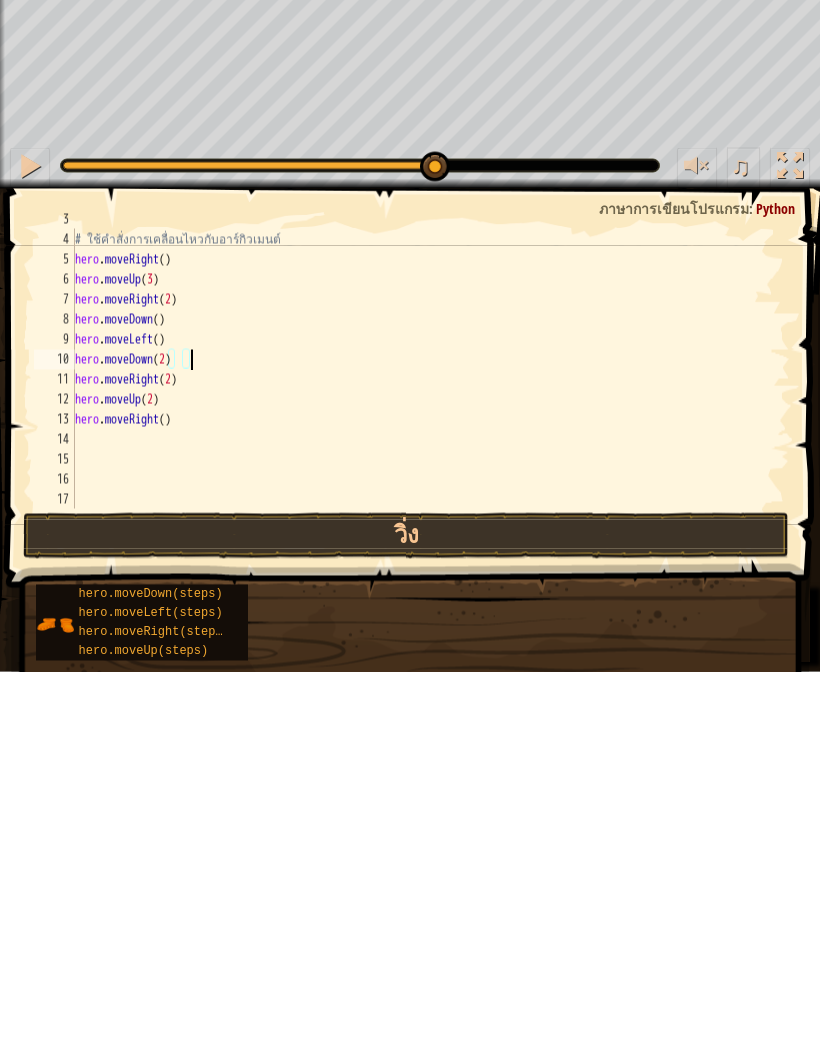click on "วิ่ง" at bounding box center [406, 920] 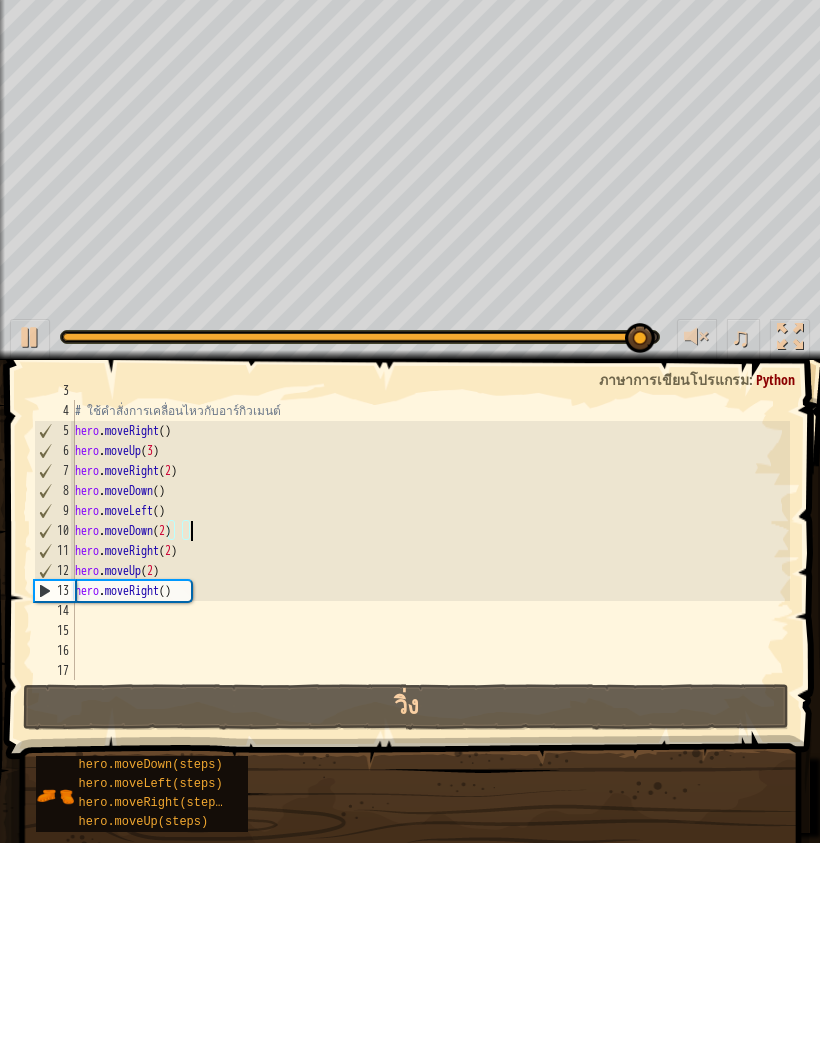 scroll, scrollTop: 60, scrollLeft: 0, axis: vertical 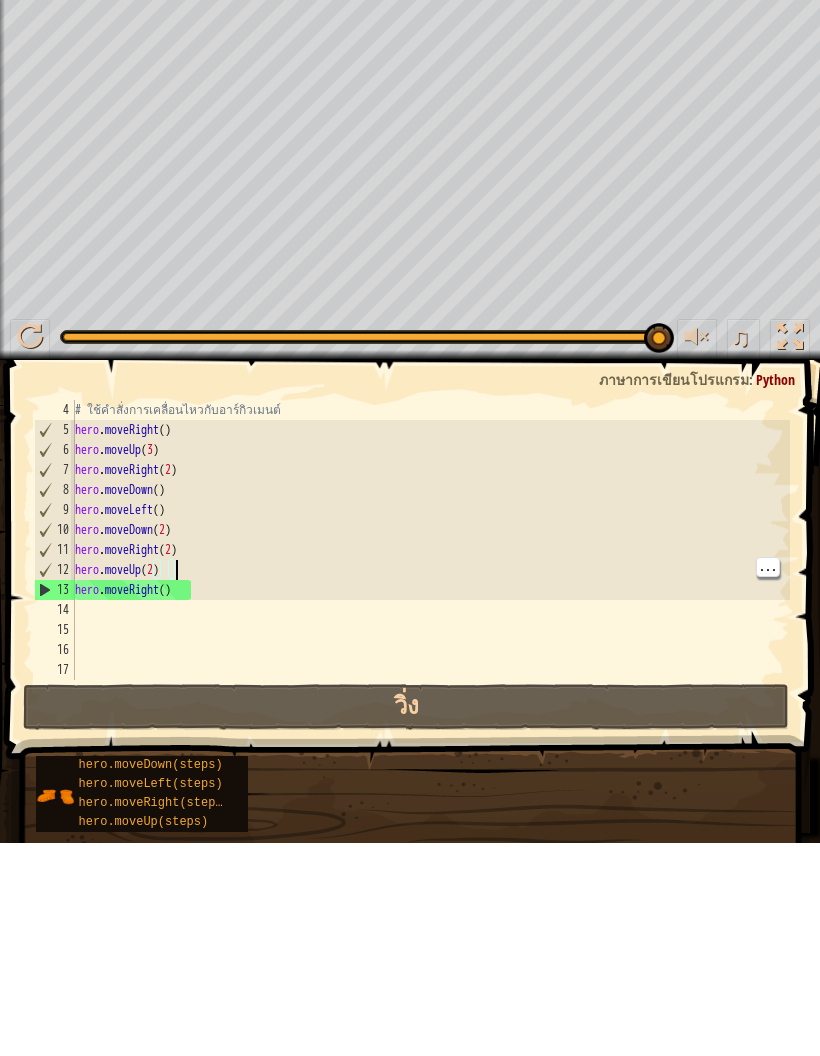 click on "# ใช้คำสั่งการเคลื่อนไหวกับอาร์กิวเมนต์ hero . moveRight ( ) hero . moveUp ( 3 ) hero . moveRight ( 2 ) hero . moveDown ( ) hero . moveLeft ( ) hero . moveDown ( 2 ) hero . moveRight ( 2 ) hero . moveUp ( 2 ) hero . moveRight ( )" at bounding box center [430, 773] 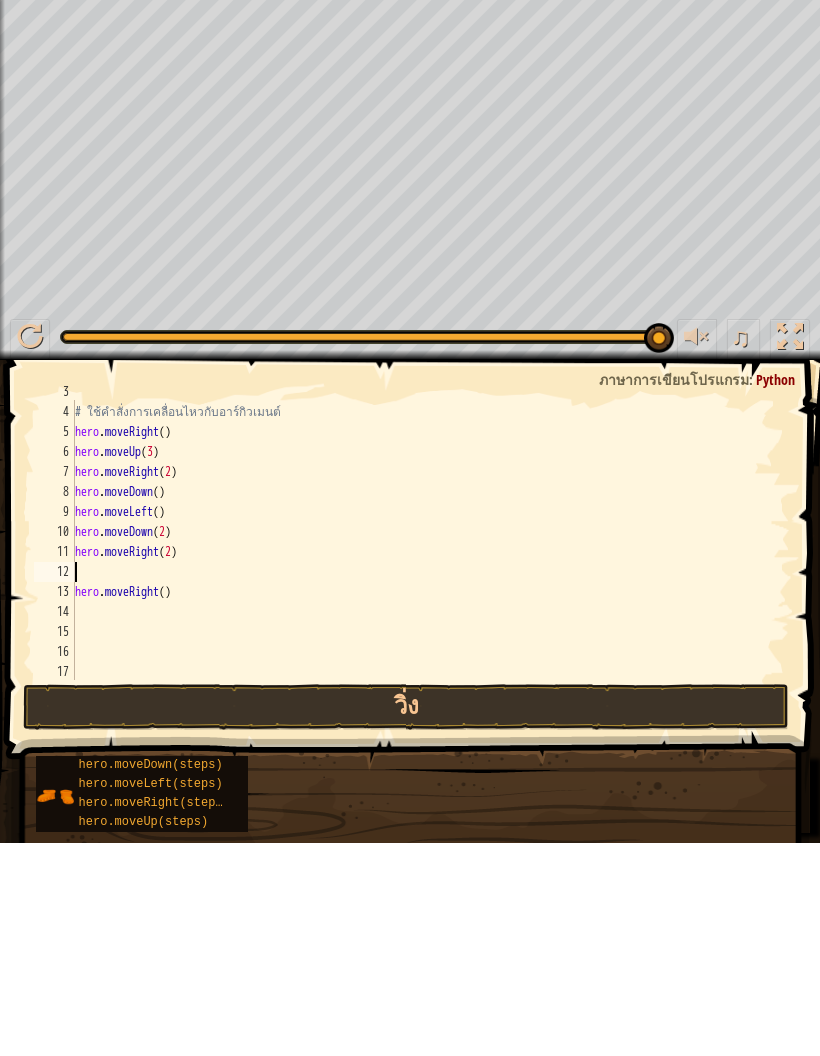 scroll, scrollTop: 60, scrollLeft: 0, axis: vertical 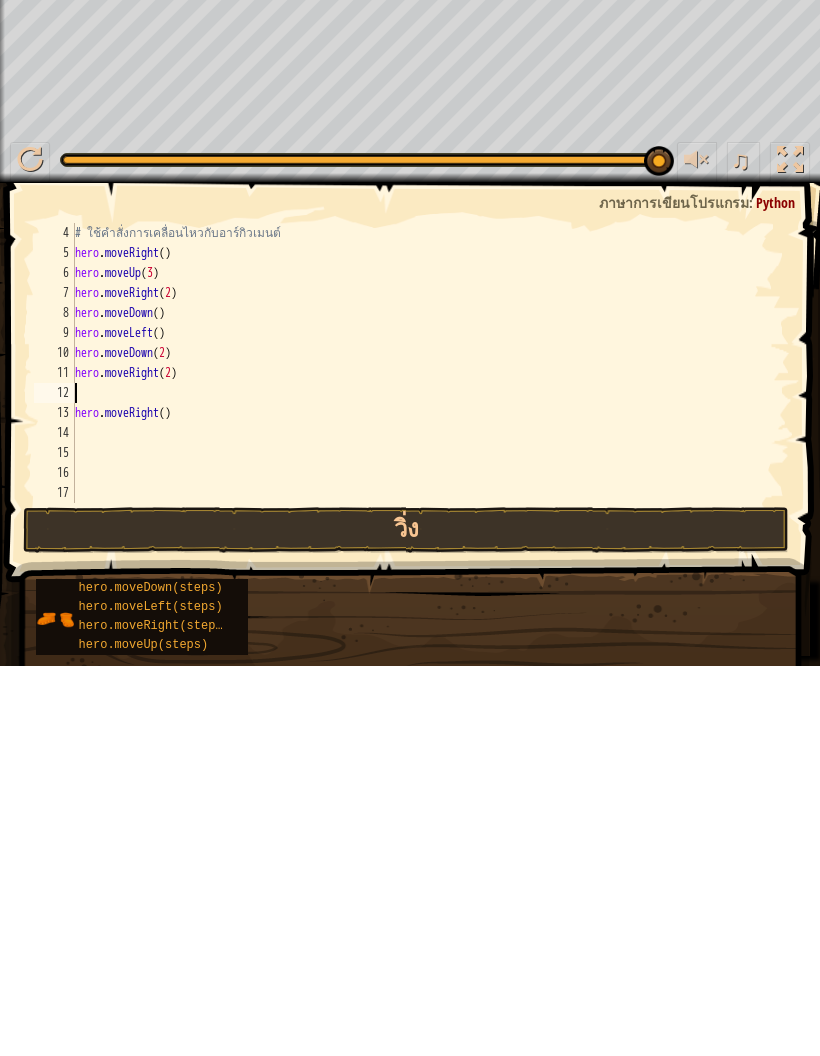 click on "วิ่ง" at bounding box center (406, 920) 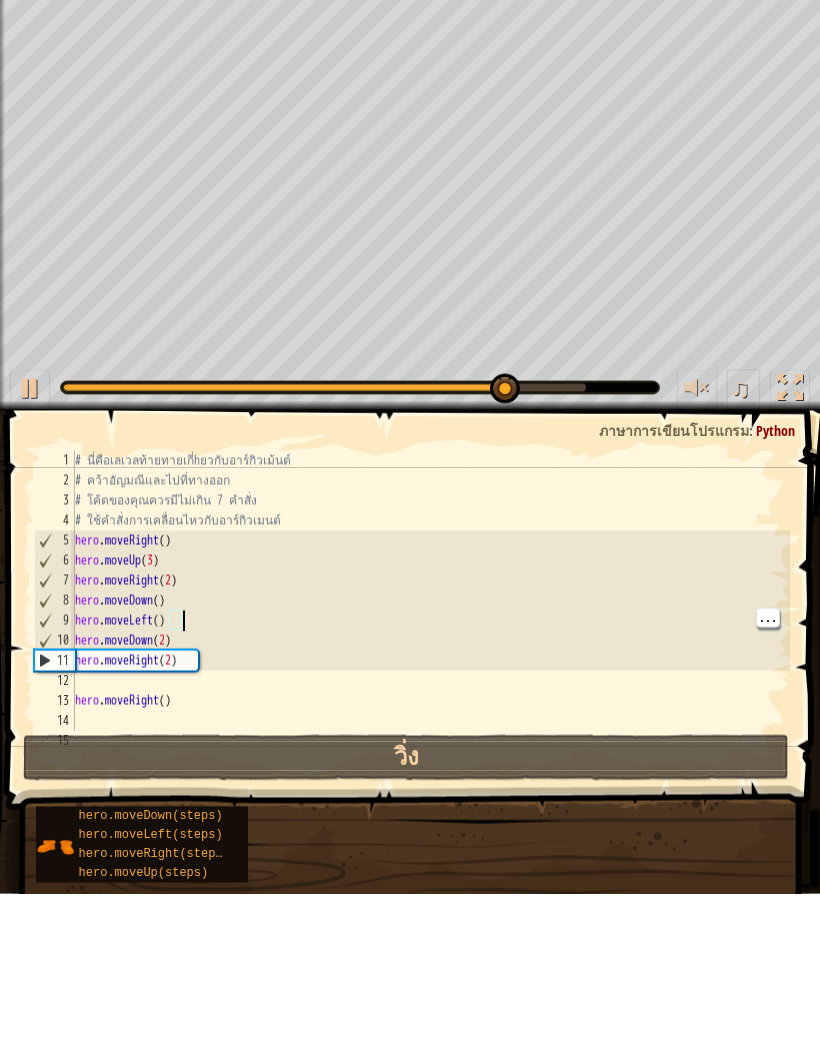 scroll, scrollTop: 60, scrollLeft: 0, axis: vertical 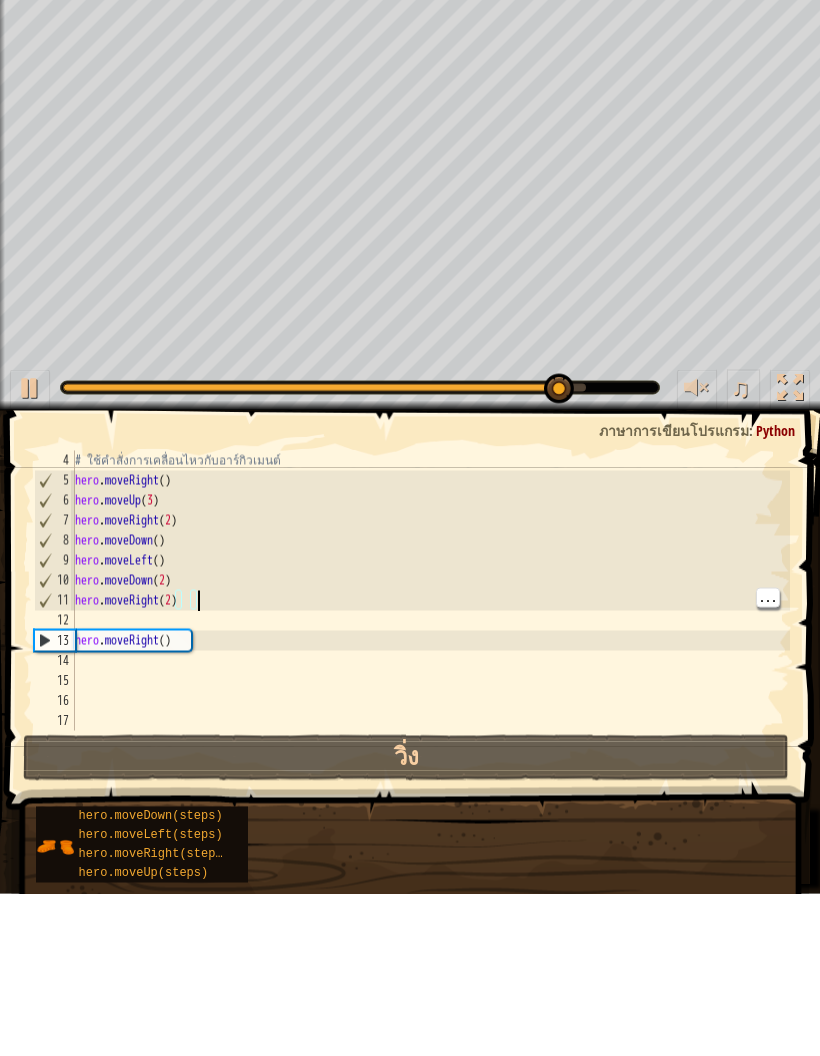 click on "# ใช้คำสั่งการเคลื่อนไหวกับอาร์กิวเมนต์ hero . moveRight ( ) hero . moveUp ( 3 ) hero . moveRight ( 2 ) hero . moveDown ( ) hero . moveLeft ( ) hero . moveDown ( 2 ) hero . moveRight ( ) hero . moveUp ( 2 ) hero . moveRight ( )" at bounding box center [430, 773] 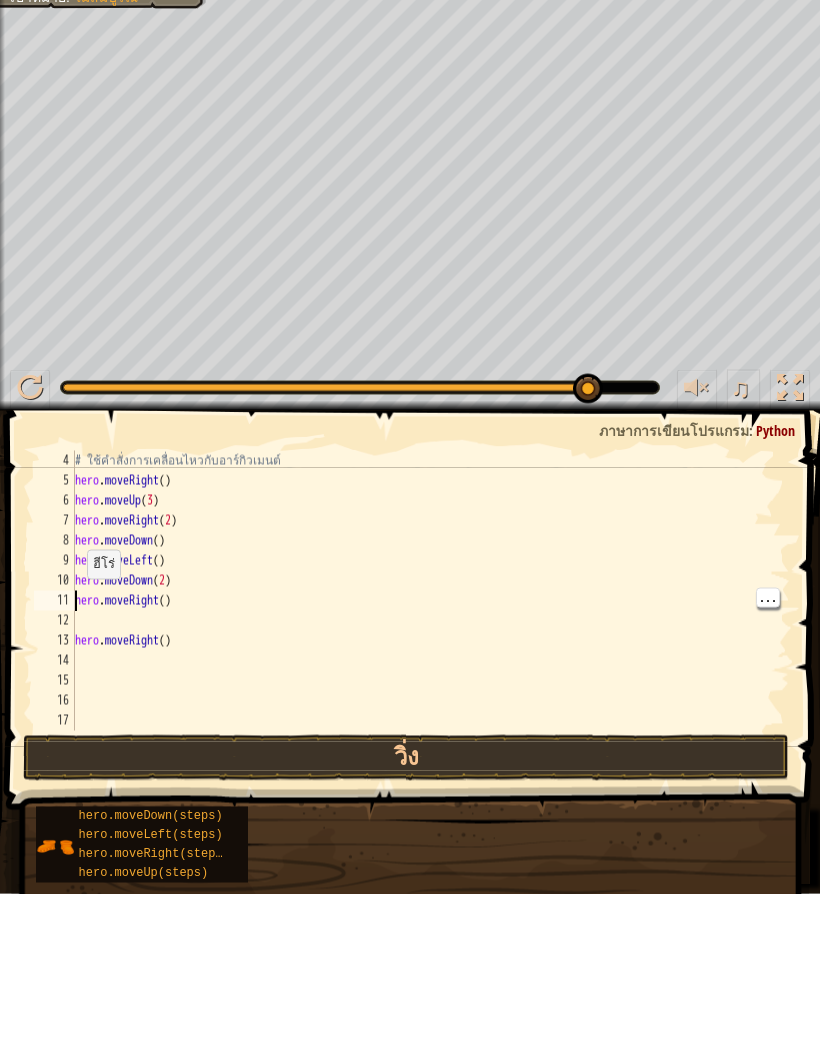 click on "# ใช้คำสั่งการเคลื่อนไหวกับอาร์กิวเมนต์ hero . moveRight ( ) hero . moveUp ( 3 ) hero . moveRight ( 2 ) hero . moveDown ( ) hero . moveLeft ( ) hero . moveDown ( 2 ) hero . moveRight ( ) hero . moveRight ( )" at bounding box center [430, 773] 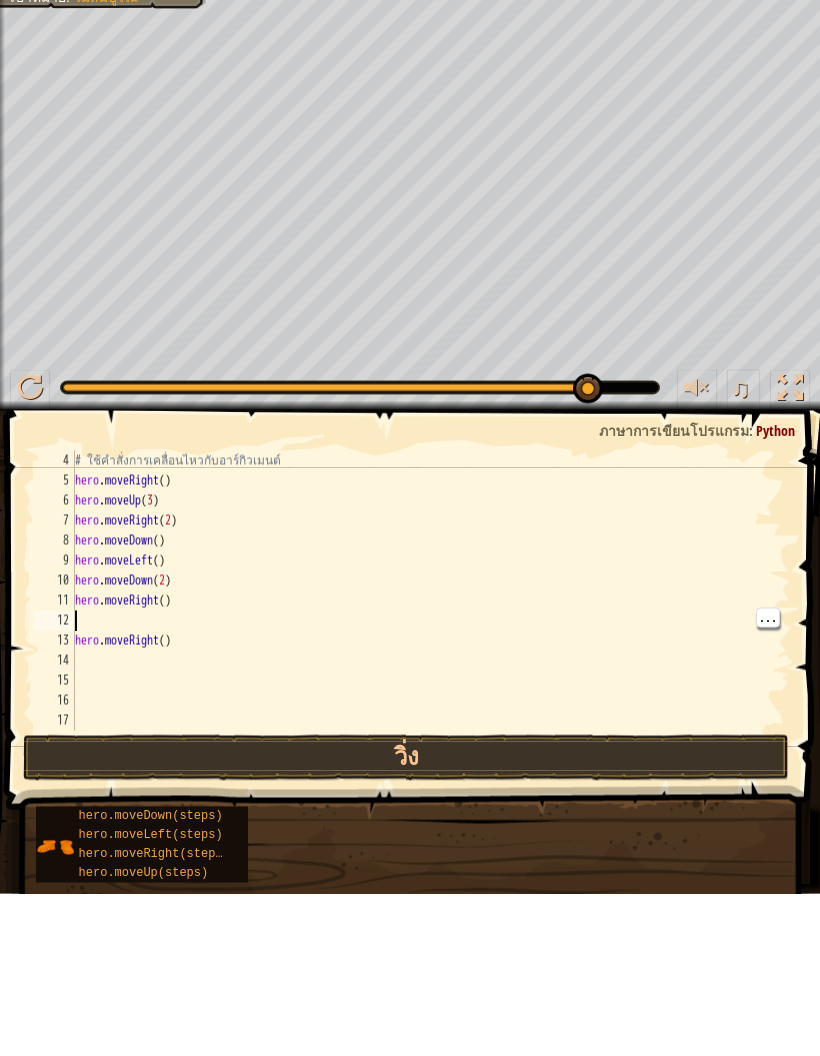 click on "# ใช้คำสั่งการเคลื่อนไหวกับอาร์กิวเมนต์ hero . moveRight ( ) hero . moveUp ( 3 ) hero . moveRight ( 2 ) hero . moveDown ( ) hero . moveLeft ( ) hero . moveDown ( 2 ) hero . moveRight ( ) hero . moveRight ( )" at bounding box center [430, 773] 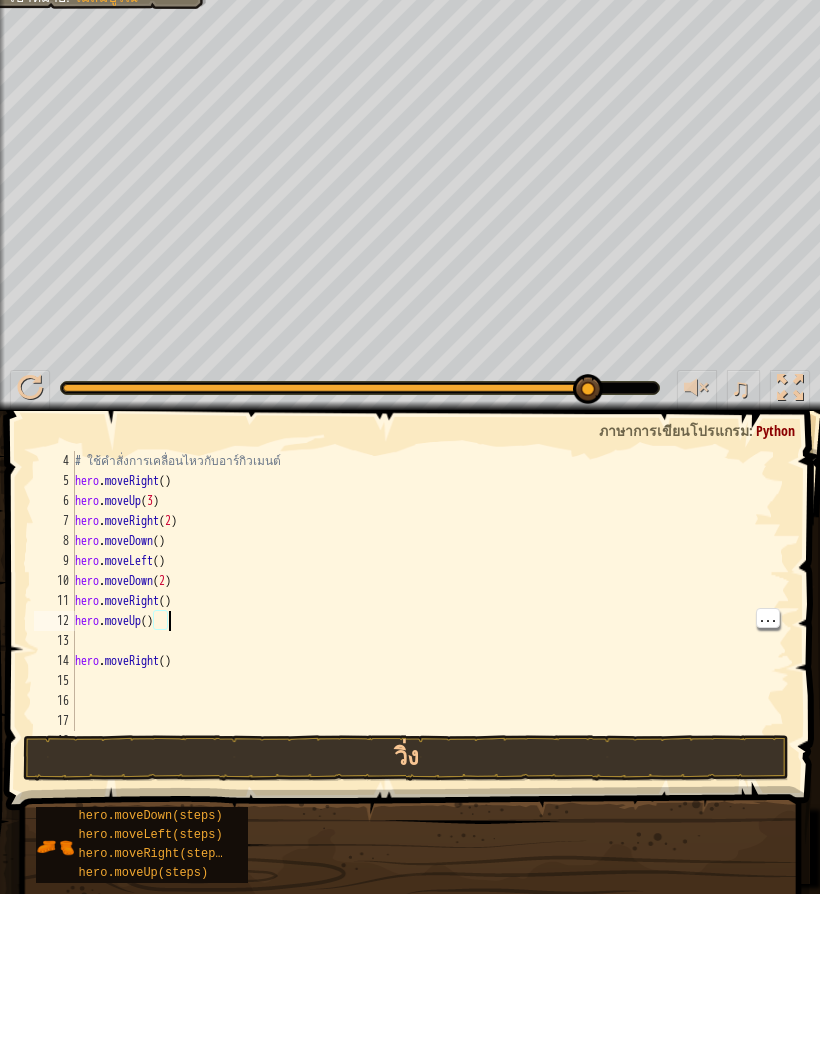 click on "# ใช้คำสั่งการเคลื่อนไหวกับอาร์กิวเมนต์ hero . moveRight ( ) hero . moveUp ( 3 ) hero . moveRight ( 2 ) hero . moveDown ( ) hero . moveLeft ( ) hero . moveDown ( 2 ) hero . moveRight ( ) hero . moveUp ( ) hero . moveRight ( )" at bounding box center (430, 773) 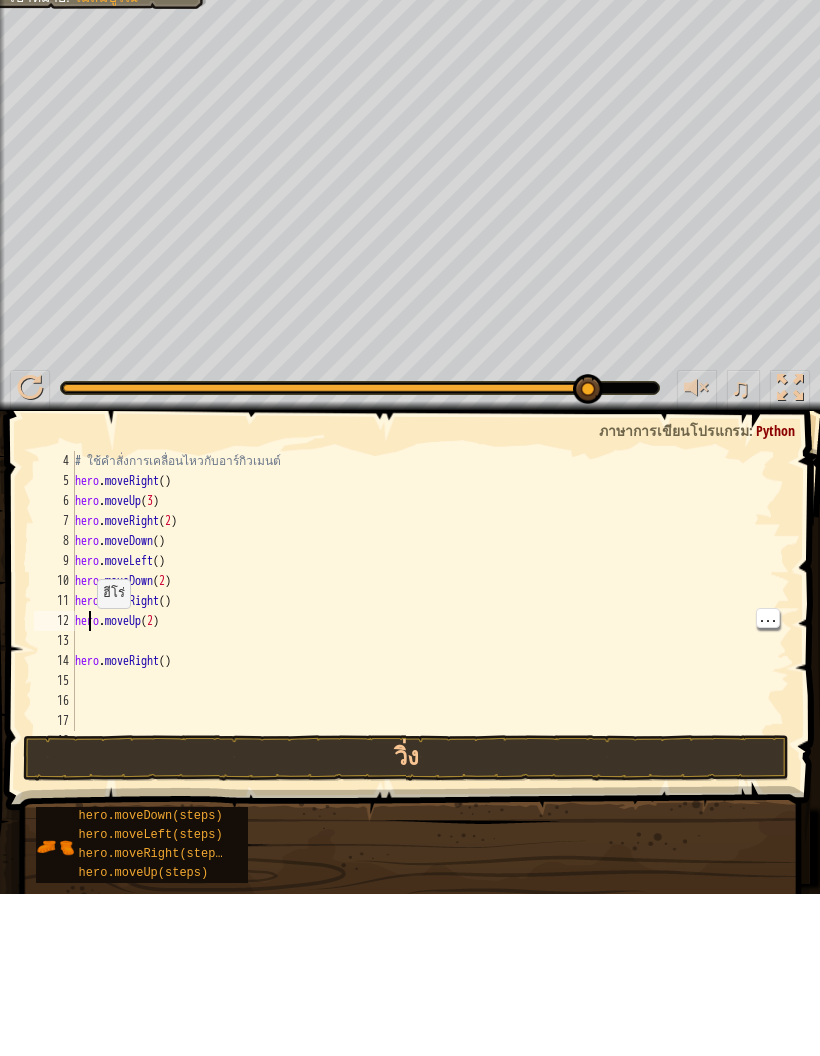 click on "# ใช้คำสั่งการเคลื่อนไหวกับอาร์กิวเมนต์ hero . moveRight ( ) hero . moveUp ( 3 ) hero . moveRight ( 2 ) hero . moveDown ( ) hero . moveLeft ( ) hero . moveDown ( 2 ) hero . moveRight ( ) hero . moveUp ( 2 ) hero . moveRight ( )" at bounding box center [430, 773] 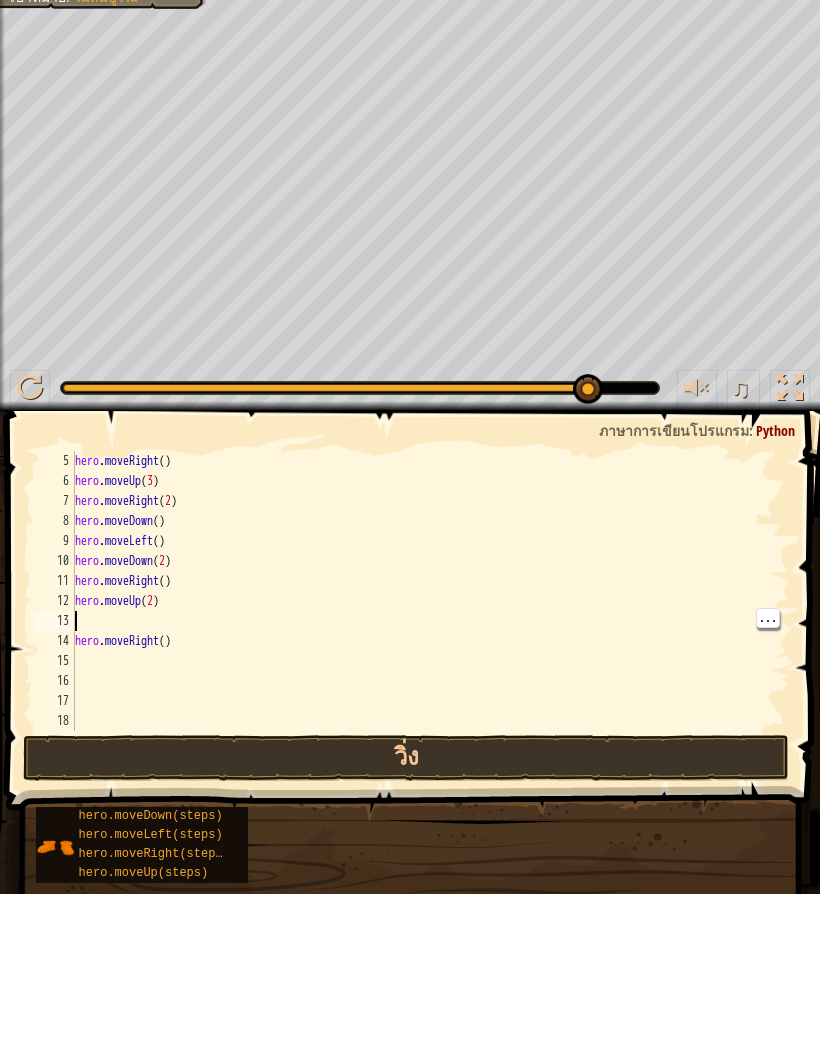 scroll, scrollTop: 60, scrollLeft: 0, axis: vertical 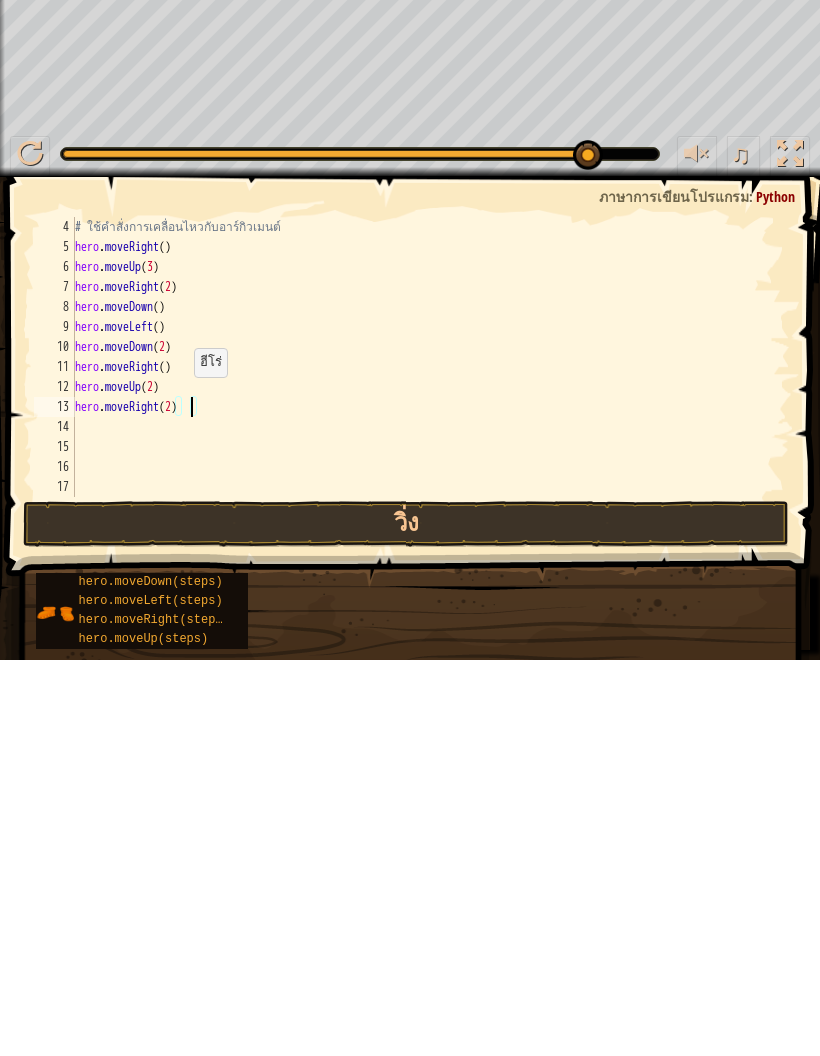 click on "วิ่ง" at bounding box center [406, 920] 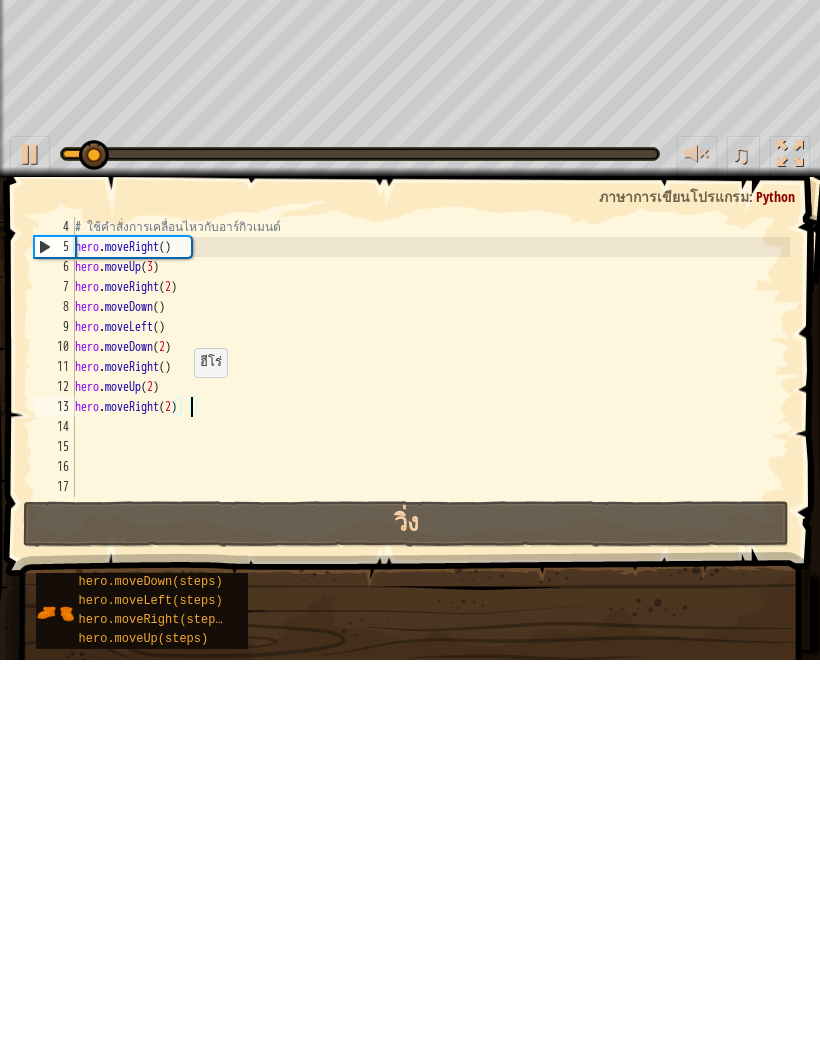 scroll, scrollTop: 0, scrollLeft: 0, axis: both 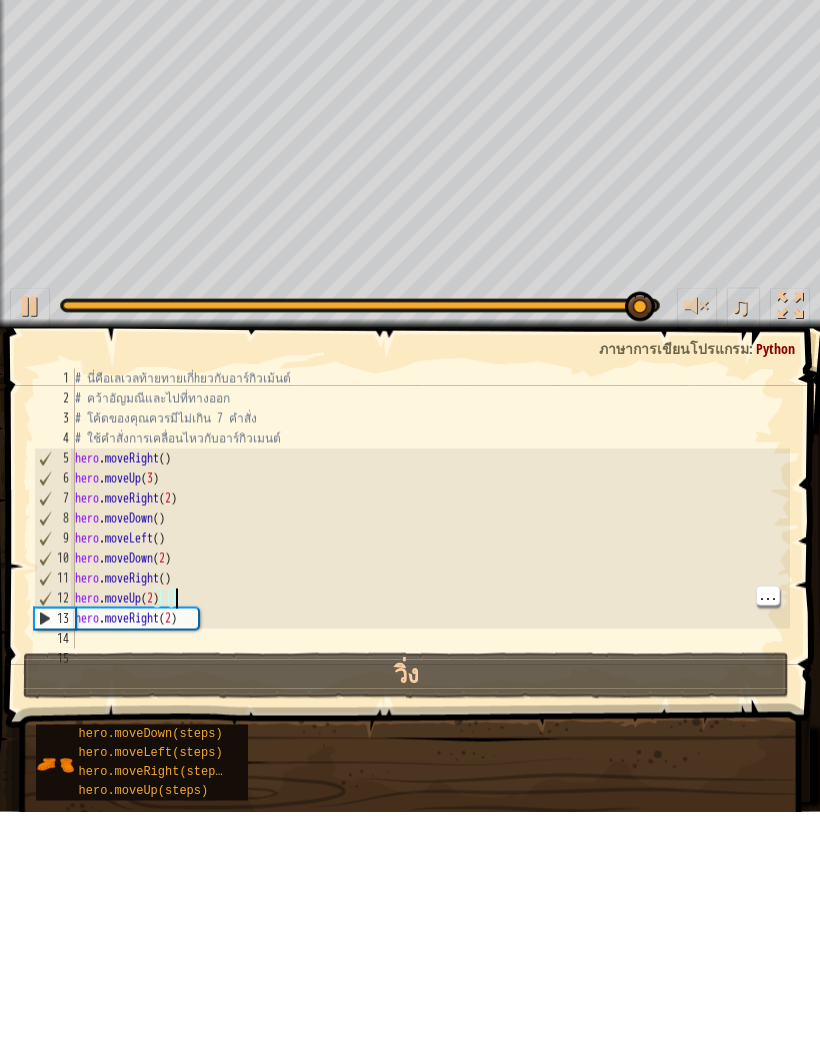 click on "# นี่คือเลเวลท้ายทายเกี่hยวกับอาร์กิวเม้นต์ # คว้าอัญมณีและไปที่ทางออก # โค้ดของคุณควรมีไม่เกิน 7 คำสั่ง # ใช้คำสั่งการเคลื่อนไหวกับอาร์กิวเมนต์ hero . moveRight ( ) hero . moveUp ( 3 ) hero . moveRight ( 2 ) hero . moveDown ( ) hero . moveLeft ( ) hero . moveDown ( 2 ) hero . moveRight ( ) hero . moveUp ( 2 ) hero . moveRight ( 2 )" at bounding box center (430, 773) 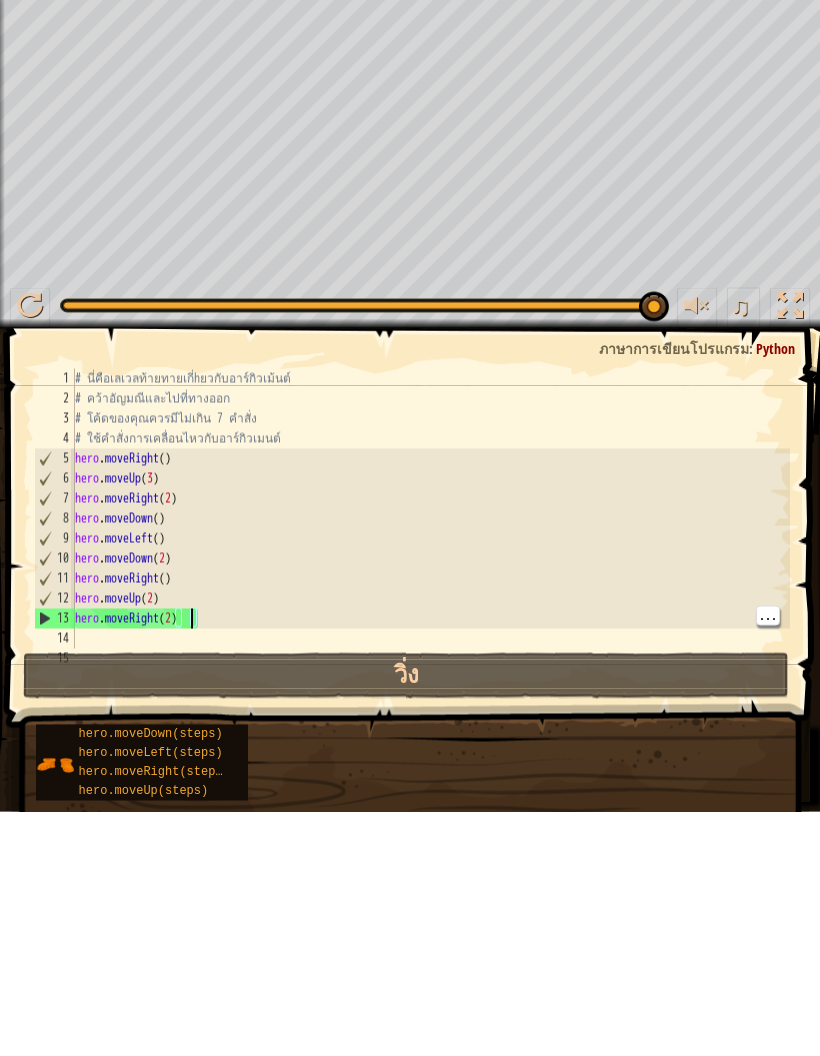 click on "# นี่คือเลเวลท้ายทายเกี่hยวกับอาร์กิวเม้นต์ # คว้าอัญมณีและไปที่ทางออก # โค้ดของคุณควรมีไม่เกิน 7 คำสั่ง # ใช้คำสั่งการเคลื่อนไหวกับอาร์กิวเมนต์ hero . moveRight ( ) hero . moveUp ( 3 ) hero . moveRight ( 2 ) hero . moveDown ( ) hero . moveLeft ( ) hero . moveDown ( 2 ) hero . moveRight ( ) hero . moveUp ( 2 ) hero . moveRight ( 2 )" at bounding box center [430, 773] 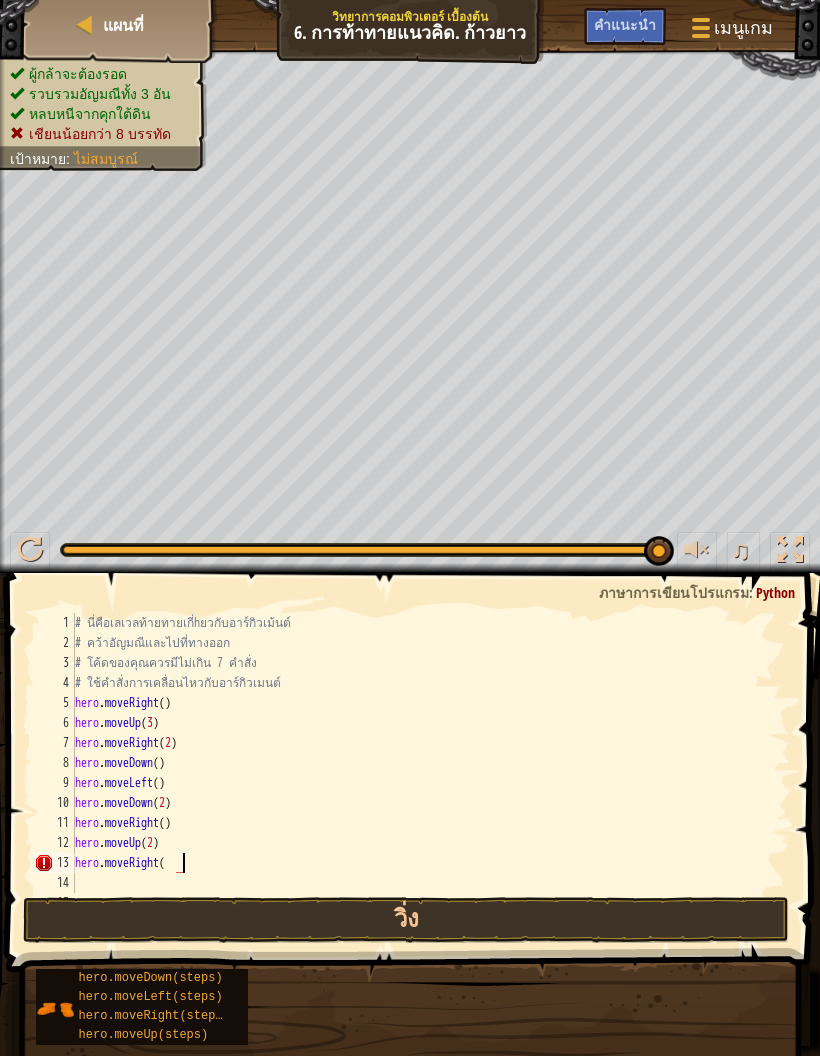click at bounding box center (85, 25) 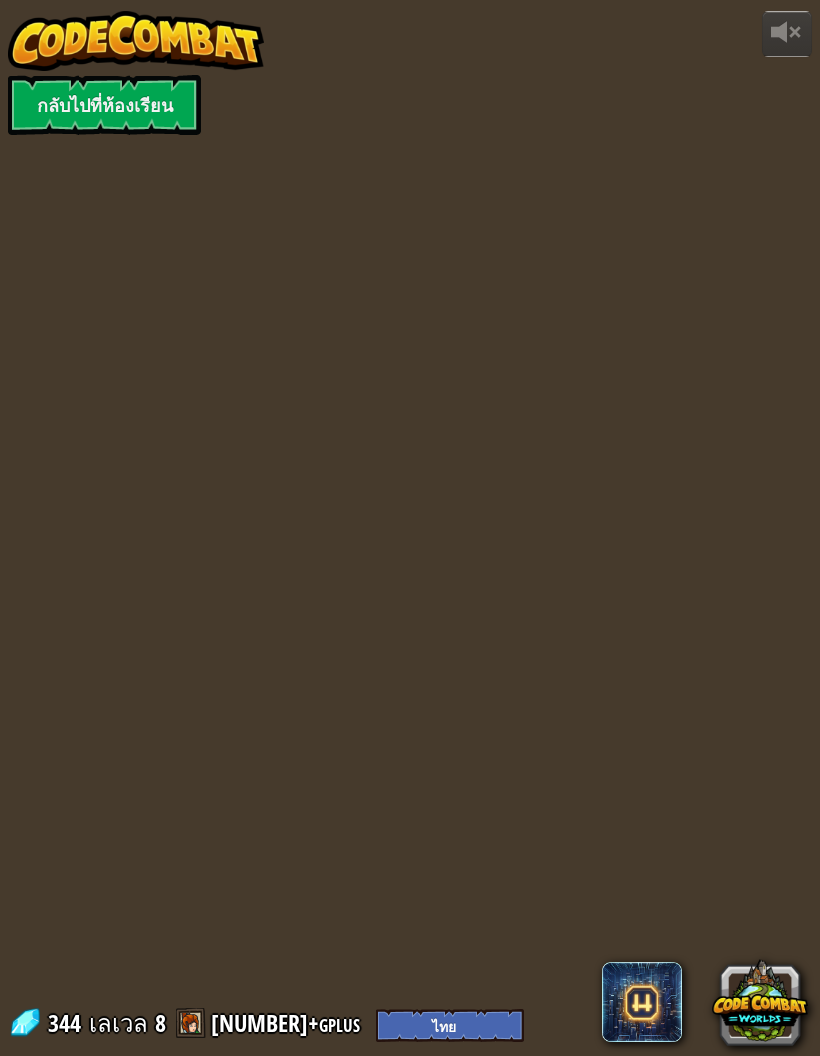 select on "th" 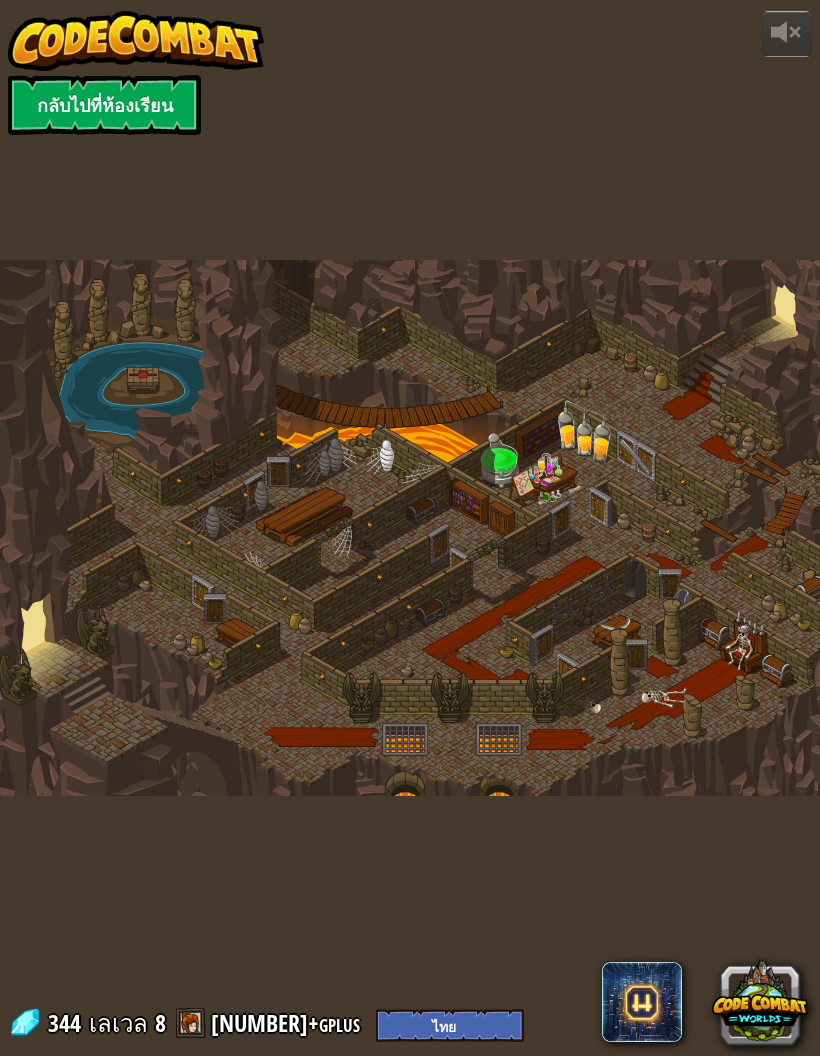 select on "th" 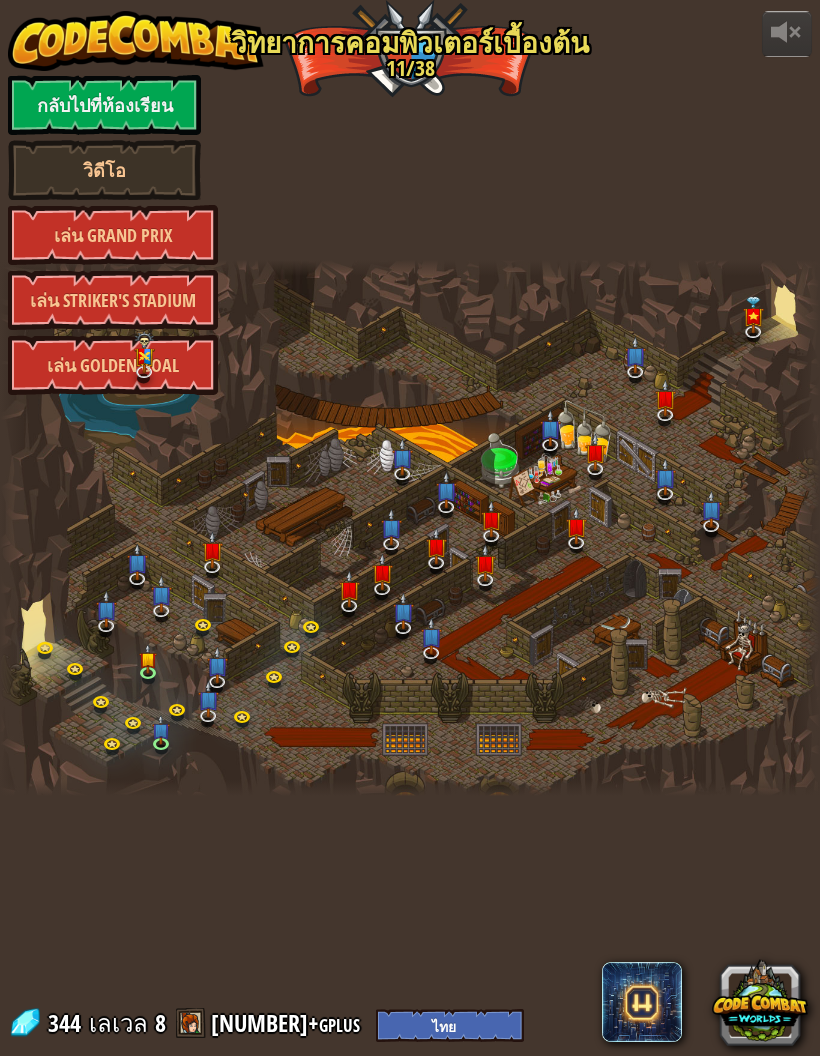 select on "th" 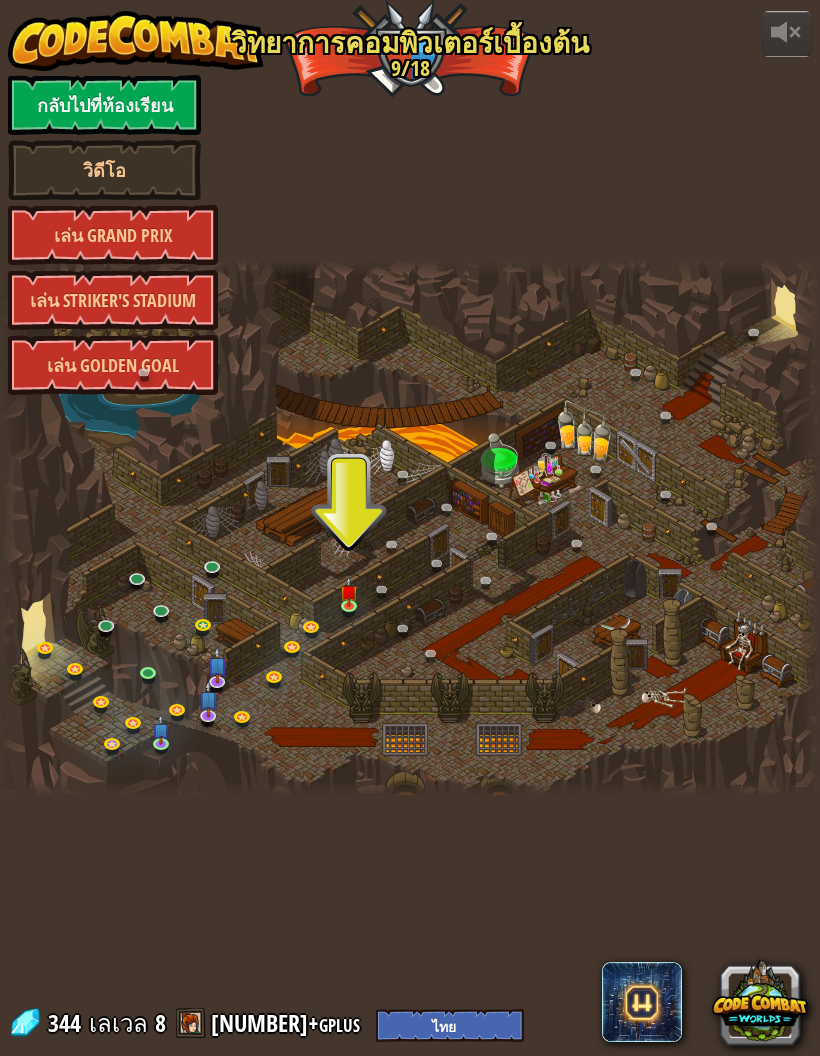 click at bounding box center [153, 677] 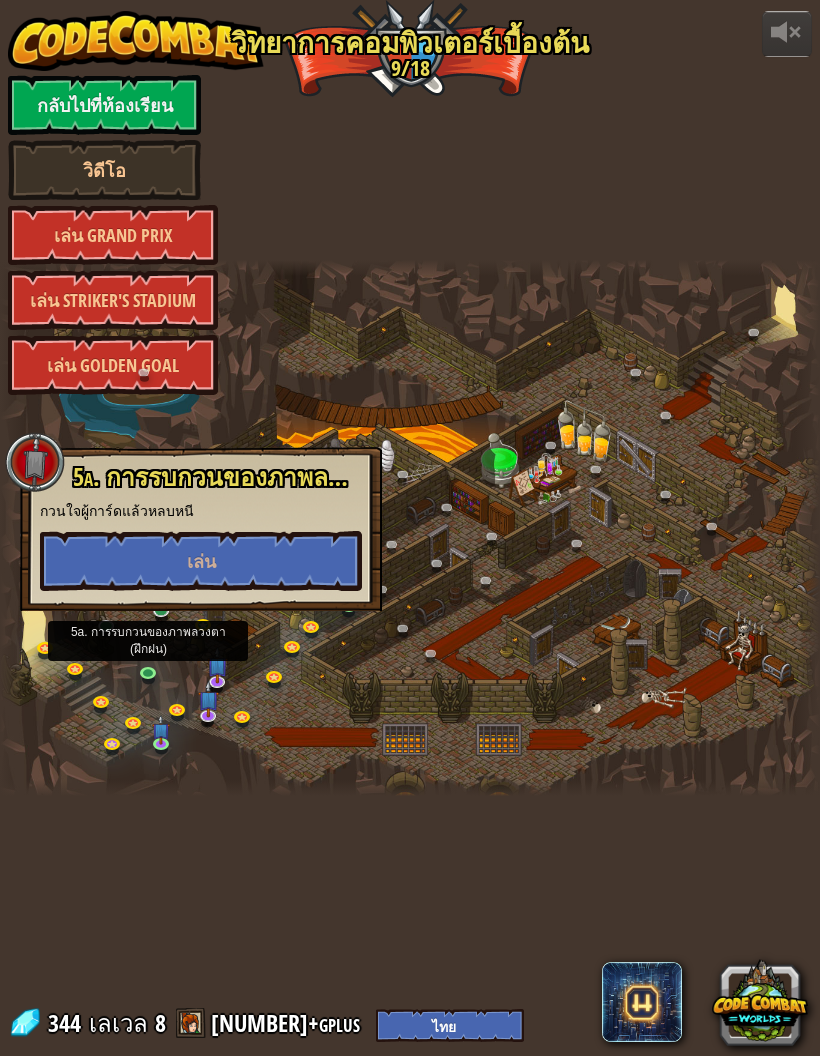 click on "เล่น" at bounding box center [201, 561] 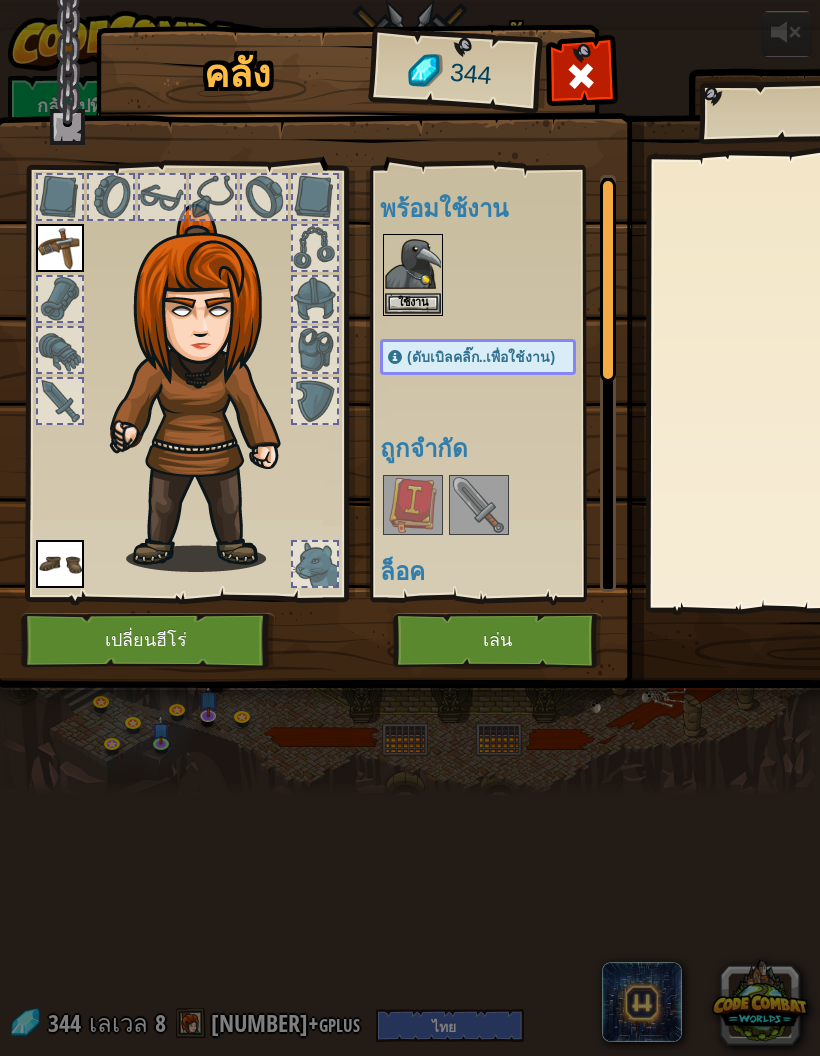 click on "เล่น" at bounding box center [497, 640] 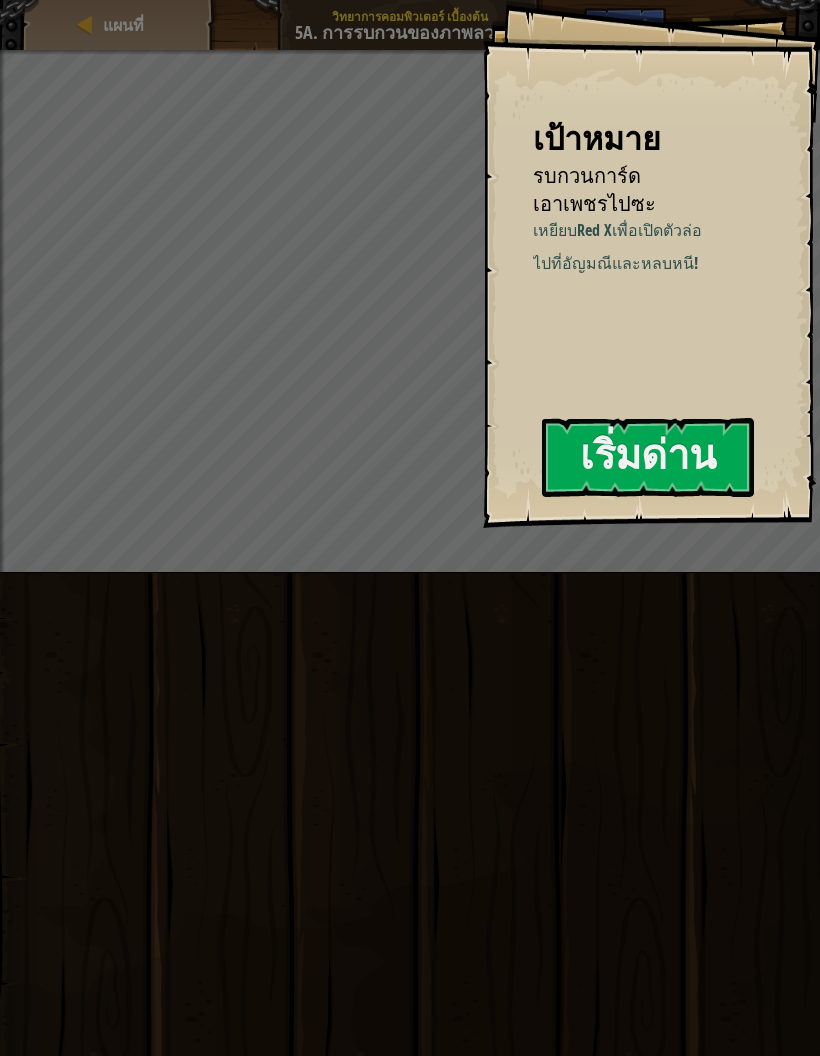 click on "เริ่มด่าน" at bounding box center (648, 457) 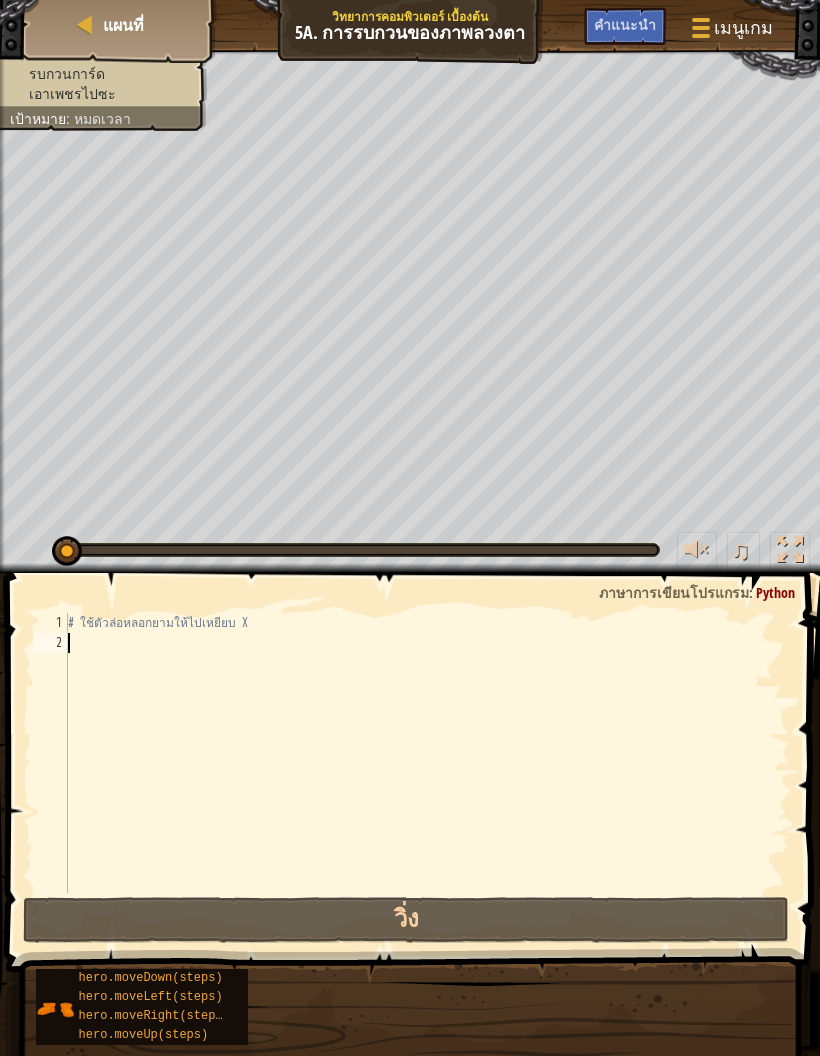 scroll, scrollTop: 21, scrollLeft: 27, axis: both 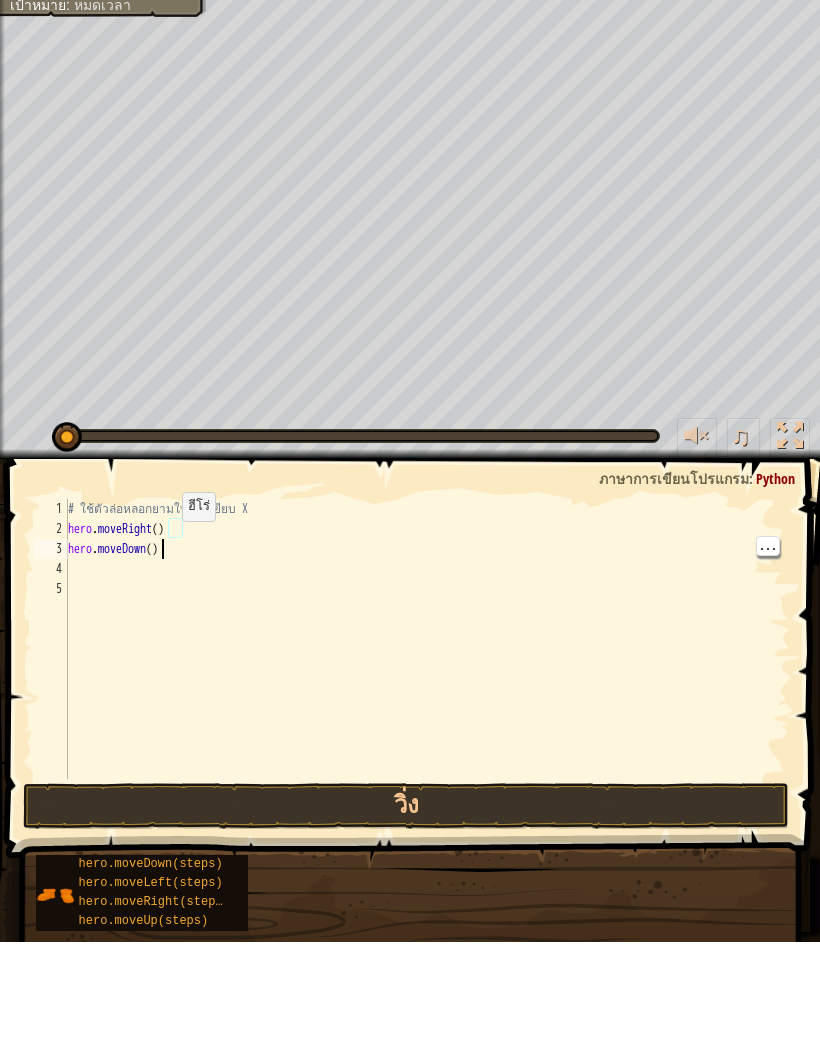 click on "# ใช้ตัวล่อหลอกยามให้ไปเหยียบ X hero . moveRight ( ) hero . moveDown ( )" at bounding box center (427, 773) 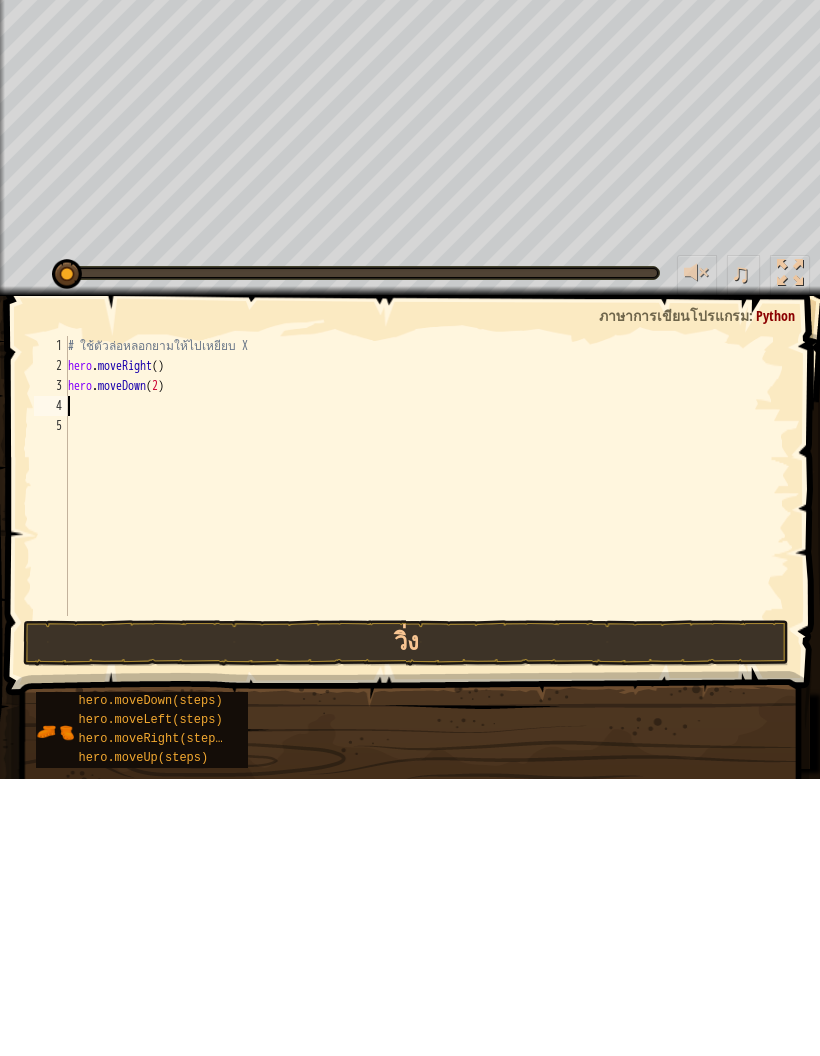 click on "วิ่ง" at bounding box center [406, 920] 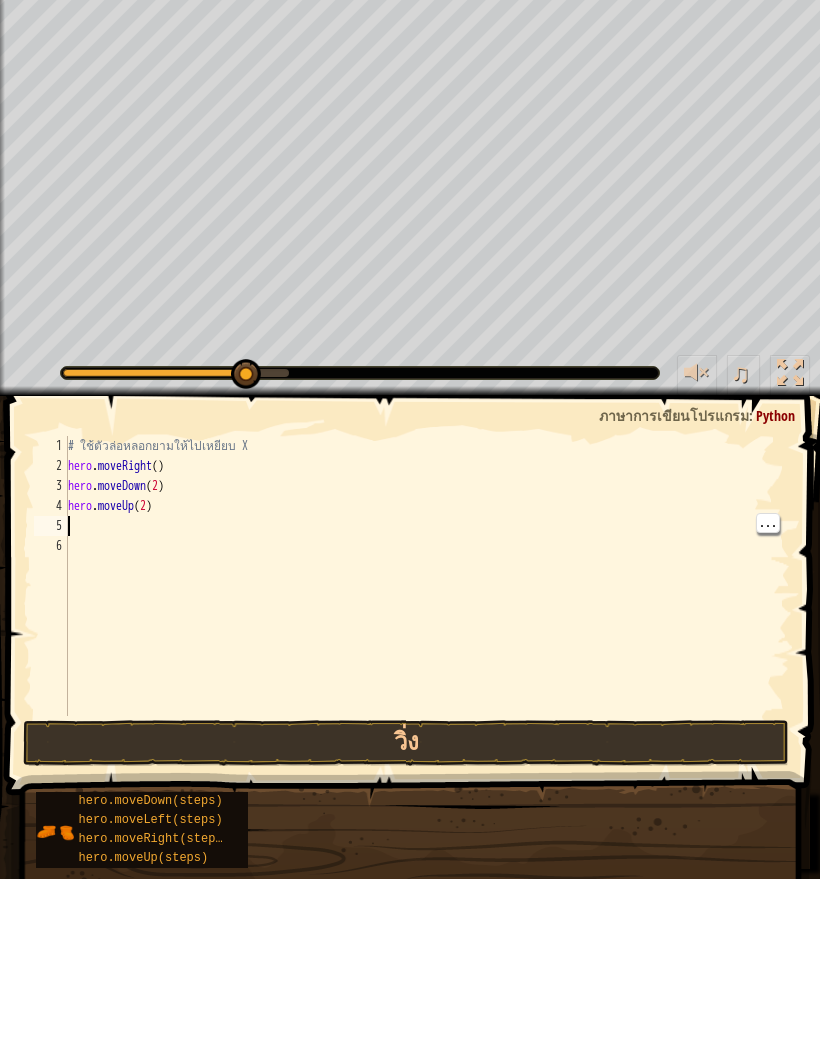 click on "# ใช้ตัวล่อหลอกยามให้ไปเหยียบ X hero . moveRight ( ) hero . moveDown ( 2 ) hero . moveUp ( 2 )" at bounding box center (427, 773) 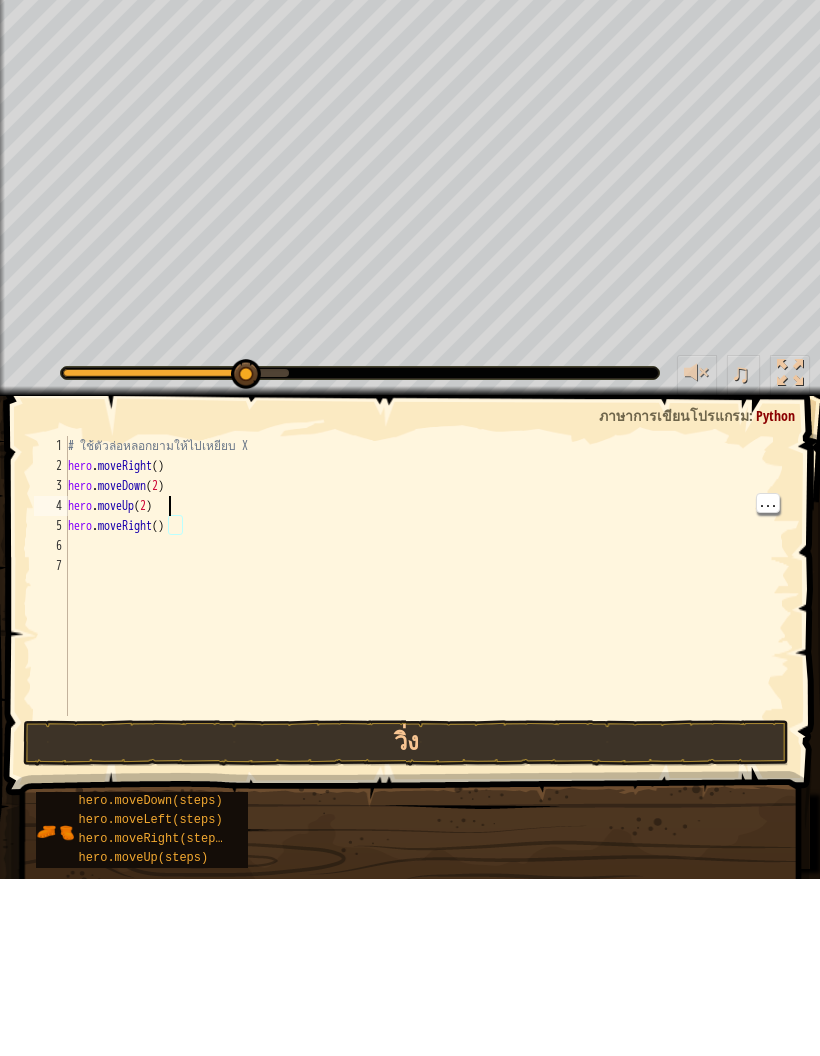 click on "# ใช้ตัวล่อหลอกยามให้ไปเหยียบ X hero . moveRight ( ) hero . moveDown ( 2 ) hero . moveUp ( 2 ) hero . moveRight ( )" at bounding box center [427, 773] 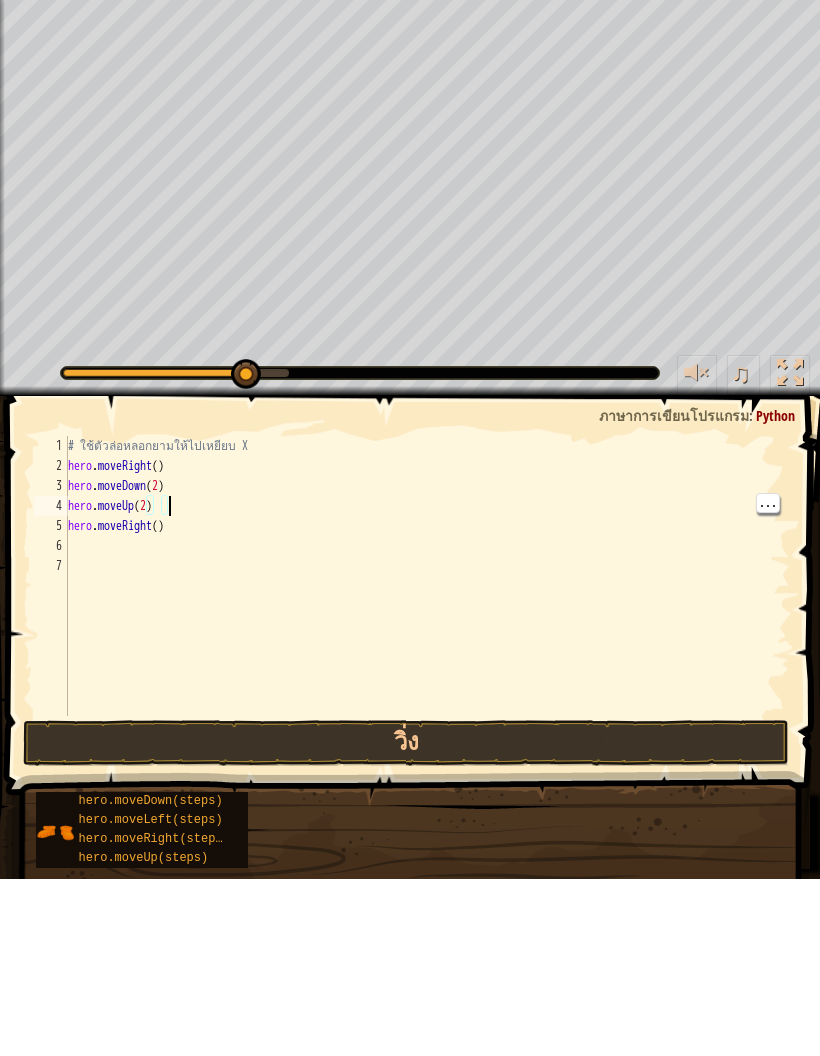 click on "# ใช้ตัวล่อหลอกยามให้ไปเหยียบ X hero . moveRight ( ) hero . moveDown ( 2 ) hero . moveUp ( 2 ) hero . moveRight ( )" at bounding box center (427, 773) 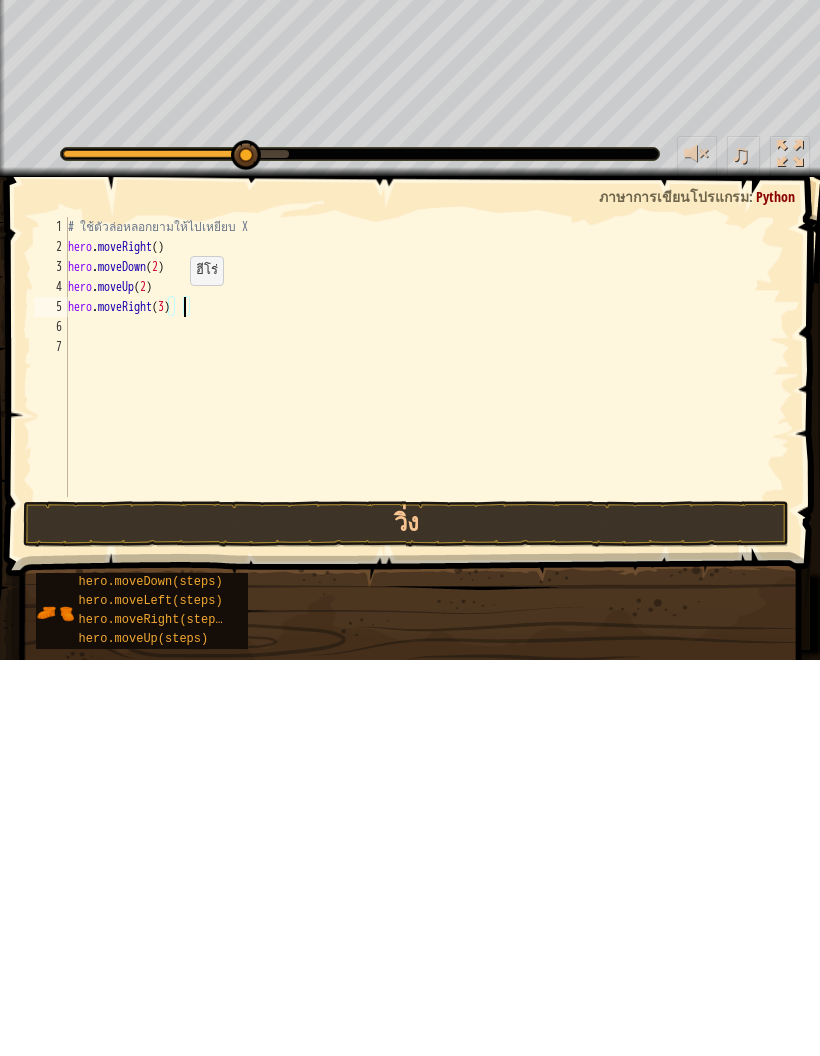click on "วิ่ง" at bounding box center (406, 920) 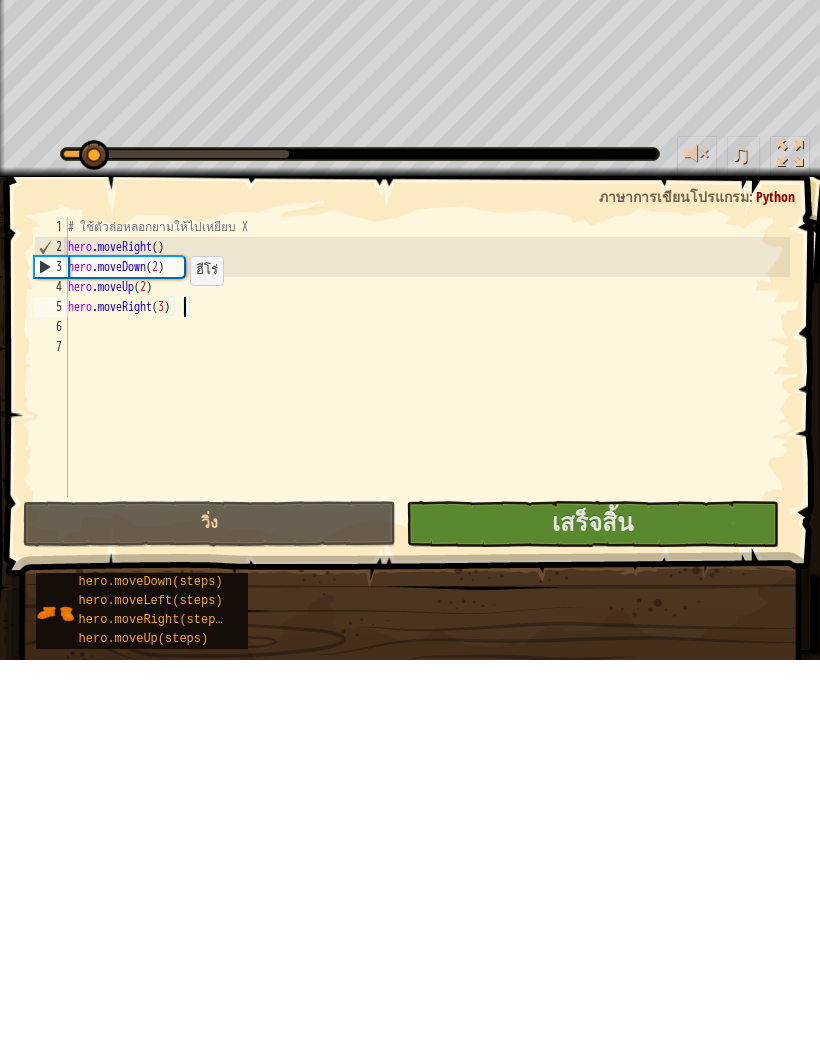 click on "เสร็จสิ้น" at bounding box center (592, 918) 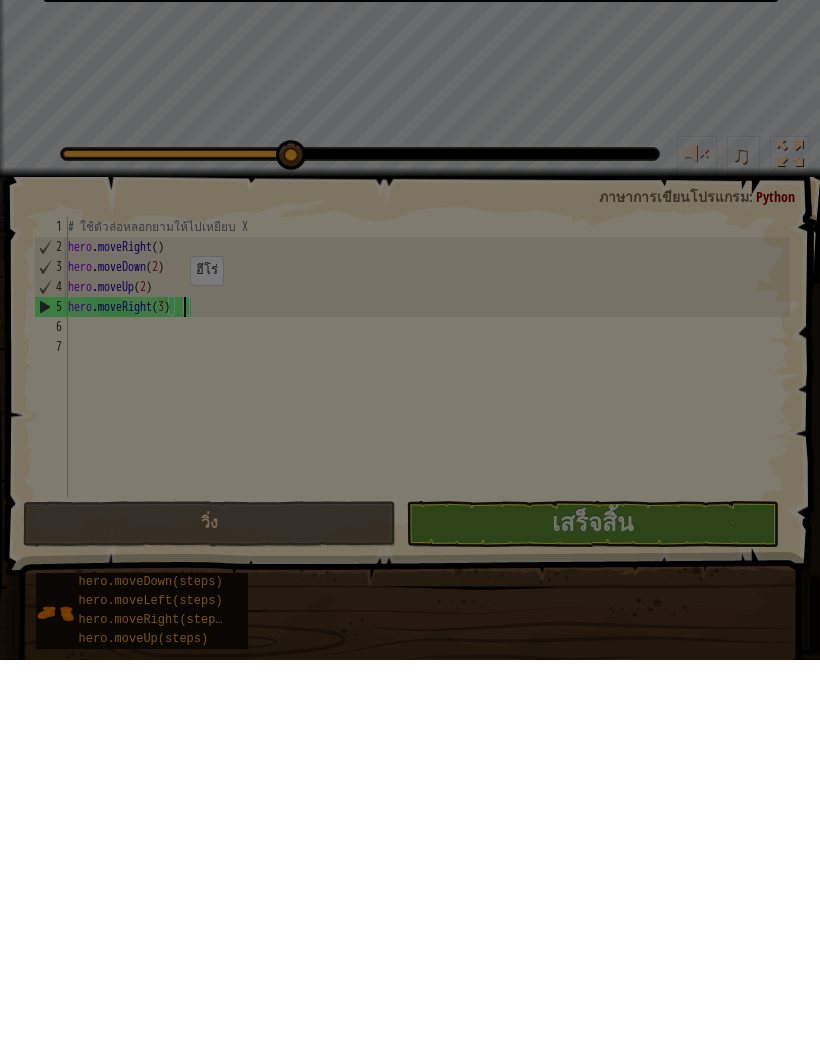 click on "เป็นการเบี่ยงเบนความสนใจที่ต้องการ +[NUMBER] +[NUMBER] ต่อไป" at bounding box center (410, 528) 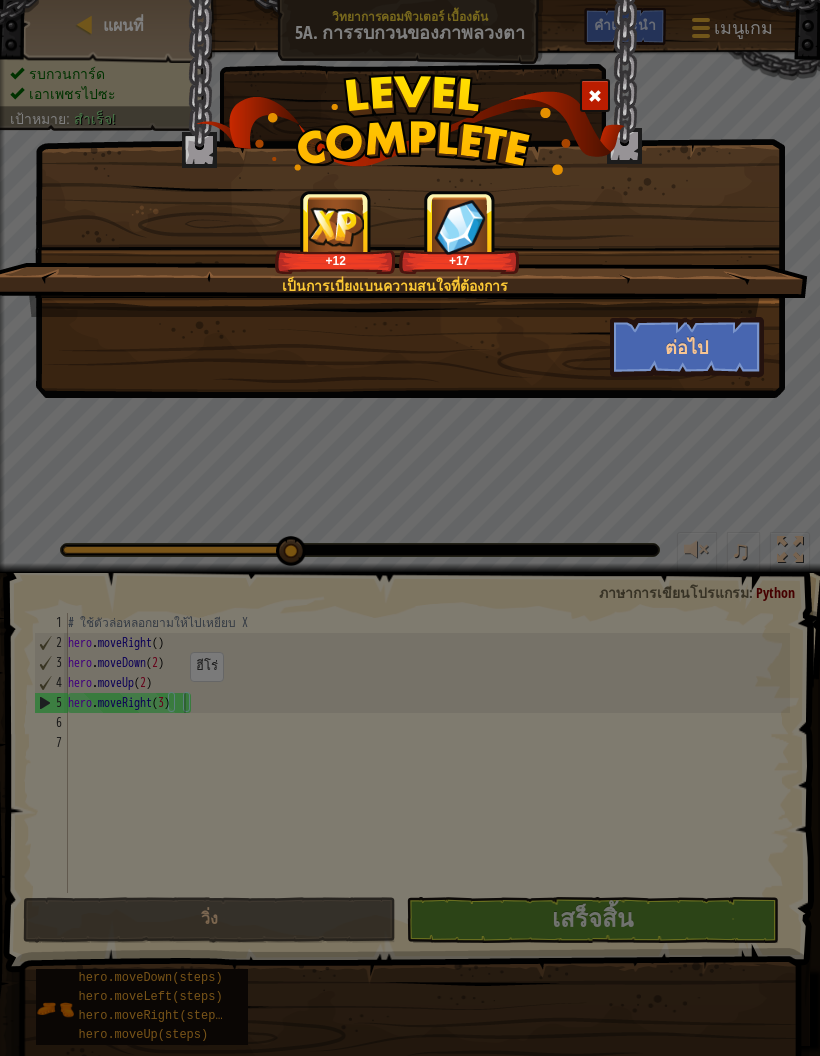 click on "ต่อไป" at bounding box center (687, 347) 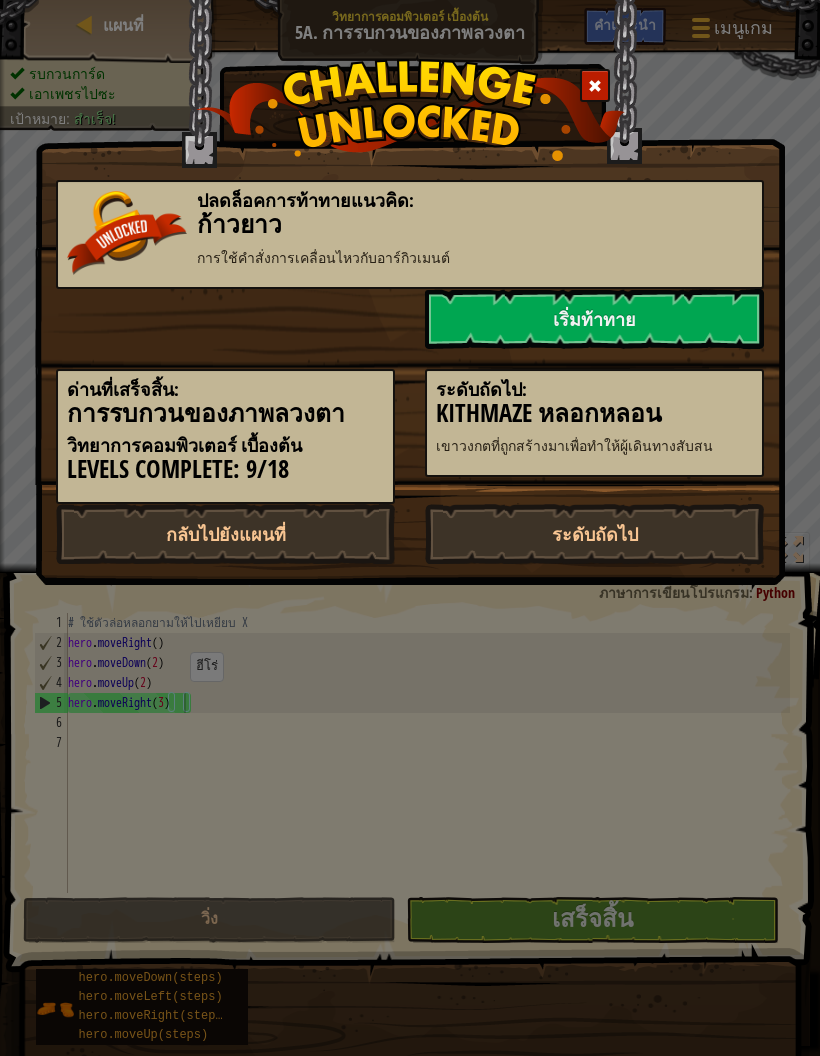 click on "ระดับถัดไป" at bounding box center (594, 534) 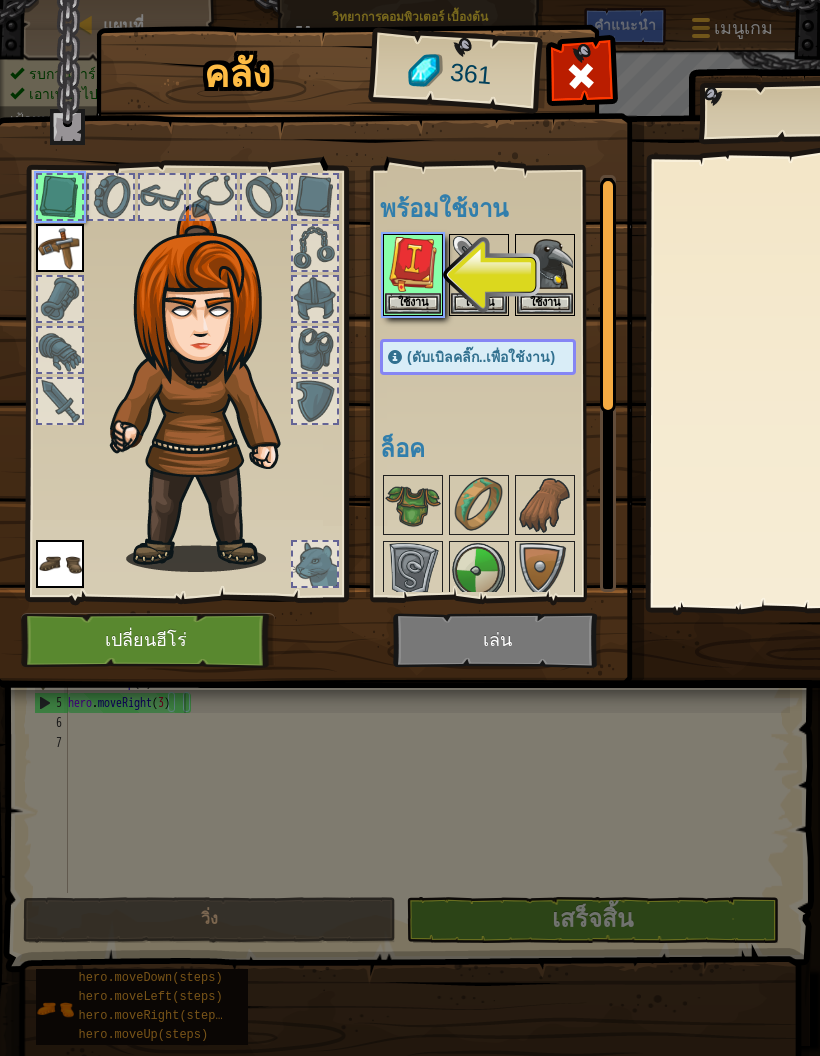 click at bounding box center (582, 76) 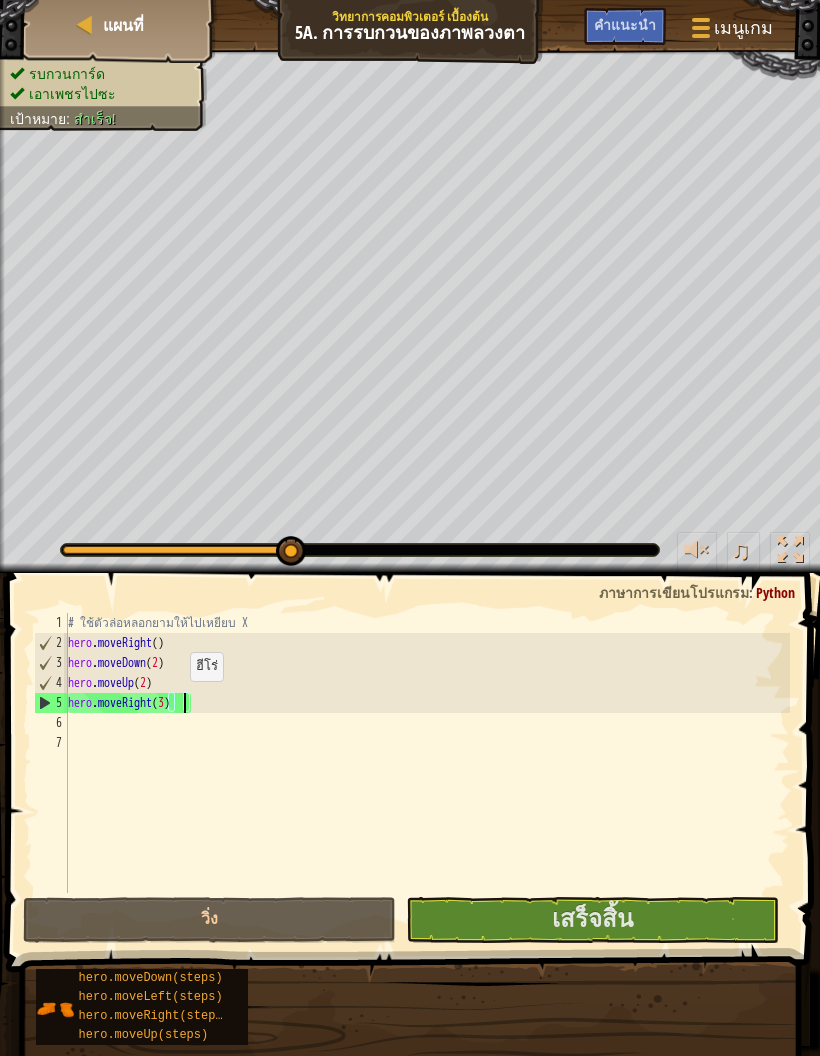 click at bounding box center (85, 25) 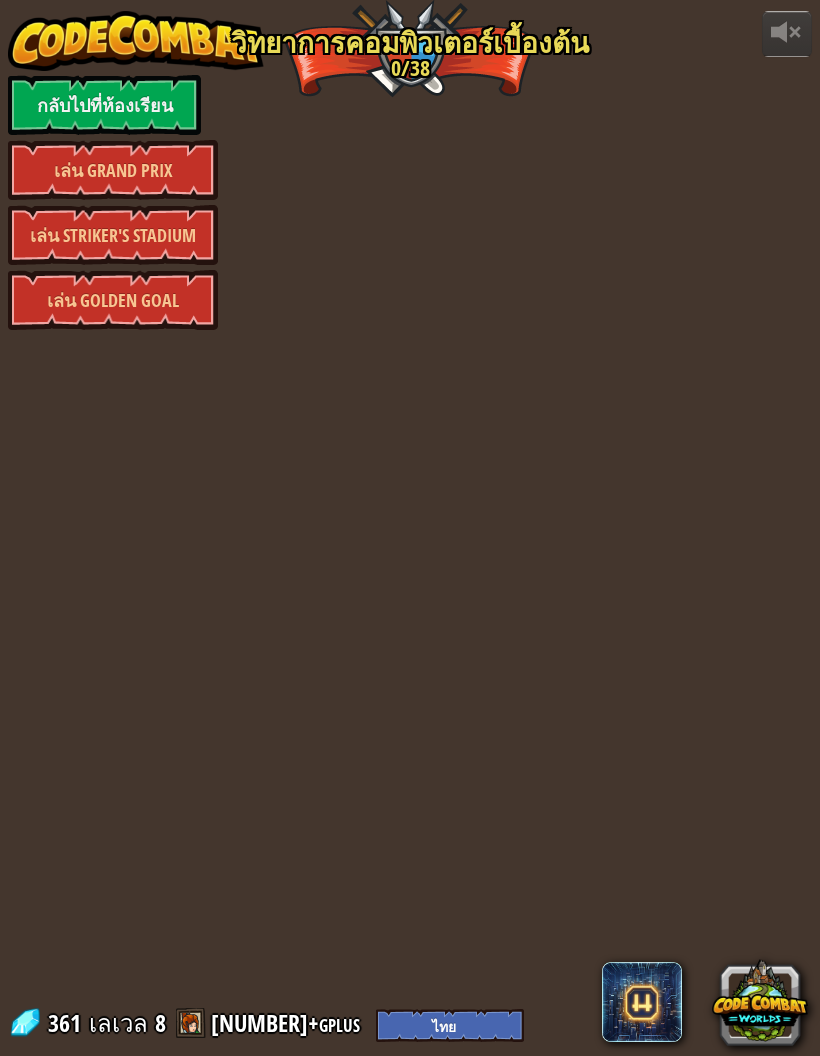 select on "th" 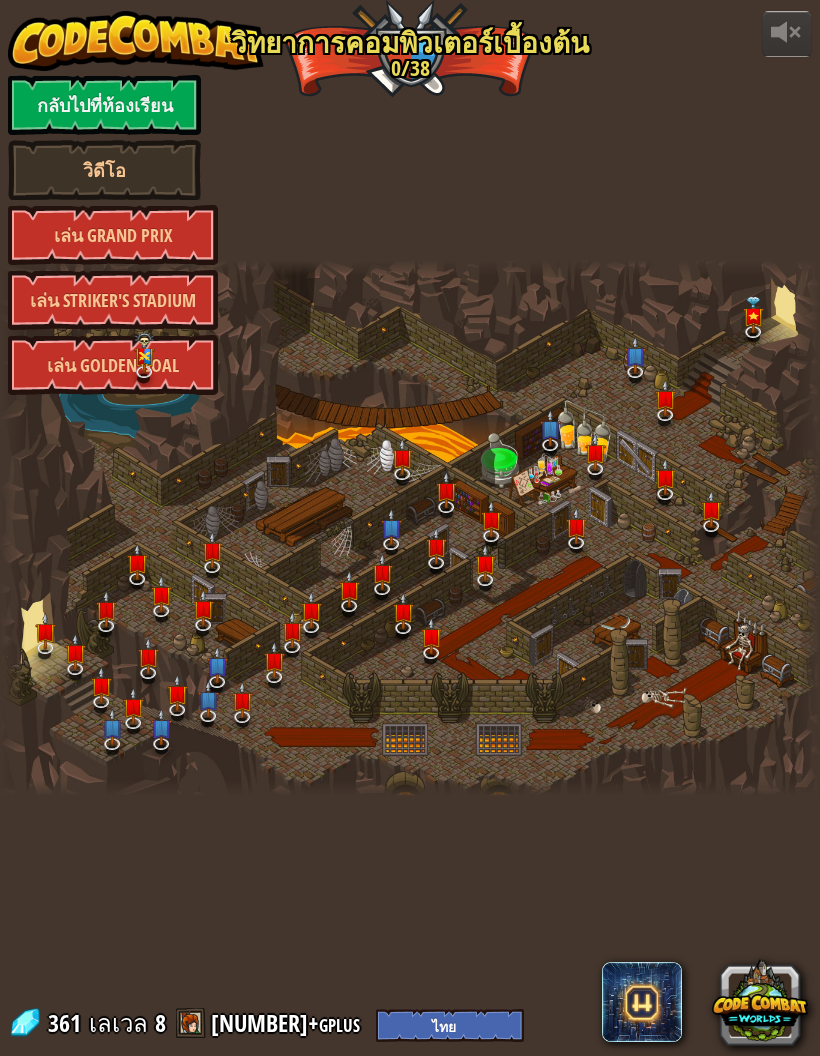 select on "th" 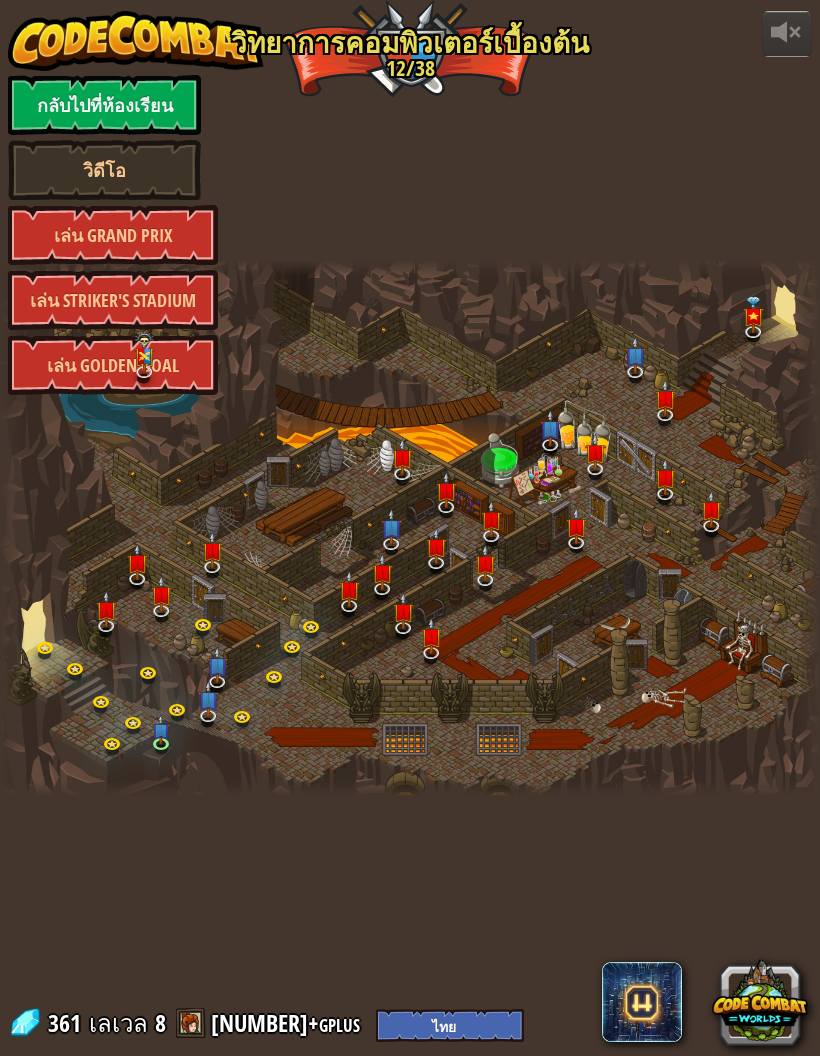select on "th" 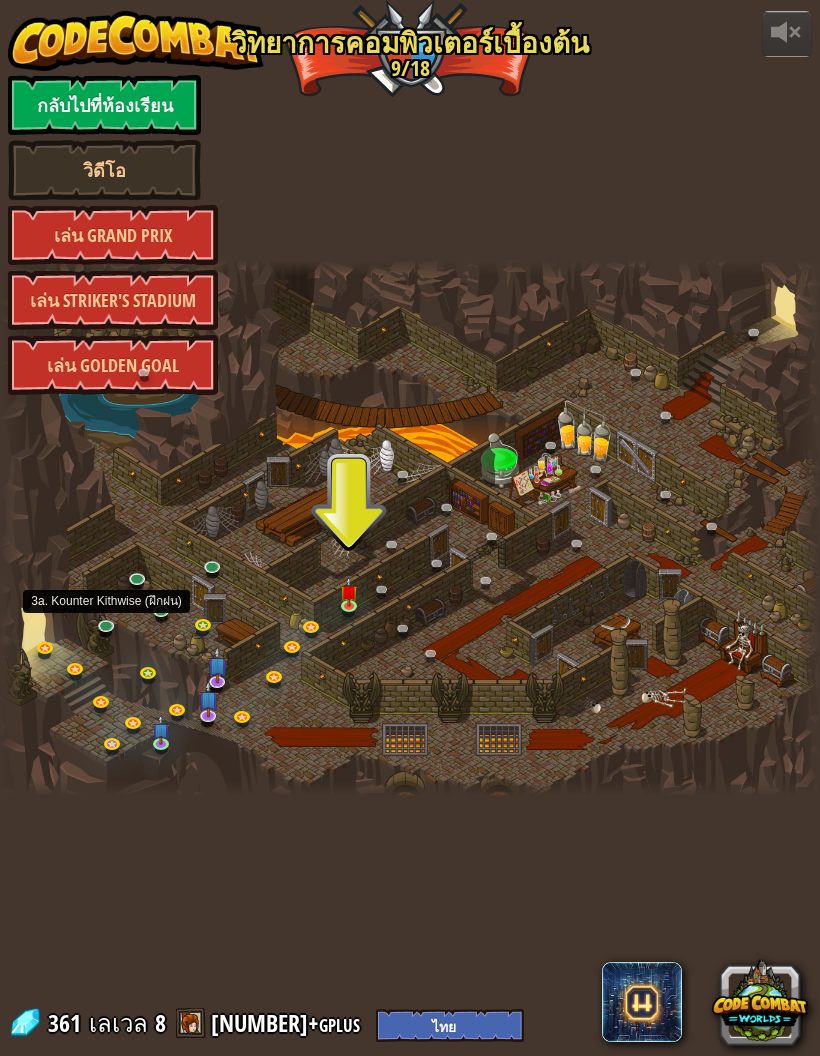 click at bounding box center (110, 629) 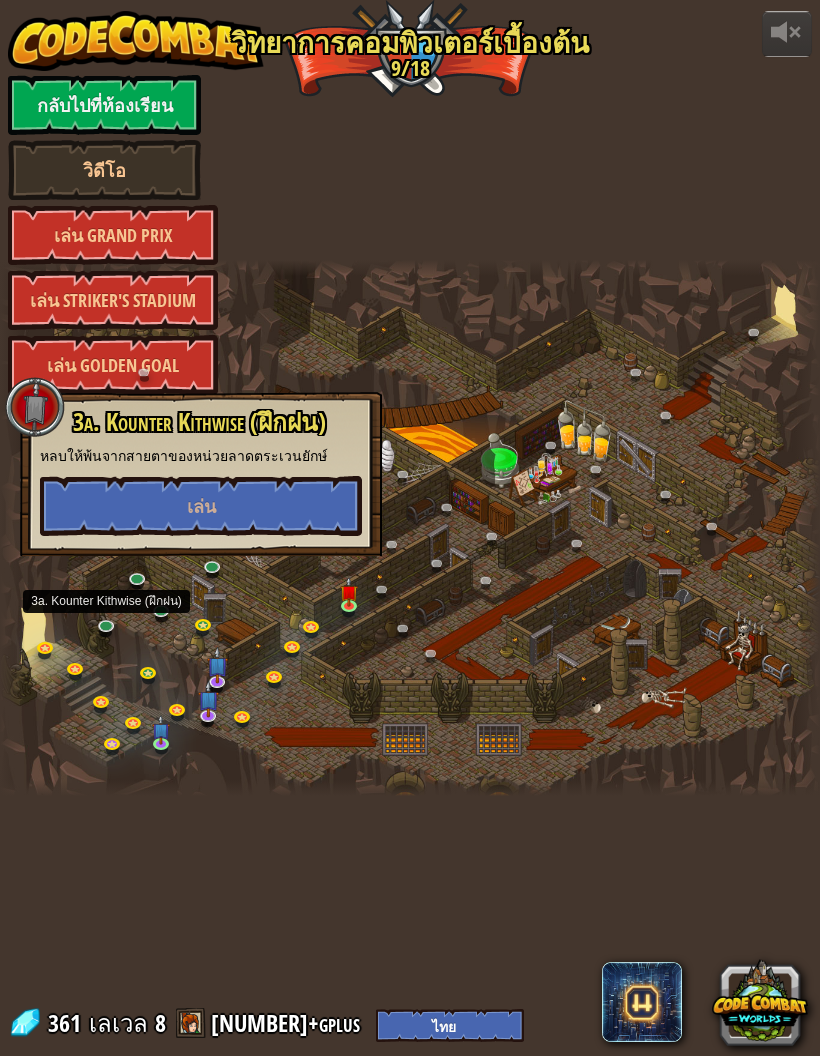 click on "เล่น" at bounding box center [201, 506] 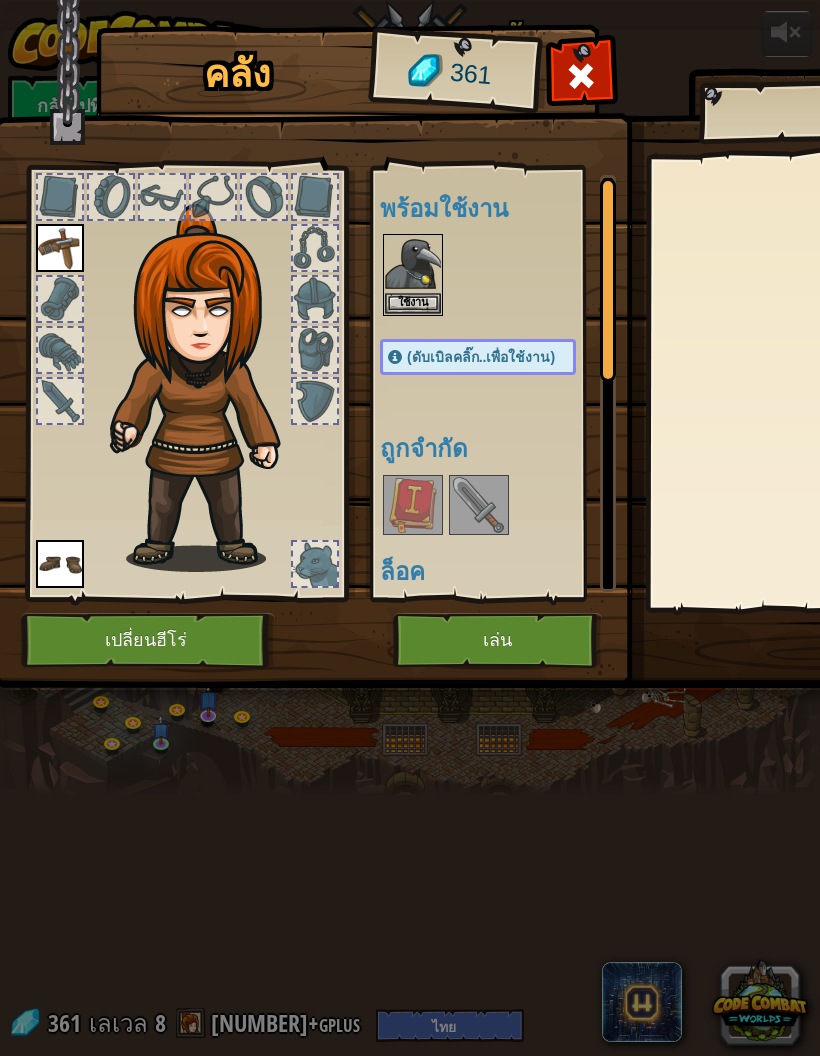 click on "เล่น" at bounding box center (497, 640) 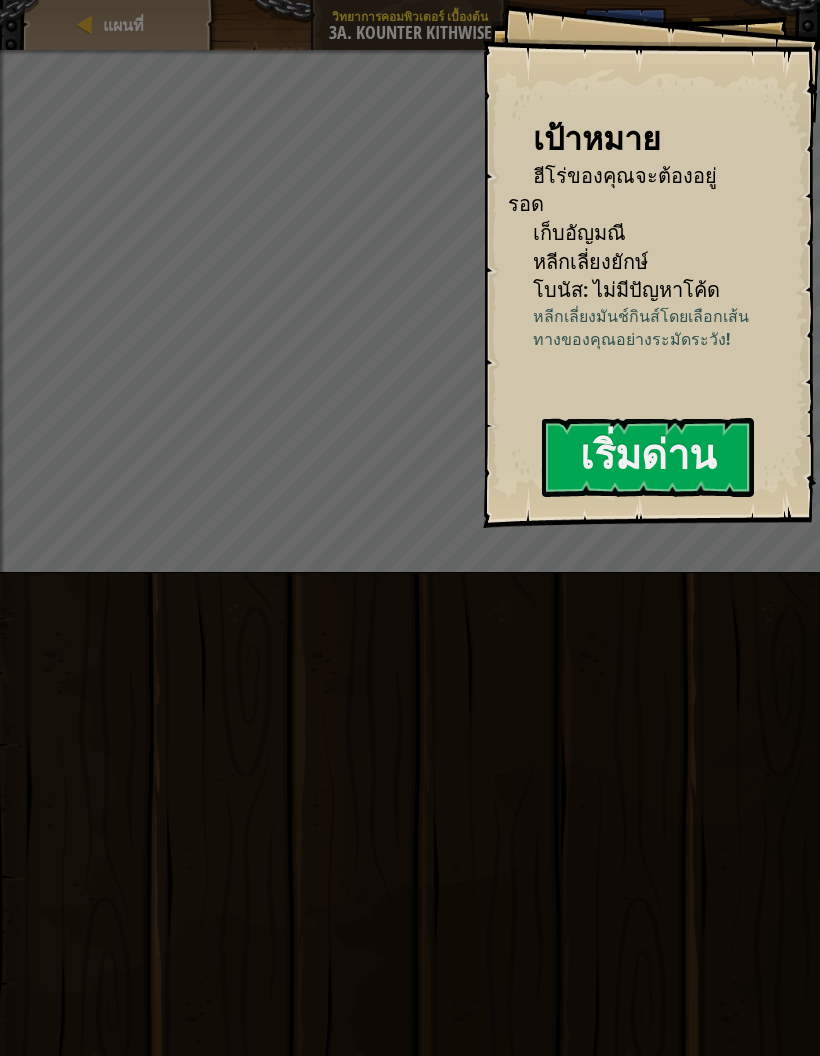click on "เริ่มด่าน" at bounding box center (648, 457) 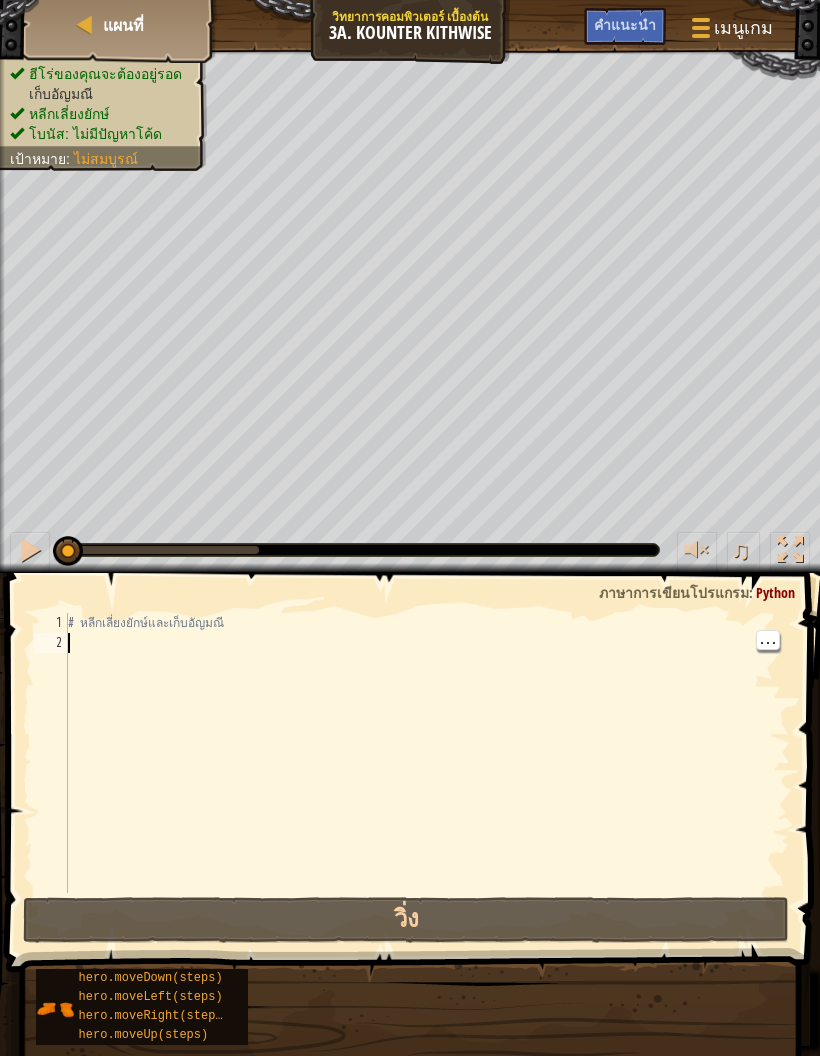 click on "# หลีกเลี่ยงยักษ์และเก็บอัญมณี" at bounding box center (427, 773) 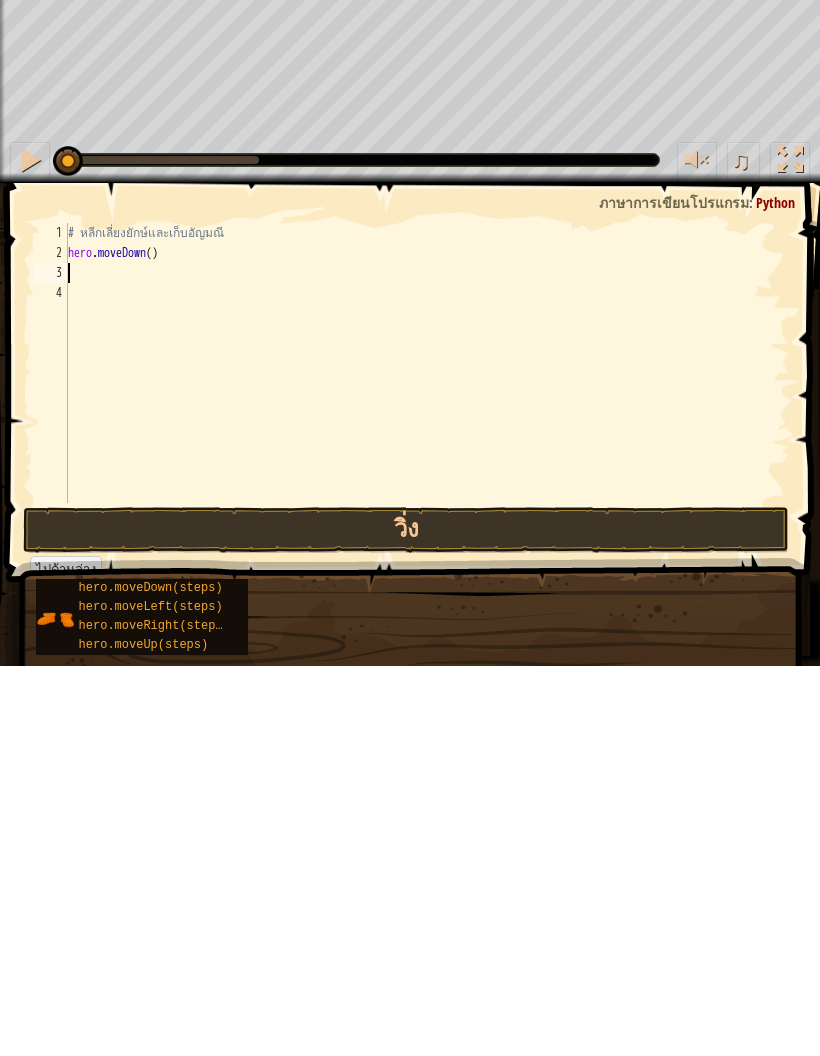 click on "วิ่ง" at bounding box center (406, 920) 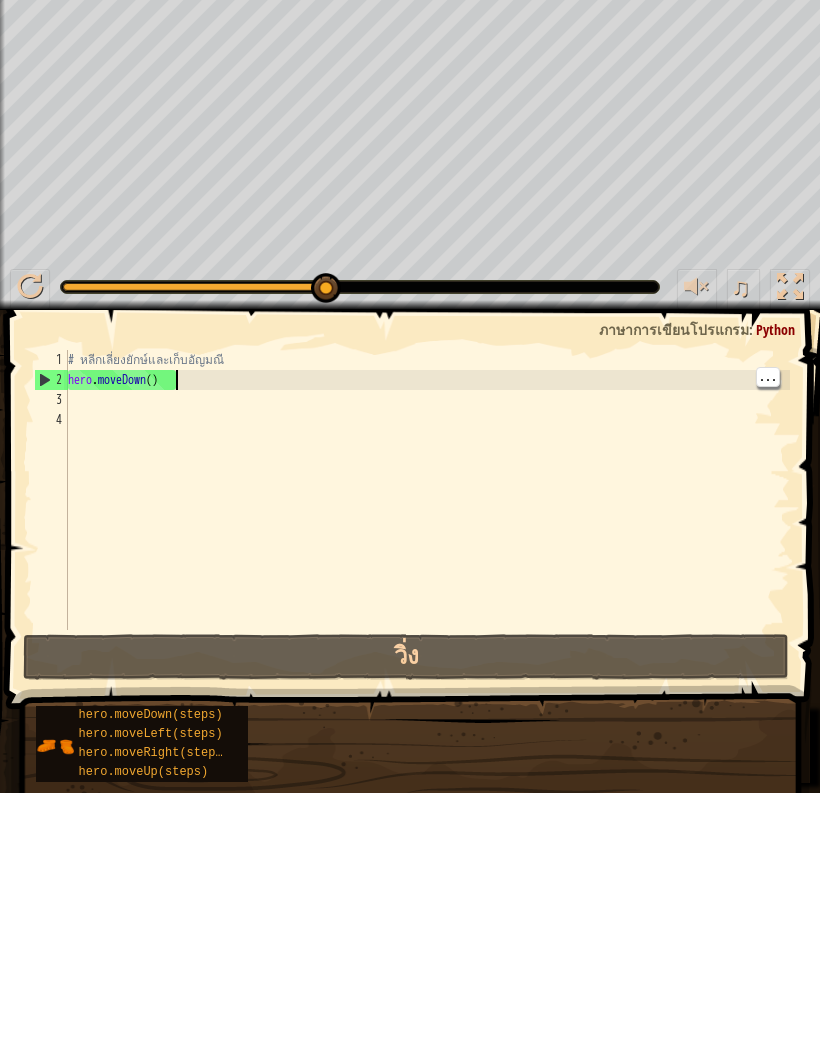 click on "# หลีกเลี่ยงยักษ์และเก็บอัญมณี hero . moveDown ( )" at bounding box center [427, 773] 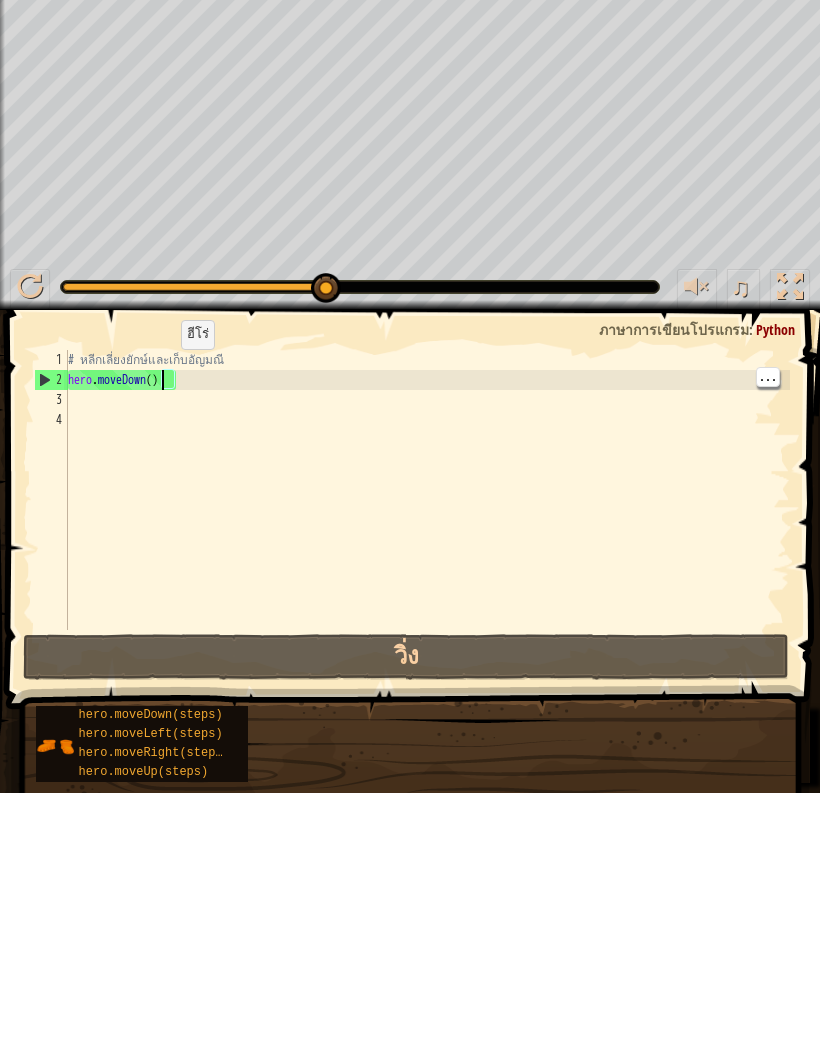 click on "# หลีกเลี่ยงยักษ์และเก็บอัญมณี hero . moveDown ( )" at bounding box center [427, 773] 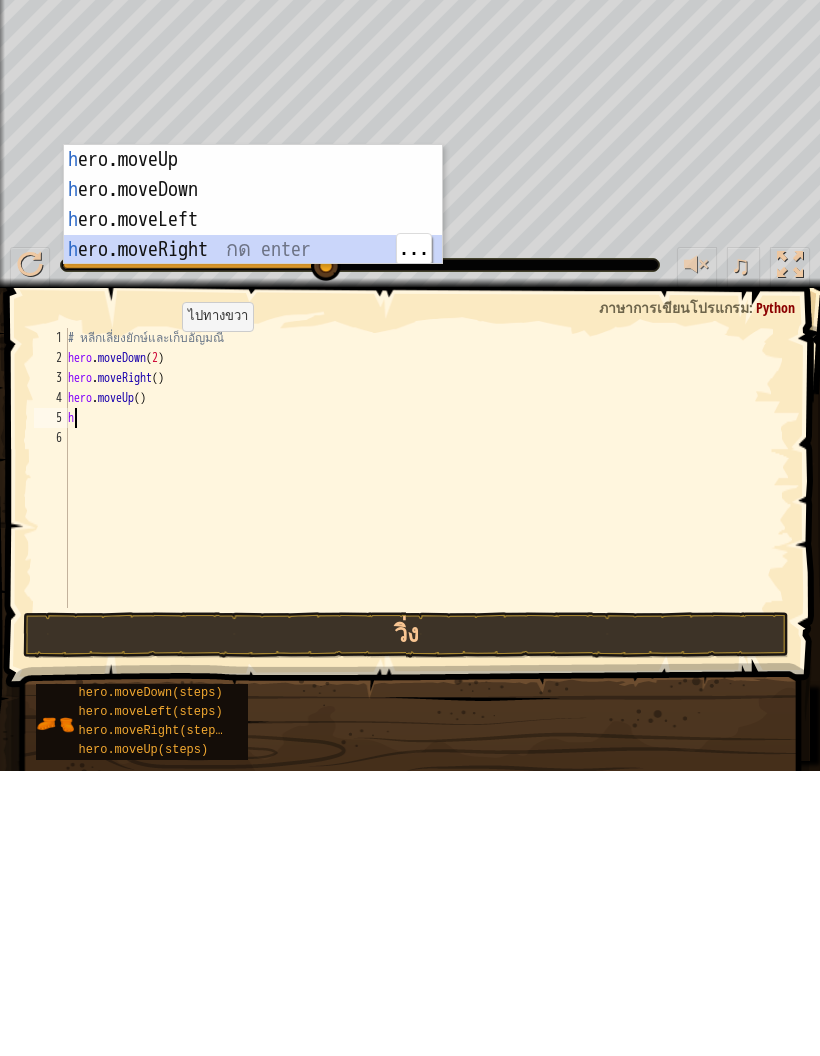 type on "abcde fg" 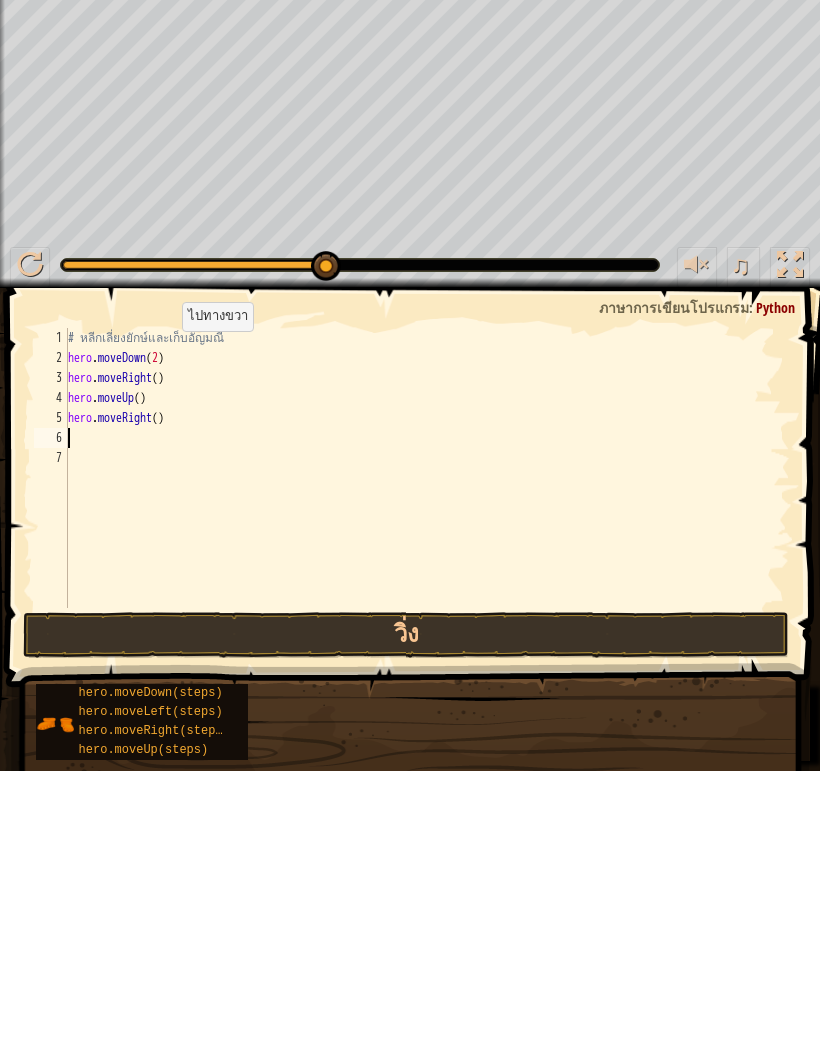 click on "วิ่ง" at bounding box center [406, 920] 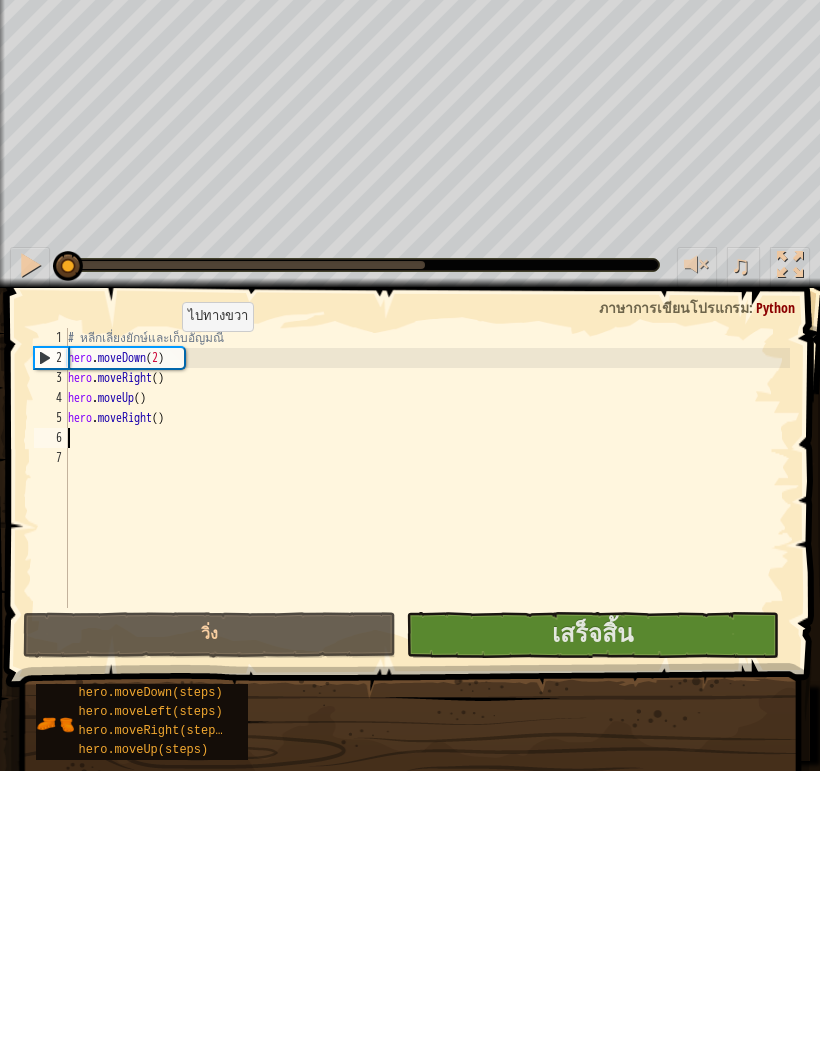 click on "เสร็จสิ้น" at bounding box center [592, 918] 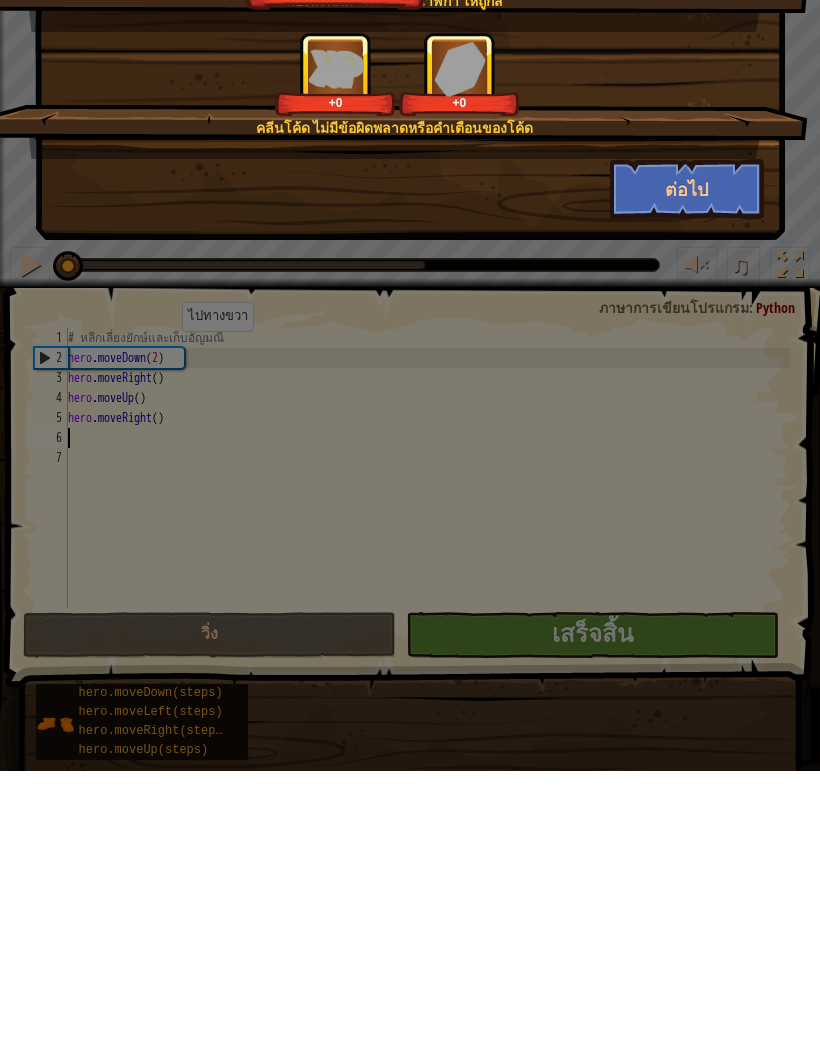 click on "ต่อไป" at bounding box center (687, 474) 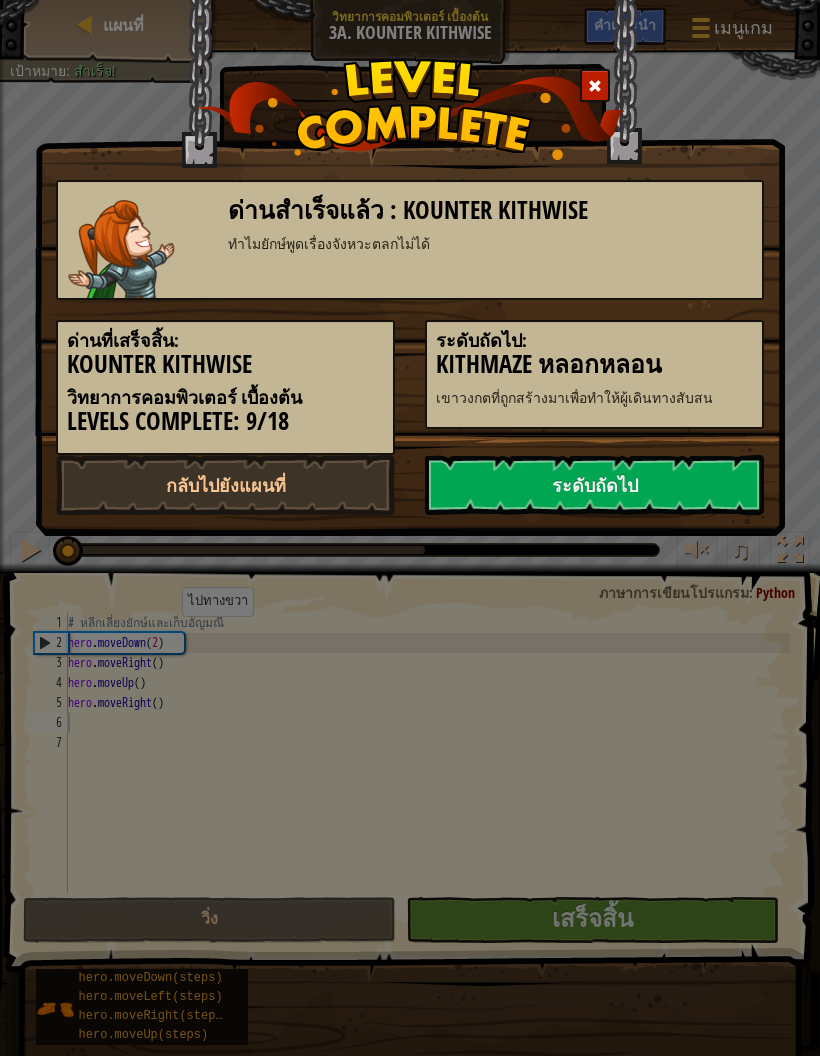 click on "ระดับถัดไป" at bounding box center (594, 485) 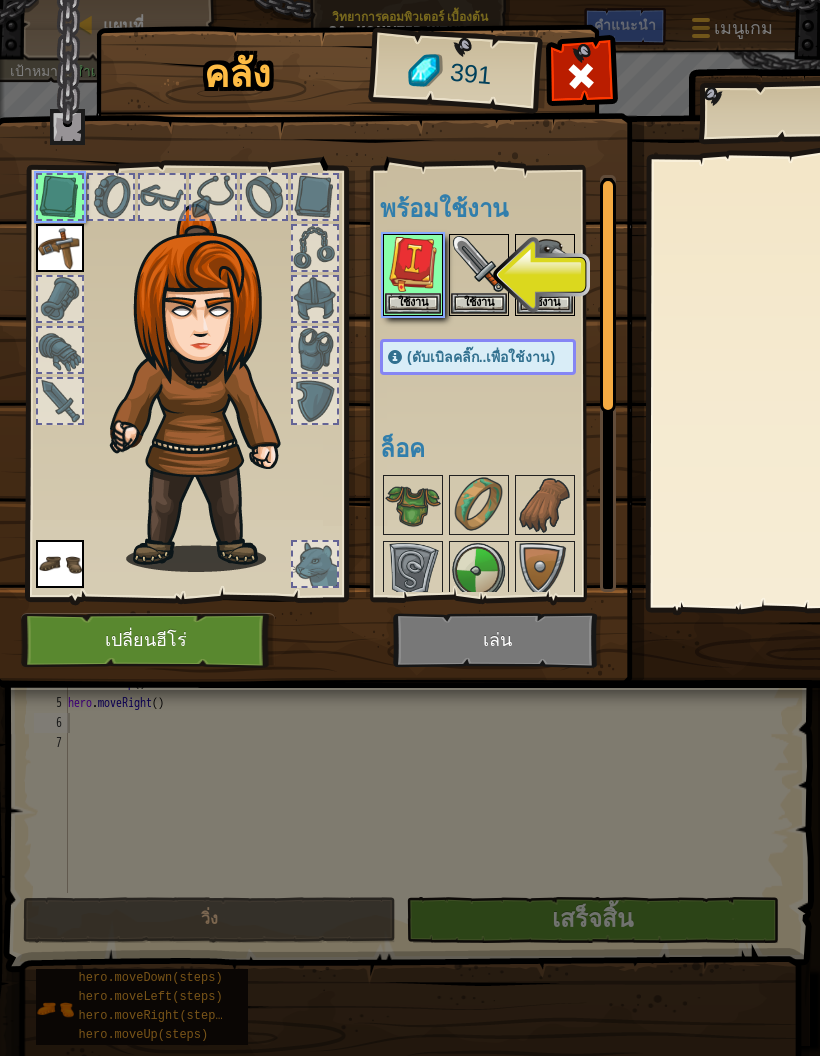 click on "ใช้งาน" at bounding box center [413, 303] 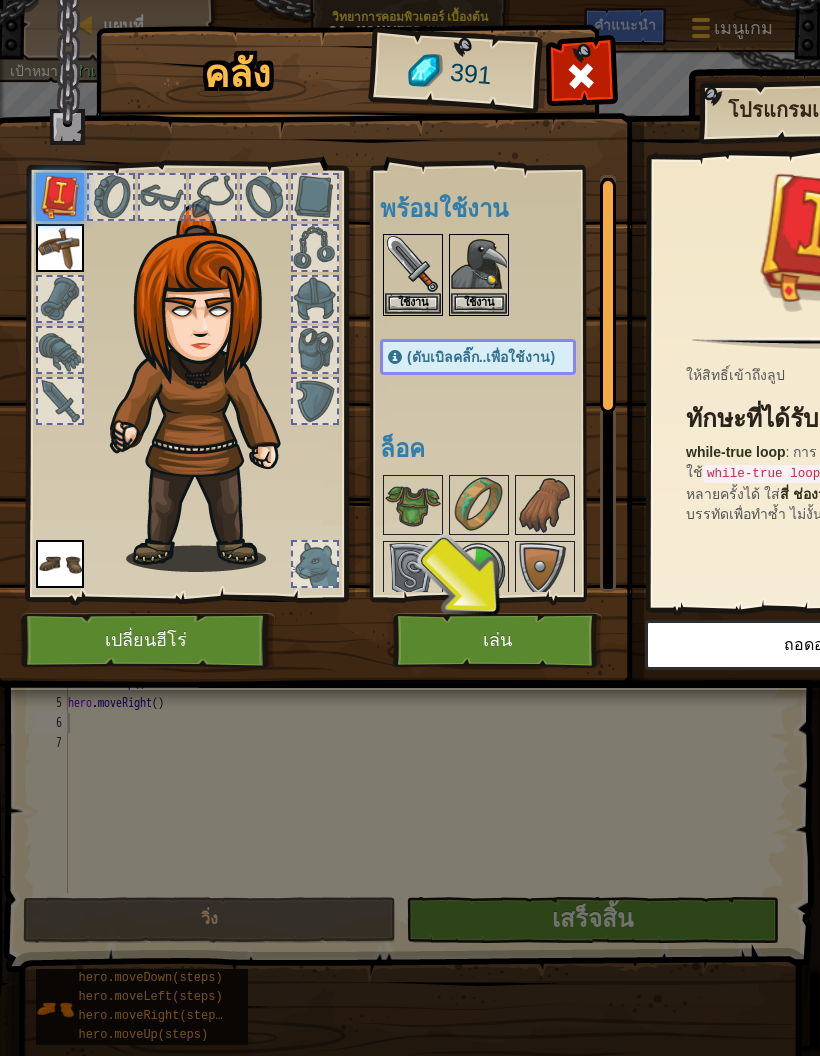 click on "เล่น" at bounding box center (497, 640) 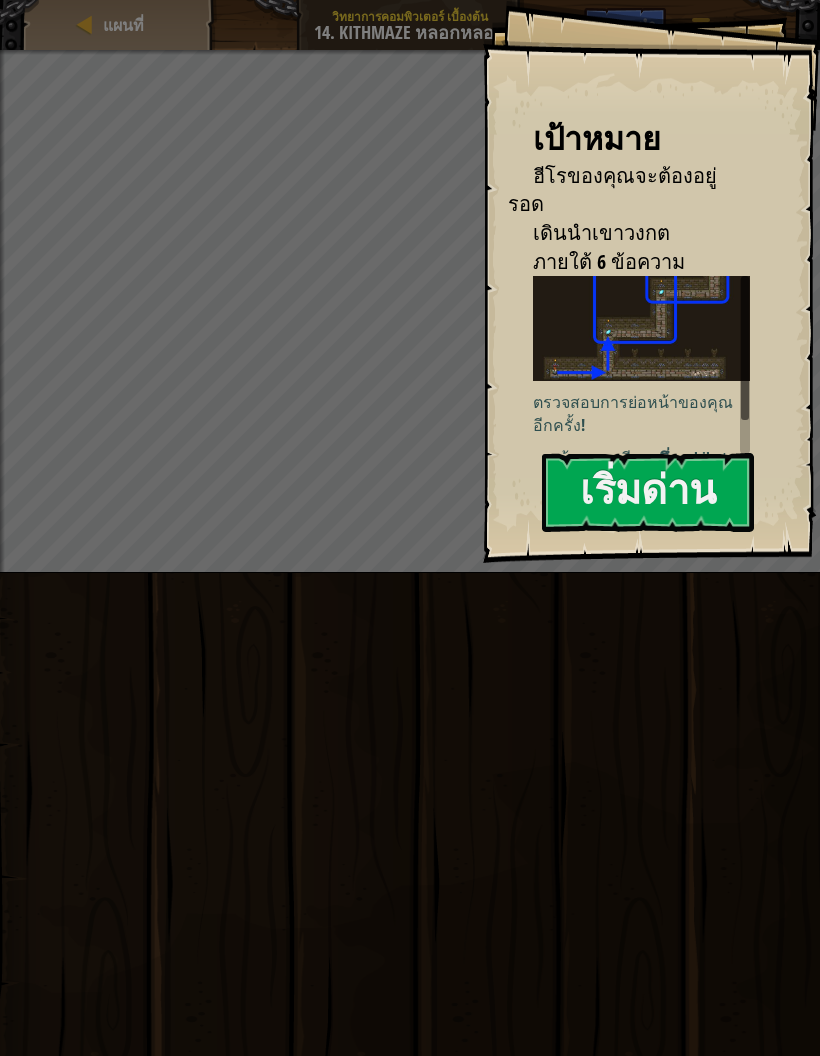 click on "เริ่มด่าน" at bounding box center [648, 492] 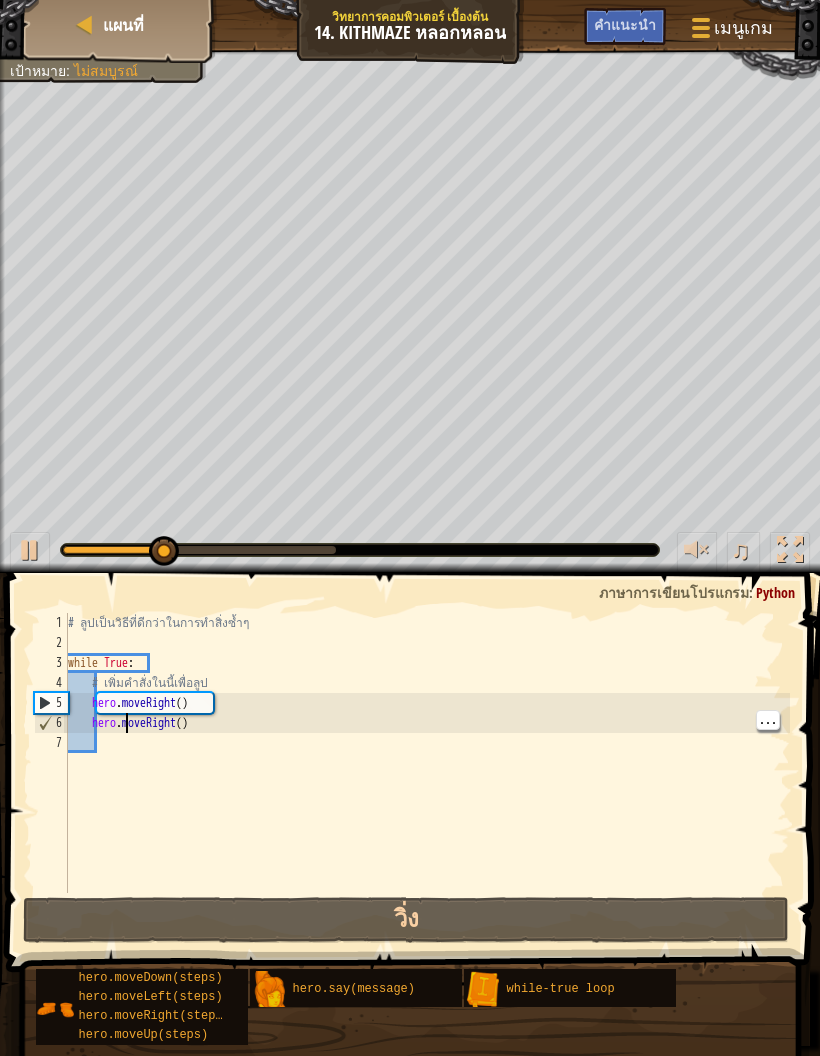 click on "# ลูปเป็นวิธีที่ดีกว่าในการทำสิ่งซ้ำๆ while   True :      # เพิ่มคำสั่งในนี้เพื่อลูป      hero . moveRight ( )      hero . moveRight ( )" at bounding box center [427, 773] 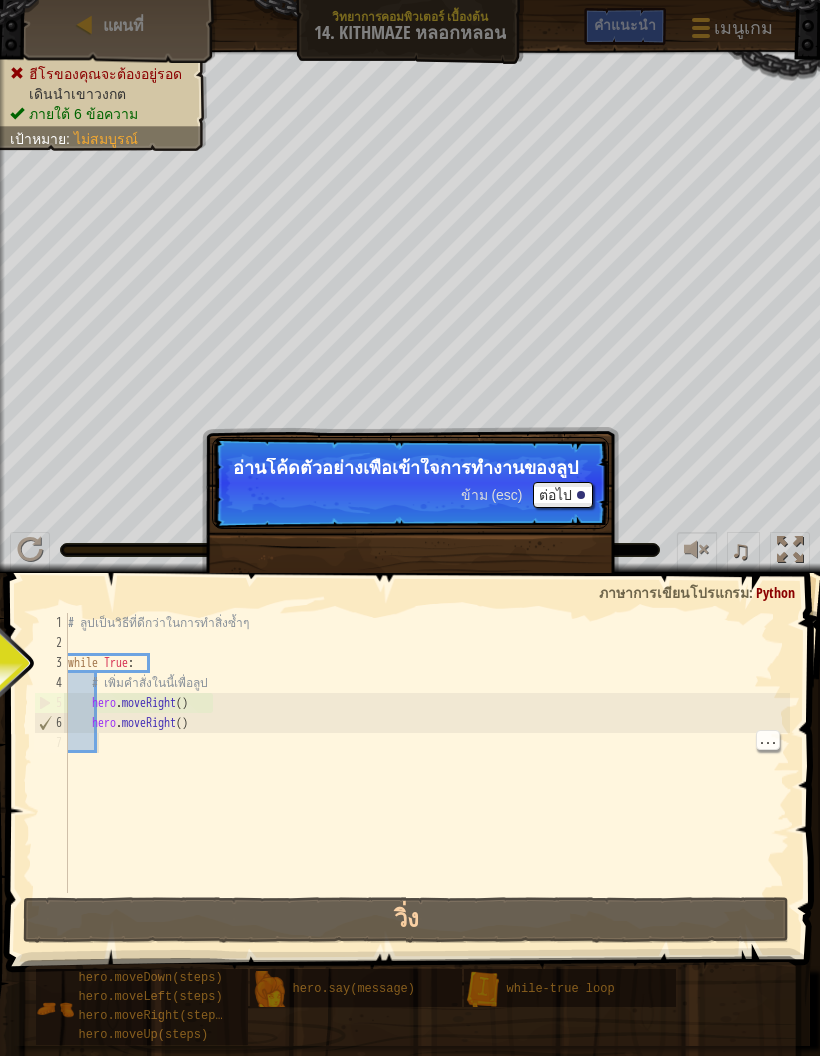 click on "ต่อไป" at bounding box center [563, 495] 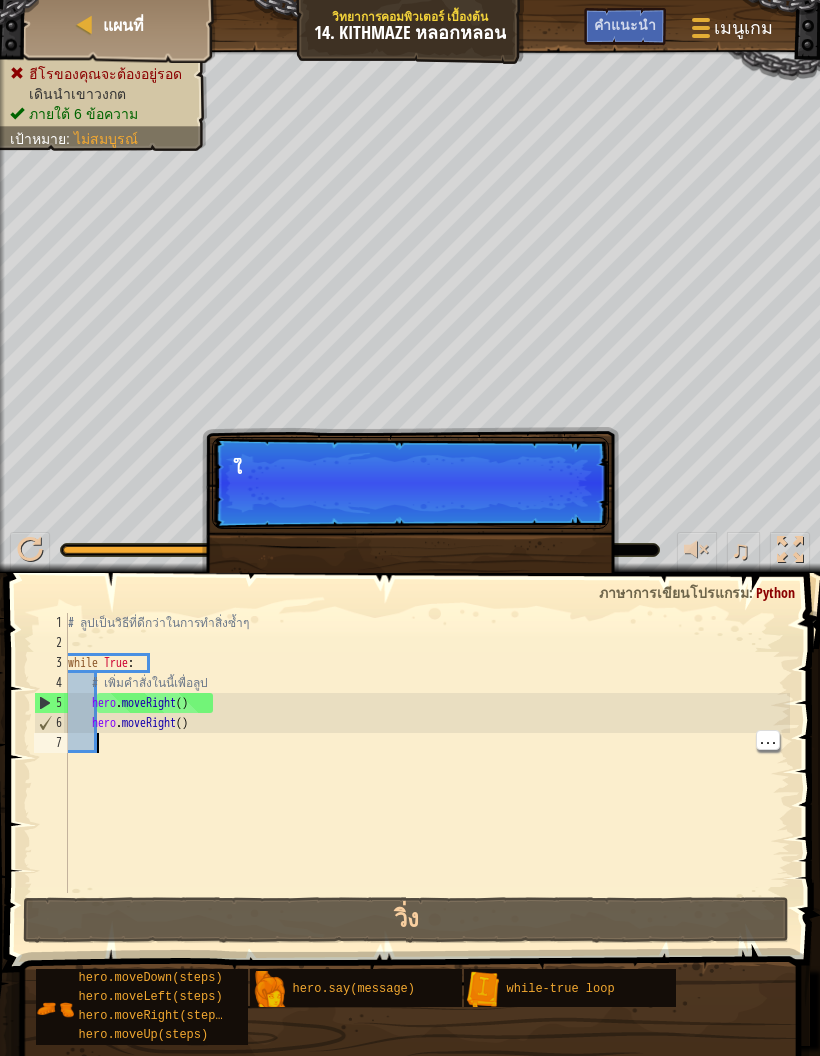 scroll, scrollTop: 21, scrollLeft: 20, axis: both 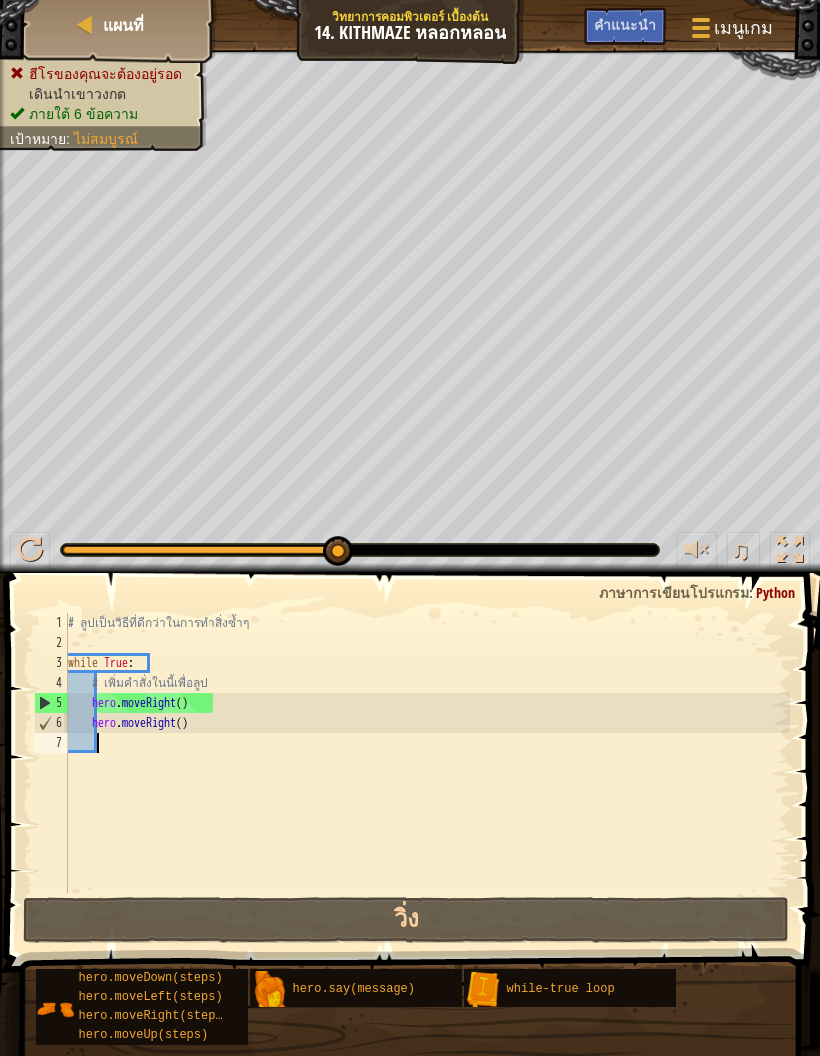 click at bounding box center (85, 25) 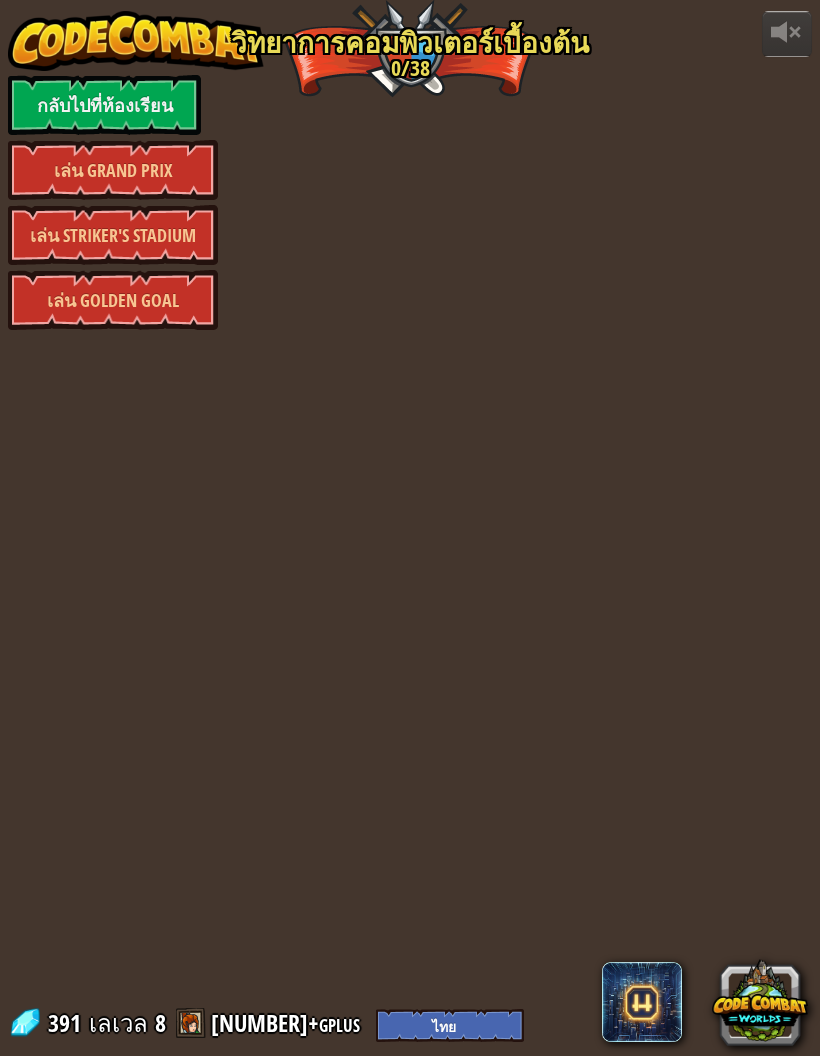 select on "th" 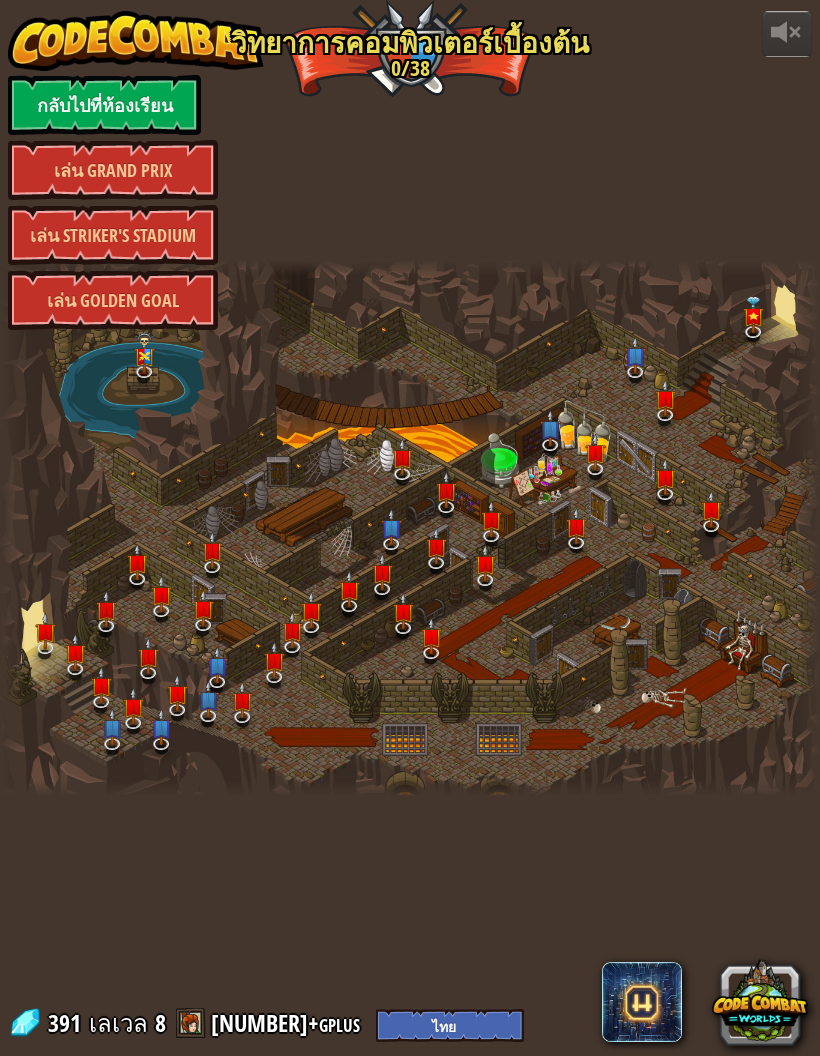 select on "th" 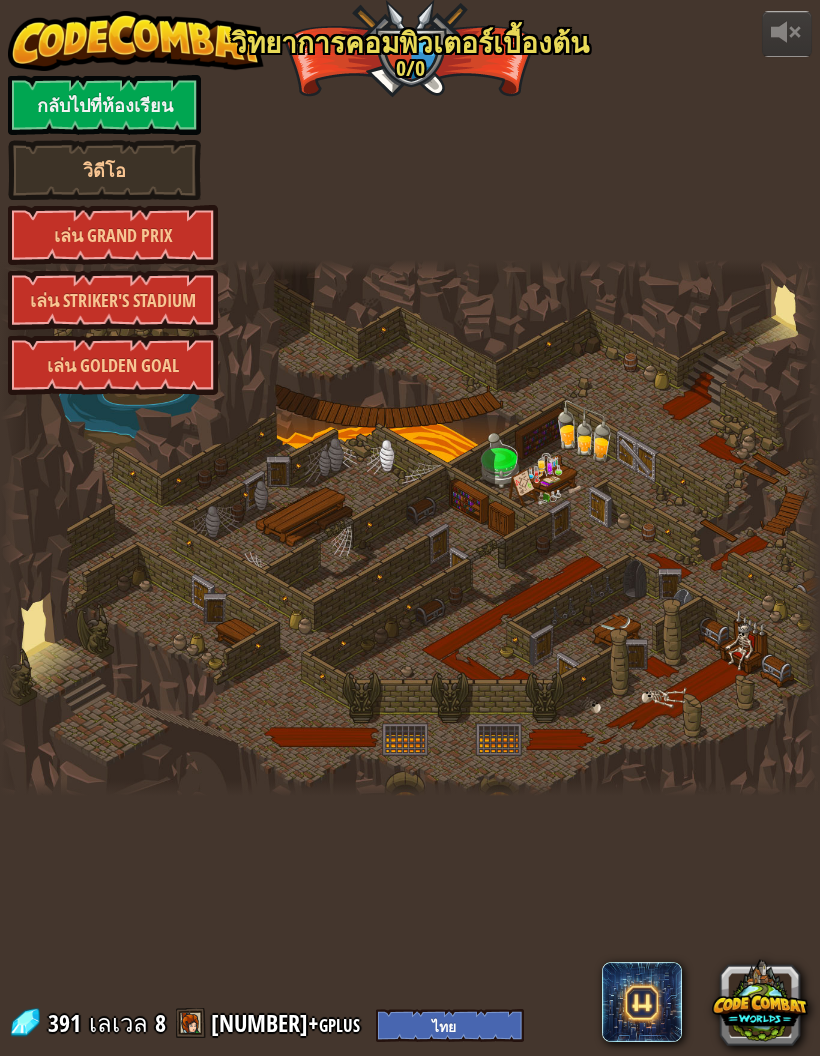 select on "th" 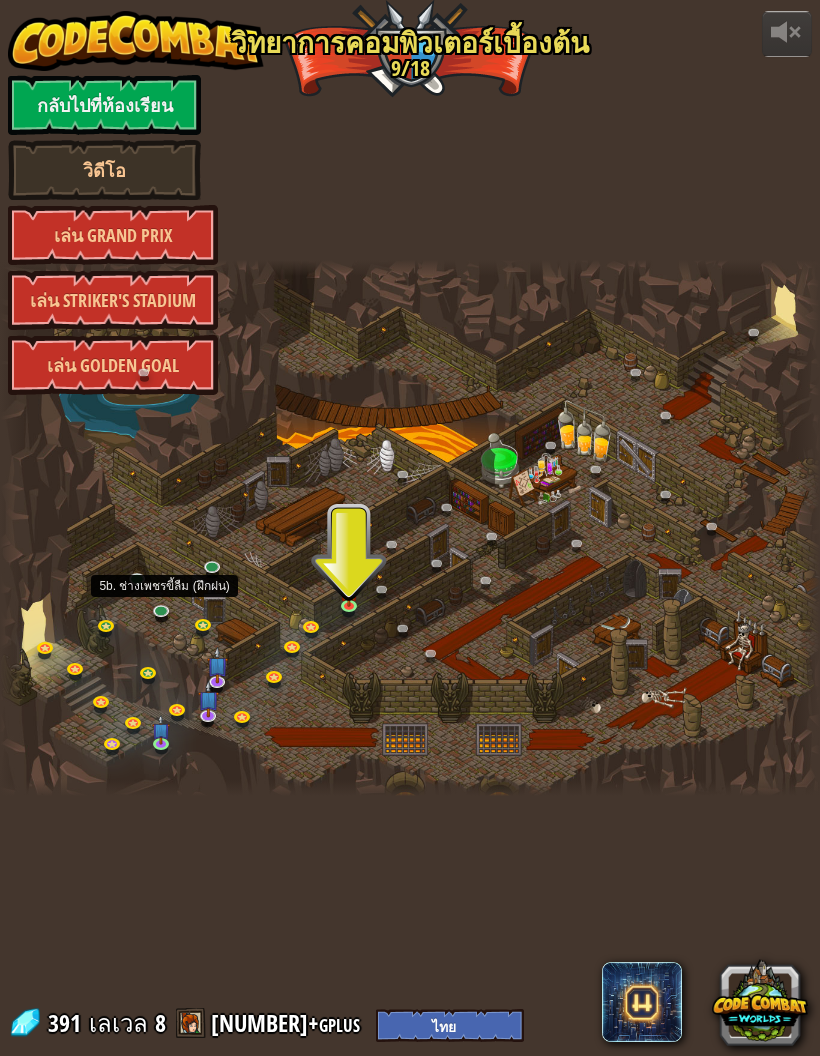 click at bounding box center (165, 614) 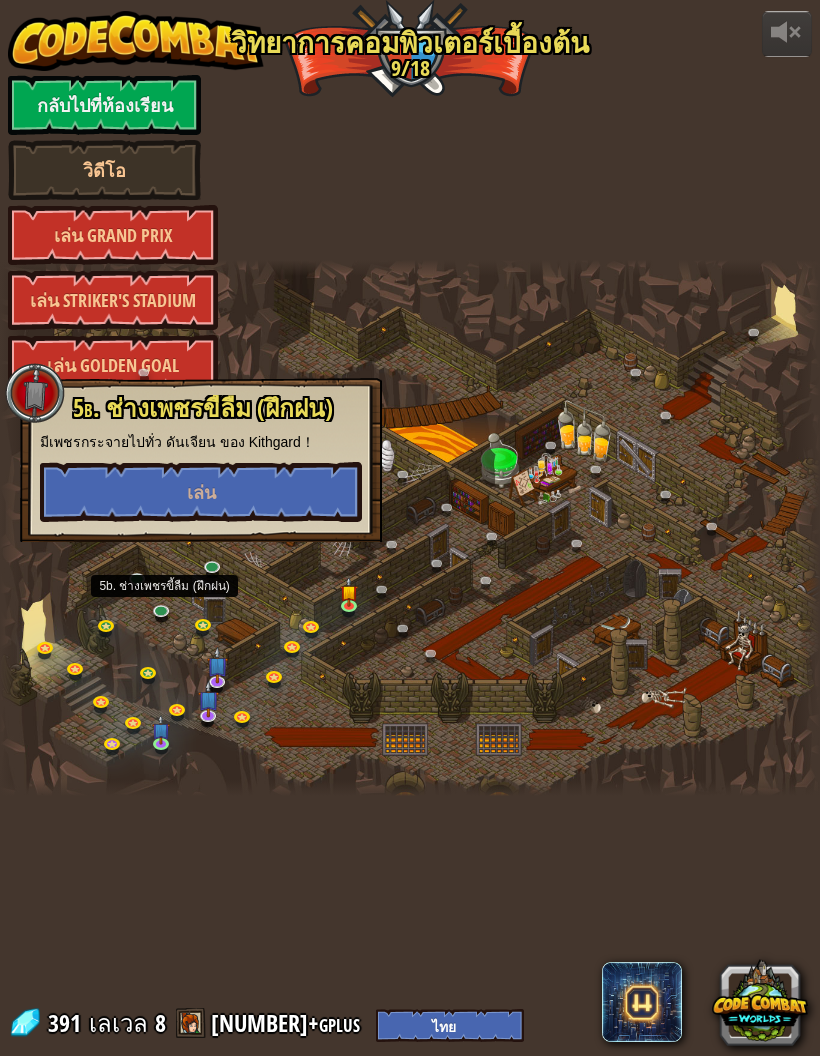 click on "เล่น" at bounding box center (201, 492) 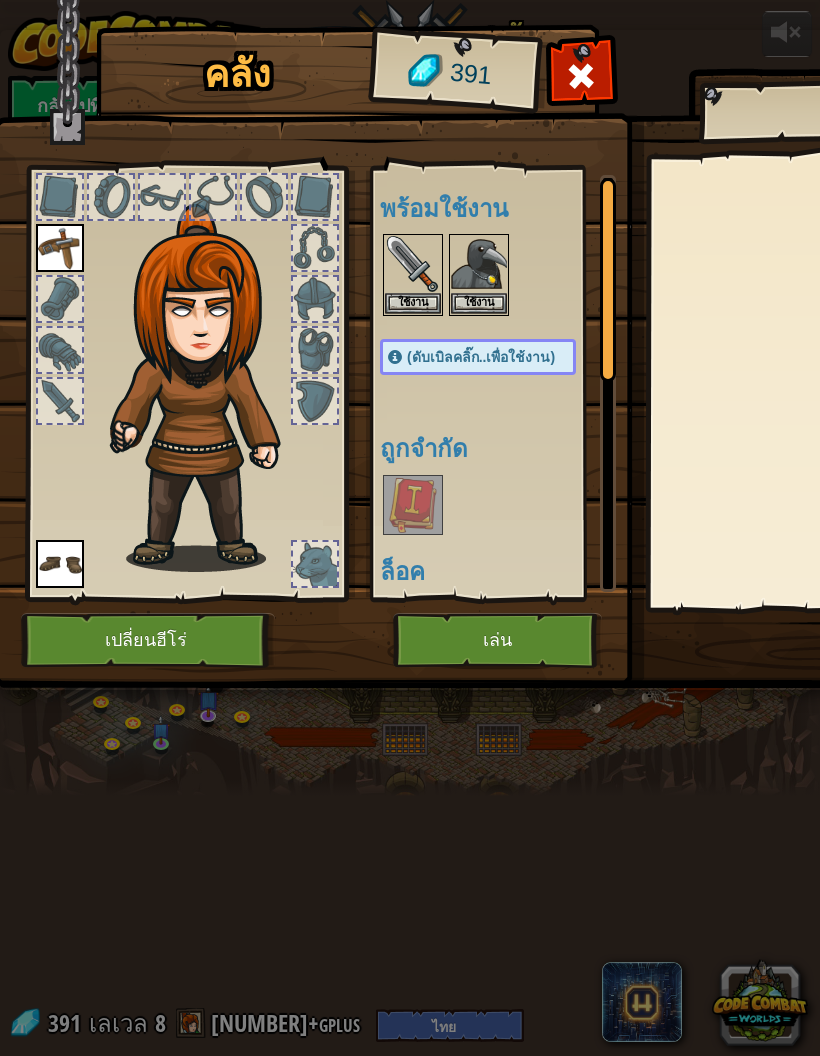 click on "เล่น" at bounding box center [497, 640] 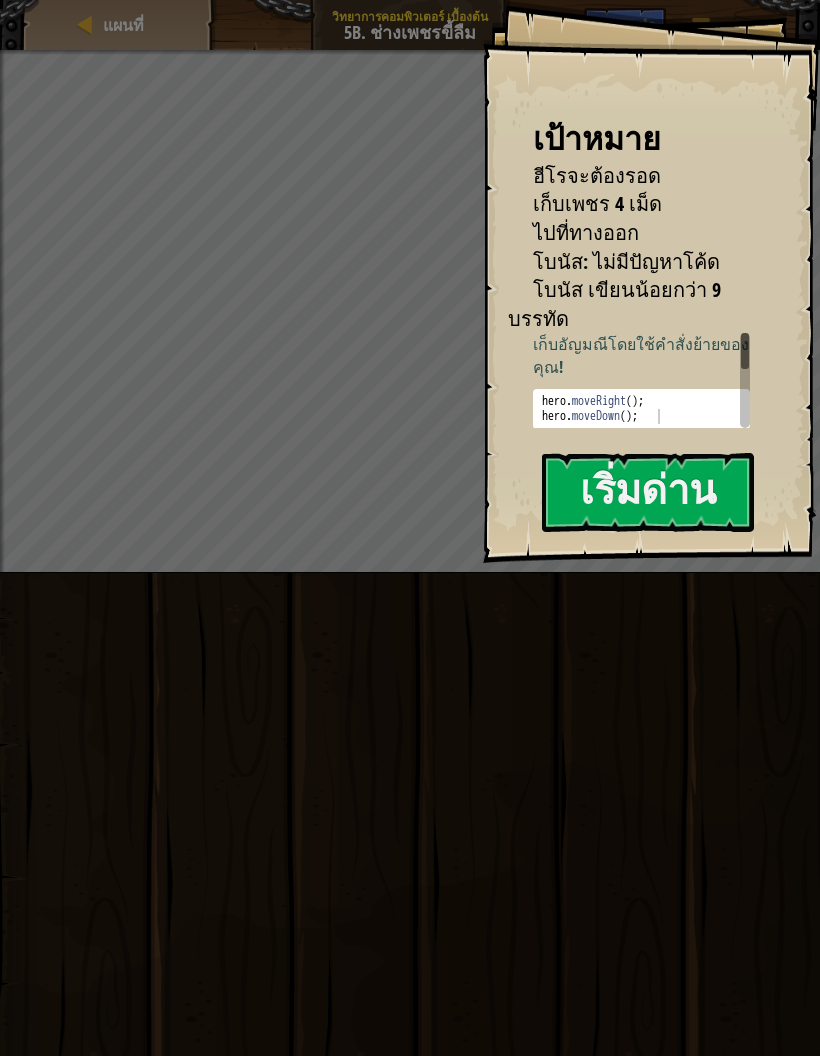 click on "เริ่มด่าน" at bounding box center [648, 492] 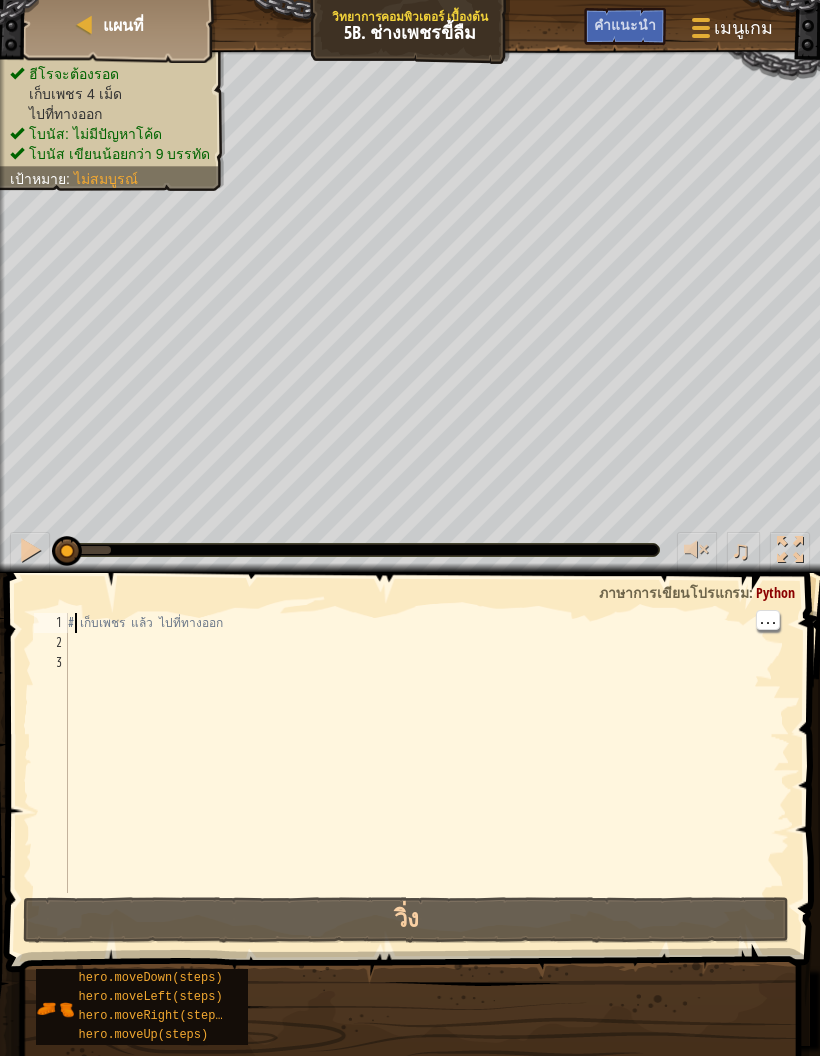 click on "# เก็บเพชร แล้ว ไปที่ทางออก" at bounding box center [427, 773] 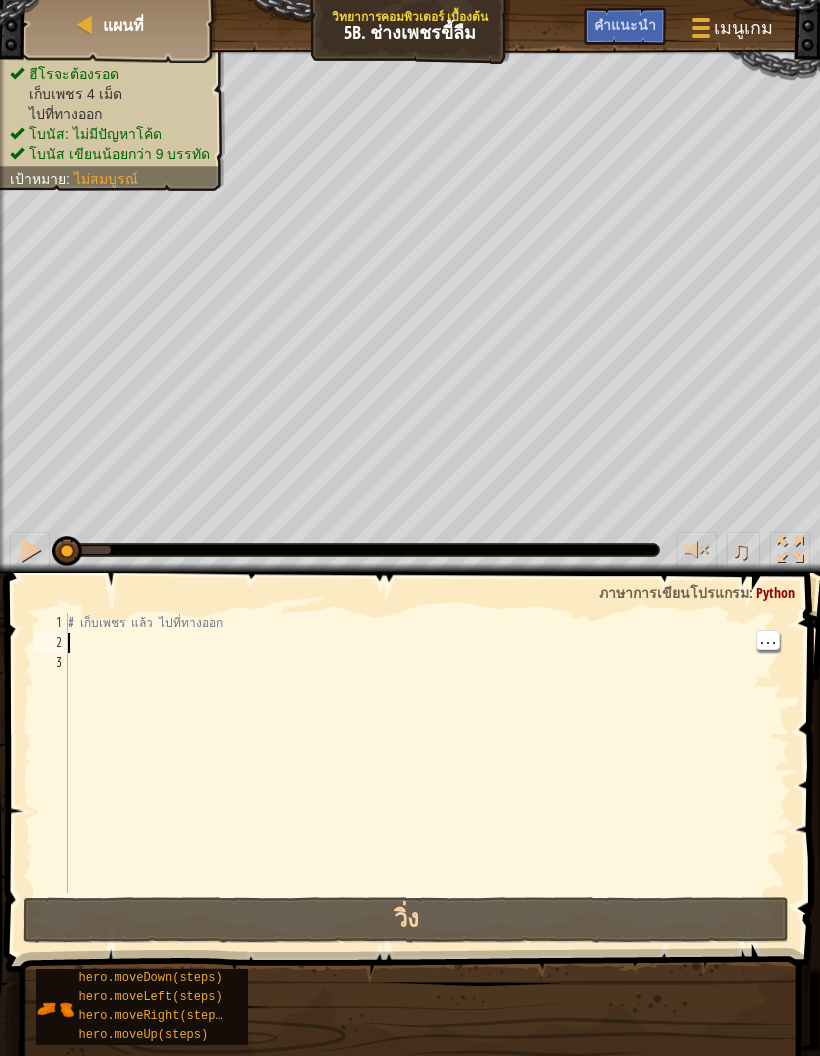scroll, scrollTop: 21, scrollLeft: 27, axis: both 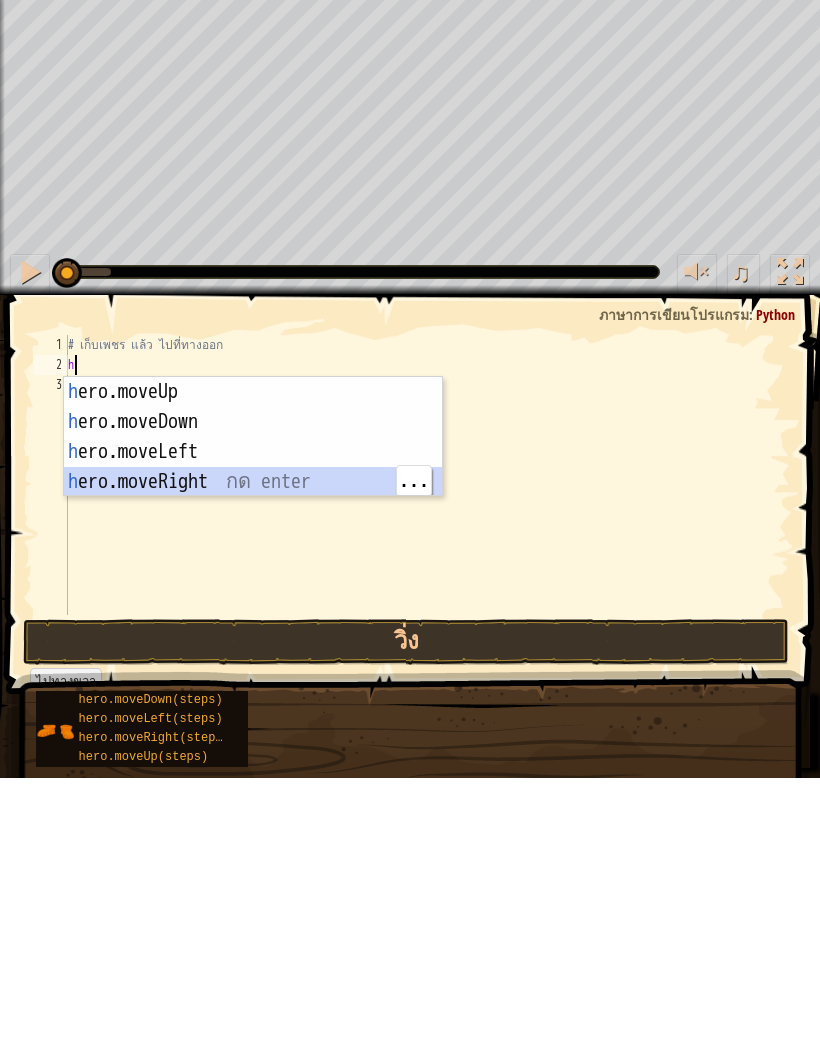 click on "วิ่ง" at bounding box center [406, 920] 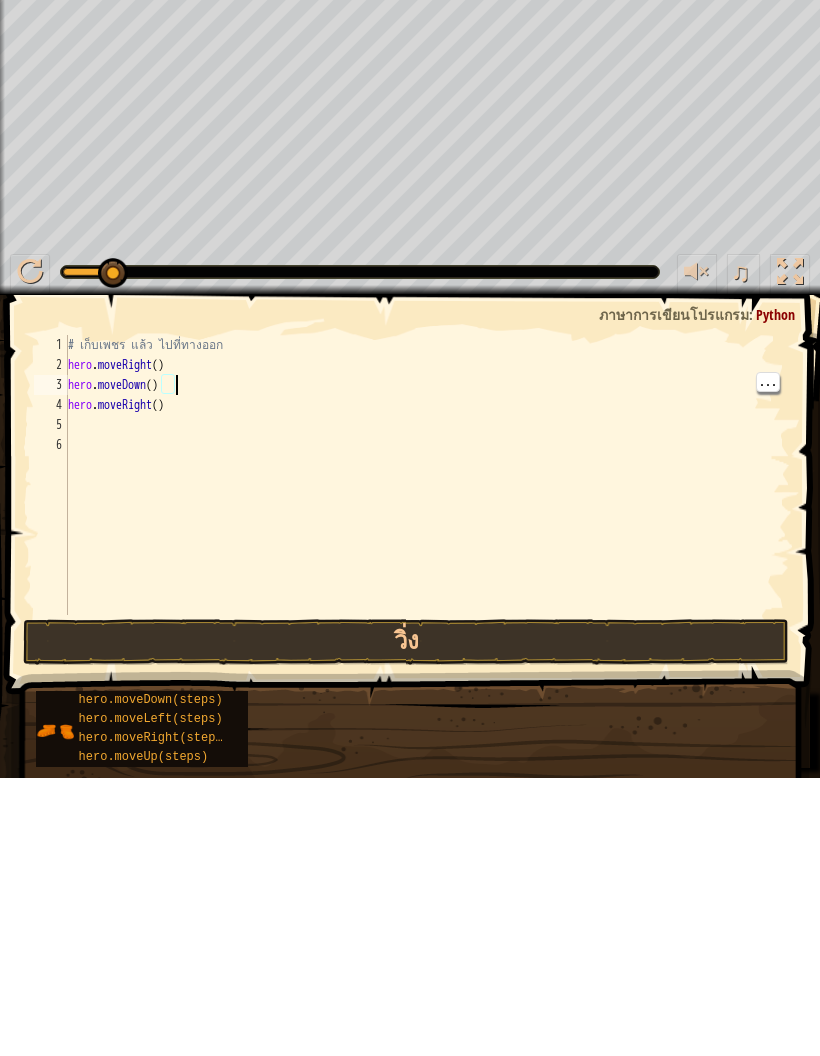 click on "# เก็บเพชร แล้ว ไปที่ทางออก hero . moveRight ( ) hero . moveDown ( ) hero . moveRight ( )" at bounding box center [427, 773] 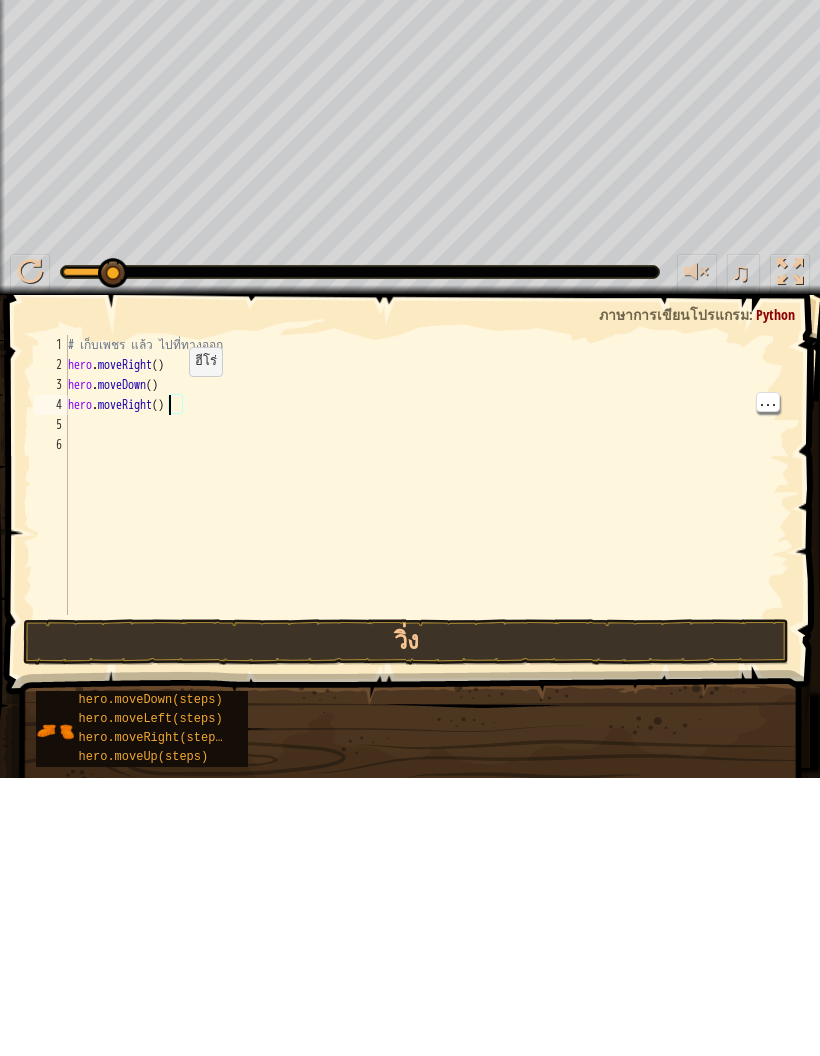 click on "# เก็บเพชร แล้ว ไปที่ทางออก hero . moveRight ( ) hero . moveDown ( ) hero . moveRight ( )" at bounding box center (427, 773) 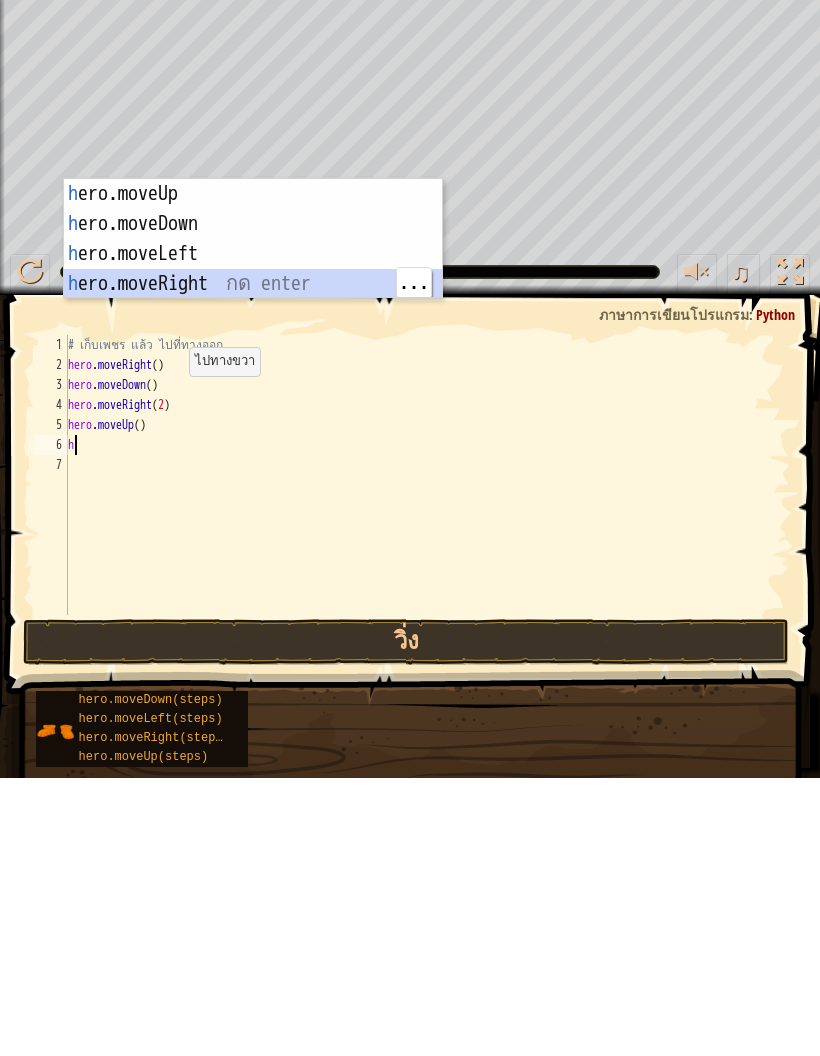 type on "abcde fg" 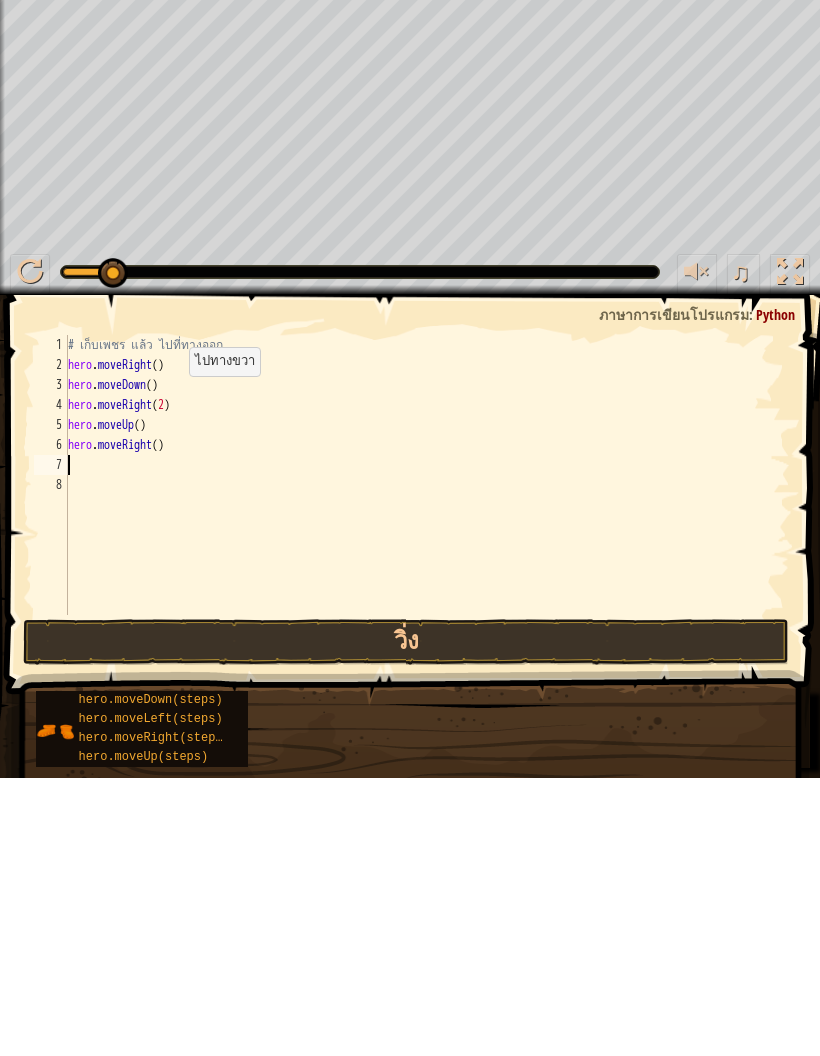 click on "วิ่ง" at bounding box center (406, 920) 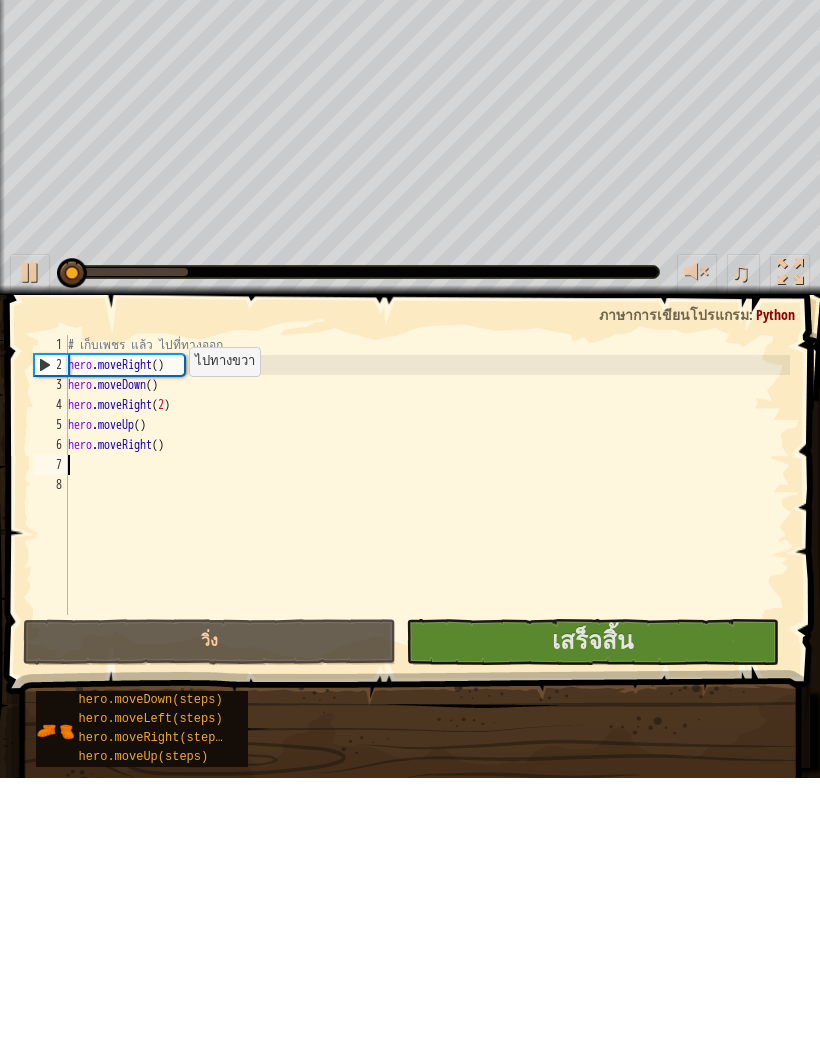 click on "เสร็จสิ้น" at bounding box center (592, 920) 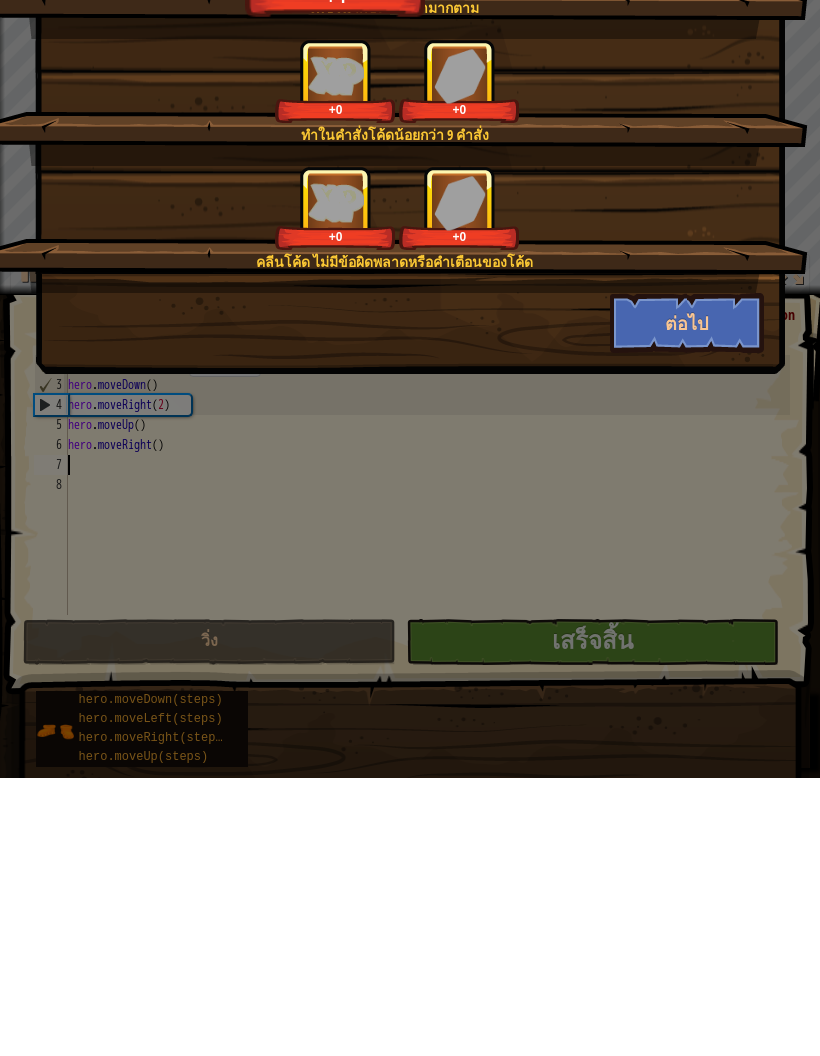 click on "ต่อไป" at bounding box center (687, 601) 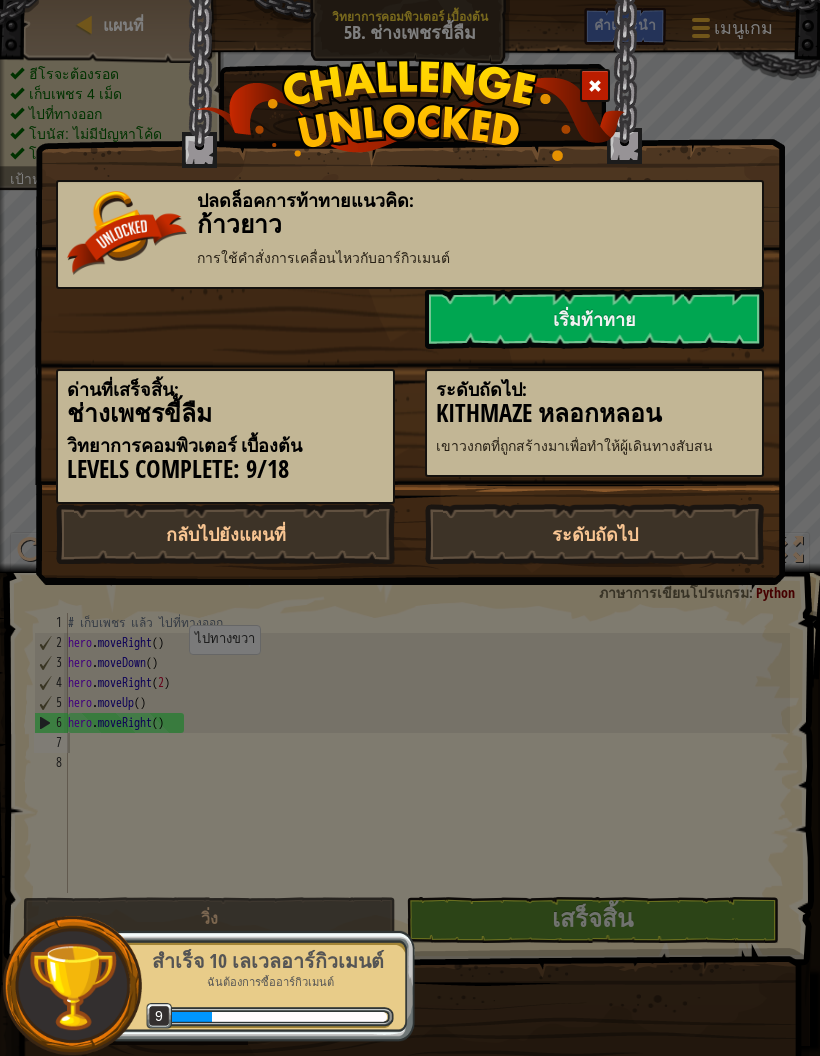 click on "ระดับถัดไป" at bounding box center (594, 534) 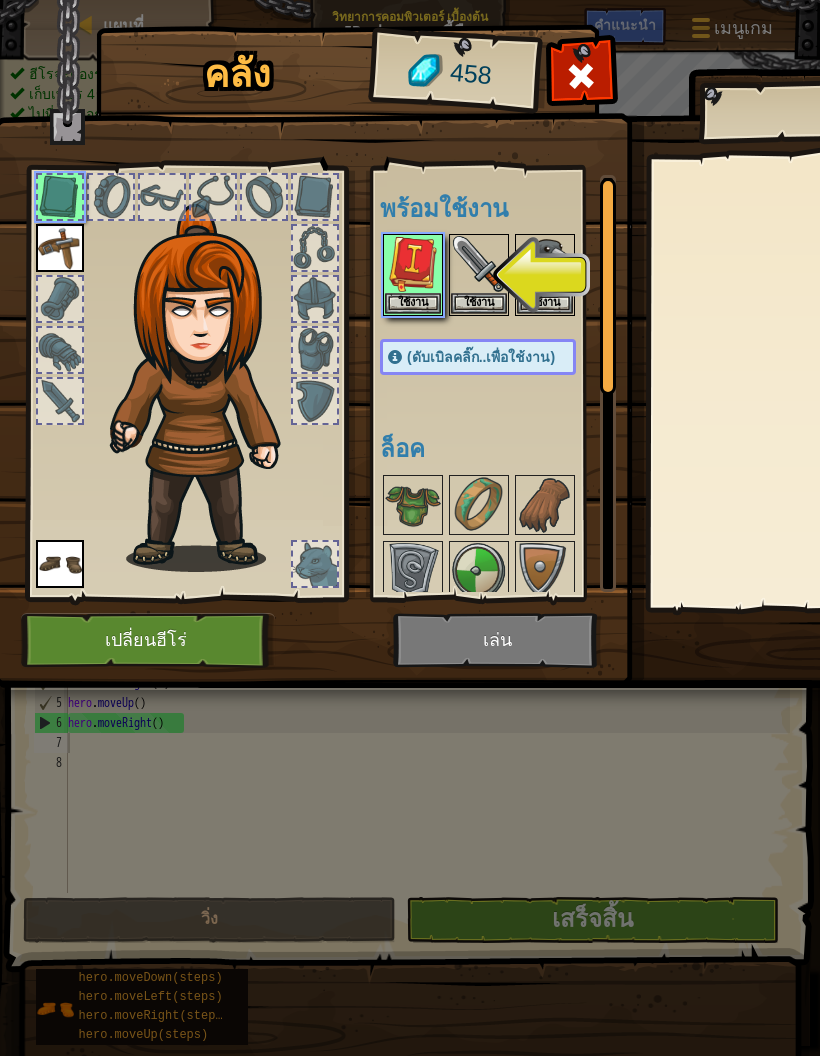 click on "ใช้งาน" at bounding box center (413, 303) 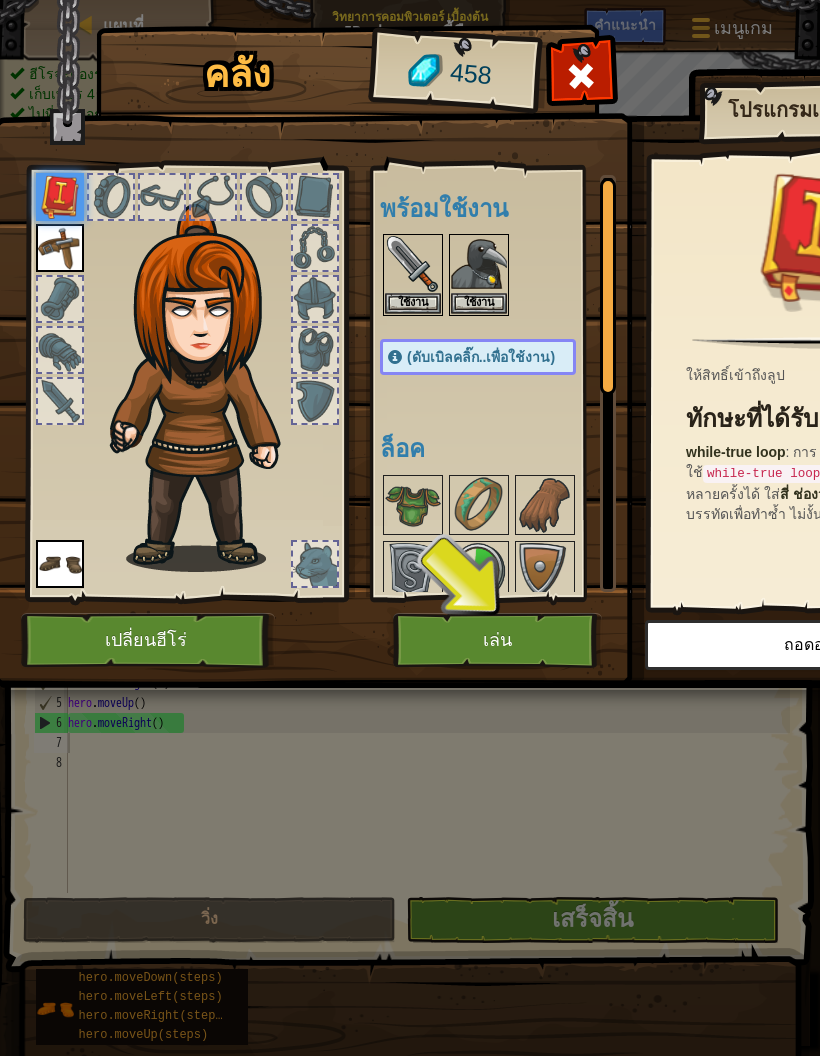click on "เล่น" at bounding box center (497, 640) 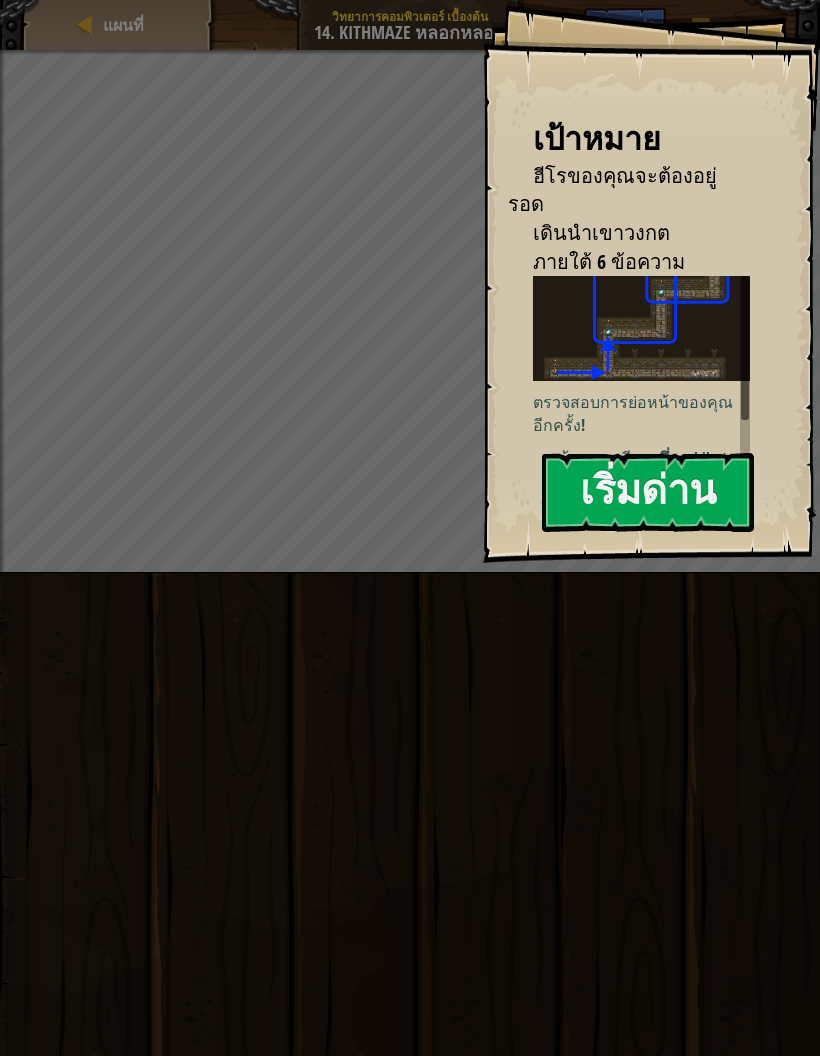 click on "เริ่มด่าน" at bounding box center (648, 492) 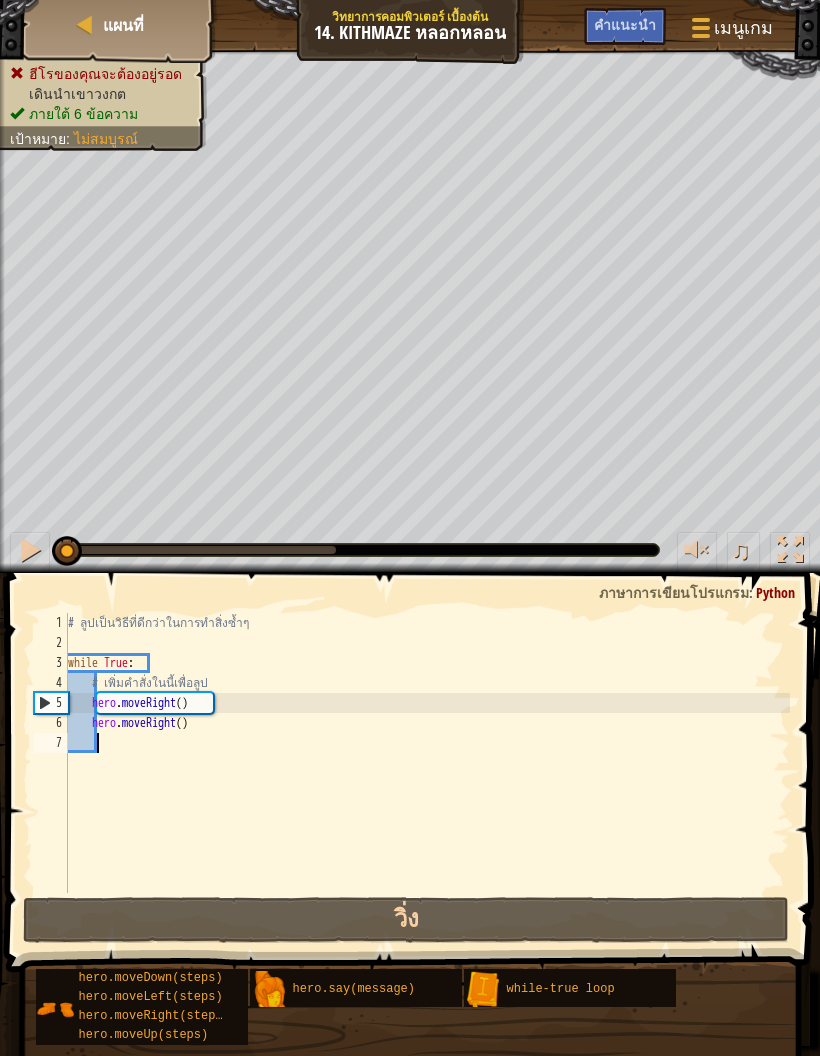 click on "วิ่ง" at bounding box center [406, 920] 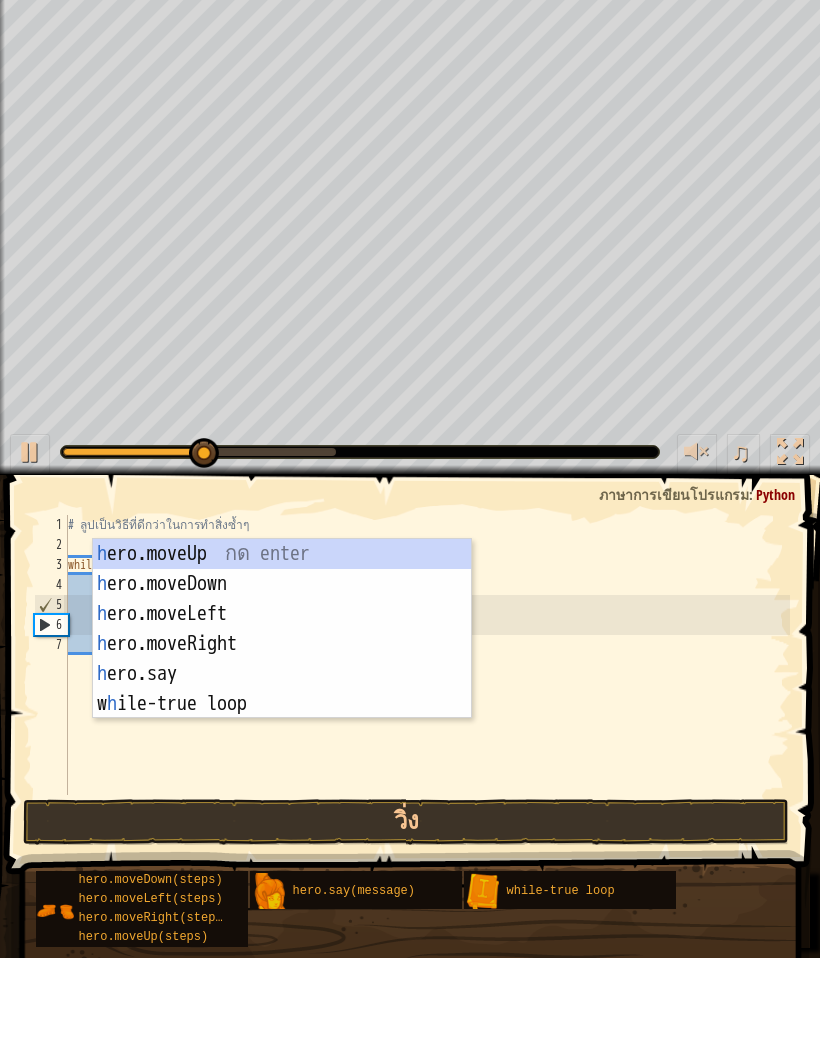 scroll, scrollTop: 21, scrollLeft: 27, axis: both 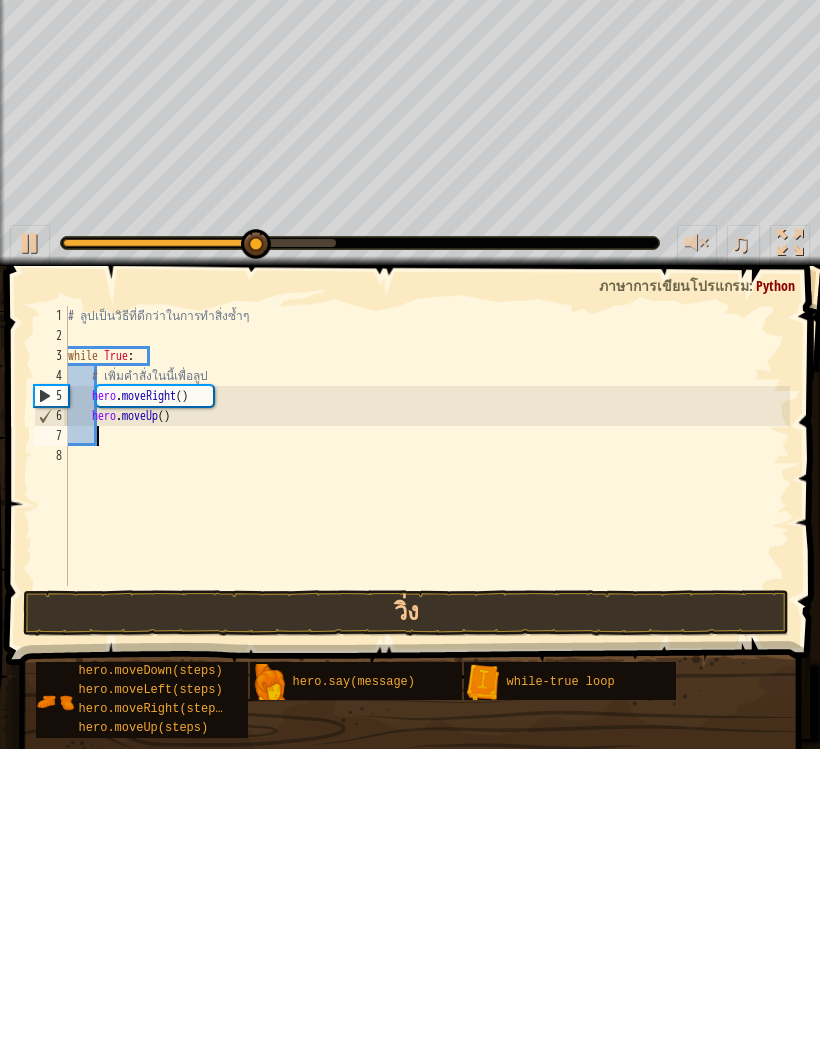click on "วิ่ง" at bounding box center [406, 920] 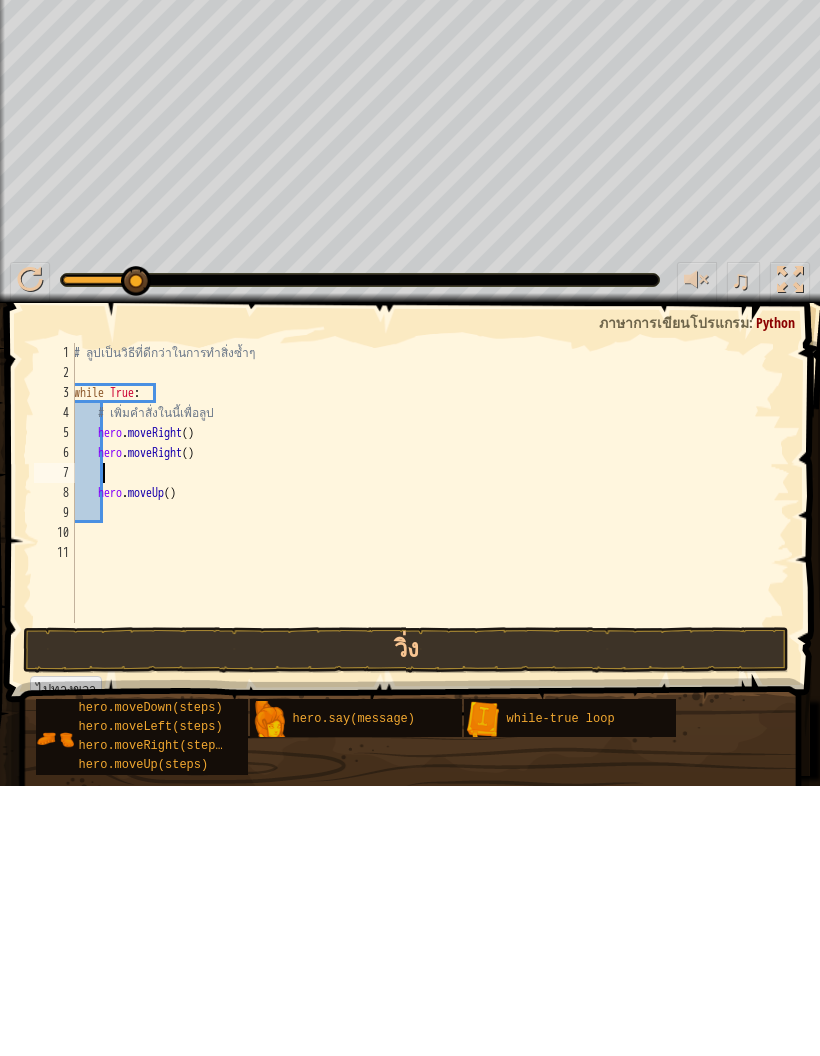 click on "วิ่ง" at bounding box center [406, 920] 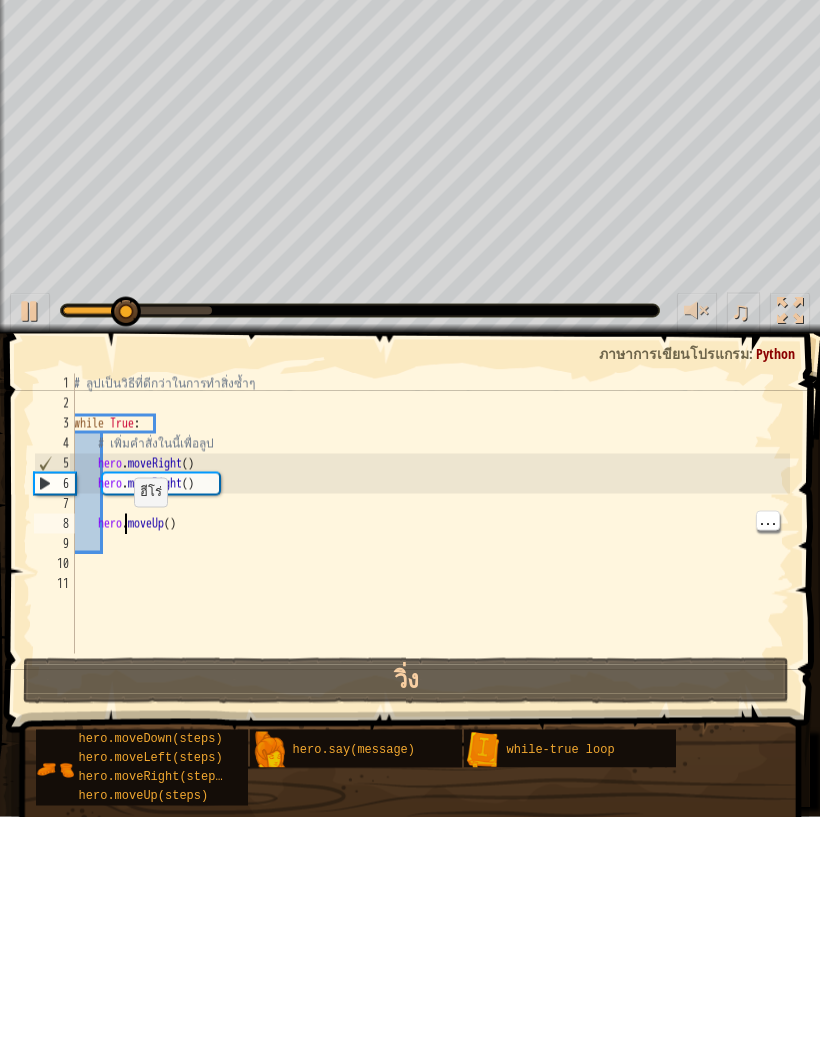 click on "# โจมตีประตู! # มันจะต้องถูกโจมตีหลายครั้ง ดังนั้นให้ใช้ลูป "while-true" while   True :      hero . attack ( "Door" )" at bounding box center (430, 773) 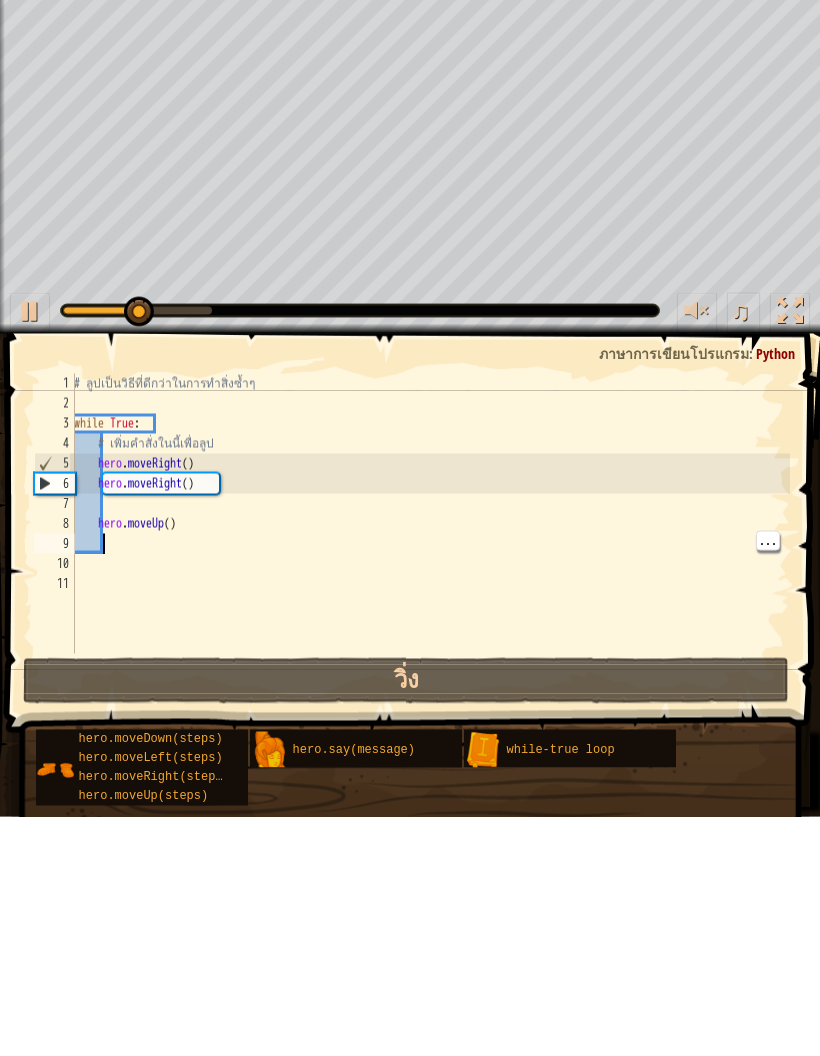 click on "# โจมตีประตู! # มันจะต้องถูกโจมตีหลายครั้ง ดังนั้นให้ใช้ลูป "while-true" while   True :      hero . attack ( "Door" )" at bounding box center [430, 773] 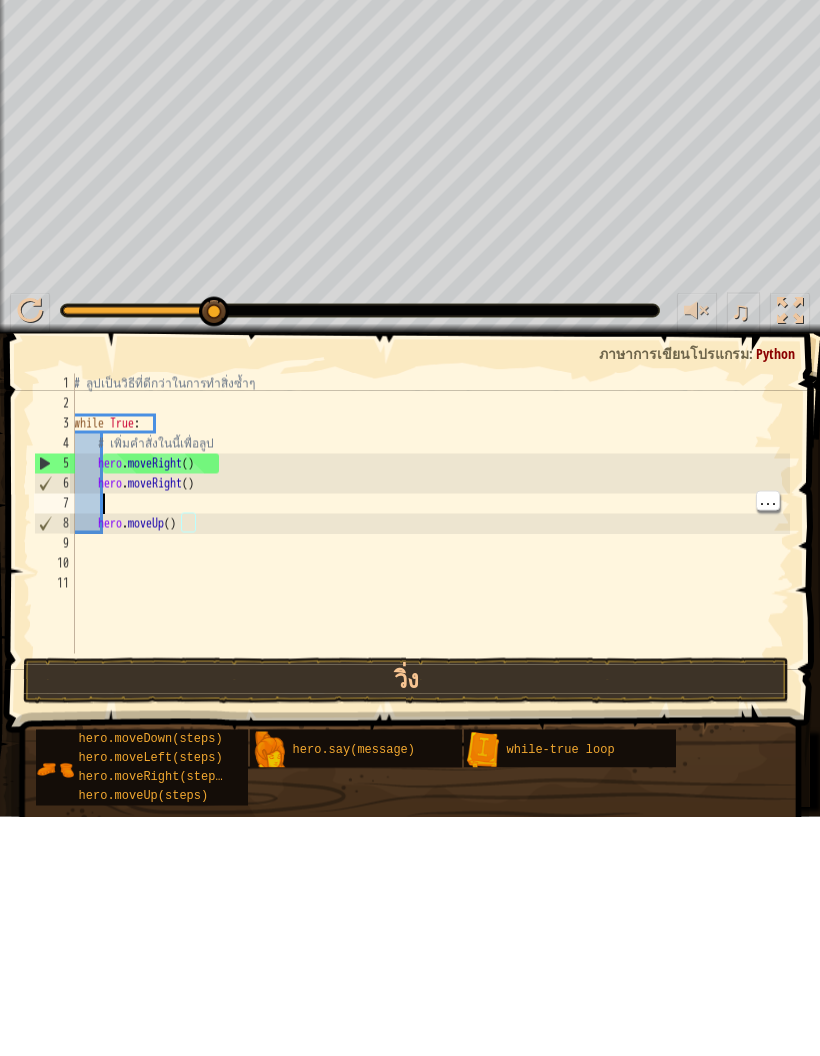 click on "# โจมตีประตู! # มันจะต้องถูกโจมตีหลายครั้ง ดังนั้นให้ใช้ลูป "while-true" while   True :      hero . attack ( "Door" )" at bounding box center (430, 773) 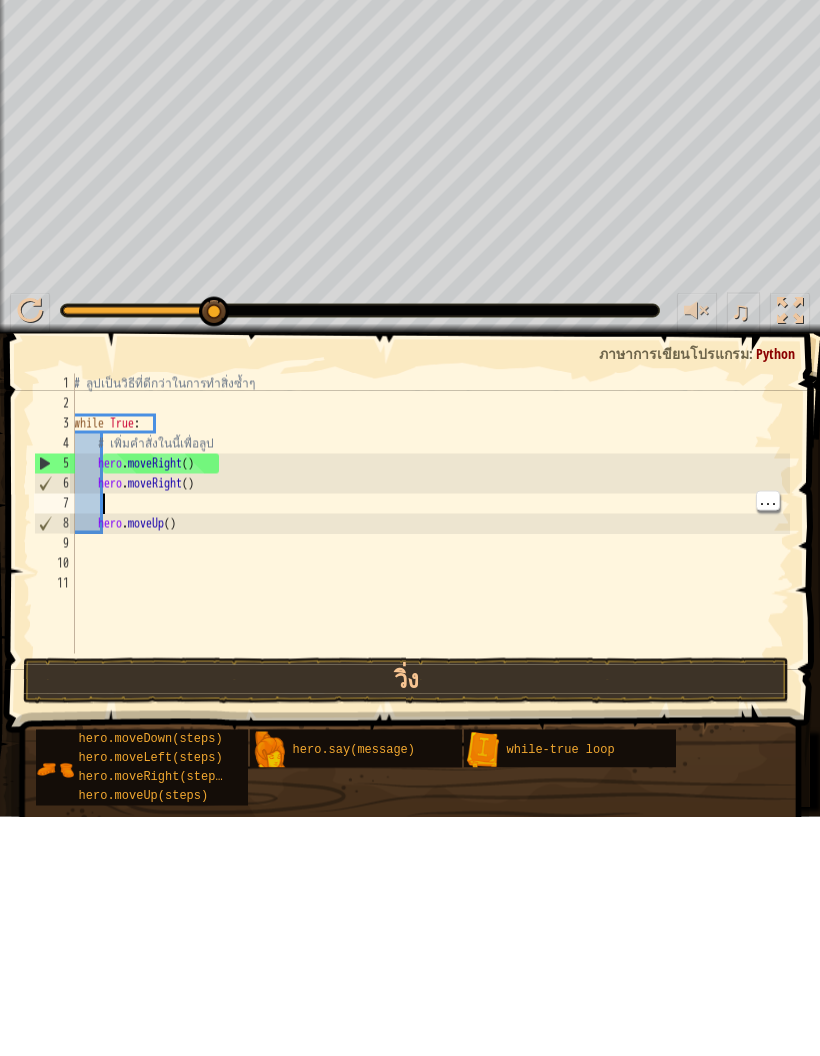 click on "# โจมตีประตู! # มันจะต้องถูกโจมตีหลายครั้ง ดังนั้นให้ใช้ลูป "while-true" while   True :      hero . attack ( "Door" )" at bounding box center (430, 773) 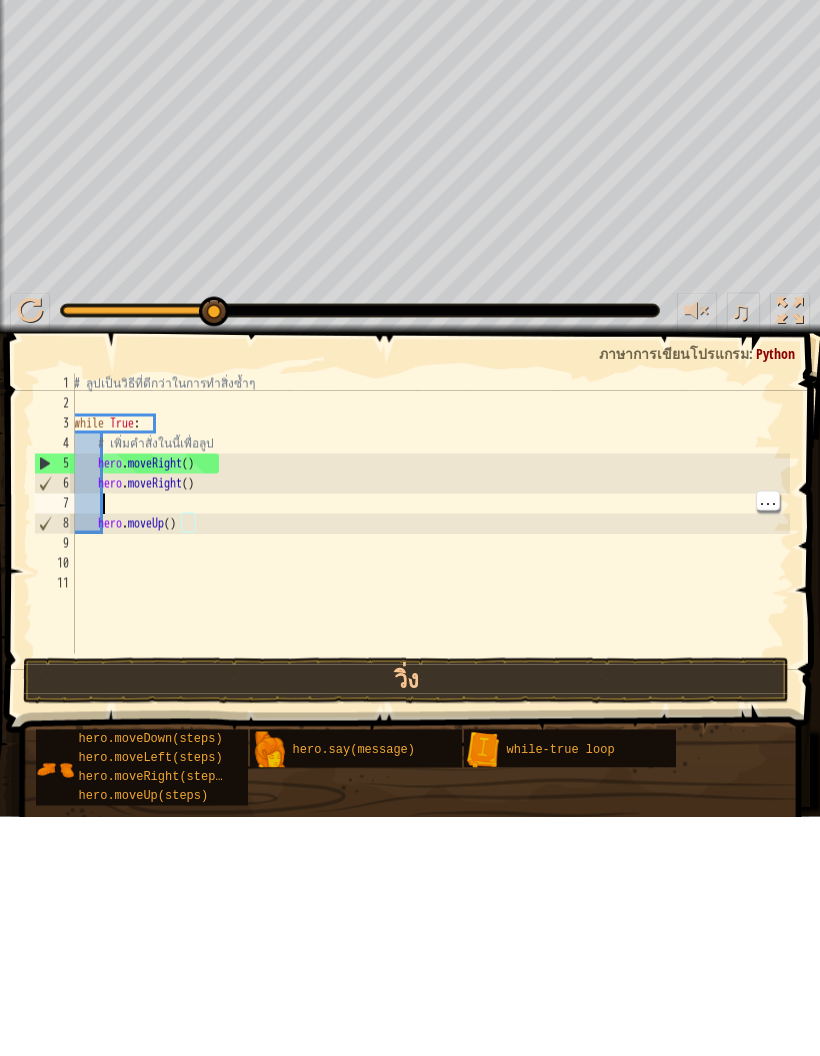 click on "# โจมตีประตู! # มันจะต้องถูกโจมตีหลายครั้ง ดังนั้นให้ใช้ลูป "while-true" while   True :      hero . attack ( "Door" )" at bounding box center [430, 773] 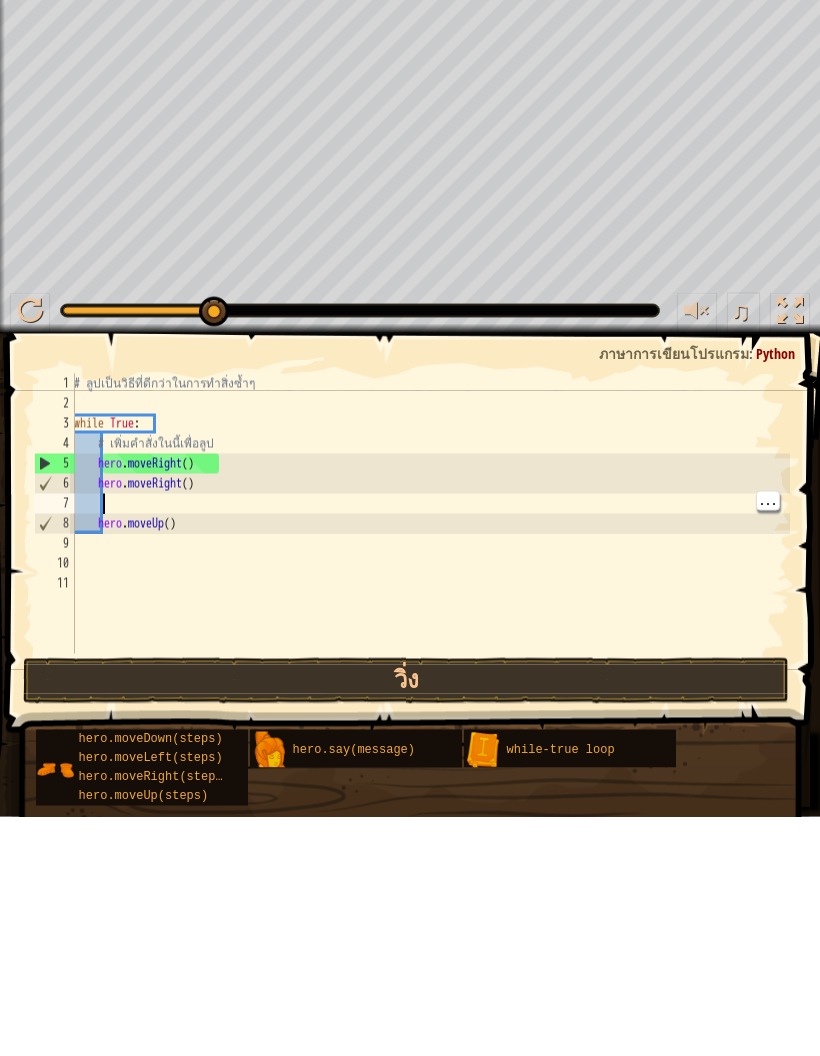 click on "# โจมตีประตู! # มันจะต้องถูกโจมตีหลายครั้ง ดังนั้นให้ใช้ลูป "while-true" while   True :      hero . attack ( "Door" )" at bounding box center [430, 773] 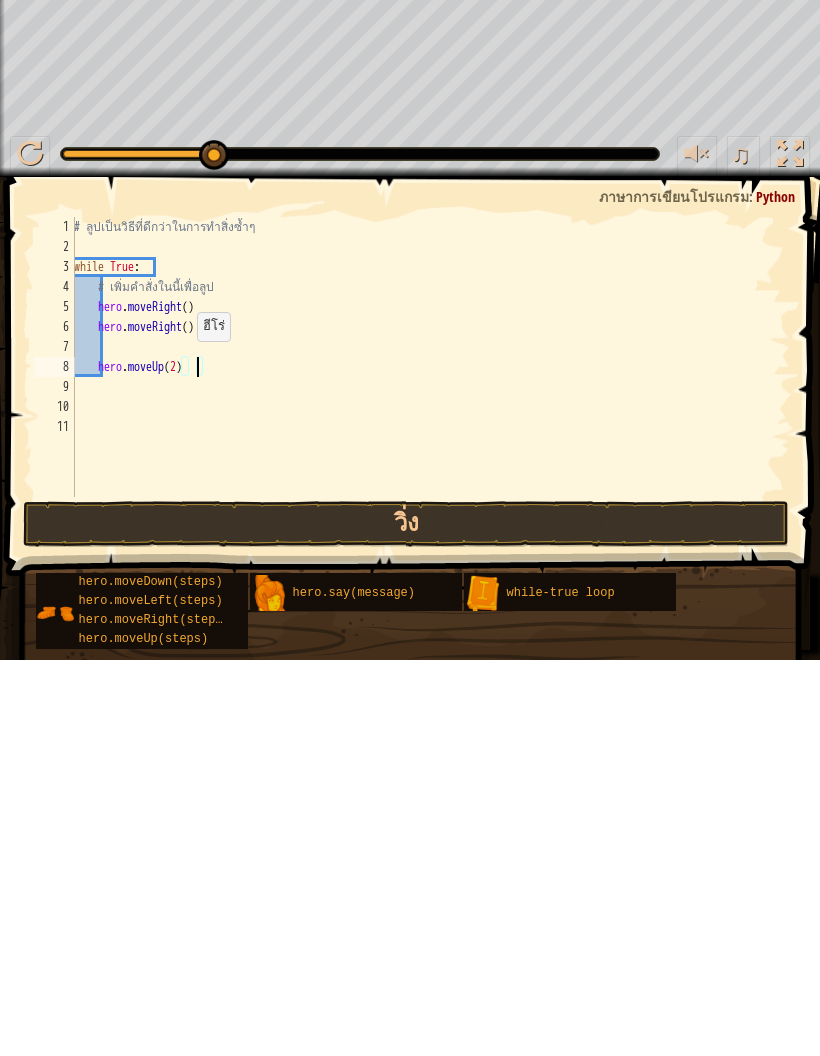 click on "วิ่ง" at bounding box center [406, 920] 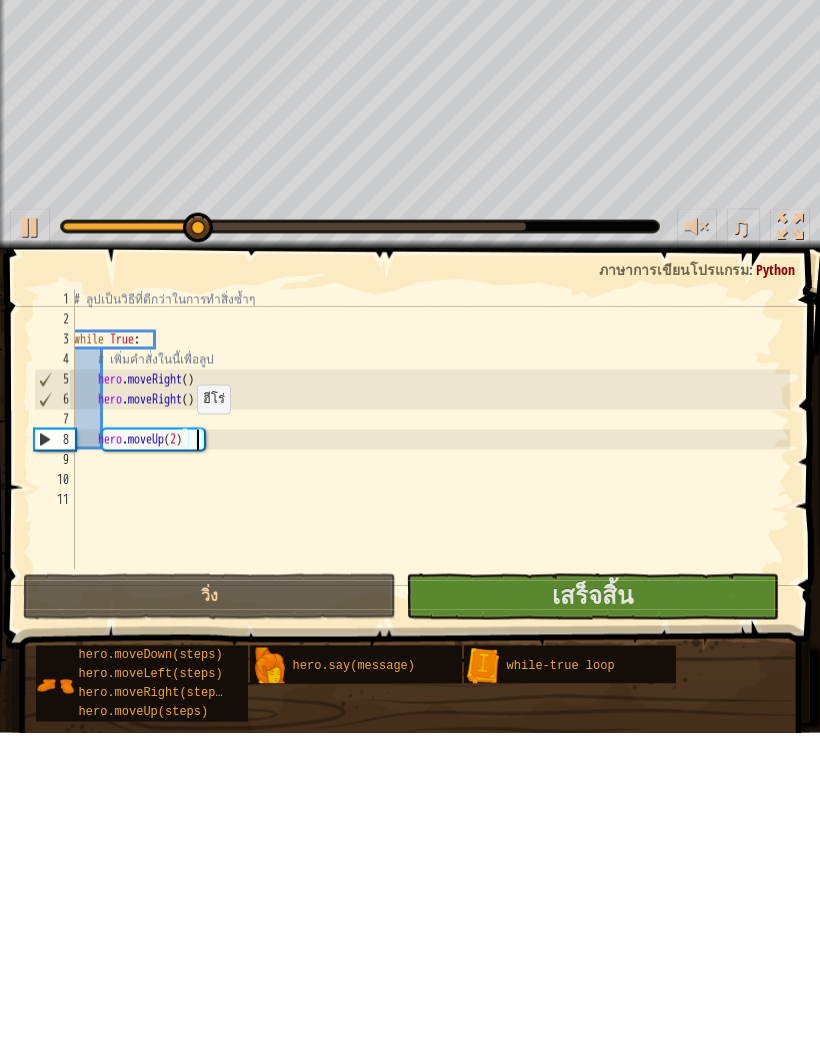 click on "เสร็จสิ้น" at bounding box center [592, 920] 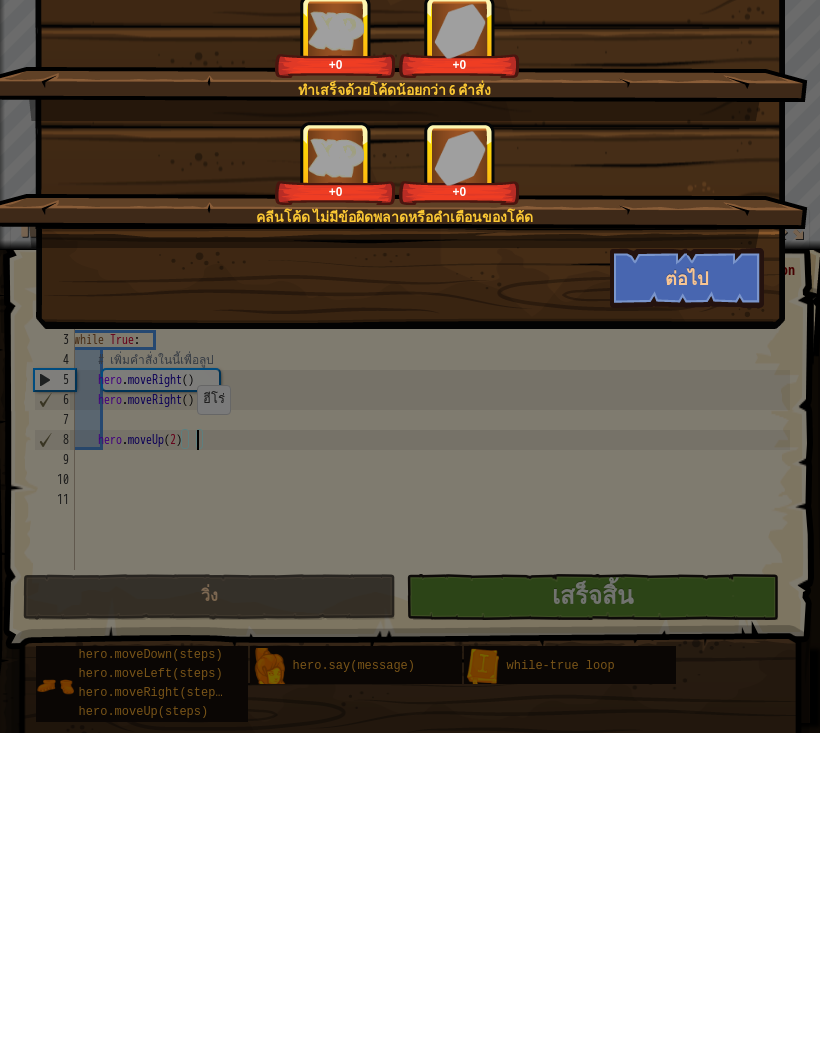 click on "ต่อไป" at bounding box center (687, 601) 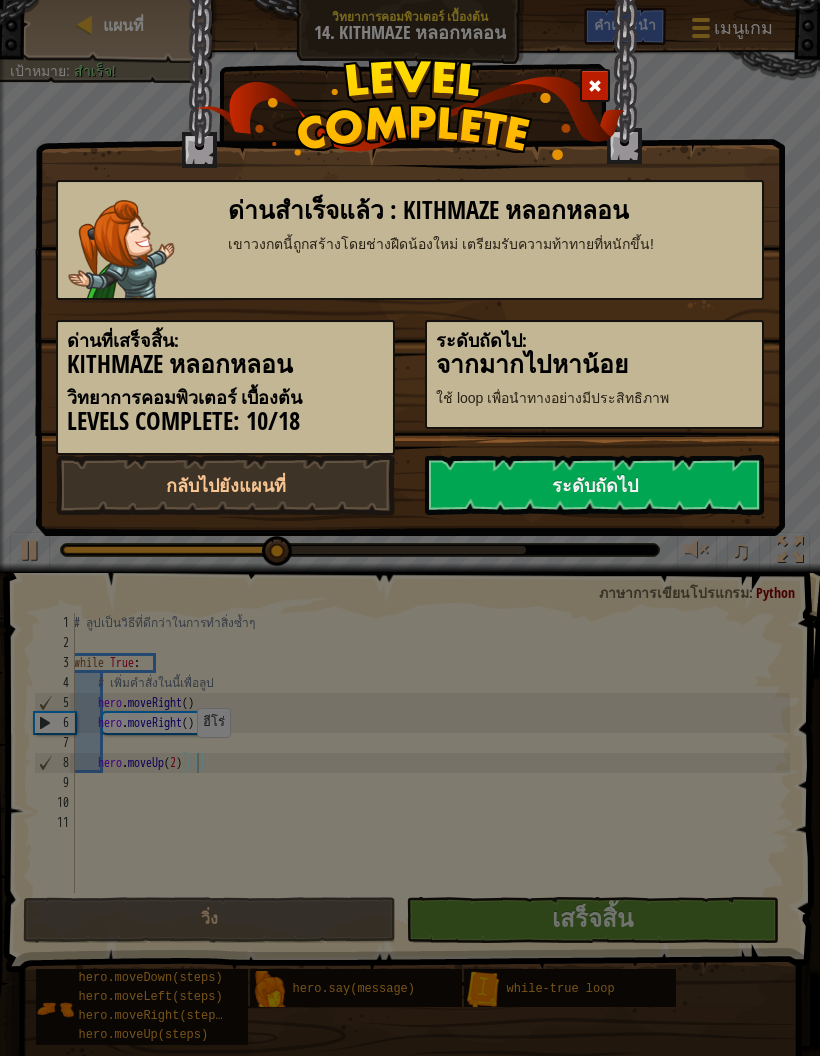 click on "ระดับถัดไป" at bounding box center (594, 485) 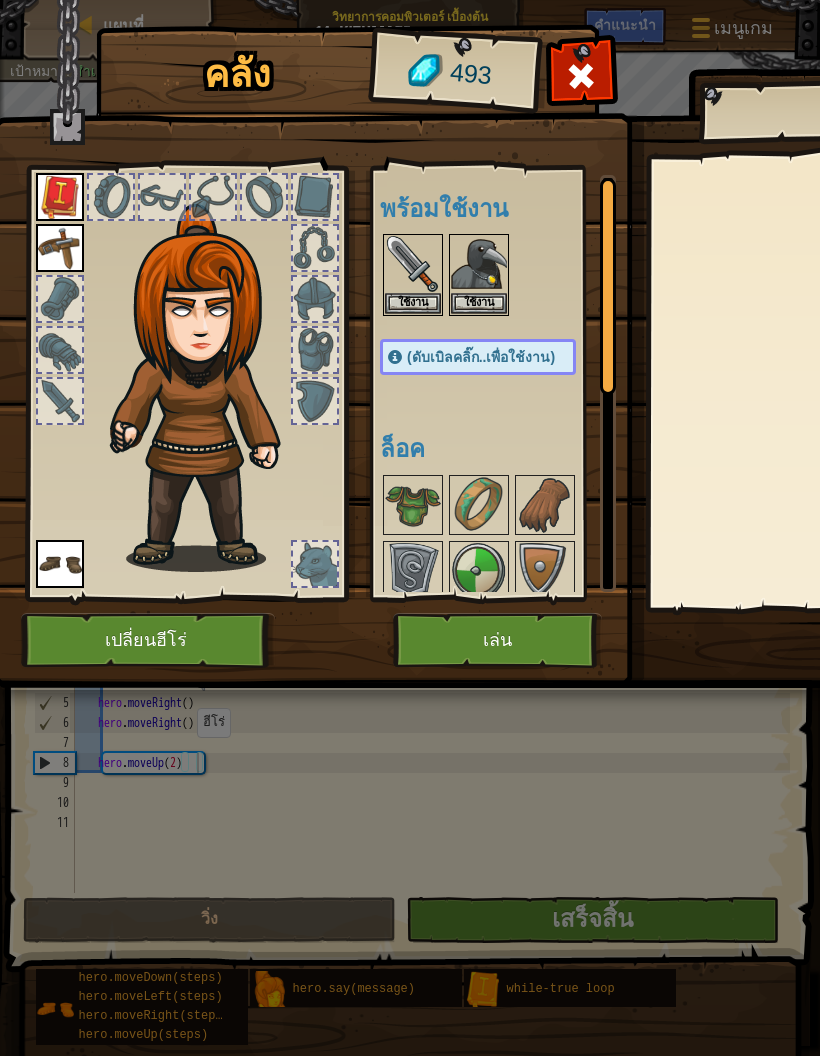 click on "เล่น" at bounding box center [497, 640] 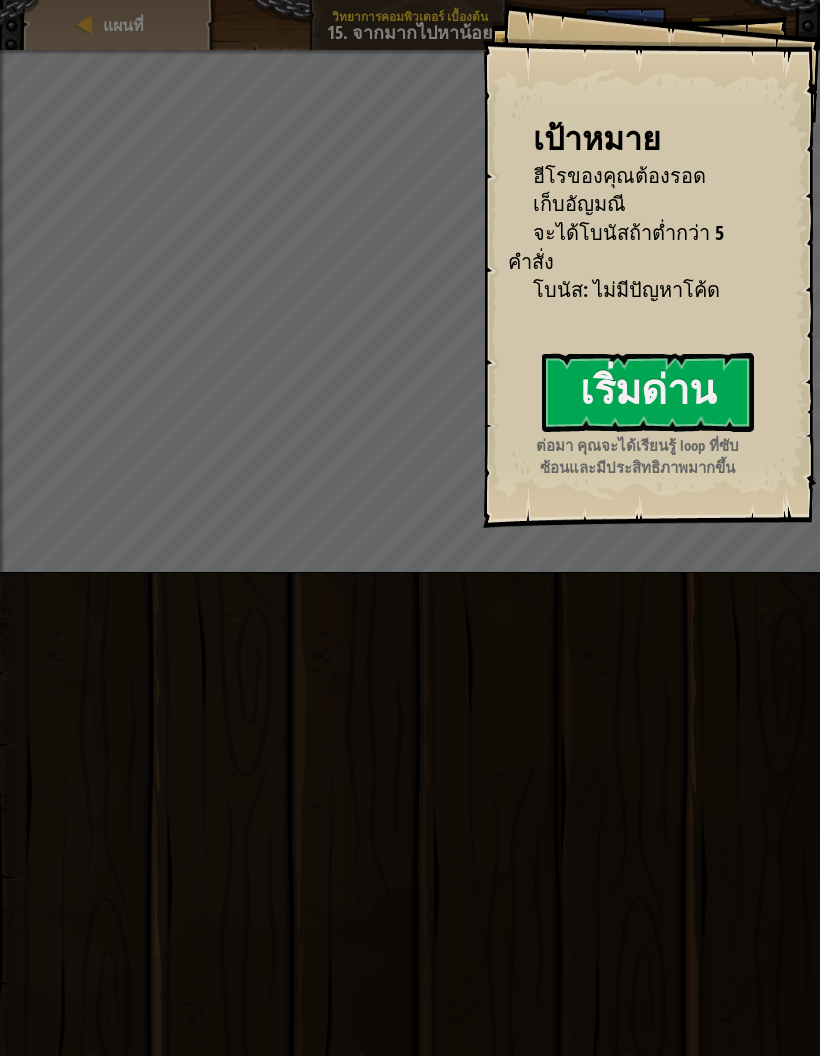 click on "เริ่มด่าน" at bounding box center (648, 392) 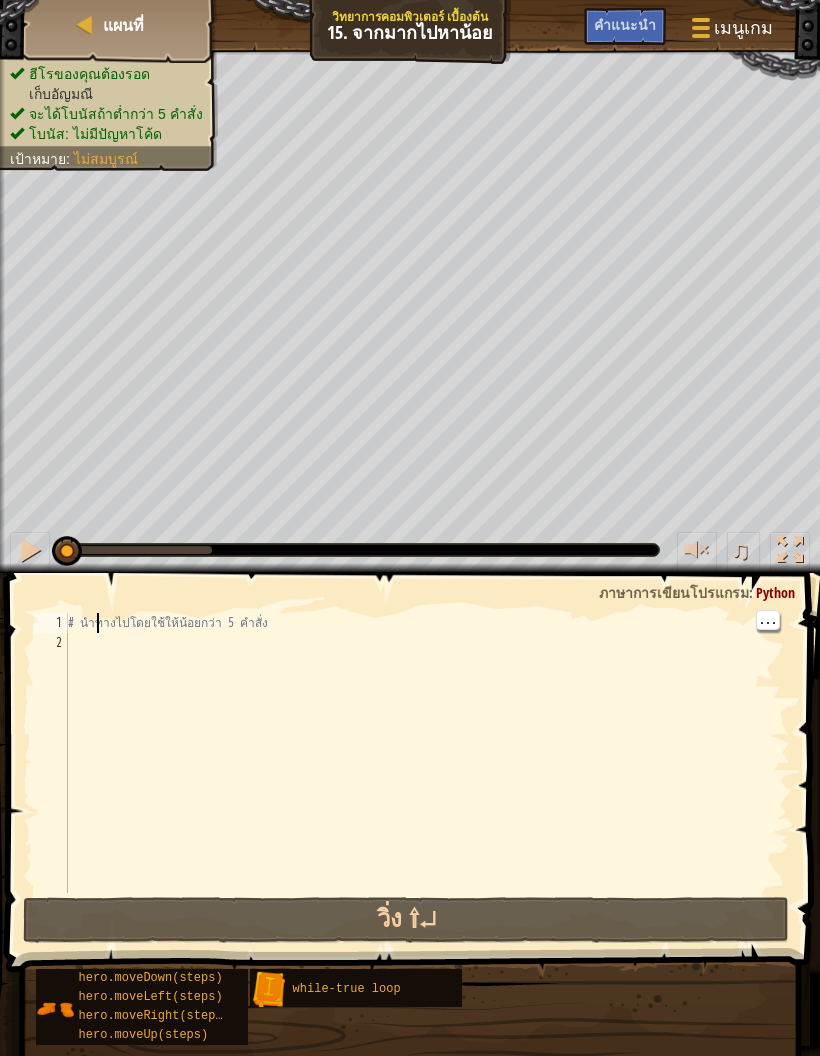 click on "# นำทางไปโดยใช้ให้น้อยกว่า 5 คำสั่ง" at bounding box center (427, 773) 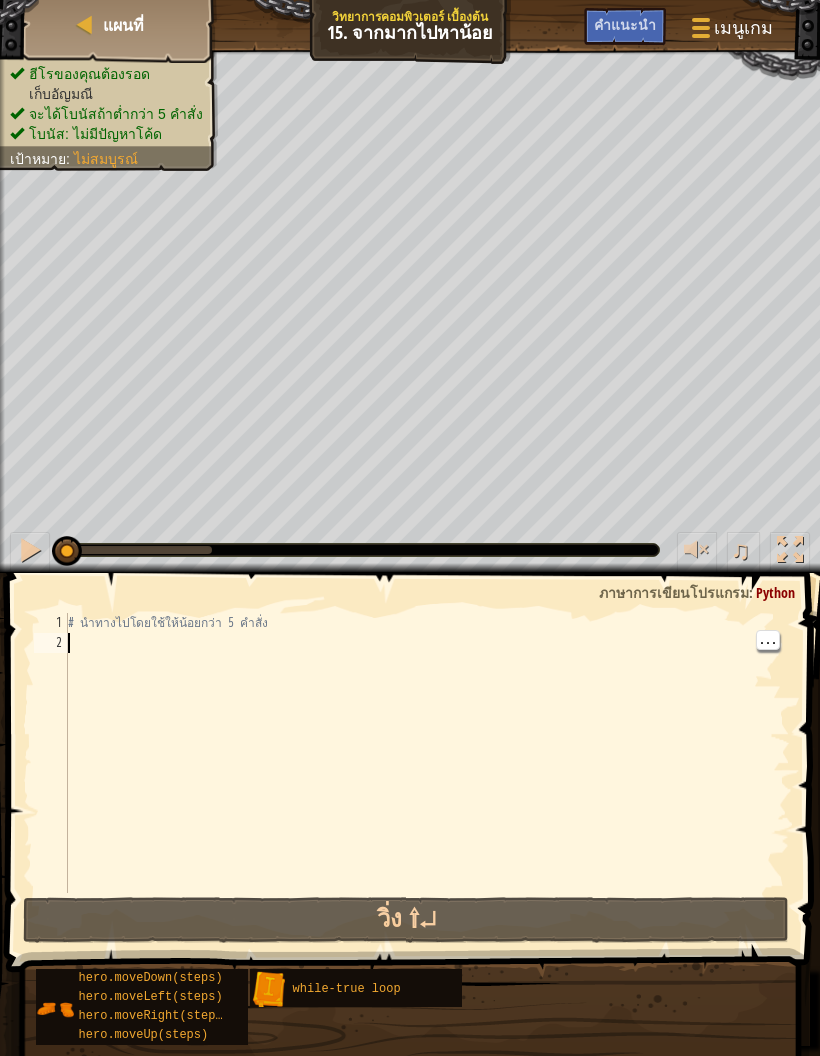 scroll, scrollTop: 21, scrollLeft: 27, axis: both 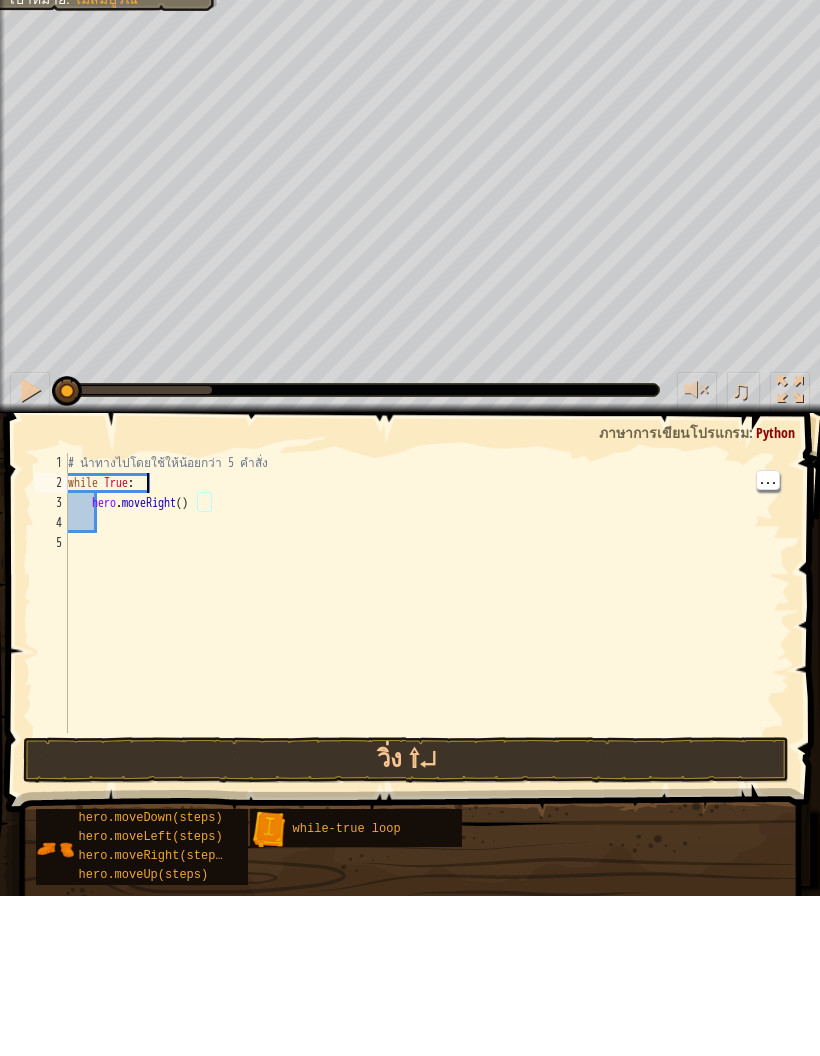click on "# นำทางไปโดยใช้ให้น้อยกว่า 5 คำสั่ง while   True :      hero . moveRight ( )" at bounding box center [427, 773] 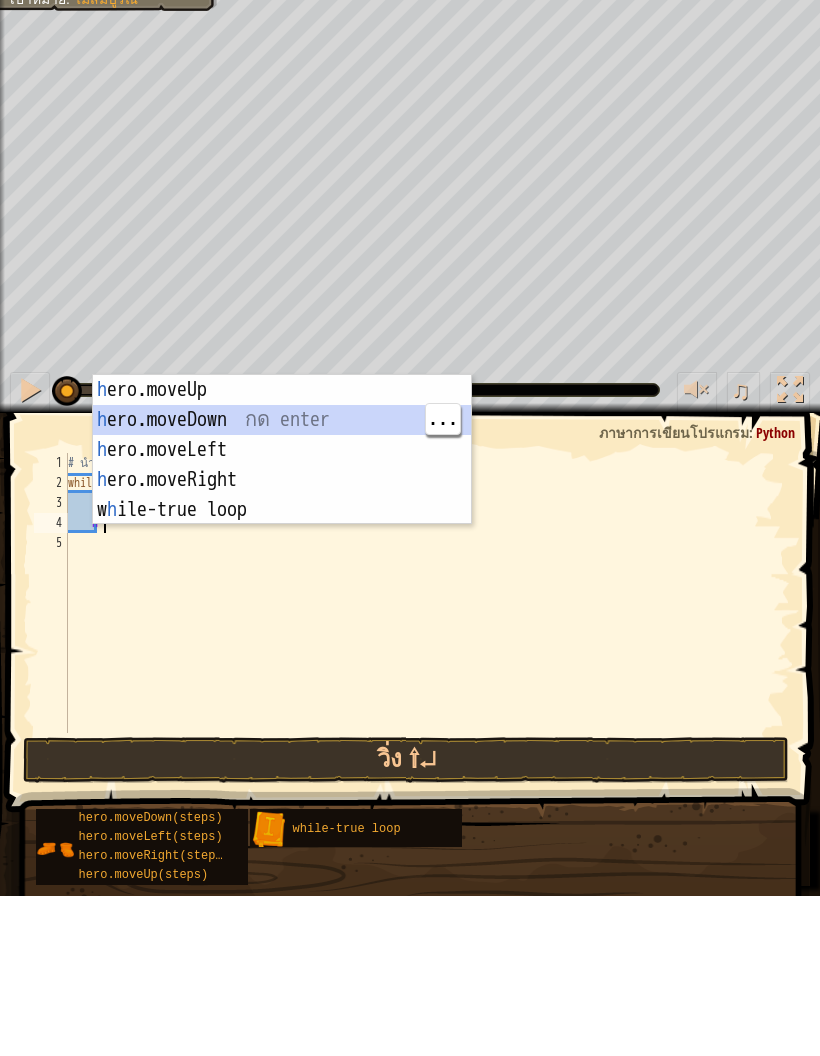 type on "abcde fg" 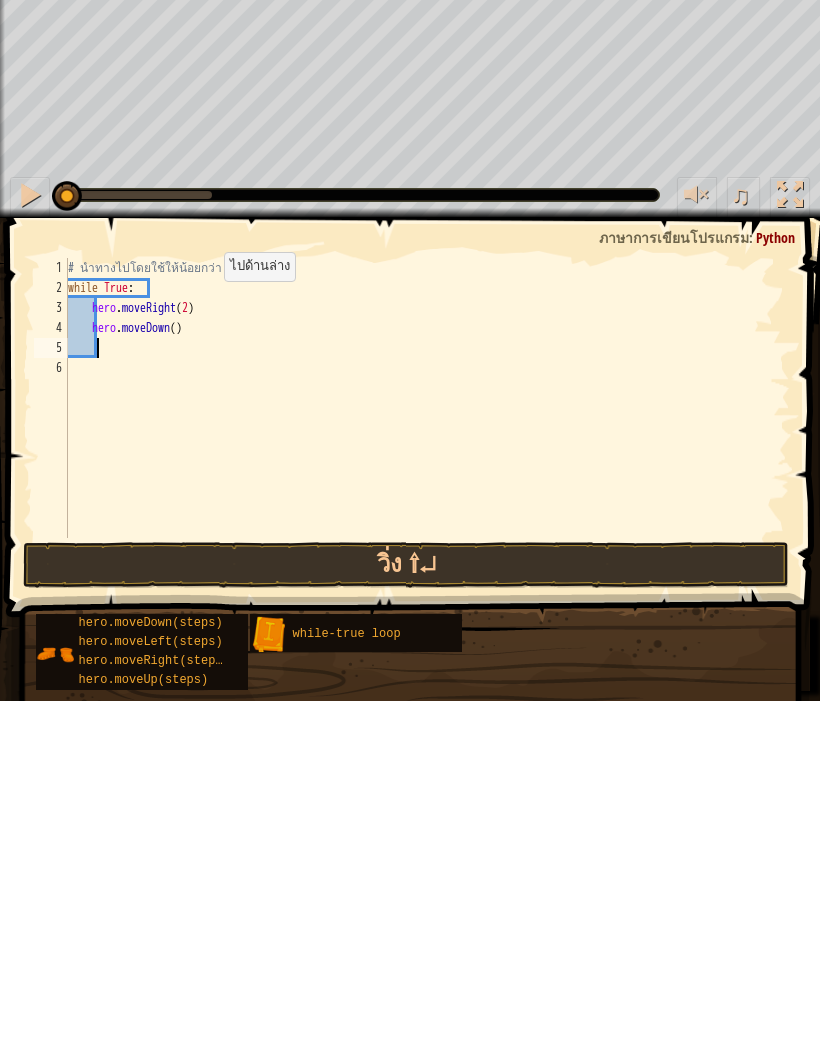click on "วิ่ง ⇧↵" at bounding box center [406, 920] 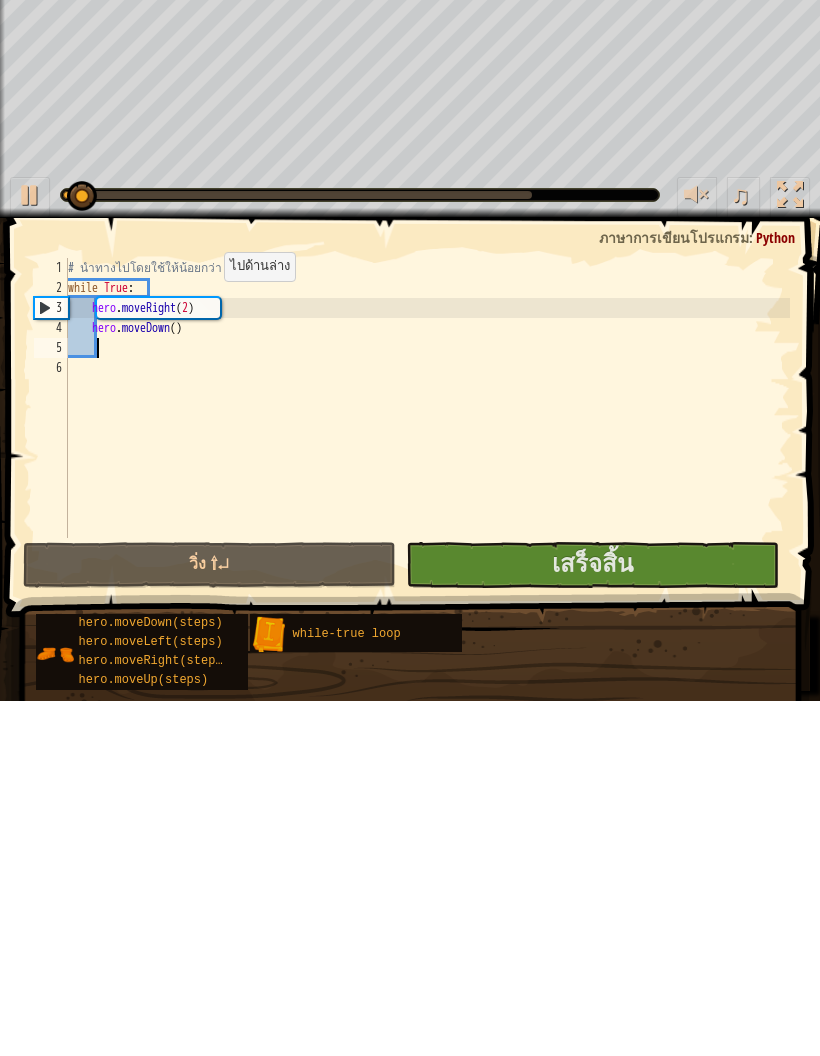 click on "เสร็จสิ้น" at bounding box center [592, 920] 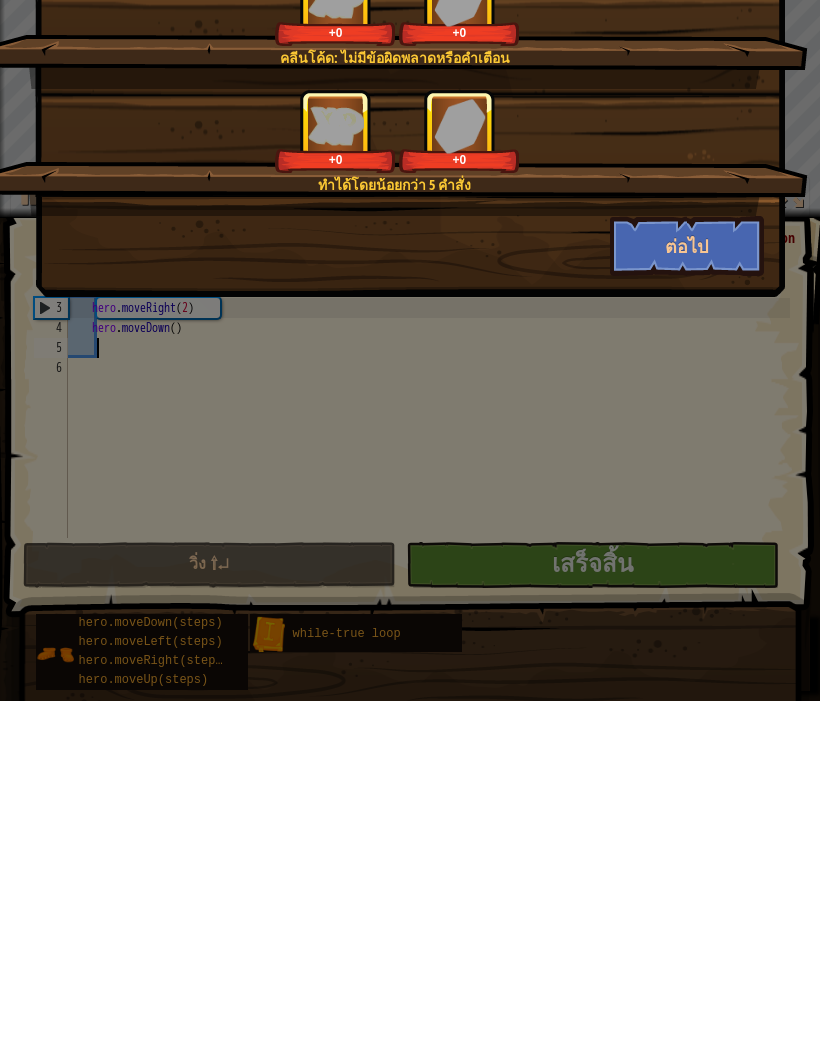 click on "ต่อไป" at bounding box center [687, 601] 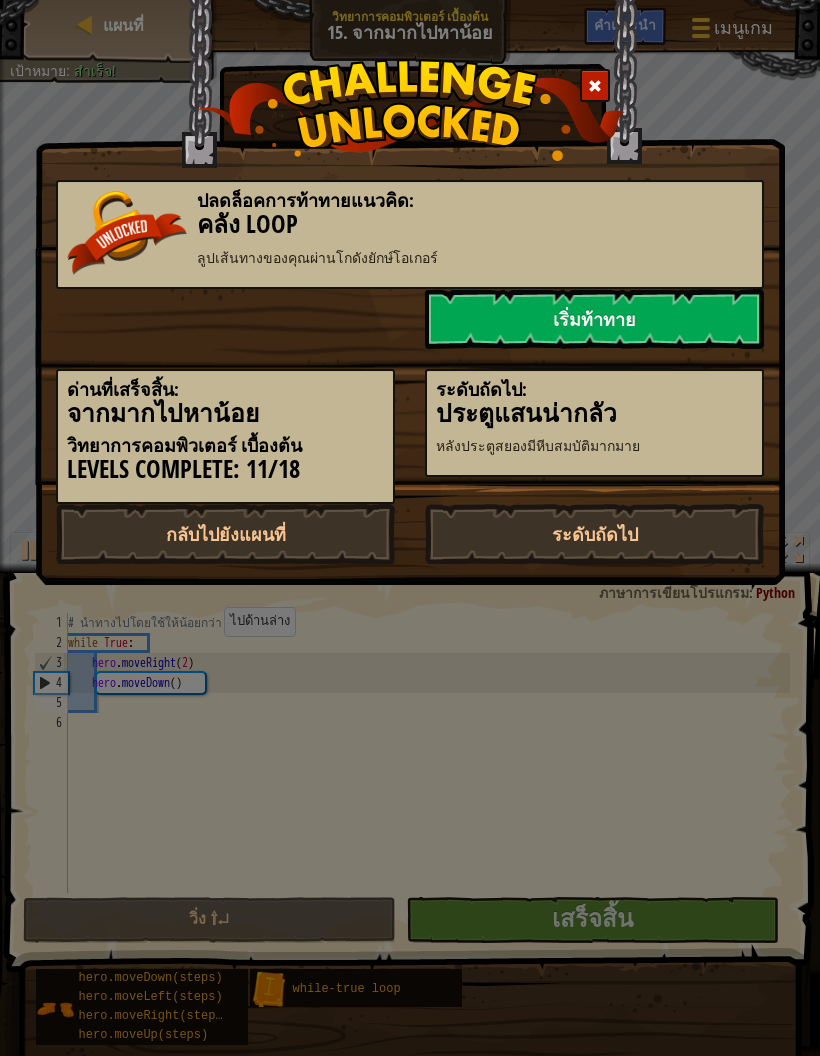 click on "ระดับถัดไป" at bounding box center [594, 534] 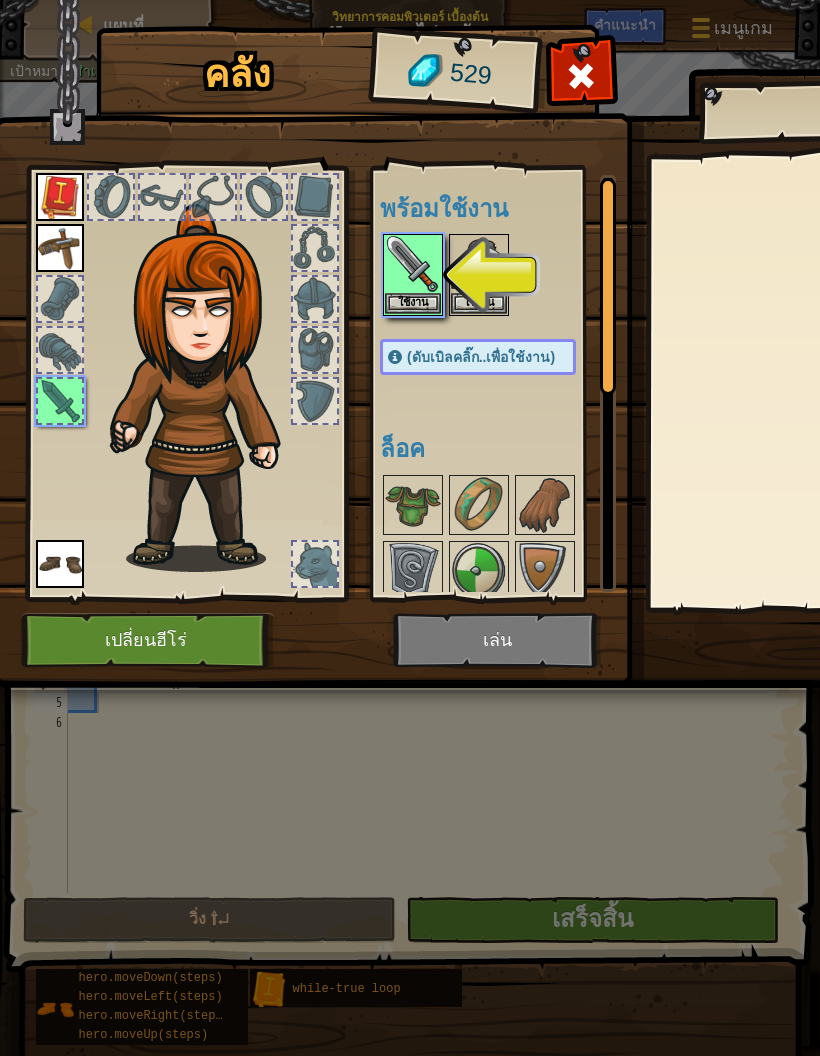 click on "ใช้งาน" at bounding box center [413, 303] 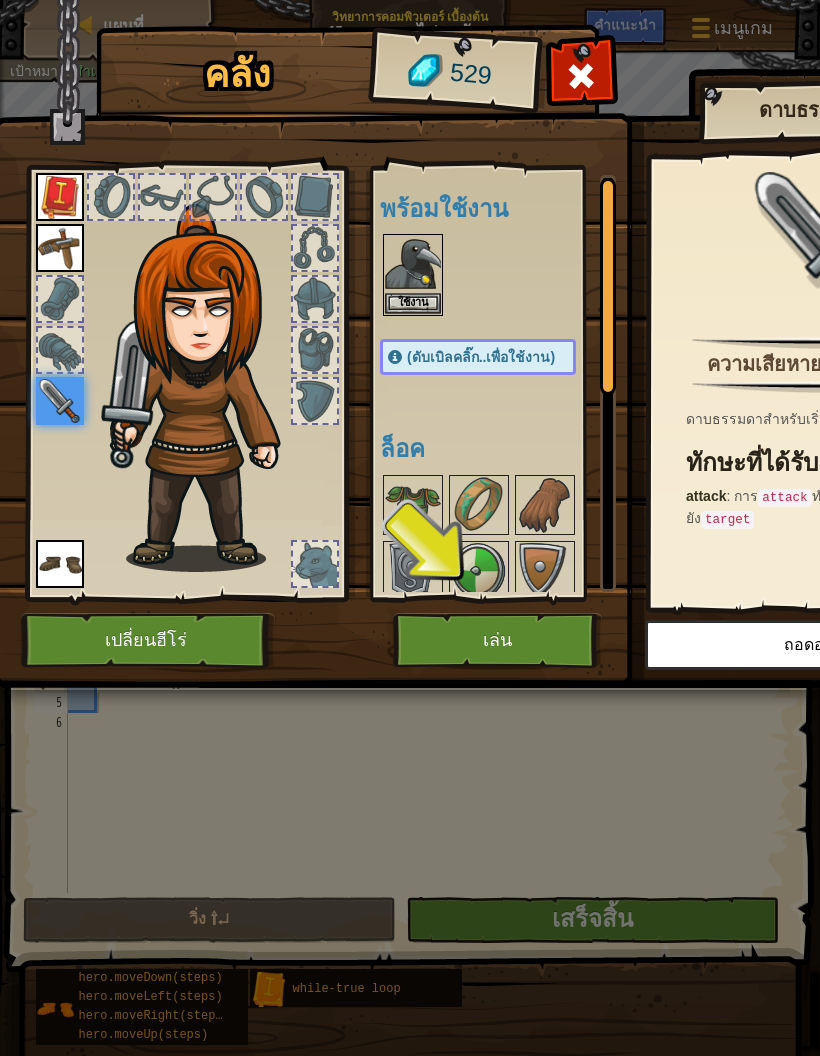 click on "เล่น" at bounding box center (497, 640) 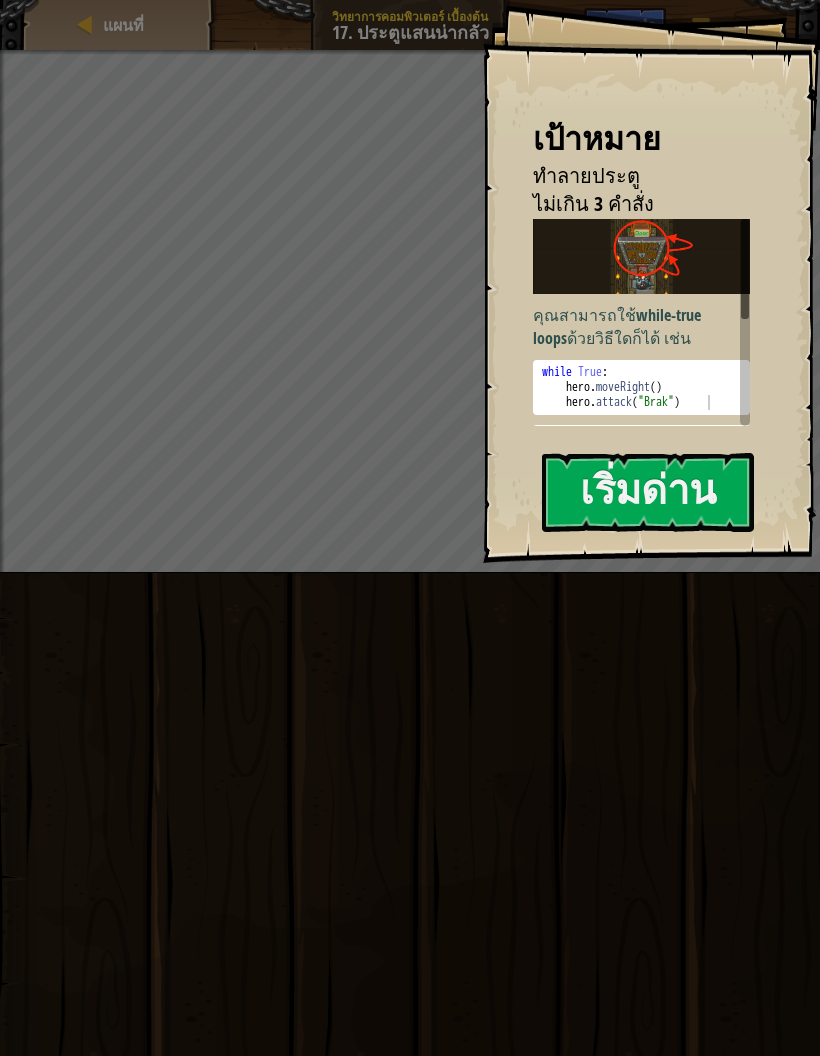 click on "เริ่มด่าน" at bounding box center (648, 492) 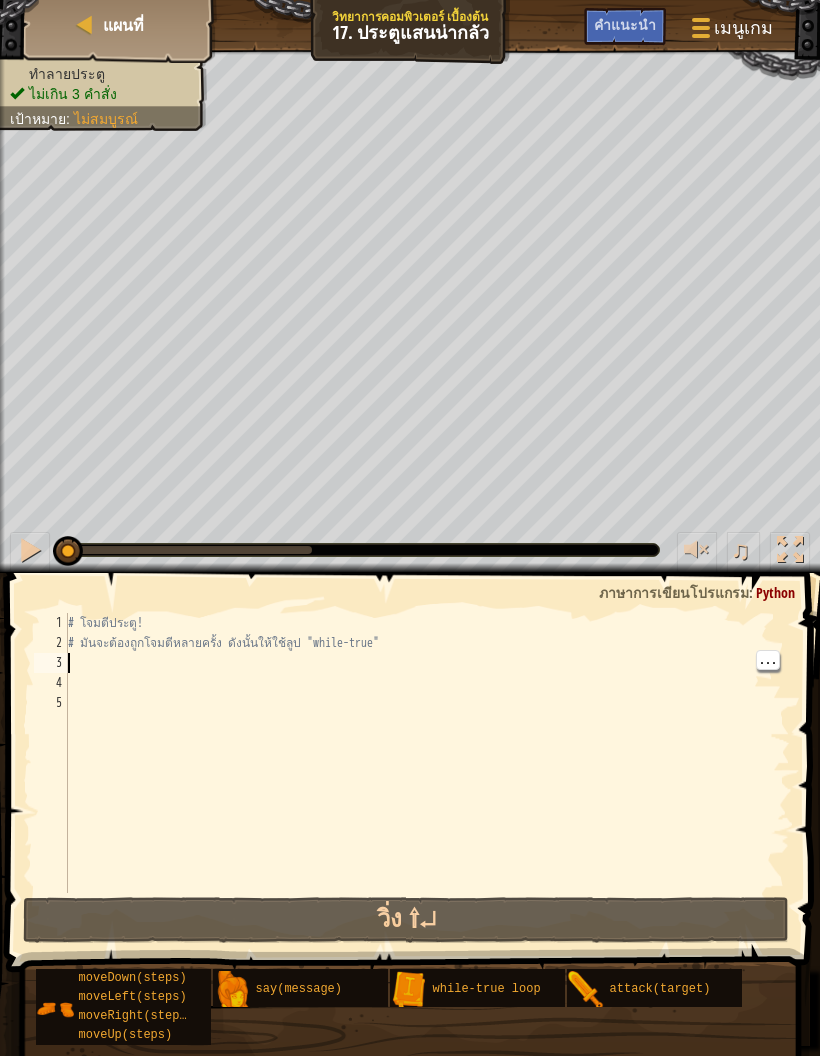 click on "# โจมตีประตู! # มันจะต้องถูกโจมตีหลายครั้ง ดังนั้นให้ใช้ลูป "while-true"" at bounding box center [427, 773] 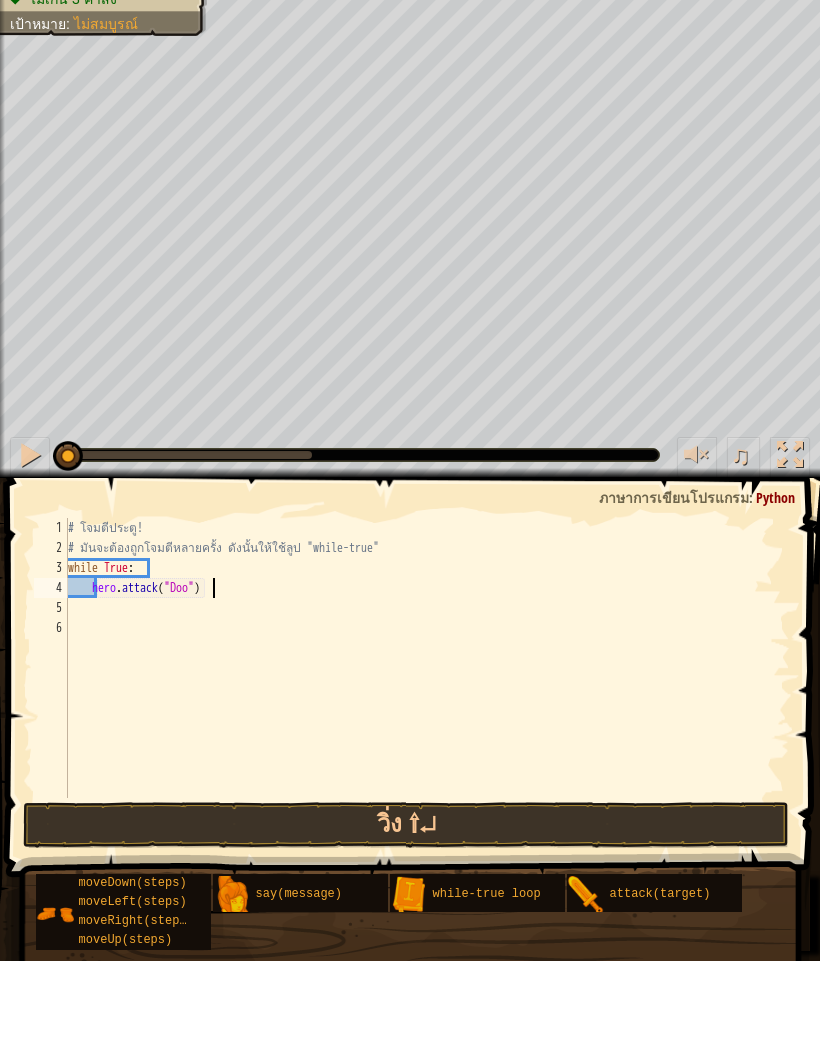 scroll, scrollTop: 21, scrollLeft: 49, axis: both 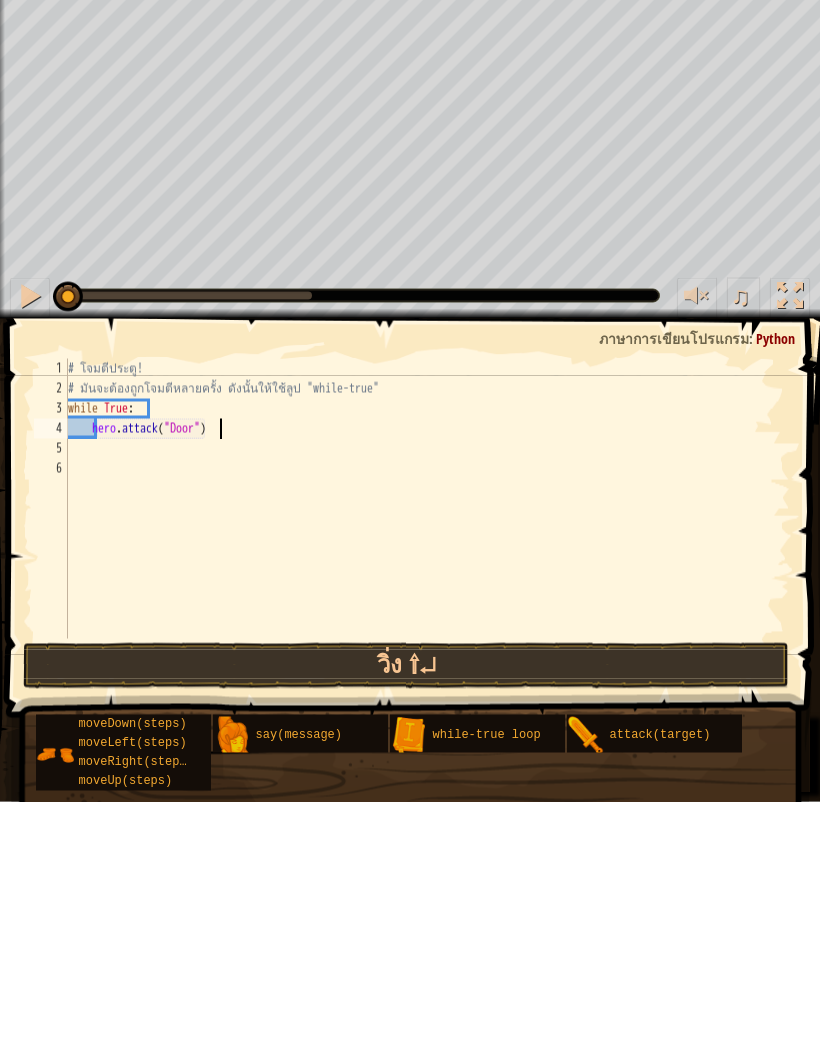 click on "# โจมตีประตู! # มันจะต้องถูกโจมตีหลายครั้ง ดังนั้นให้ใช้ลูป "while-true" while   True :      hero . attack ( "Door" )" at bounding box center [427, 773] 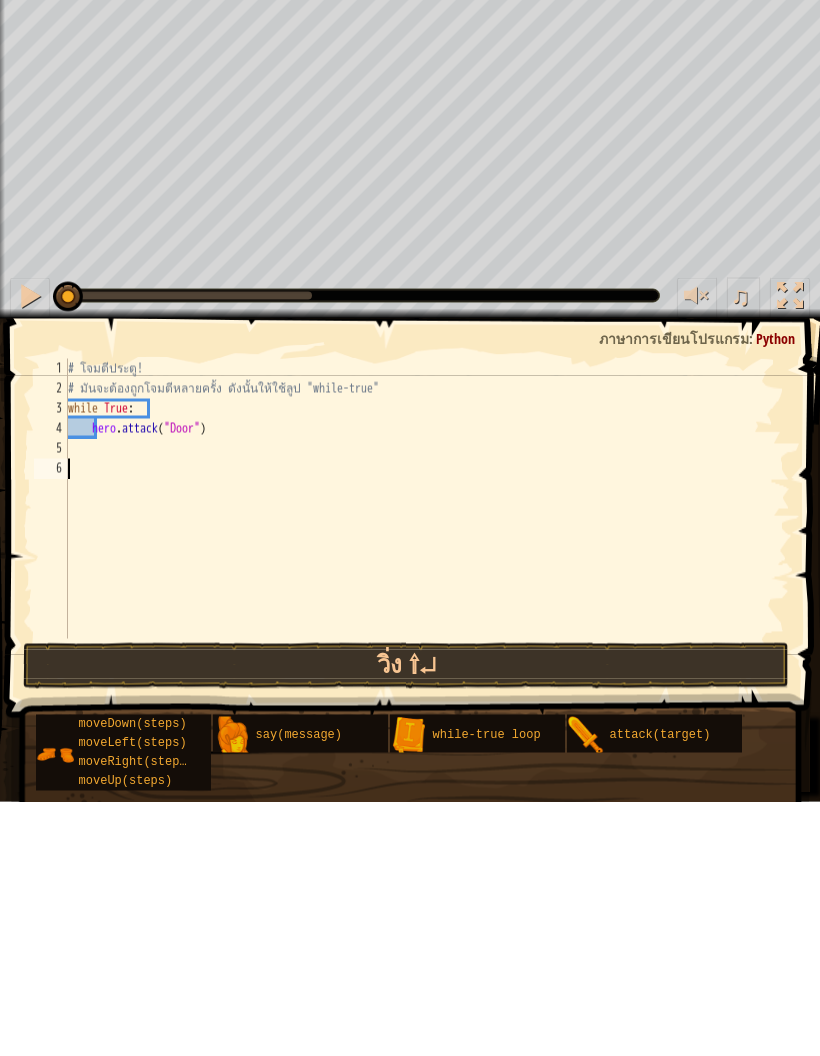 click on "วิ่ง ⇧↵" at bounding box center [406, 920] 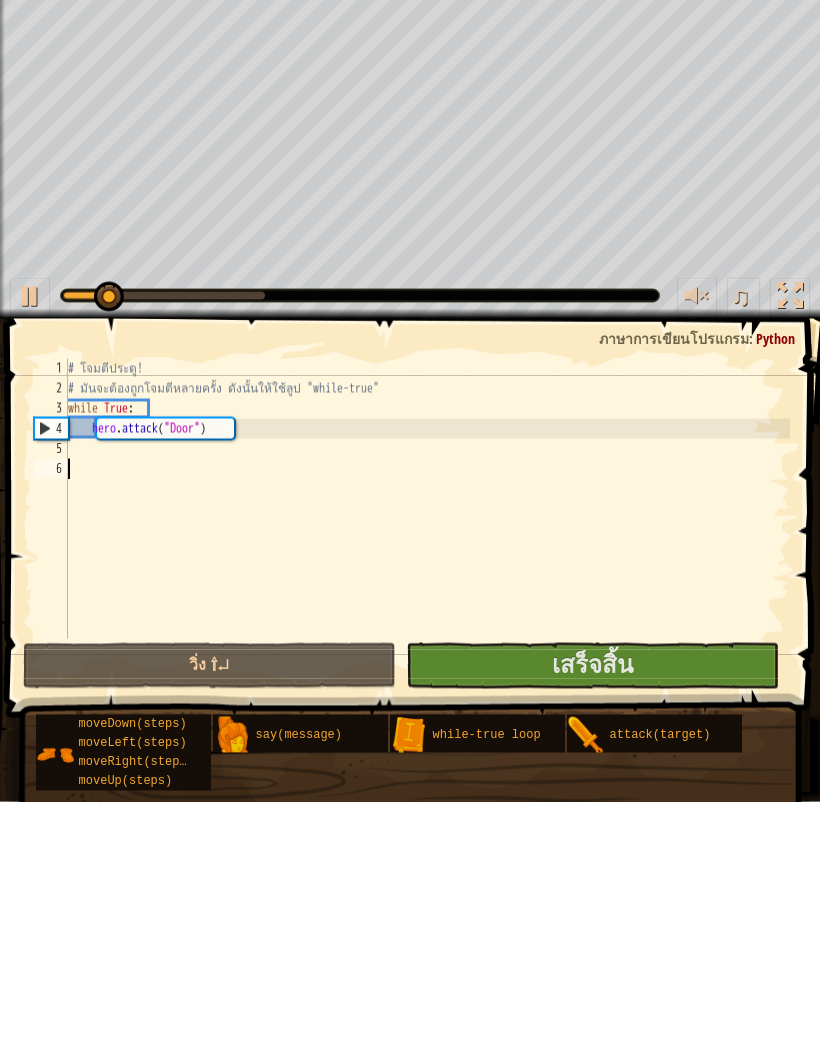 click on "เสร็จสิ้น" at bounding box center [592, 920] 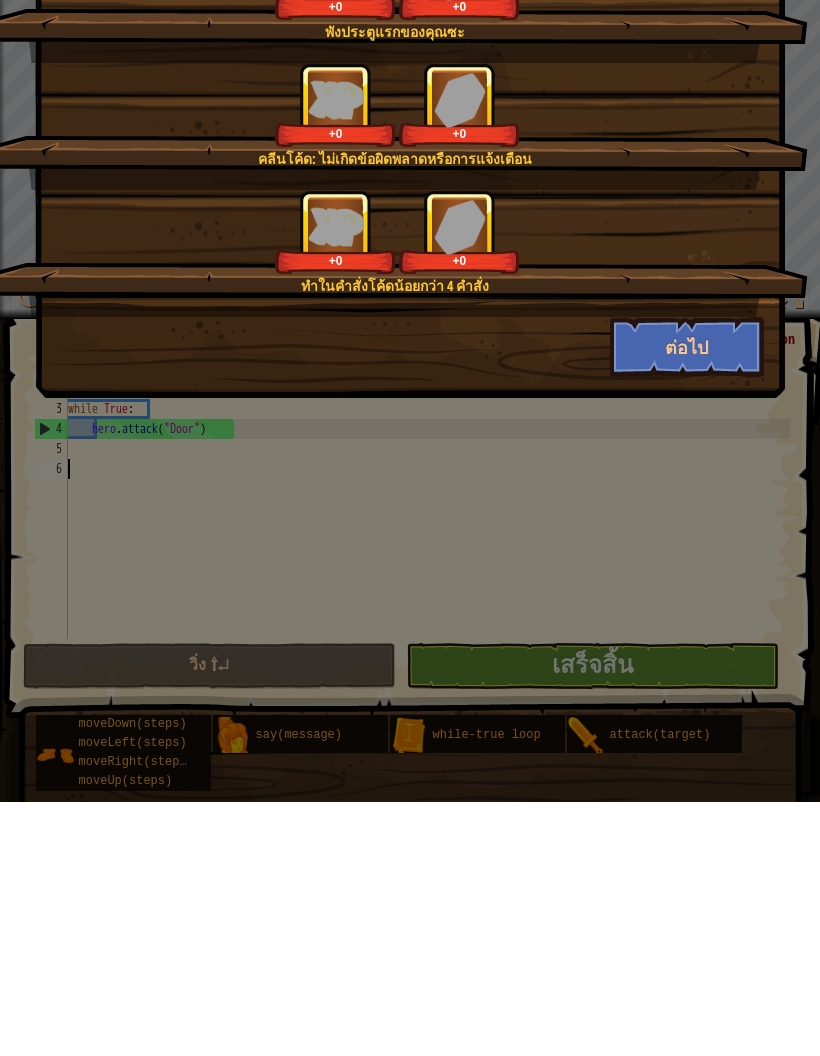 click on "ต่อไป" at bounding box center (687, 601) 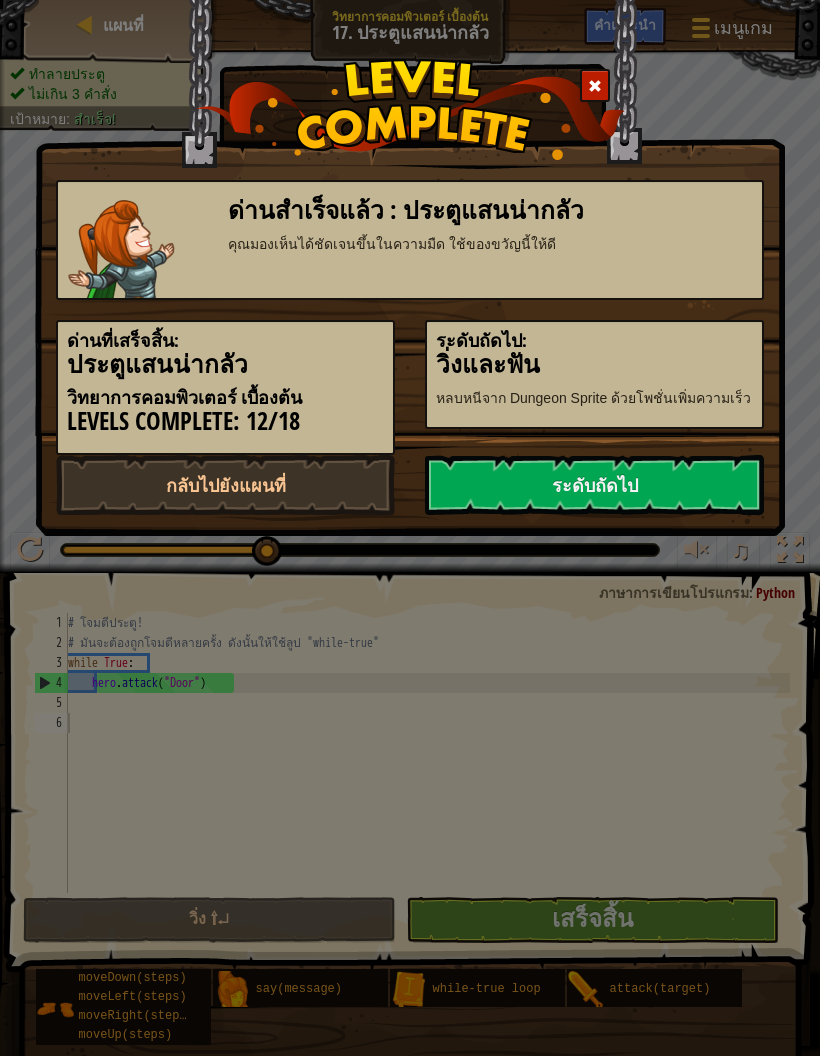 click on "ระดับถัดไป" at bounding box center [594, 485] 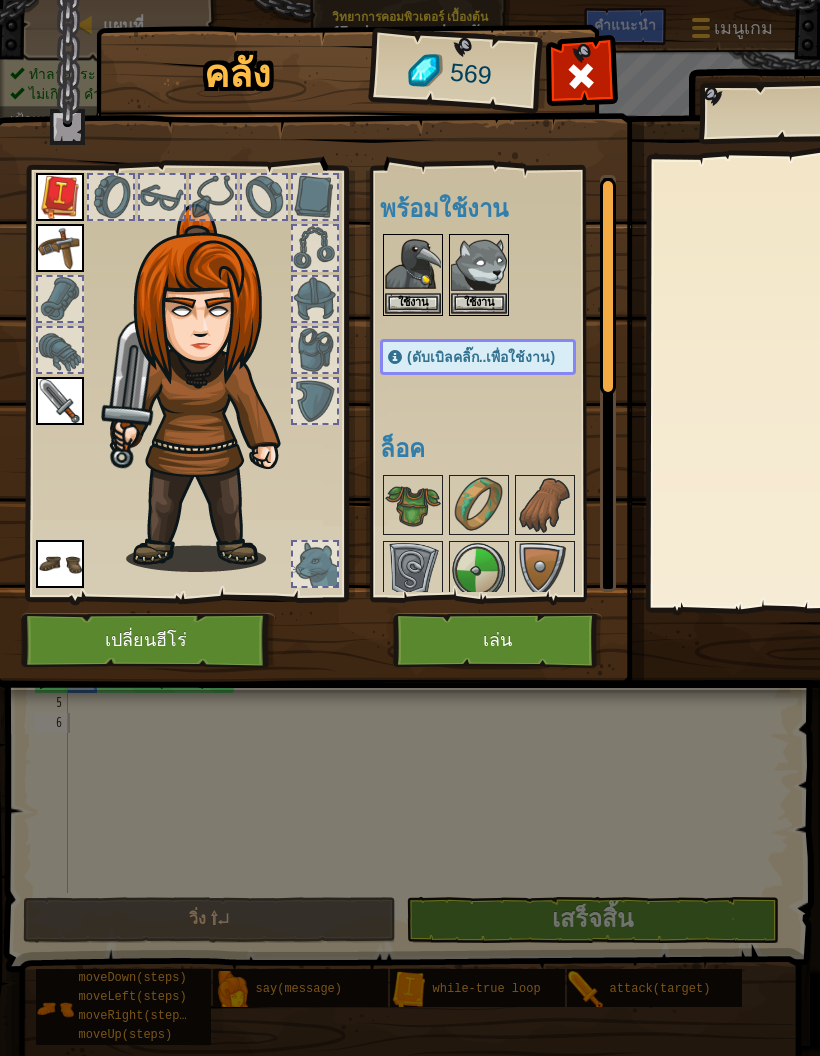 click on "เล่น" at bounding box center (497, 640) 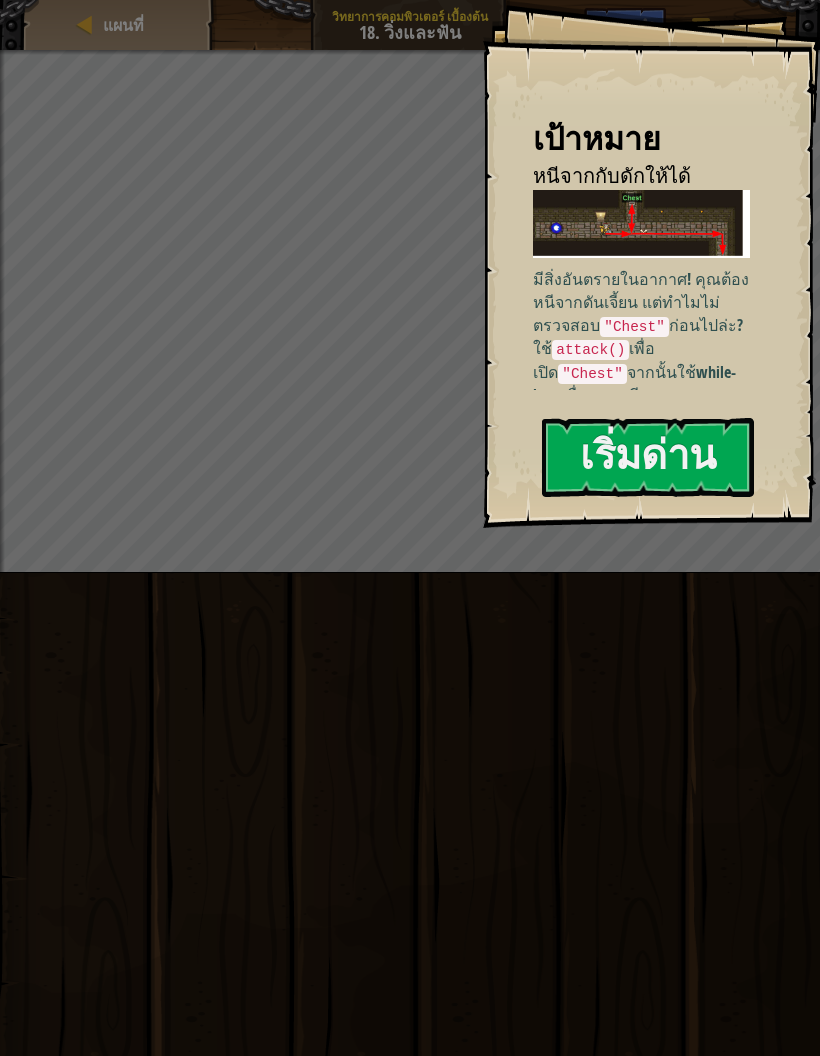 click on "เริ่มด่าน" at bounding box center (648, 457) 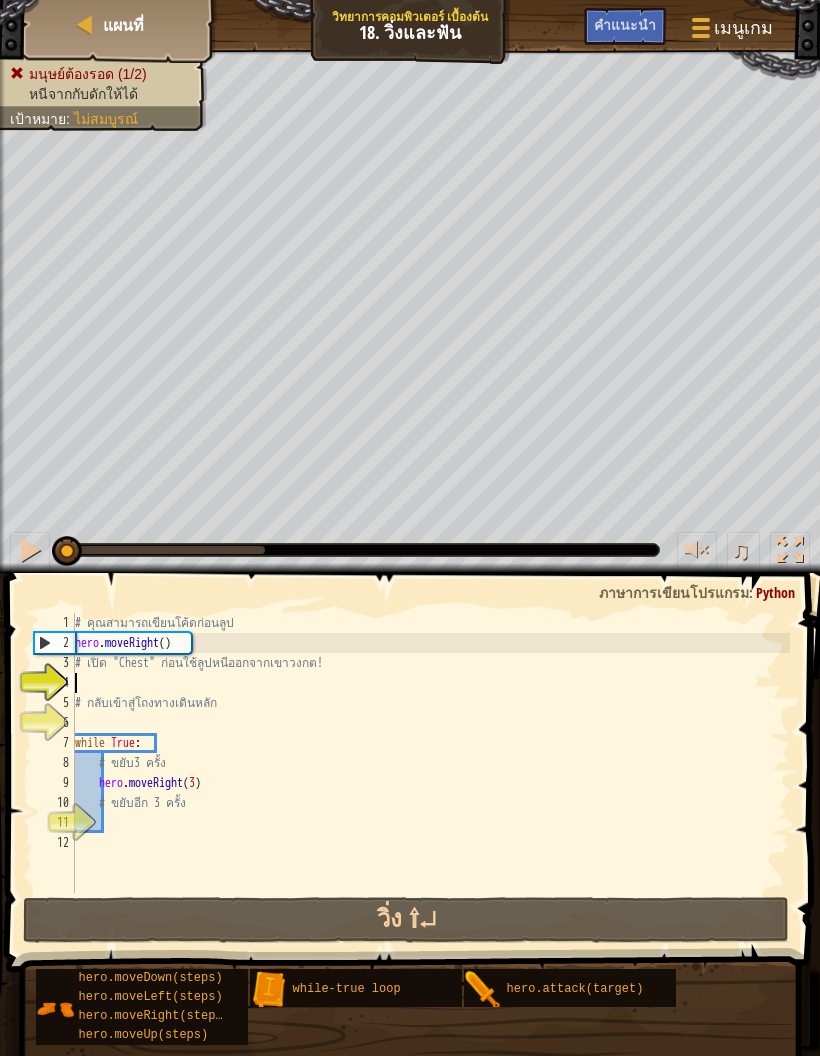 click on "วิ่ง ⇧↵" at bounding box center [406, 920] 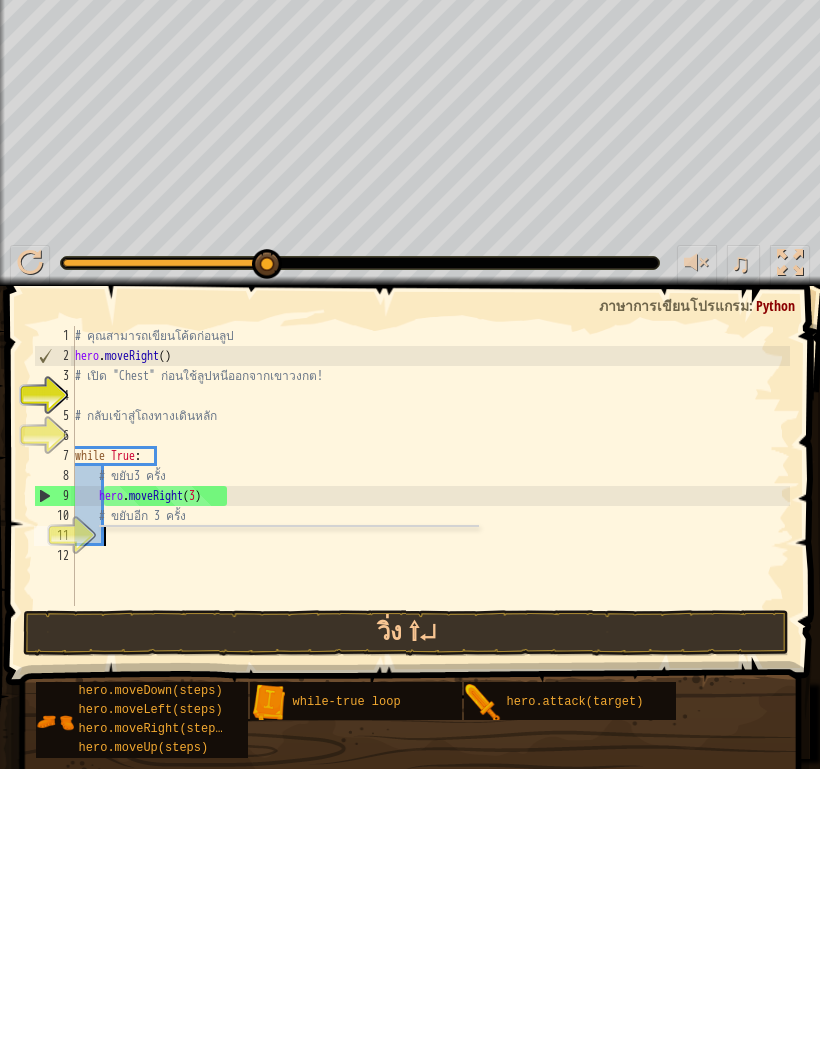 scroll, scrollTop: 21, scrollLeft: 27, axis: both 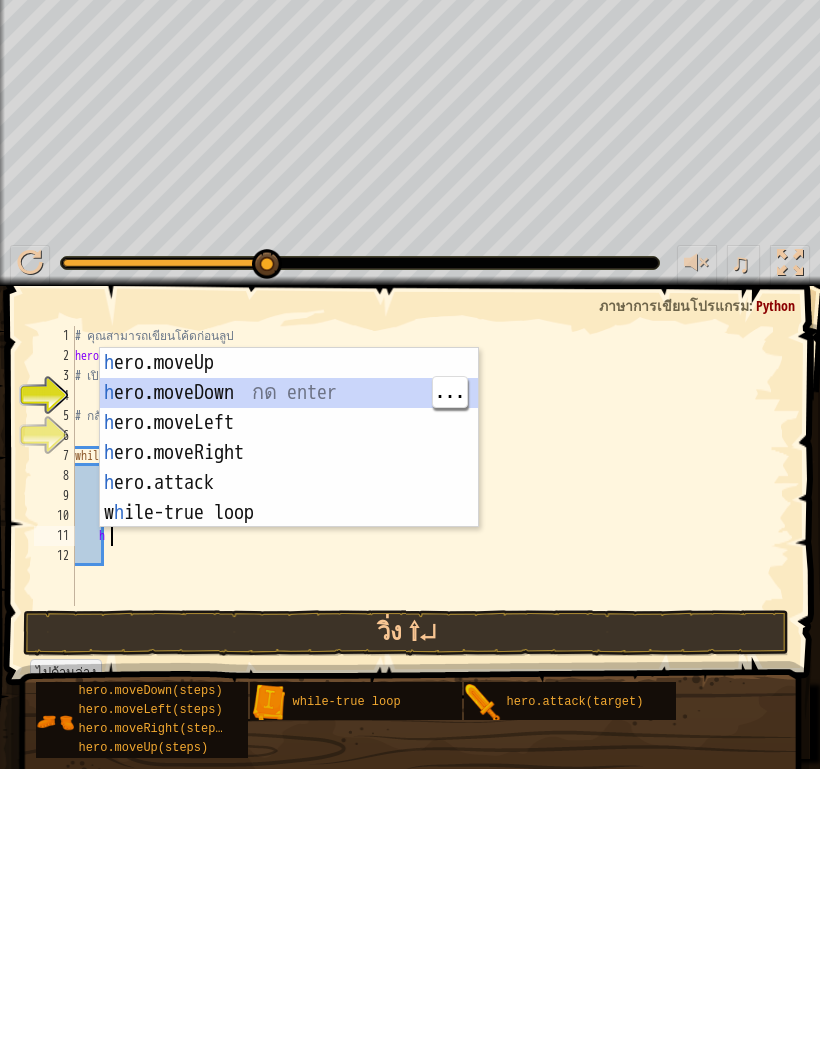 click on "h ero.moveUp กด enter h ero.moveDown กด enter h ero.moveLeft กด enter h ero.moveRight กด enter h ero.attack กด enter w h ile-true loop กด enter" at bounding box center (289, 755) 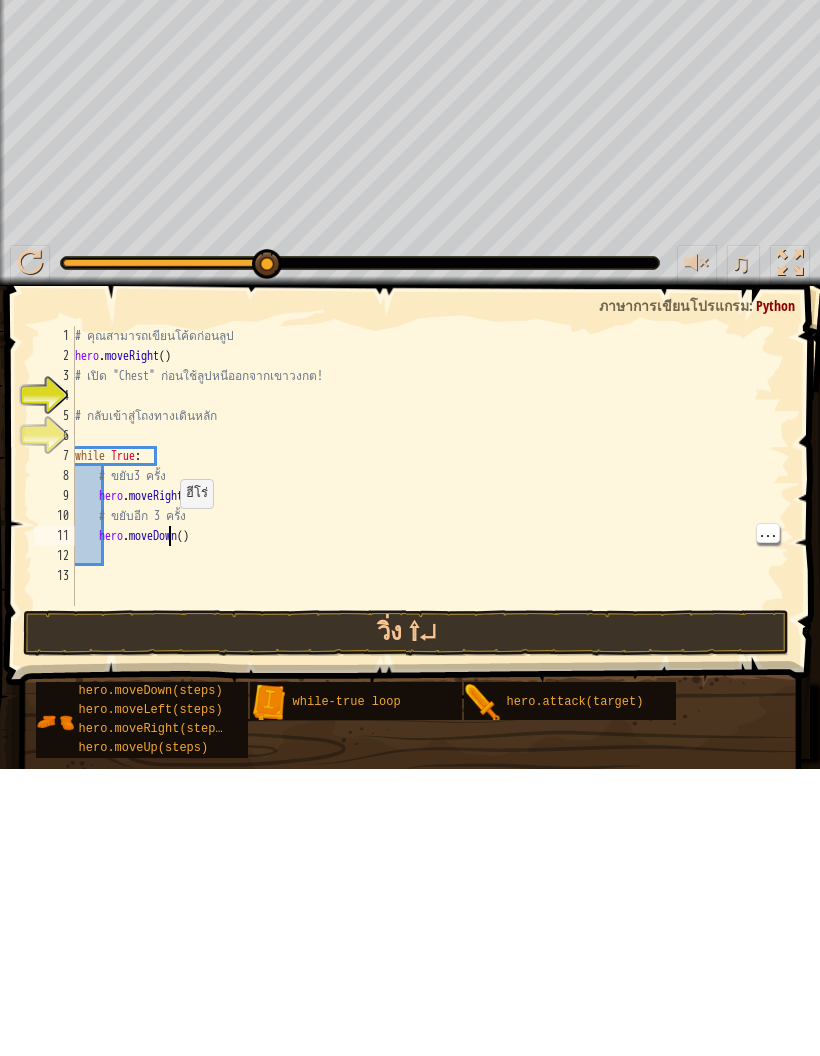 click on "# คุณสามารถเขียนโค้ดก่อนลูป hero . moveRight ( ) # เปิด "[STRING]" ก่อนใช้ลูปหนีออกจากเขาวงกต! # กลับเข้าสู่โถงทางเดินหลัก while   True :      # ขยับ3 ครั้ง      hero . moveRight ( 3 )      # ขยับอีก 3 ครั้ง      hero . moveDown ( )" at bounding box center (430, 773) 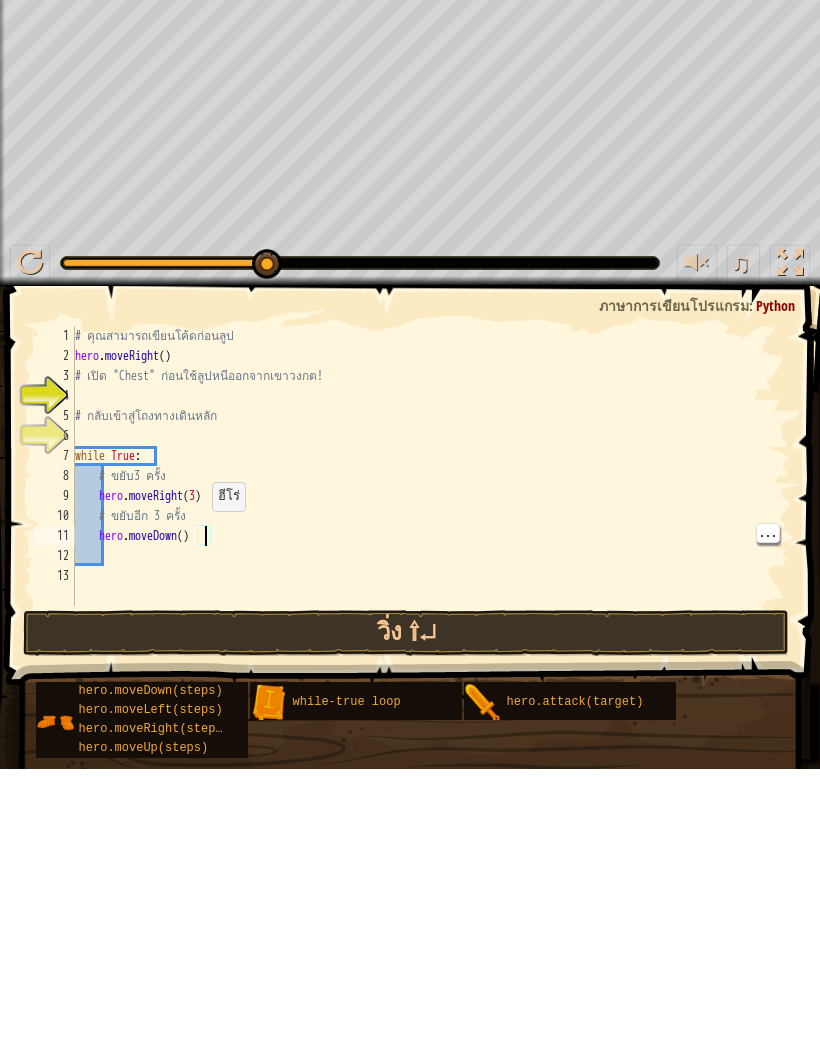 click on "# คุณสามารถเขียนโค้ดก่อนลูป hero . moveRight ( ) # เปิด "[STRING]" ก่อนใช้ลูปหนีออกจากเขาวงกต! # กลับเข้าสู่โถงทางเดินหลัก while   True :      # ขยับ3 ครั้ง      hero . moveRight ( 3 )      # ขยับอีก 3 ครั้ง      hero . moveDown ( )" at bounding box center [430, 773] 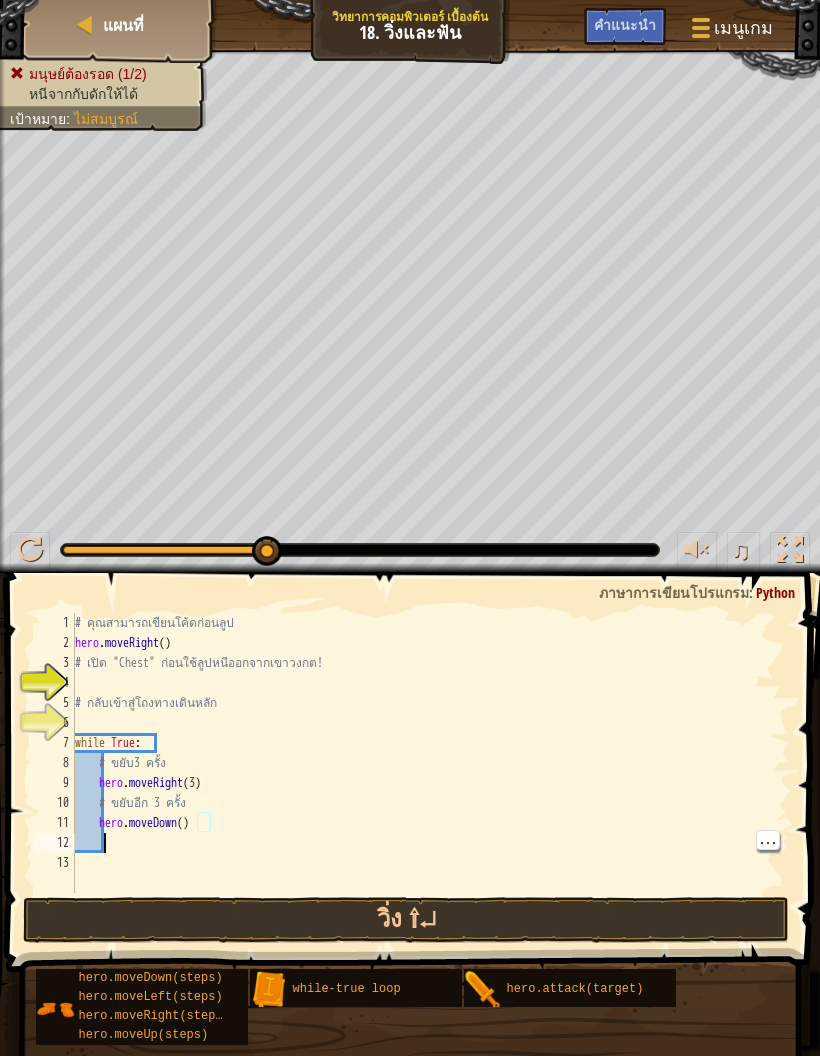 click on "# คุณสามารถเขียนโค้ดก่อนลูป hero . moveRight ( ) # เปิด "[STRING]" ก่อนใช้ลูปหนีออกจากเขาวงกต! # กลับเข้าสู่โถงทางเดินหลัก while   True :      # ขยับ3 ครั้ง      hero . moveRight ( 3 )      # ขยับอีก 3 ครั้ง      hero . moveDown ( )" at bounding box center [430, 773] 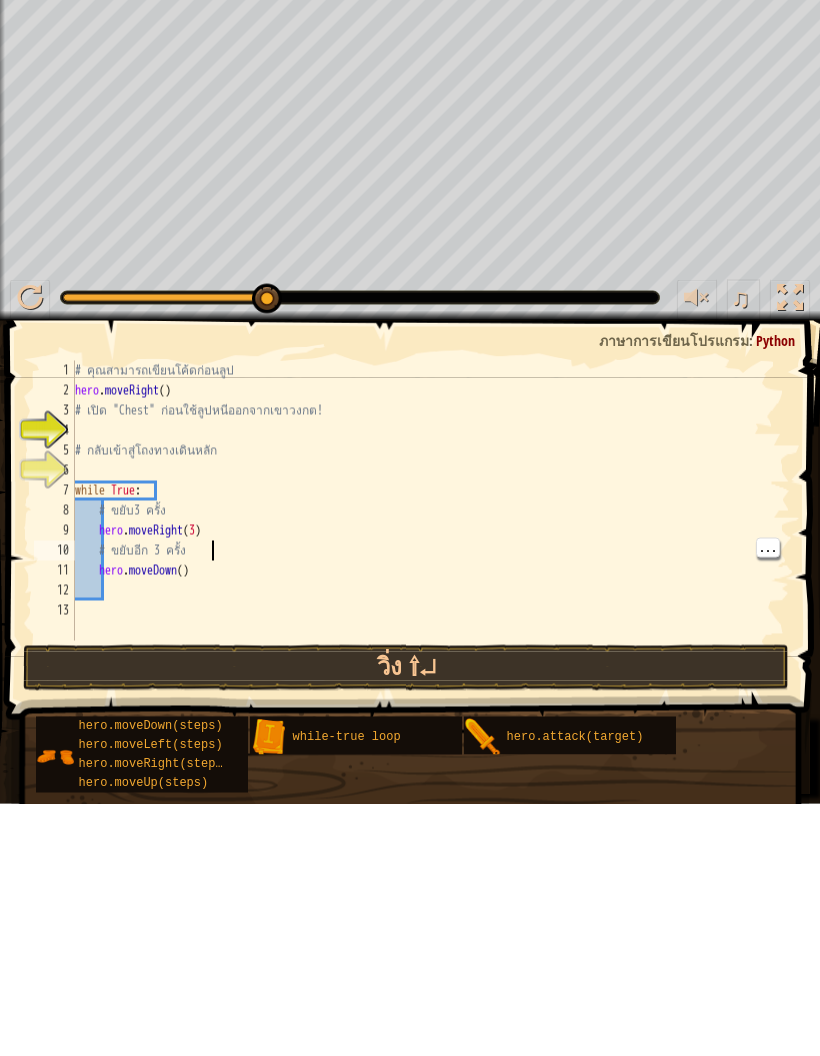 click on "# คุณสามารถเขียนโค้ดก่อนลูป hero . moveRight ( ) # เปิด "[STRING]" ก่อนใช้ลูปหนีออกจากเขาวงกต! # กลับเข้าสู่โถงทางเดินหลัก while   True :      # ขยับ3 ครั้ง      hero . moveRight ( 3 )      # ขยับอีก 3 ครั้ง      hero . moveDown ( )" at bounding box center (430, 773) 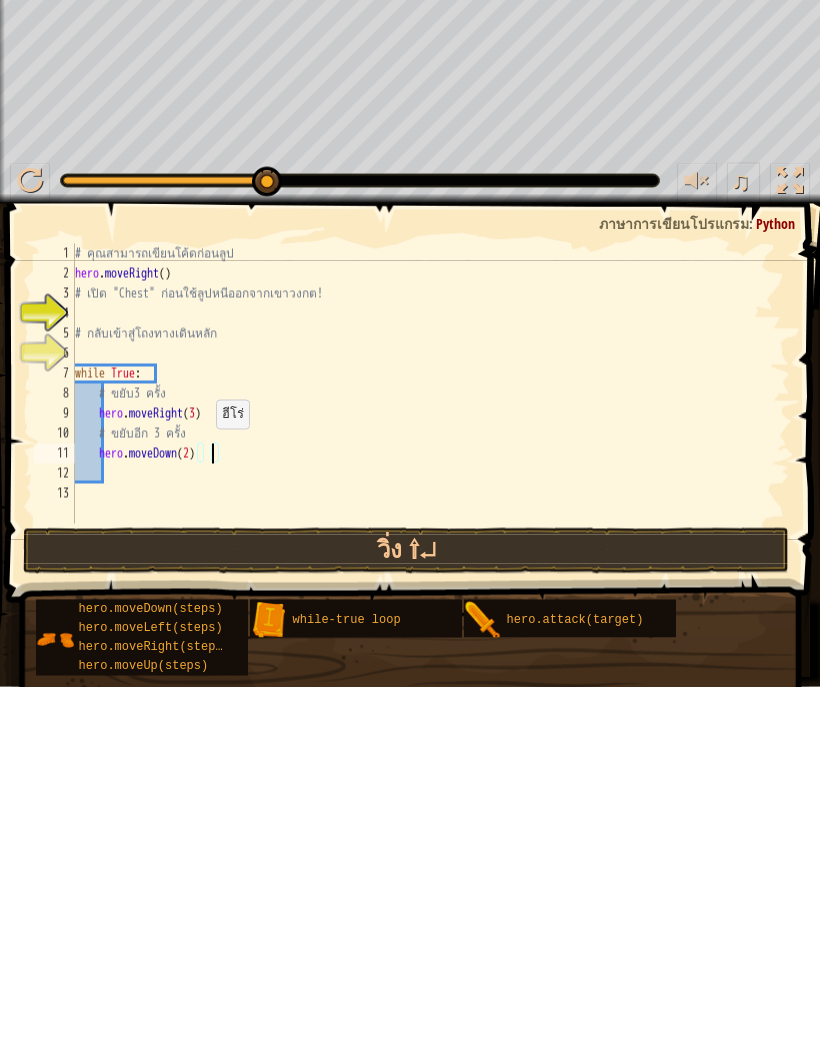 click on "วิ่ง ⇧↵" at bounding box center [406, 920] 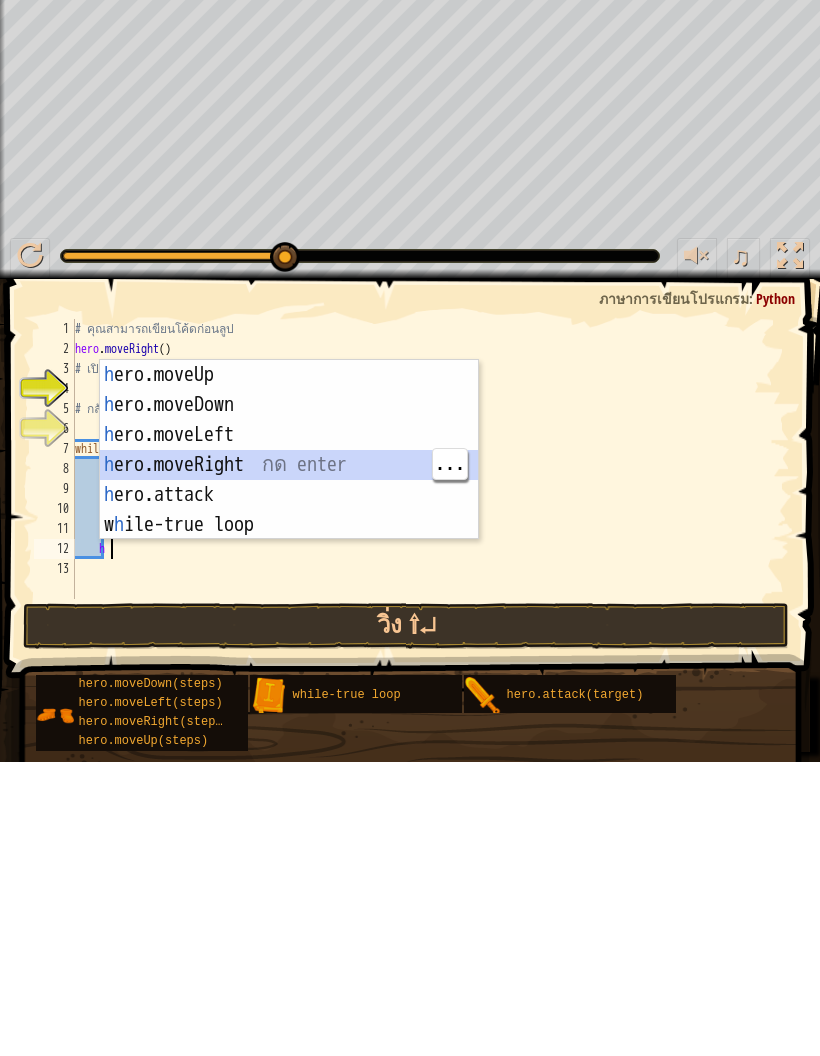 click on "h ero.moveUp กด enter h ero.moveDown กด enter h ero.moveLeft กด enter h ero.moveRight กด enter h ero.attack กด enter w h ile-true loop กด enter" at bounding box center [289, 774] 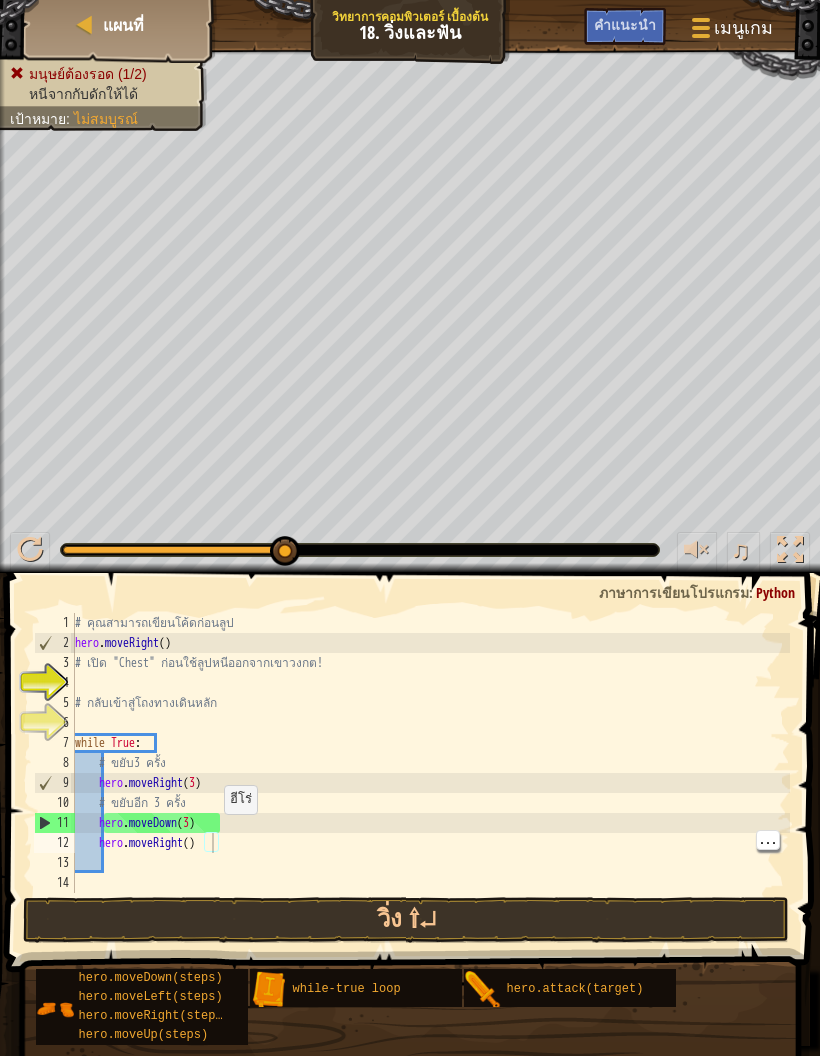 click on "# คุณสามารถเขียนโค้ดก่อนลูป hero . moveRight ( ) # เปิด "Chest" ก่อนใช้ลูปหนีออกจากเขาวงกต! # กลับเข้าสู่โถงทางเดินหลัก while   True :      # ขยับ3 ครั้ง      hero . moveRight ( 3 )      # ขยับอีก 3 ครั้ง      hero . moveDown ( 3 )      hero . moveRight ( )" at bounding box center [430, 773] 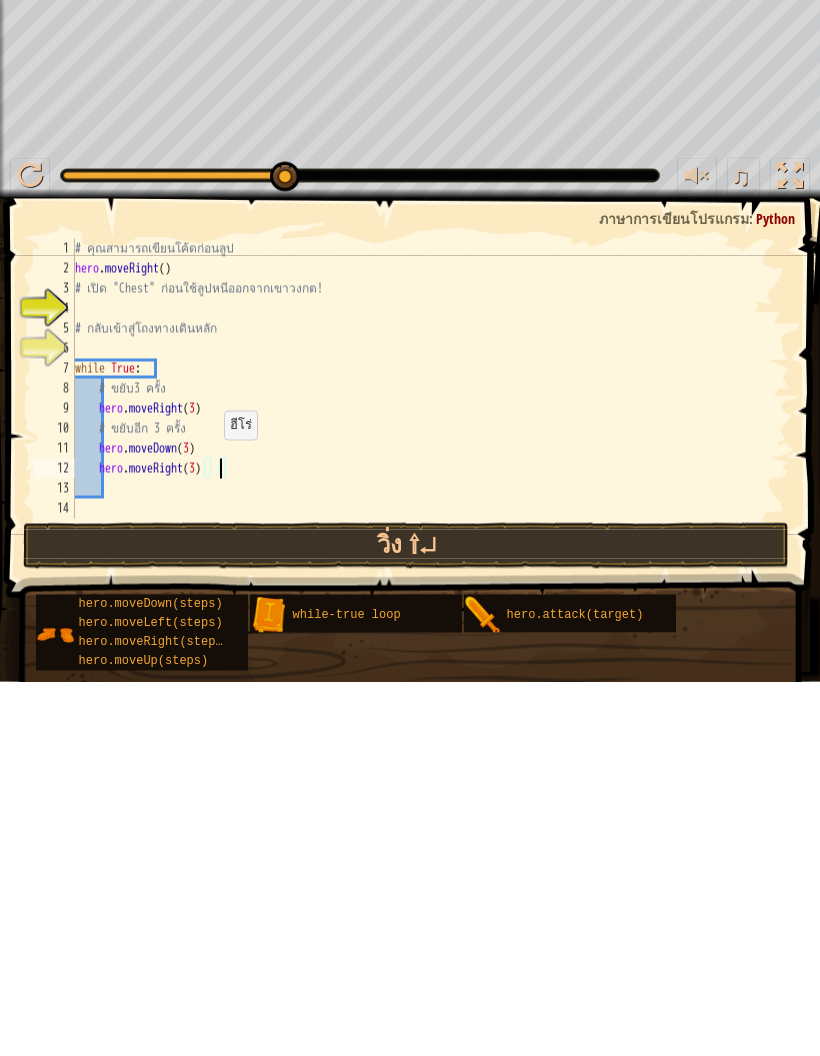 click on "วิ่ง ⇧↵" at bounding box center (406, 920) 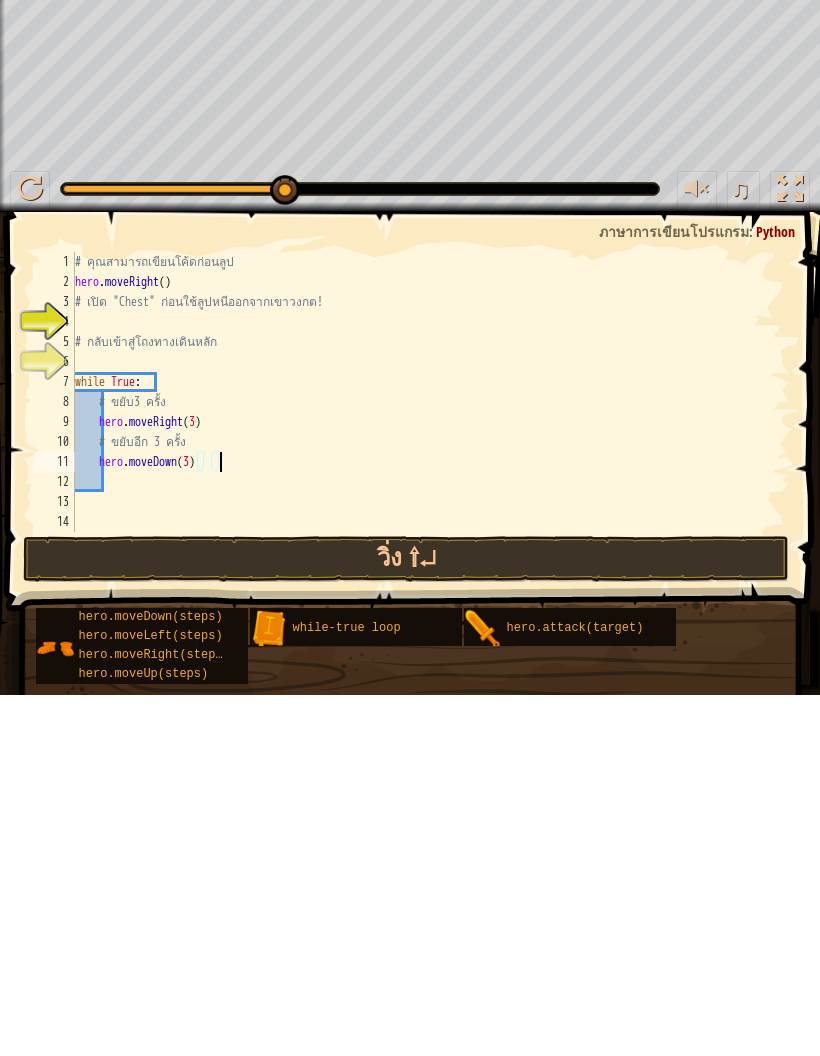 click on "# คุณสามารถเขียนโค้ดก่อนลูป hero . moveRight ( ) # เปิด "Chest" ก่อนใช้ลูปหนีออกจากเขาวงกต! # กลับเข้าสู่โถงทางเดินหลัก while   True :      # ขยับ3 ครั้ง      hero . moveRight ( 3 )      # ขยับอีก 3 ครั้ง      hero . moveDown ( 3 )" at bounding box center [430, 773] 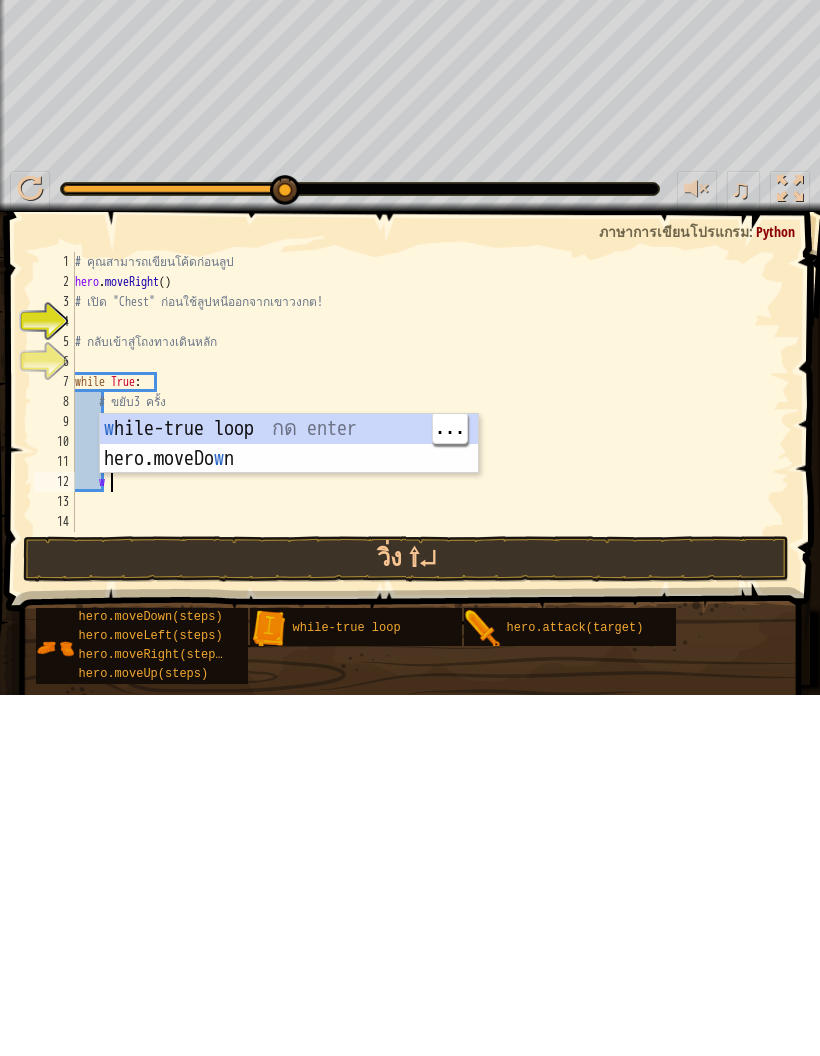 click on "w hile-true loop กด enter hero.moveDo w n กด enter" at bounding box center [289, 835] 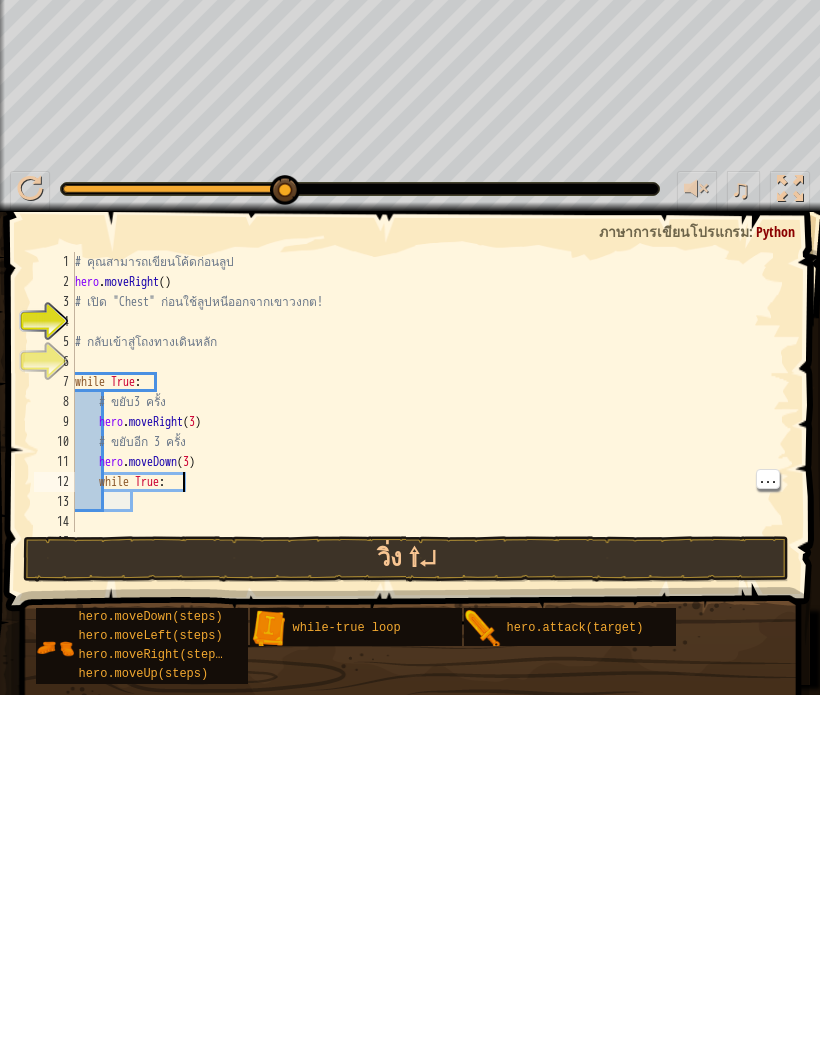 click on "วิ่ง ⇧↵" at bounding box center (406, 920) 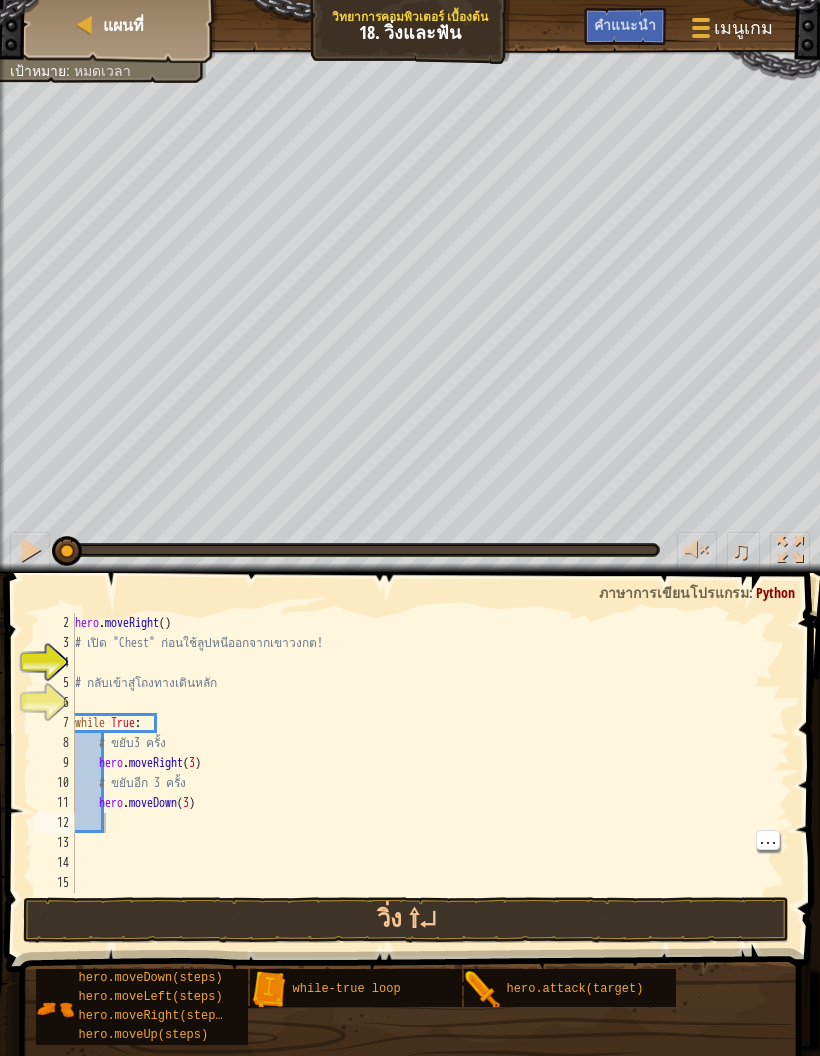 scroll, scrollTop: 20, scrollLeft: 0, axis: vertical 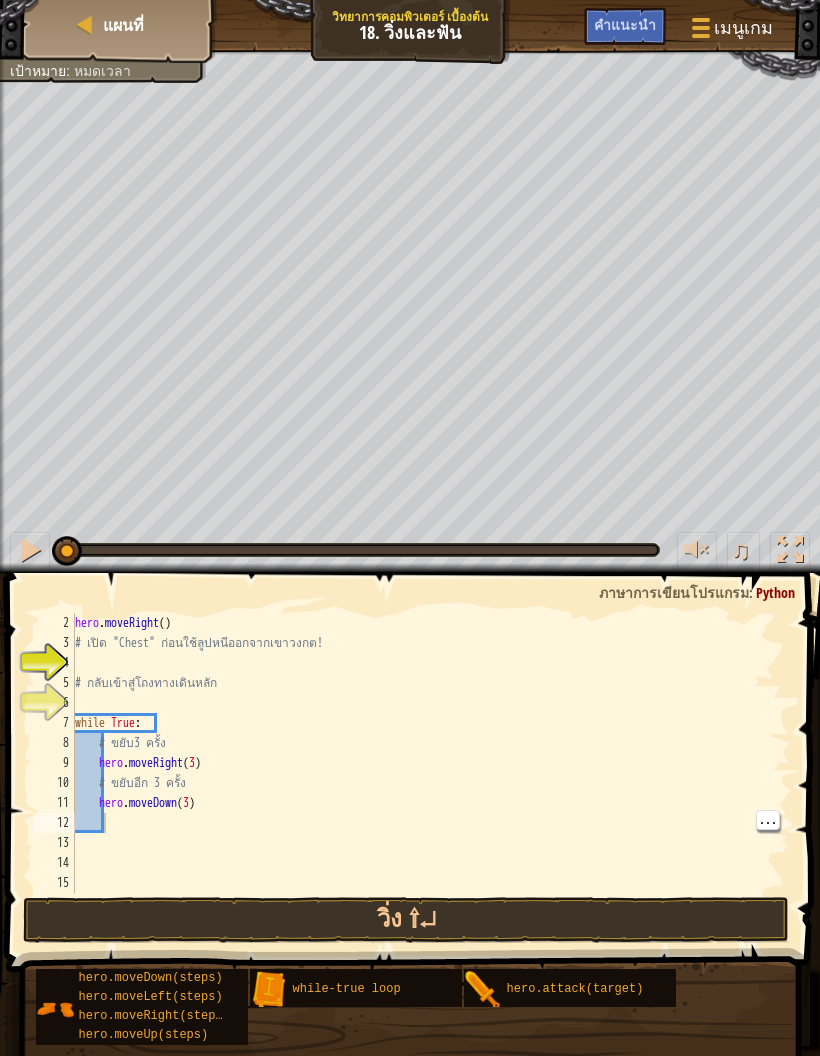 click on "hero . moveRight ( ) # เปิด "Chest" ก่อนใช้ลูปหนีออกจากเขาวงกต! # กลับเข้าสู่โถงทางเดินหลัก while   True :      # ขยับ3 ครั้ง      hero . moveRight ( 3 )      # ขยับอีก 3 ครั้ง      hero . moveDown ( 3 )" at bounding box center (430, 773) 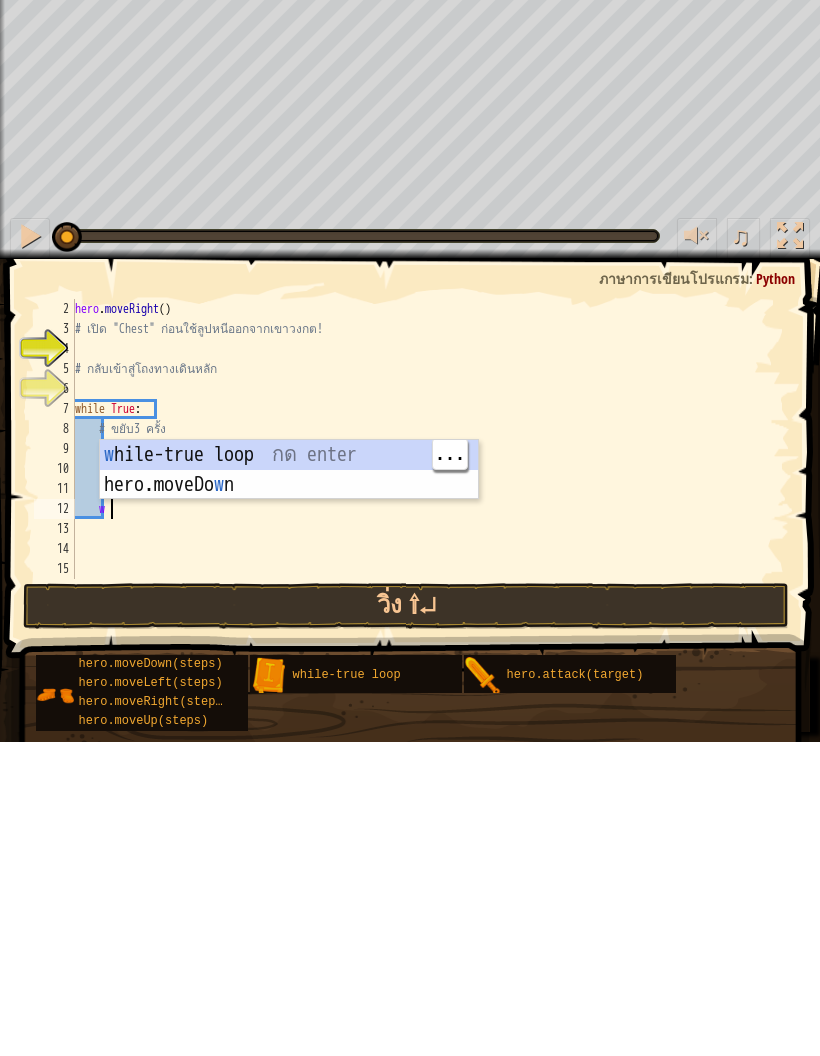 click on "w hile-true loop กด enter hero.moveDo w n กด enter" at bounding box center [289, 814] 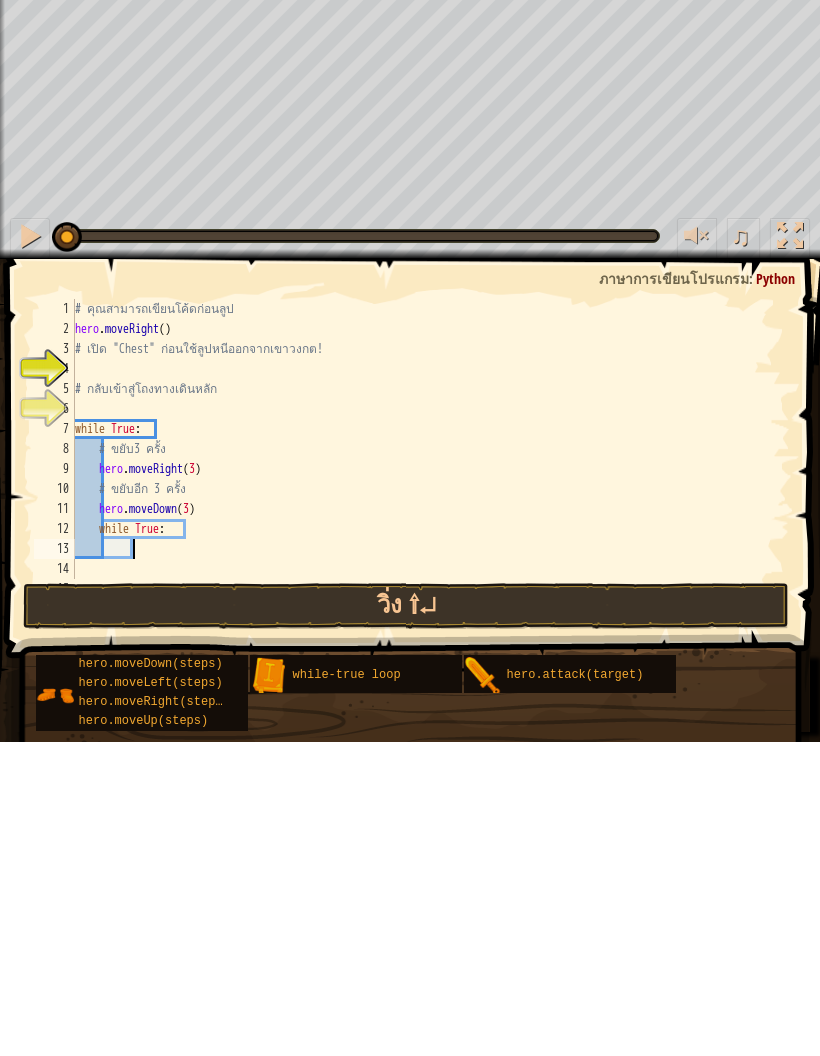 scroll, scrollTop: 0, scrollLeft: 0, axis: both 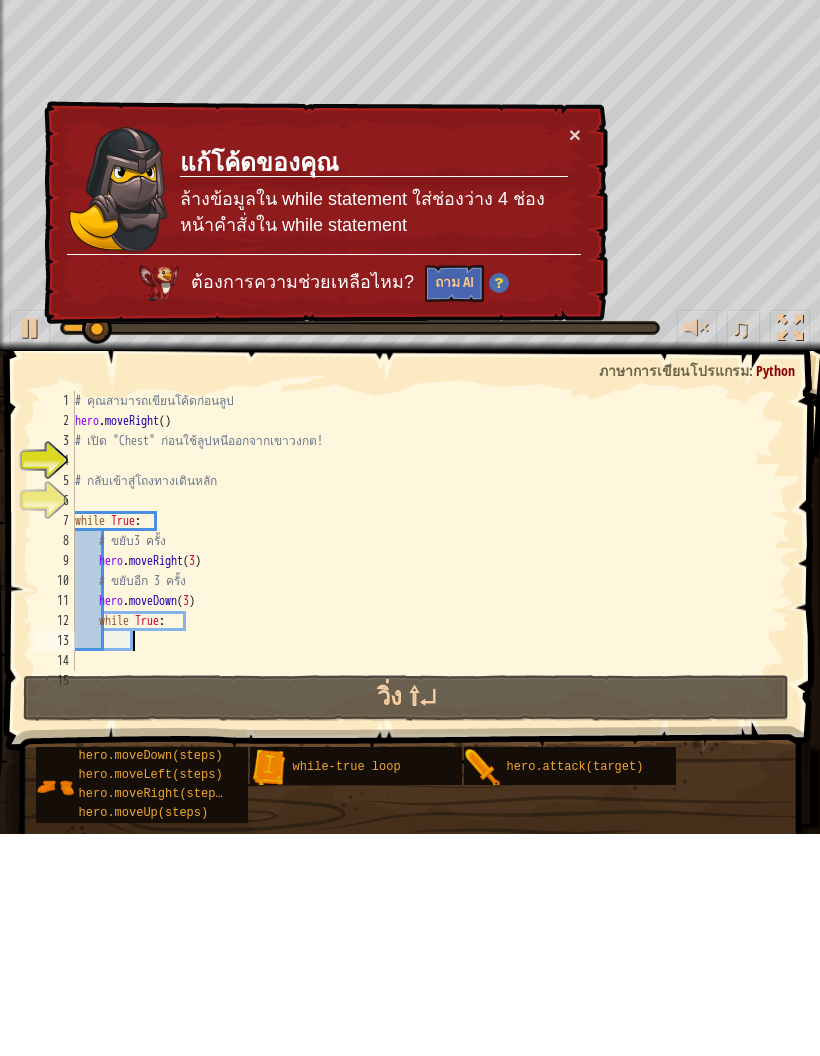 click on "×" at bounding box center (575, 356) 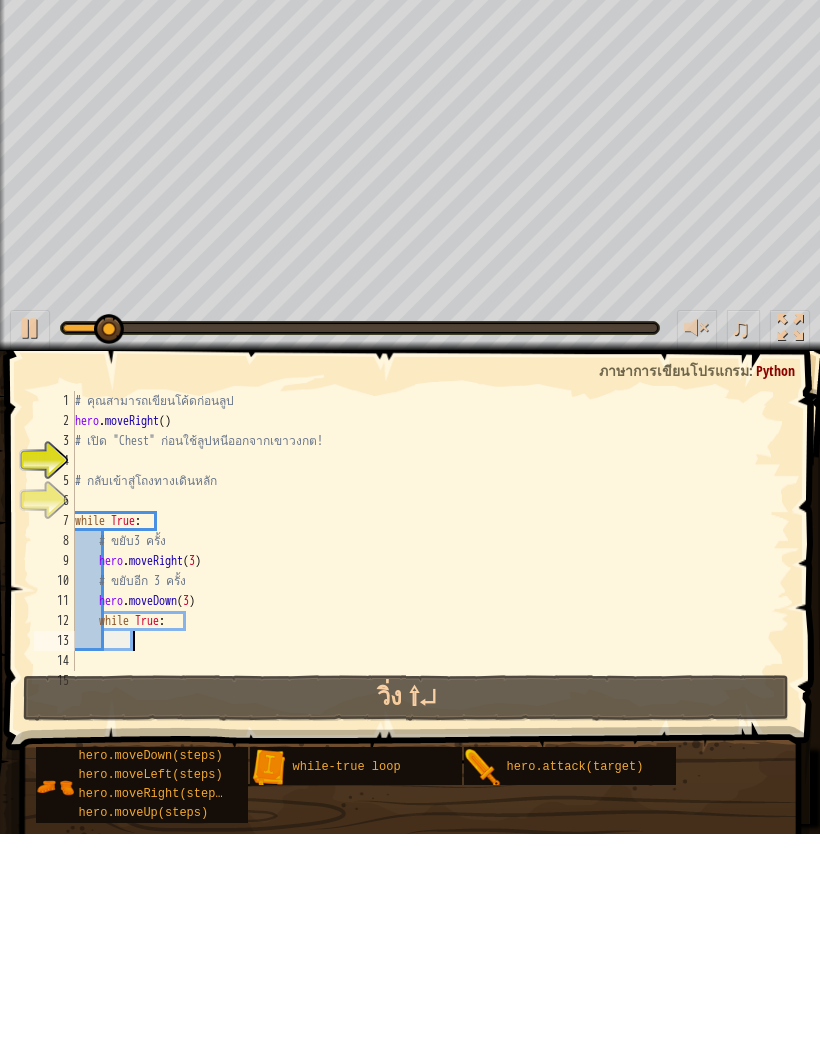 scroll, scrollTop: 40, scrollLeft: 0, axis: vertical 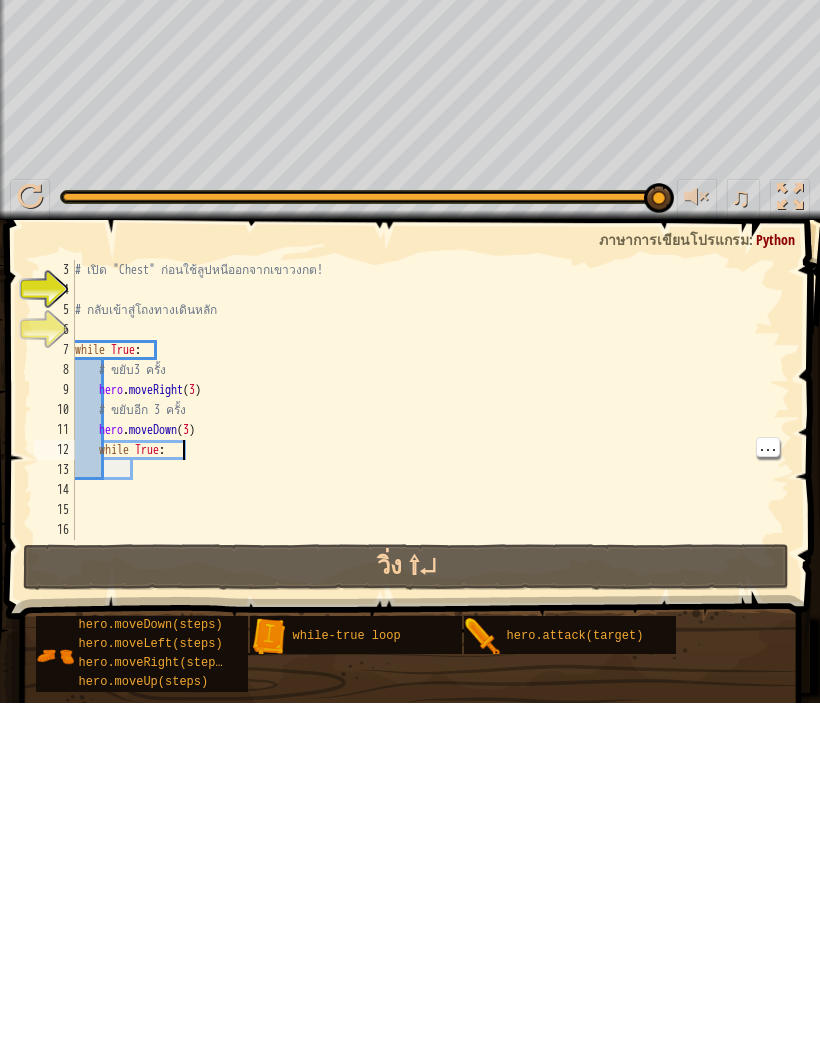 click on "วิ่ง ⇧↵" at bounding box center [406, 920] 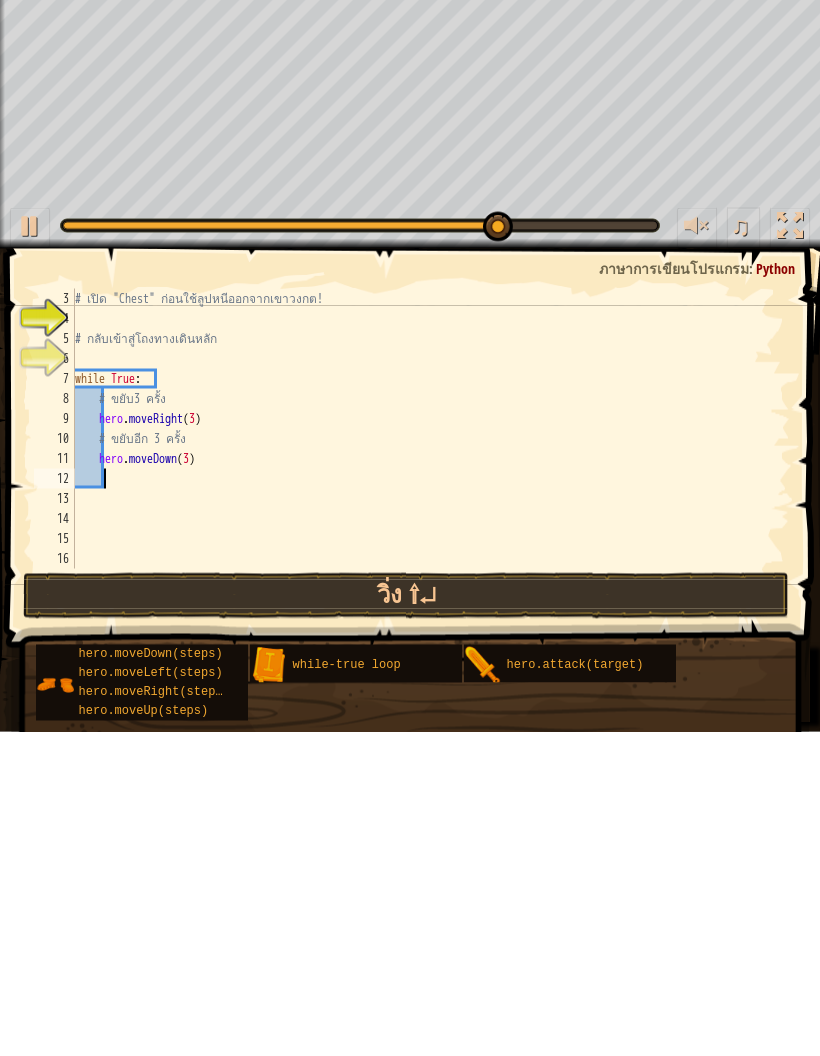 click on "วิ่ง ⇧↵" at bounding box center [406, 920] 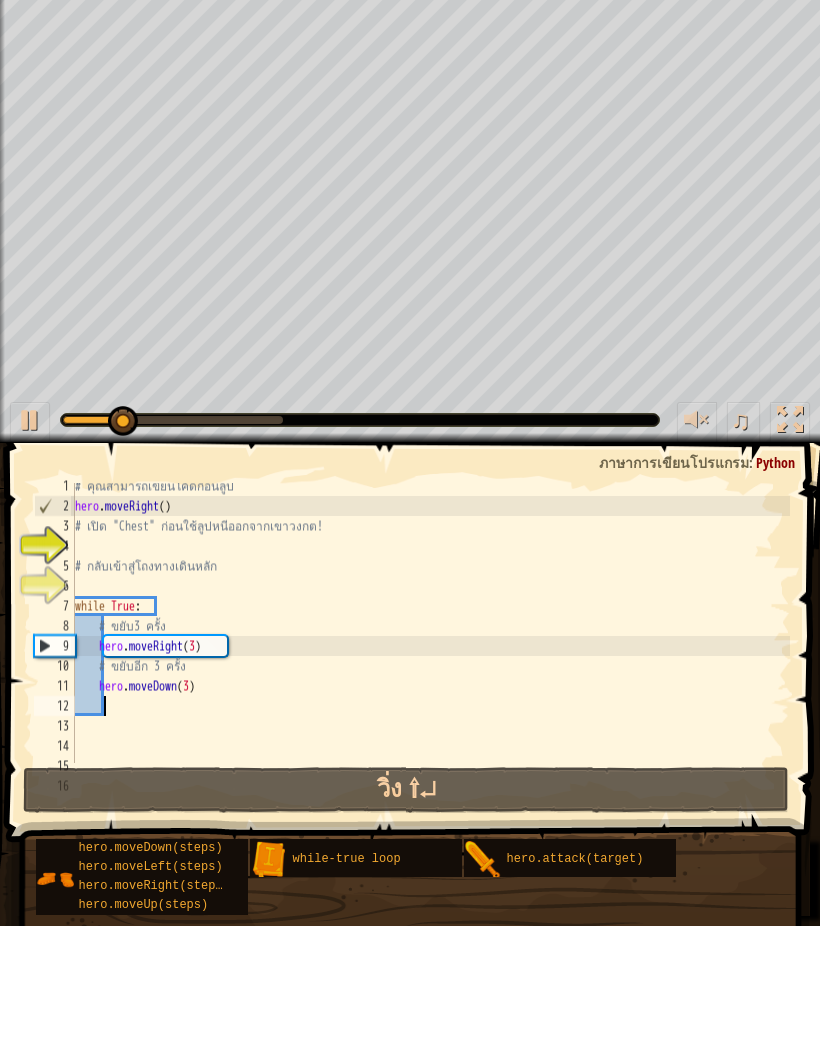 scroll, scrollTop: 40, scrollLeft: 0, axis: vertical 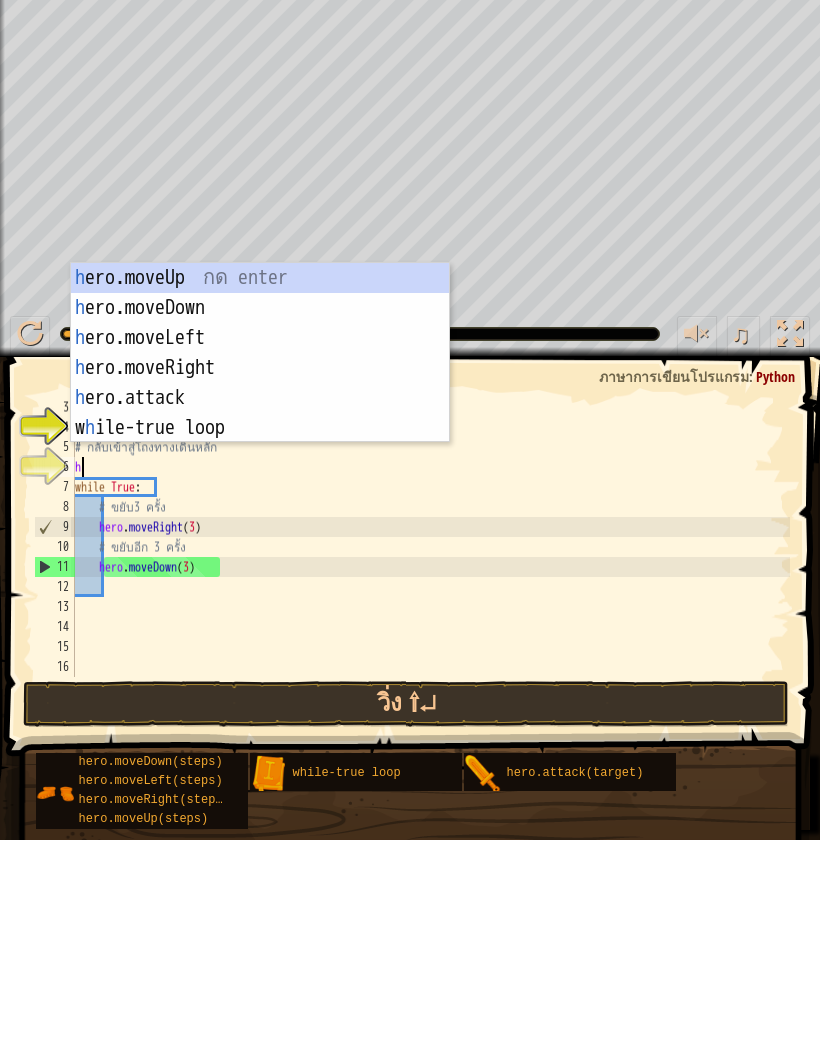 type on "abhecde fg" 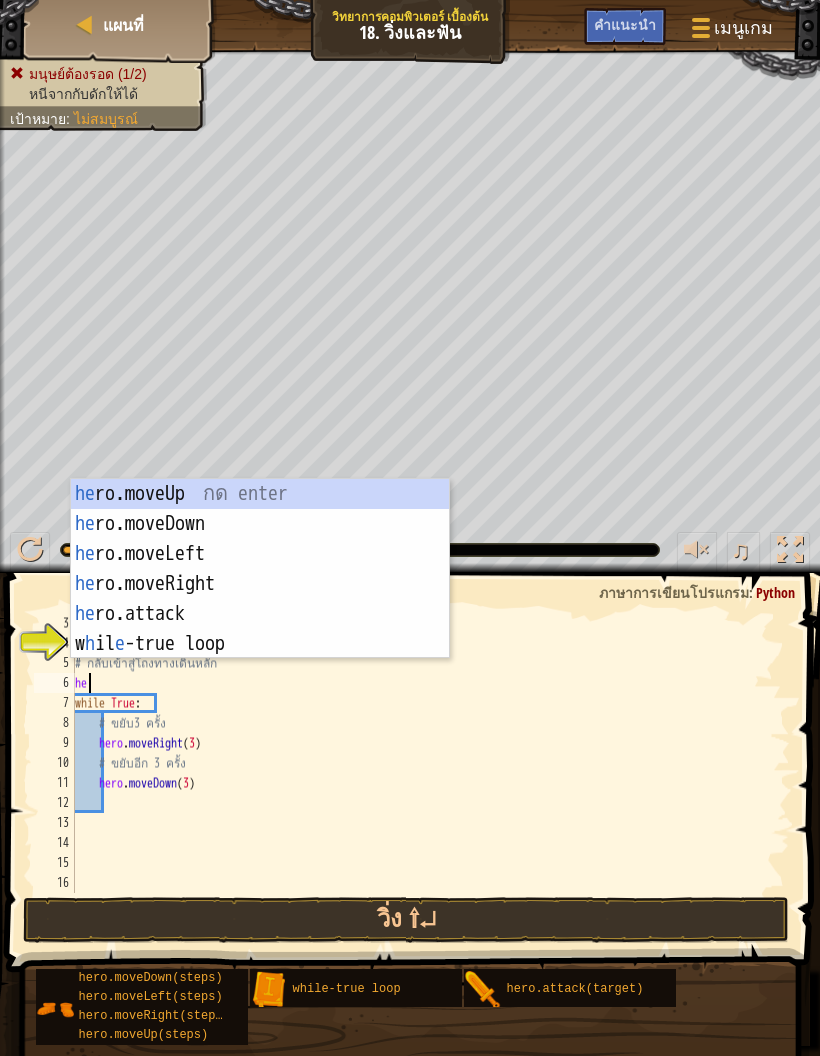 click on "แผนที่" at bounding box center (120, 25) 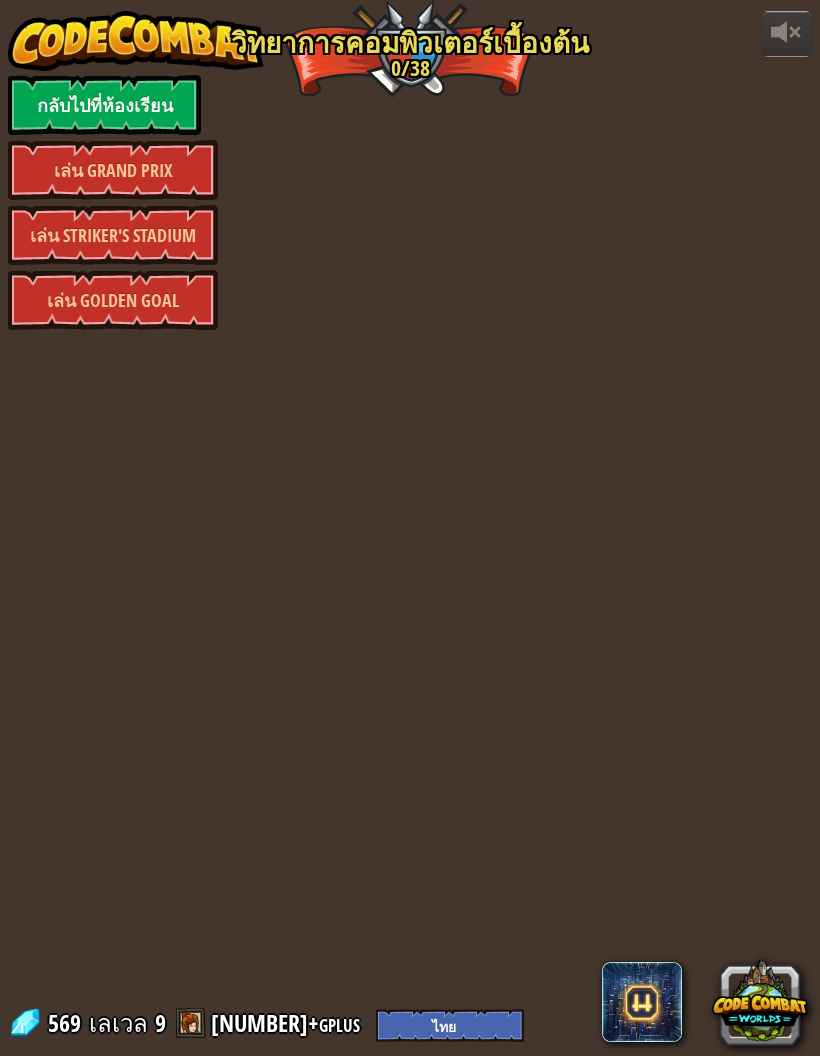 select on "th" 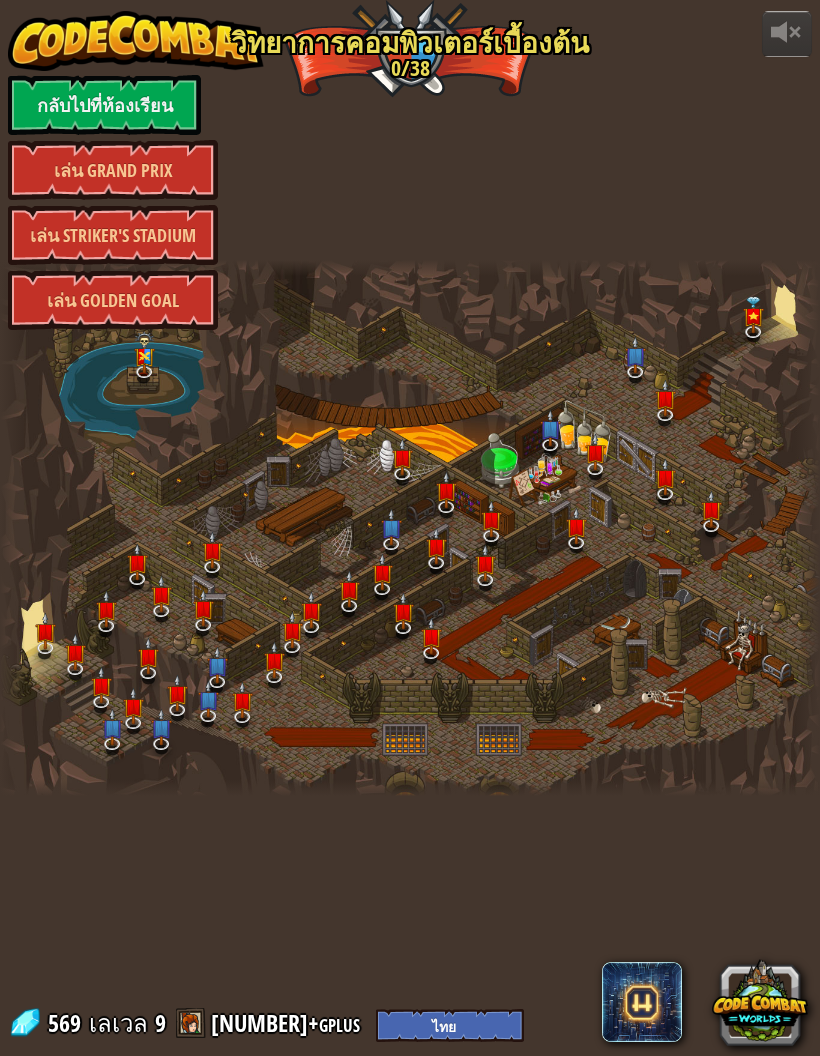 select on "th" 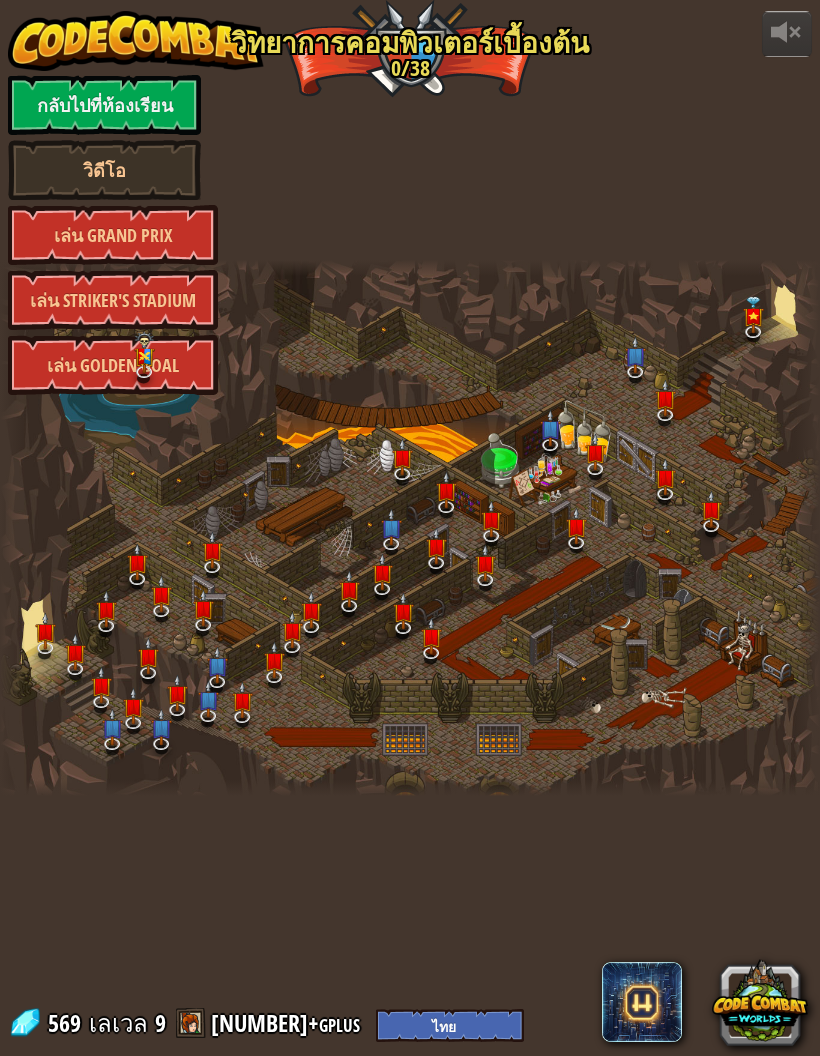 select on "th" 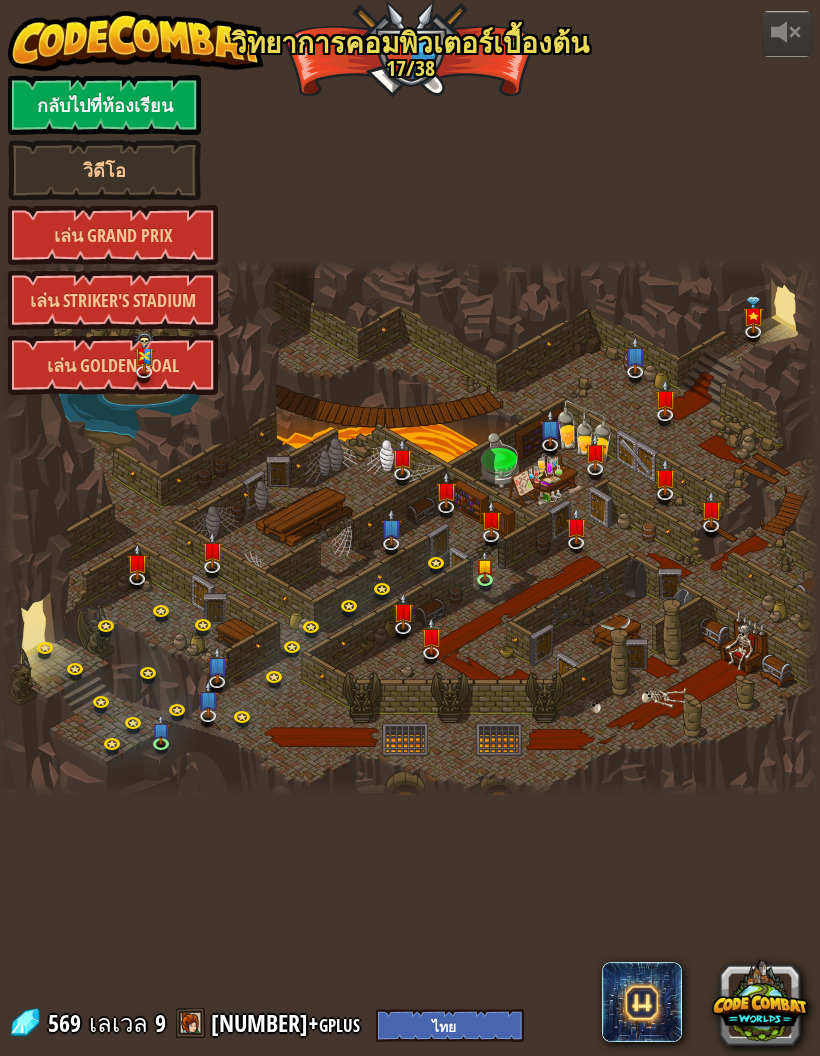 select on "th" 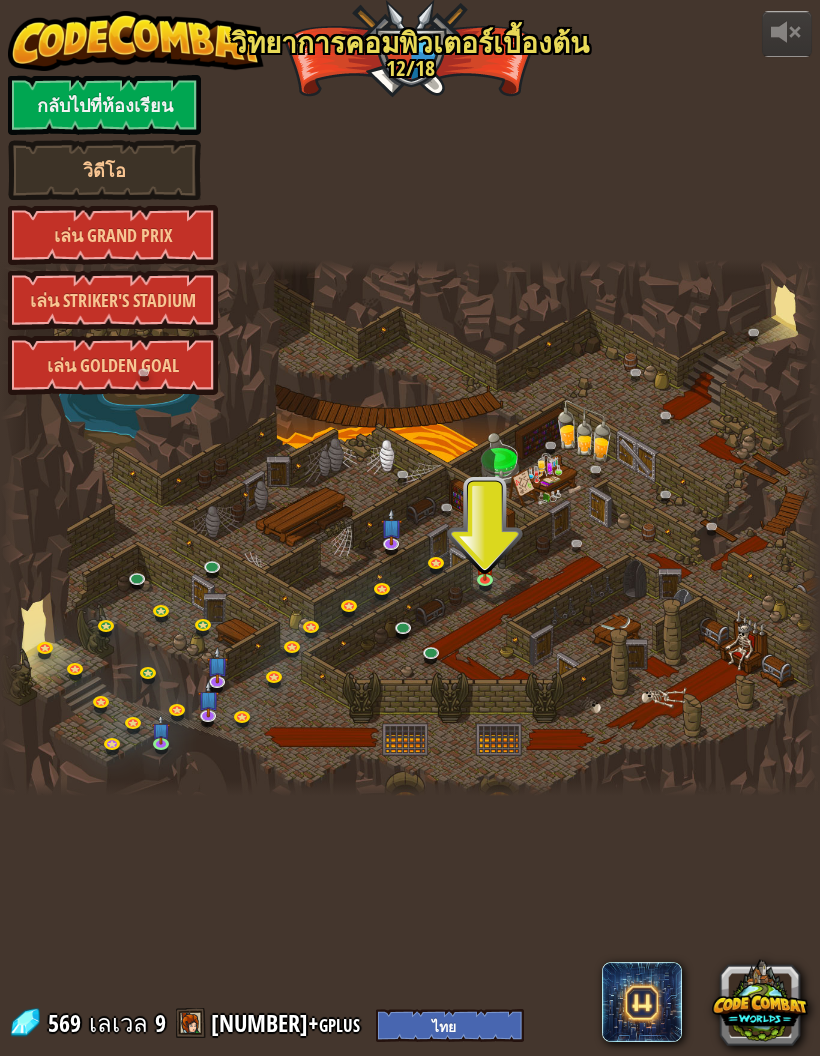 click at bounding box center [435, 656] 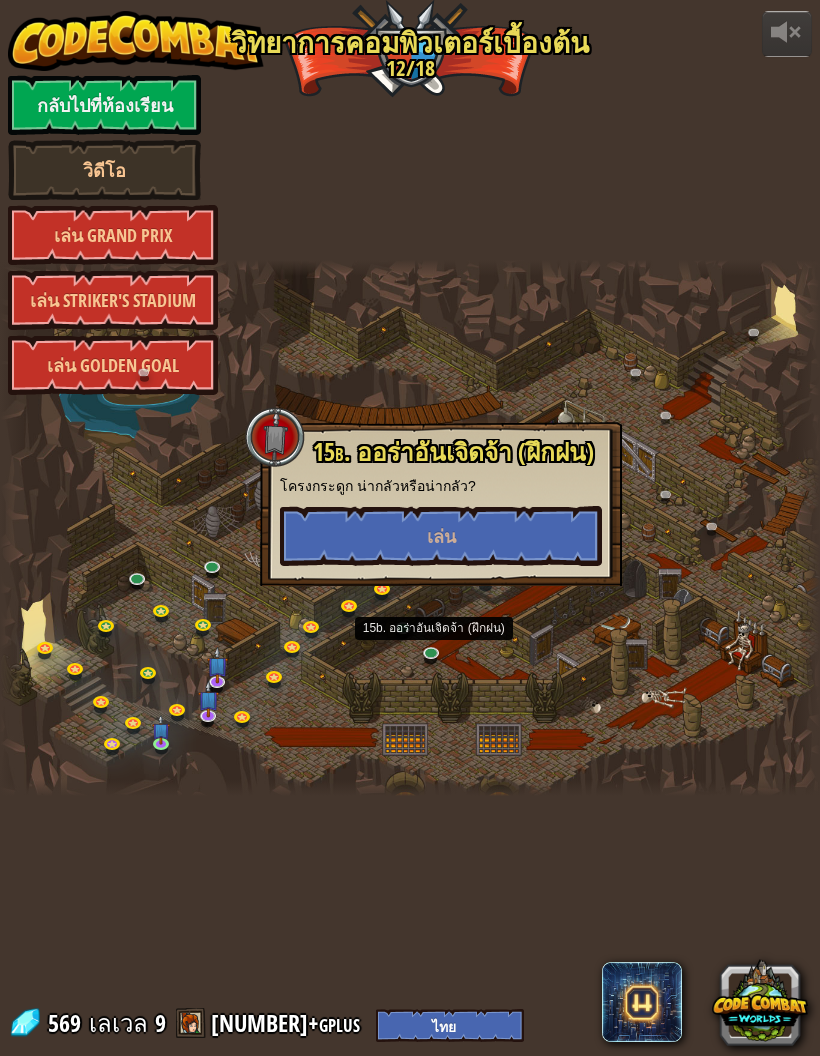 click on "เล่น" at bounding box center [441, 536] 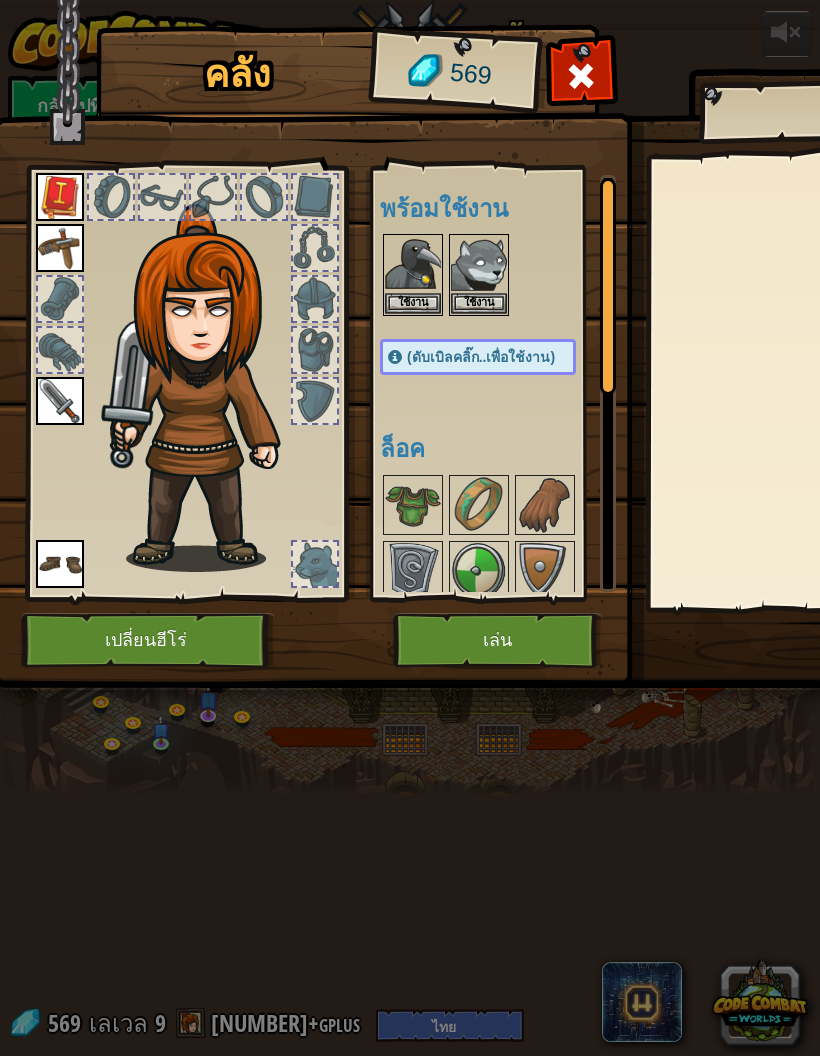 click on "เล่น" at bounding box center [497, 640] 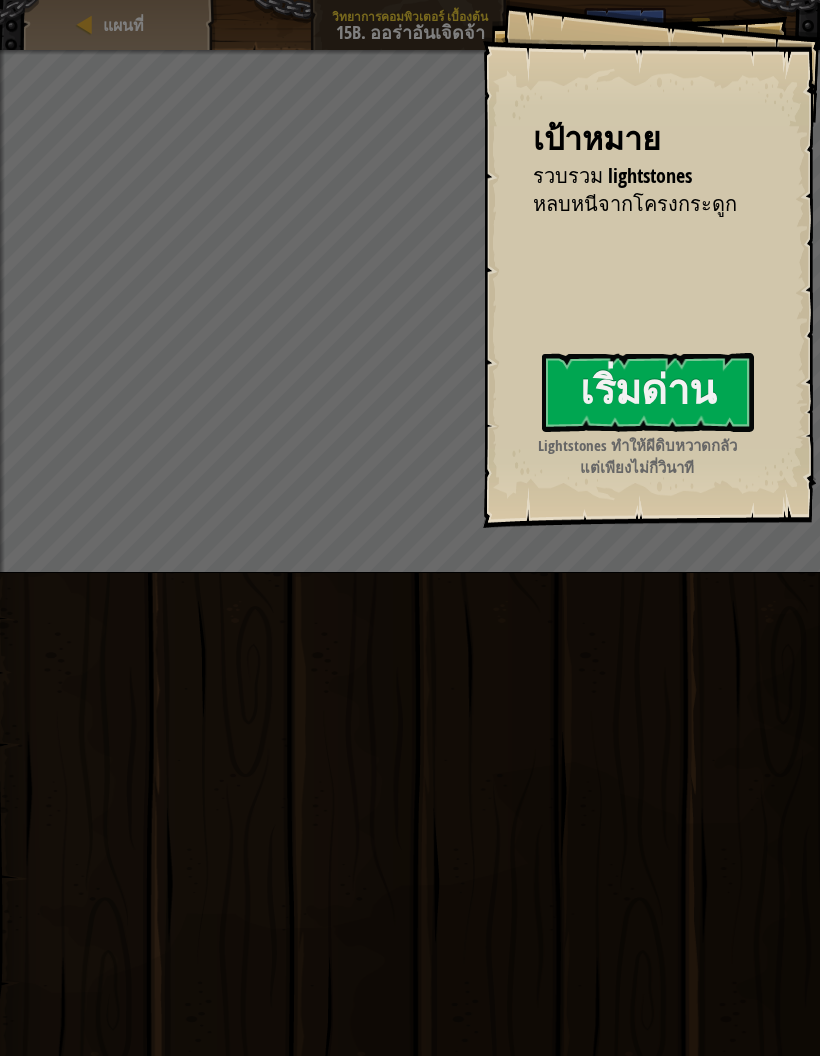 click on "เริ่มด่าน" at bounding box center [648, 392] 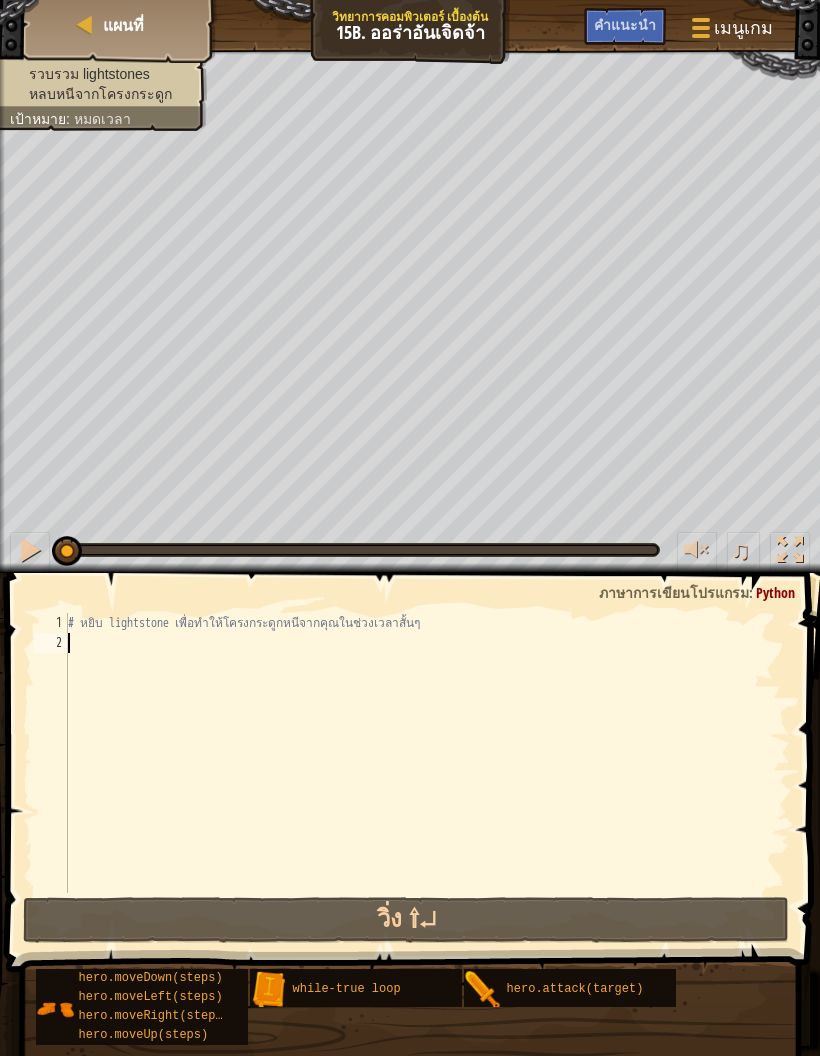scroll, scrollTop: 21, scrollLeft: 27, axis: both 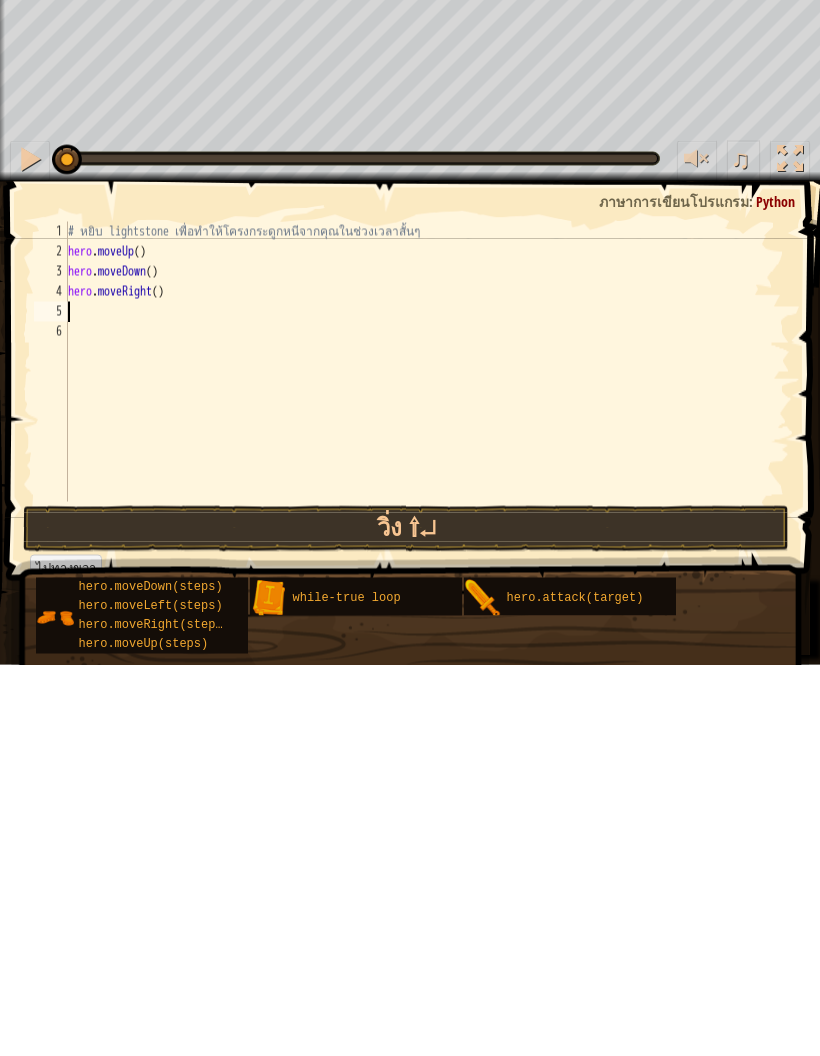 click on "วิ่ง ⇧↵" at bounding box center [406, 920] 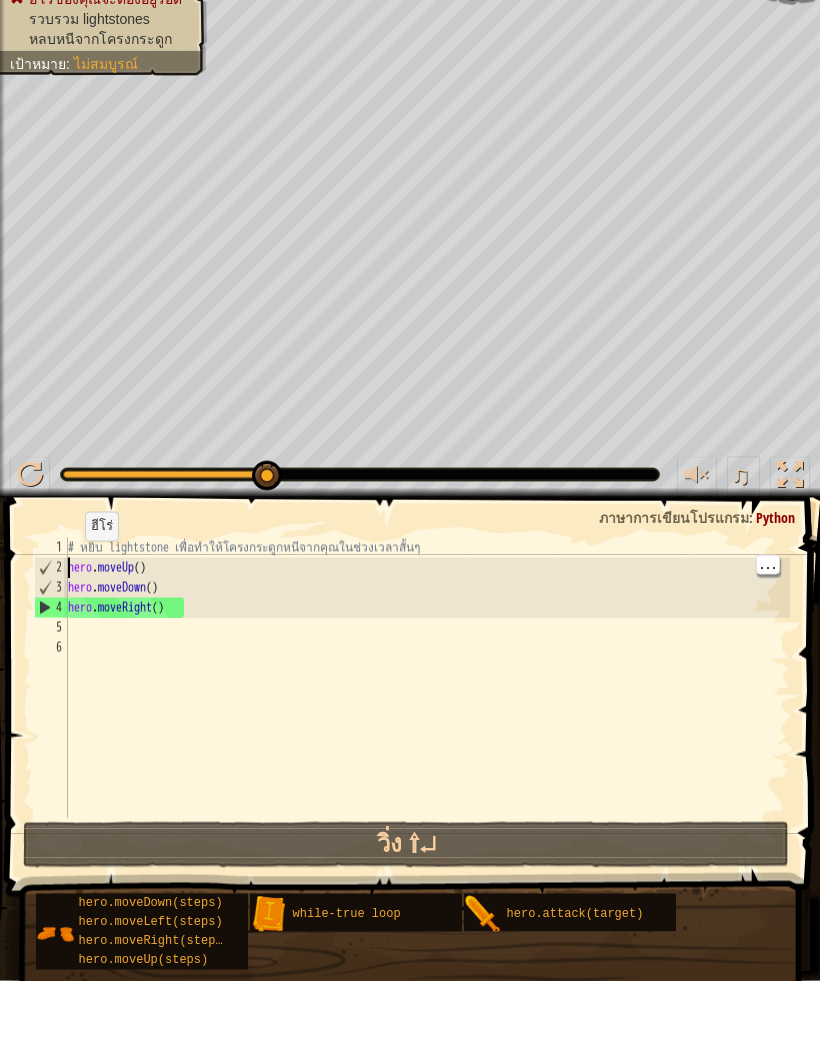 click on "# หยิบ lightstone เพื่อทำให้โครงกระดูกหนีจากคุณในช่วงเวลาสั้นๆ hero . moveUp ( ) hero . moveDown ( ) hero . moveRight ( )" at bounding box center (427, 773) 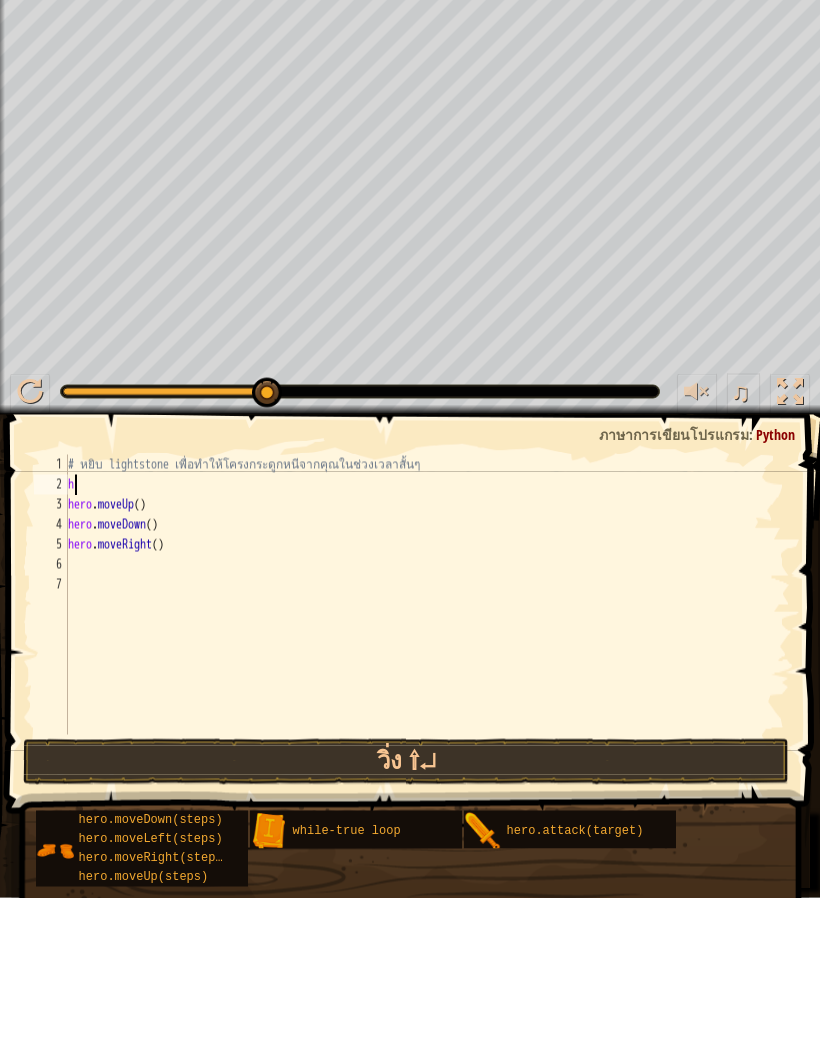 type on "abcde fg" 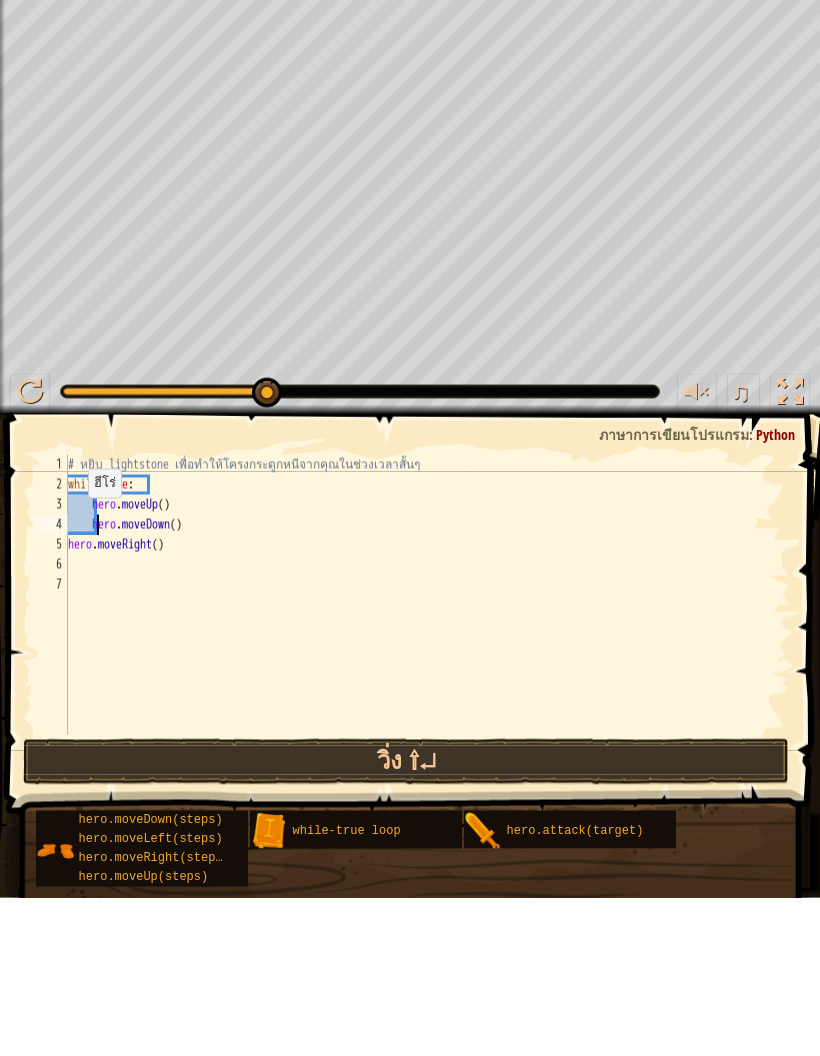 click on "5" at bounding box center (51, 703) 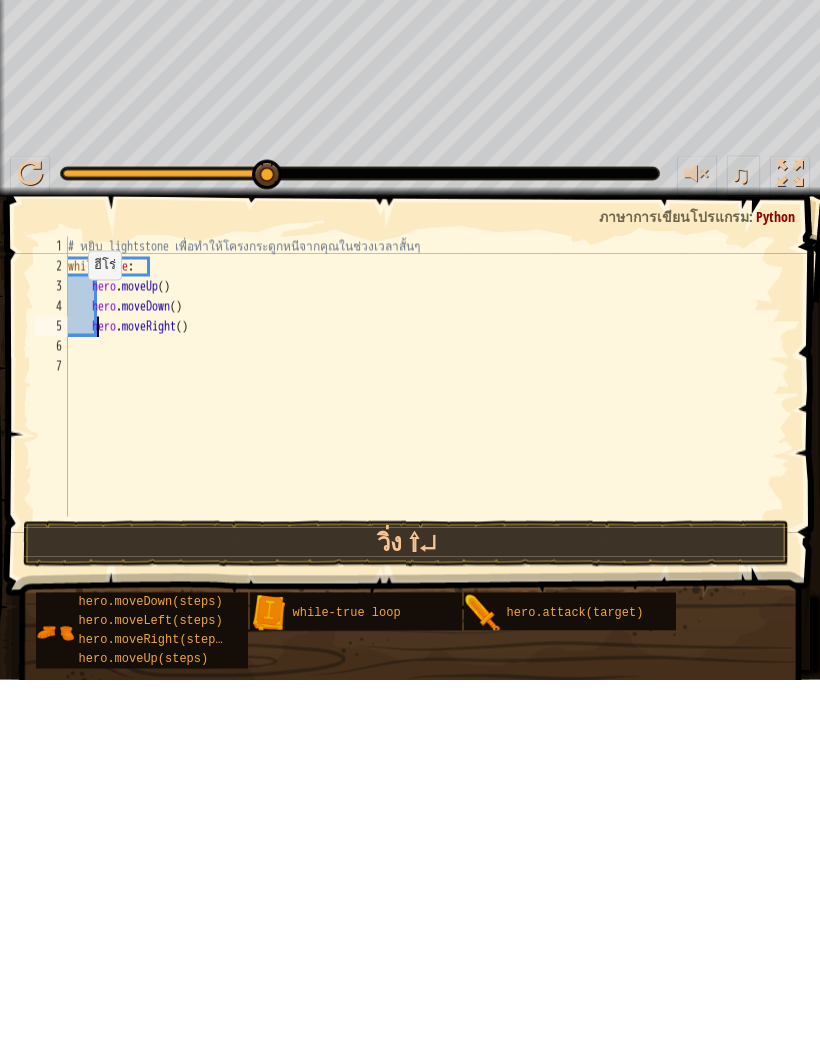 click on "วิ่ง ⇧↵" at bounding box center [406, 920] 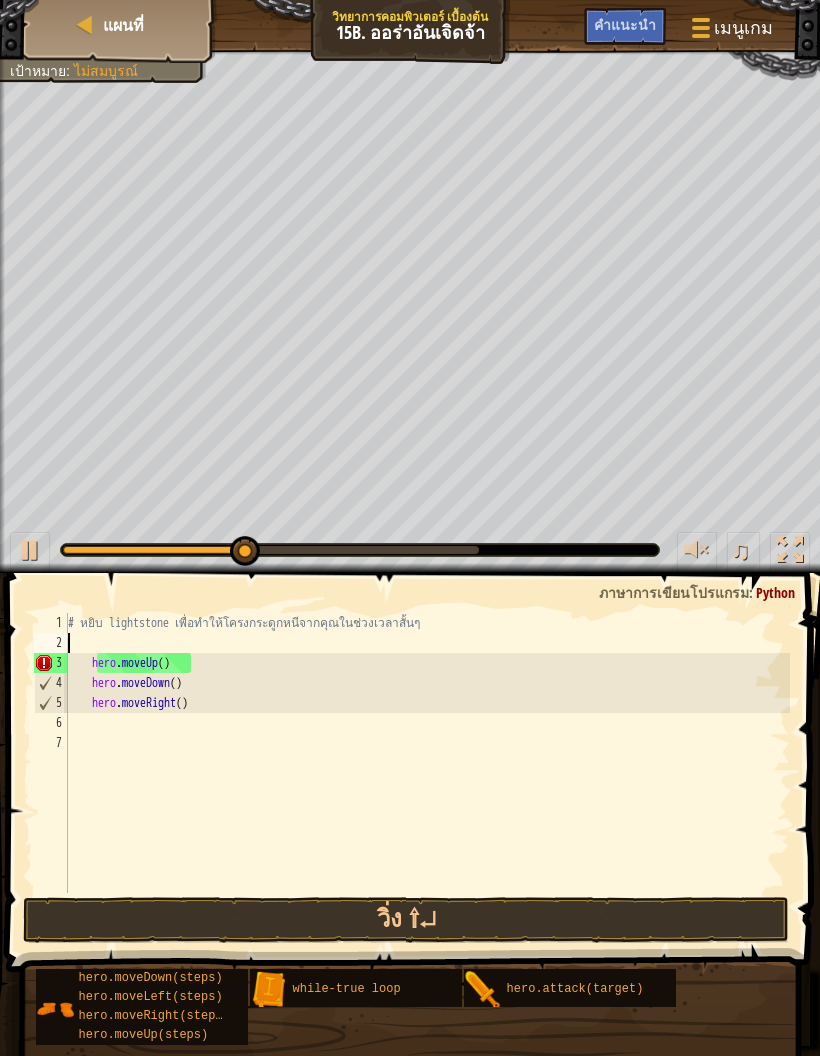 click on "แผนที่" at bounding box center [120, 25] 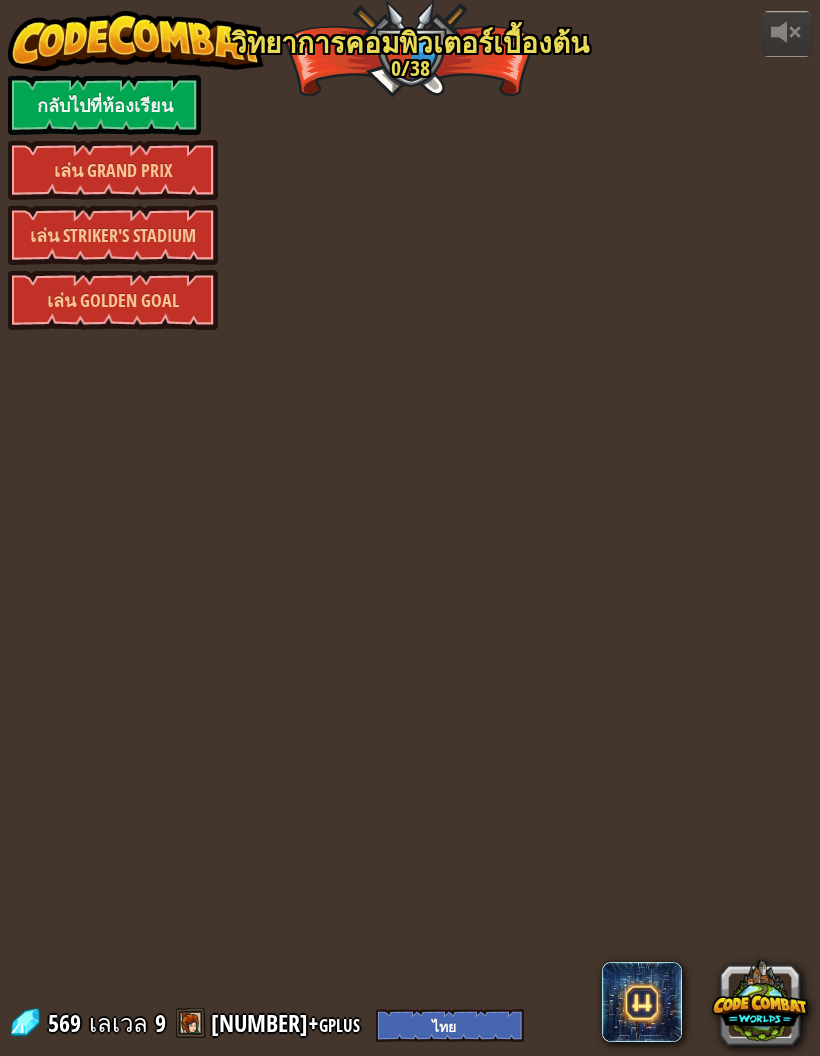 select on "th" 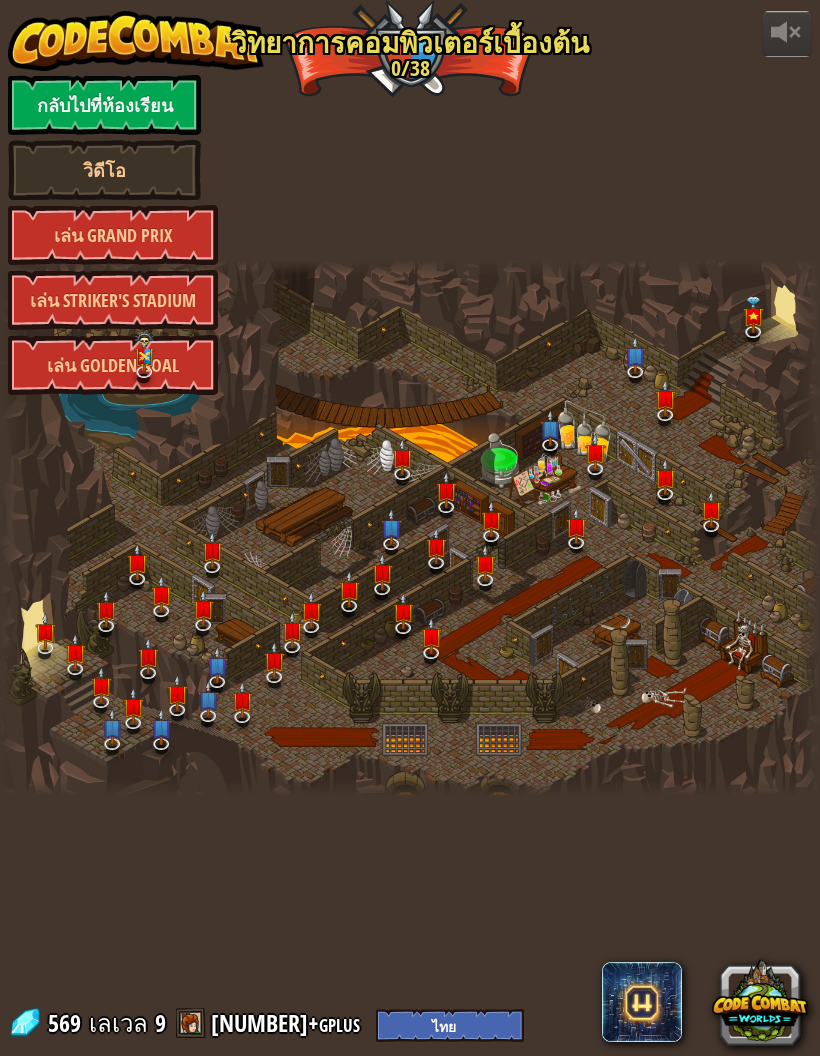 select on "th" 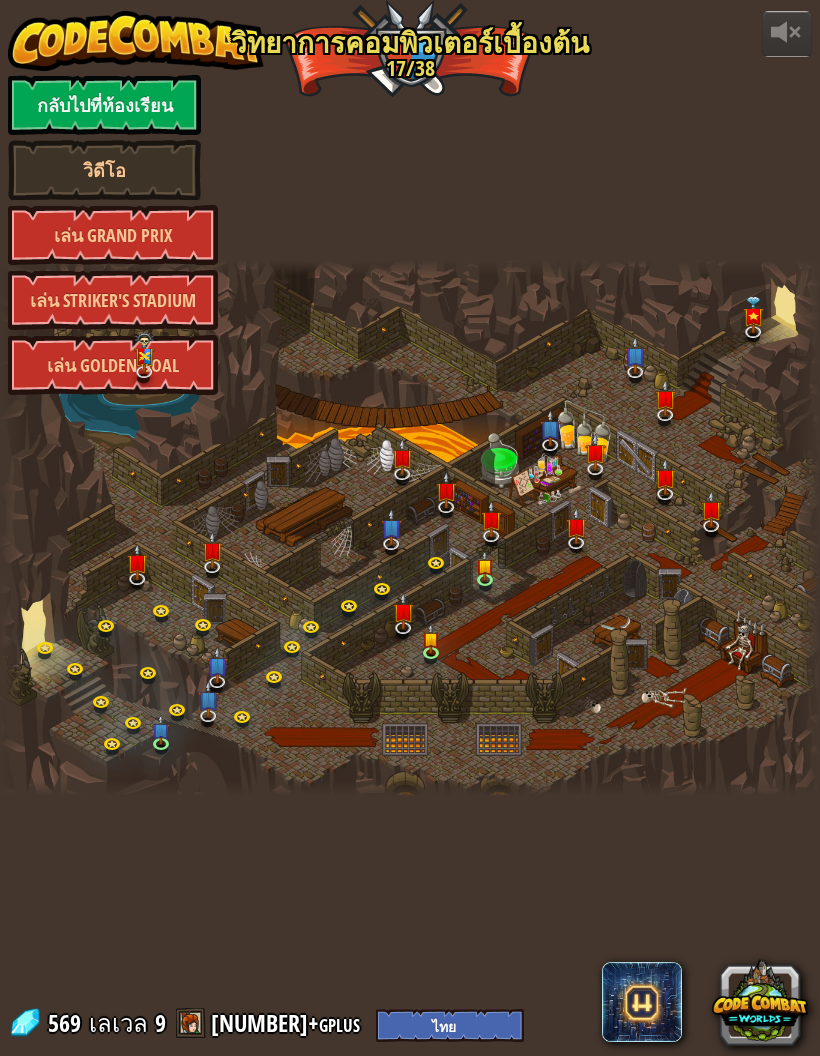 select on "th" 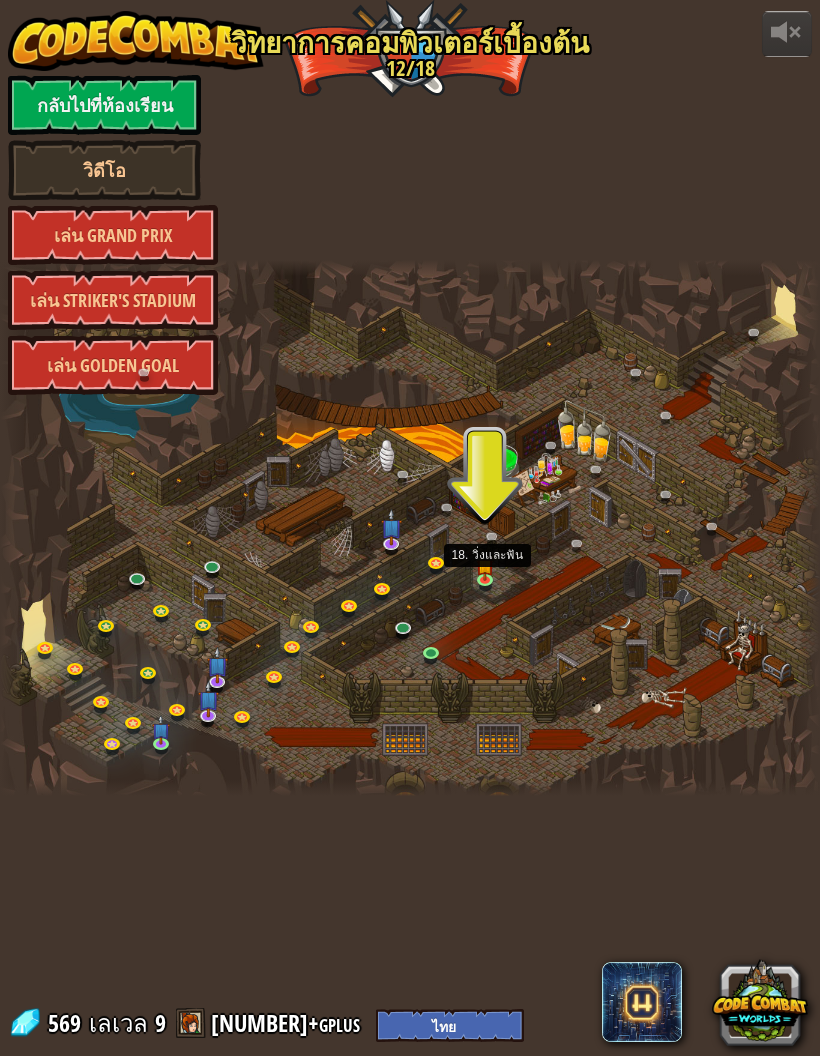 click at bounding box center (485, 566) 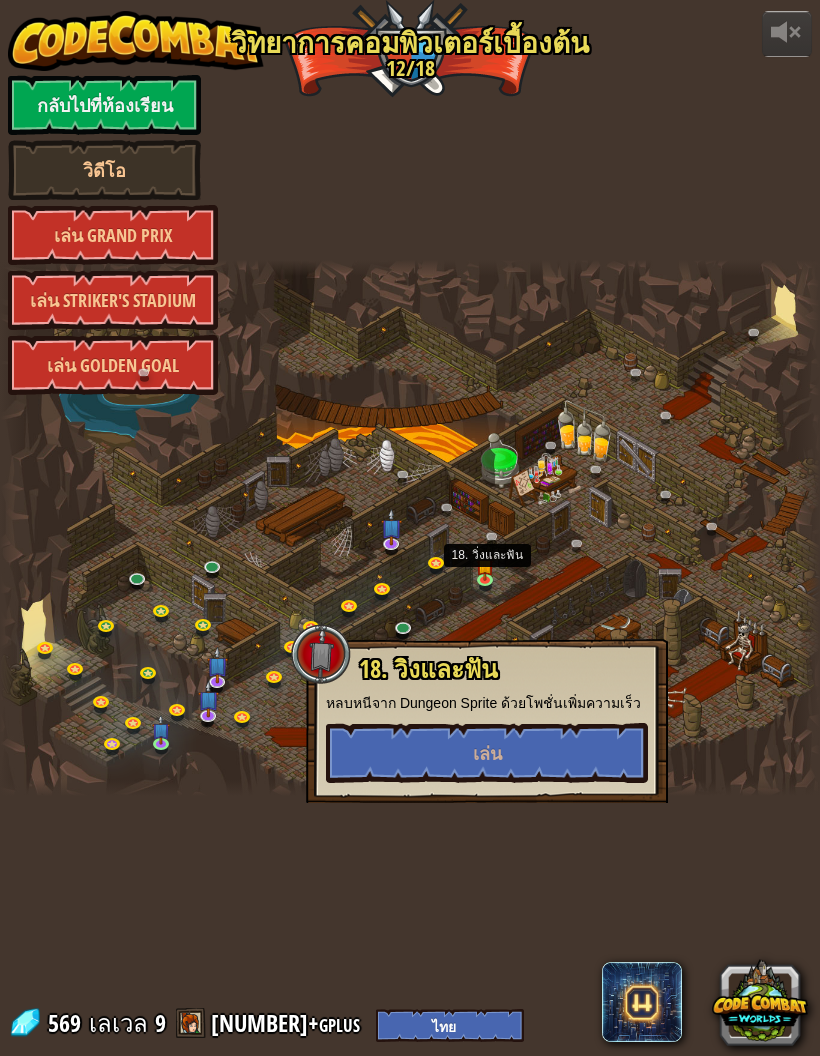 click on "เล่น" at bounding box center [487, 753] 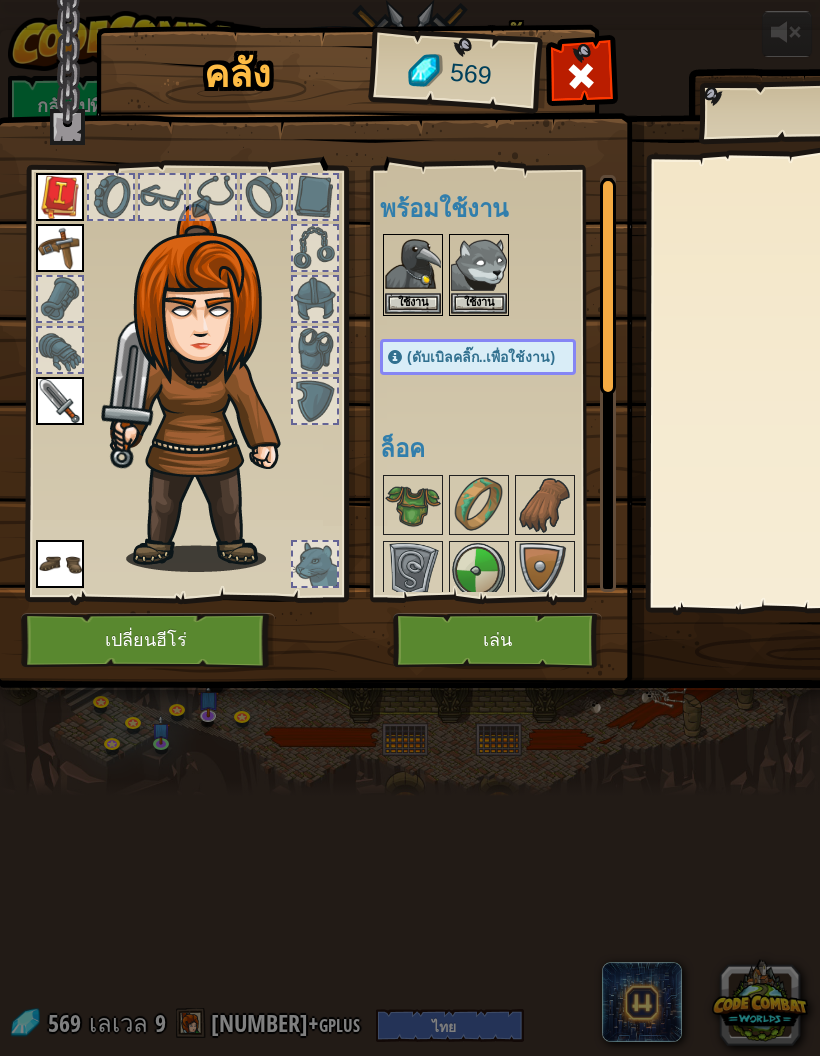 click on "เล่น" at bounding box center (497, 640) 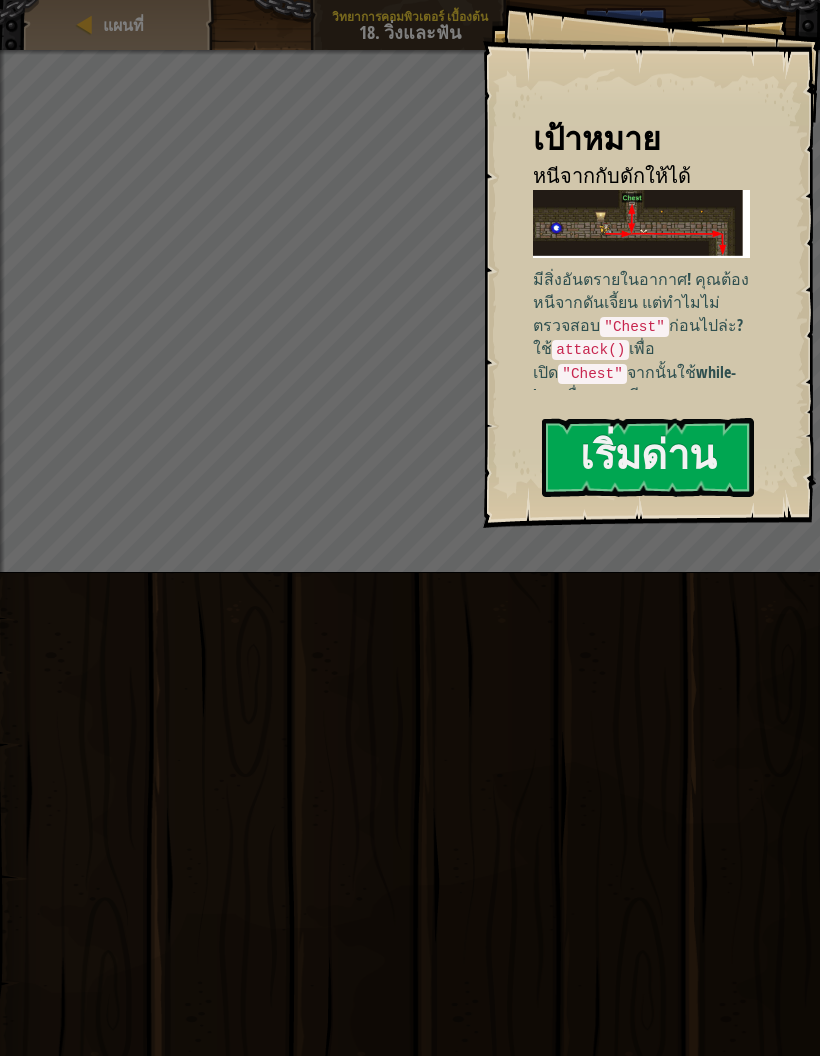 click on "เริ่มด่าน" at bounding box center [648, 457] 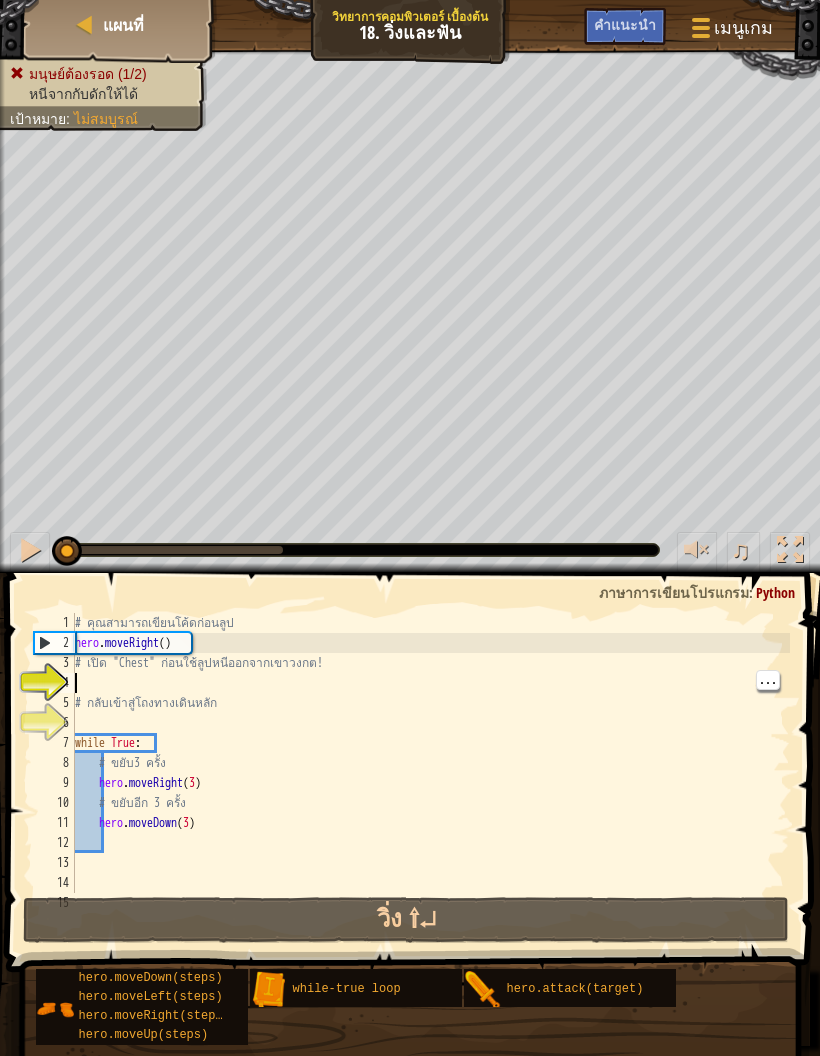 click on "# คุณสามารถเขียนโค้ดก่อนลูป hero . moveRight ( ) # เปิด "Chest" ก่อนใช้ลูปหนีออกจากเขาวงกต! # กลับเข้าสู่โถงทางเดินหลัก while   True :      # ขยับ3 ครั้ง      hero . moveRight ( 3 )      # ขยับอีก 3 ครั้ง      hero . moveDown ( 3 )" at bounding box center [430, 773] 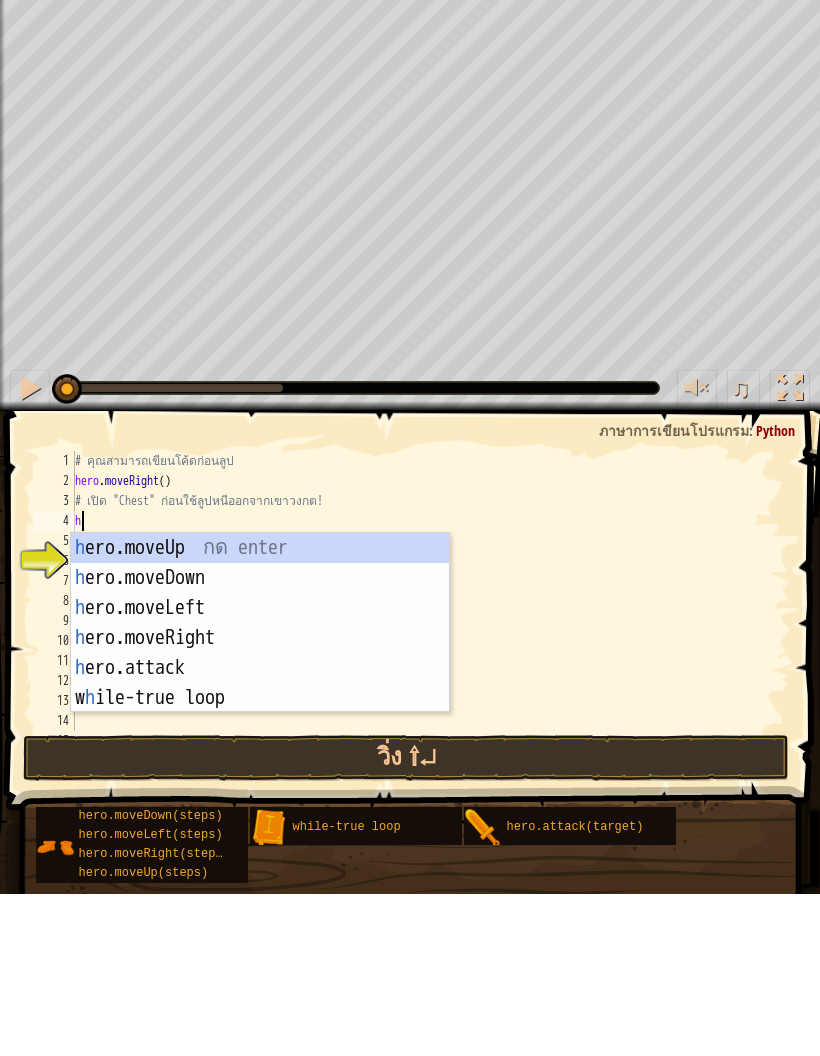 scroll, scrollTop: 40, scrollLeft: 0, axis: vertical 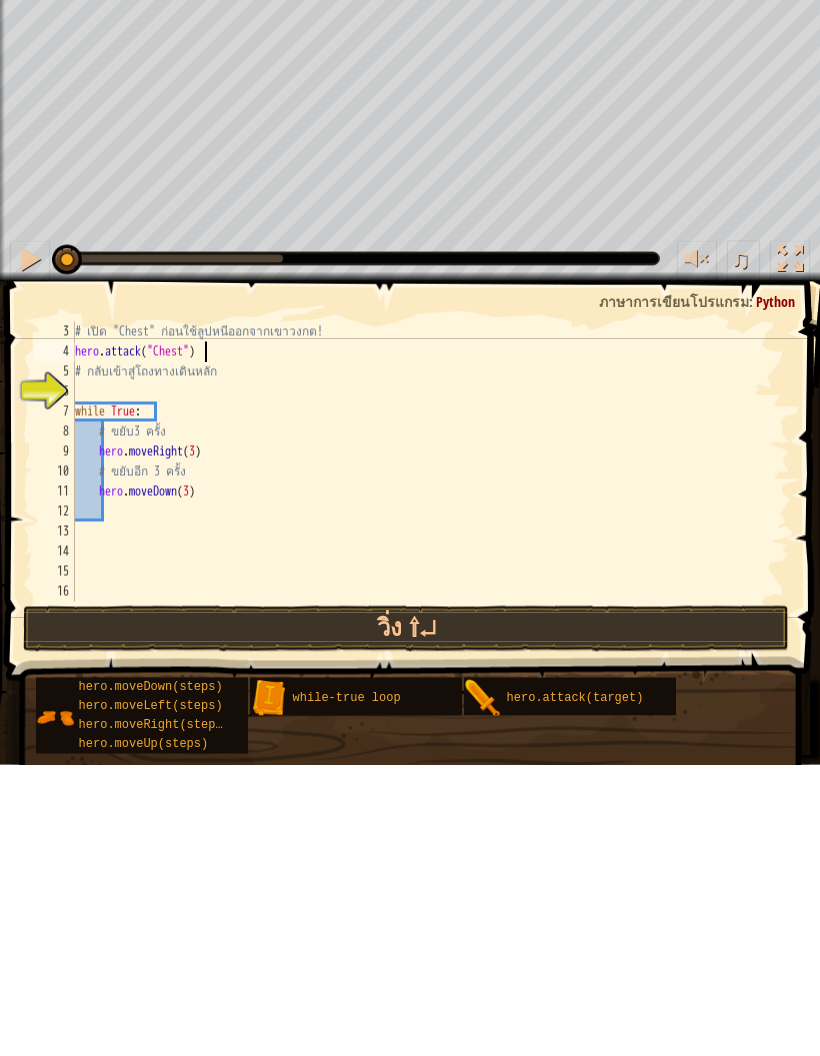 click on "วิ่ง ⇧↵" at bounding box center [406, 920] 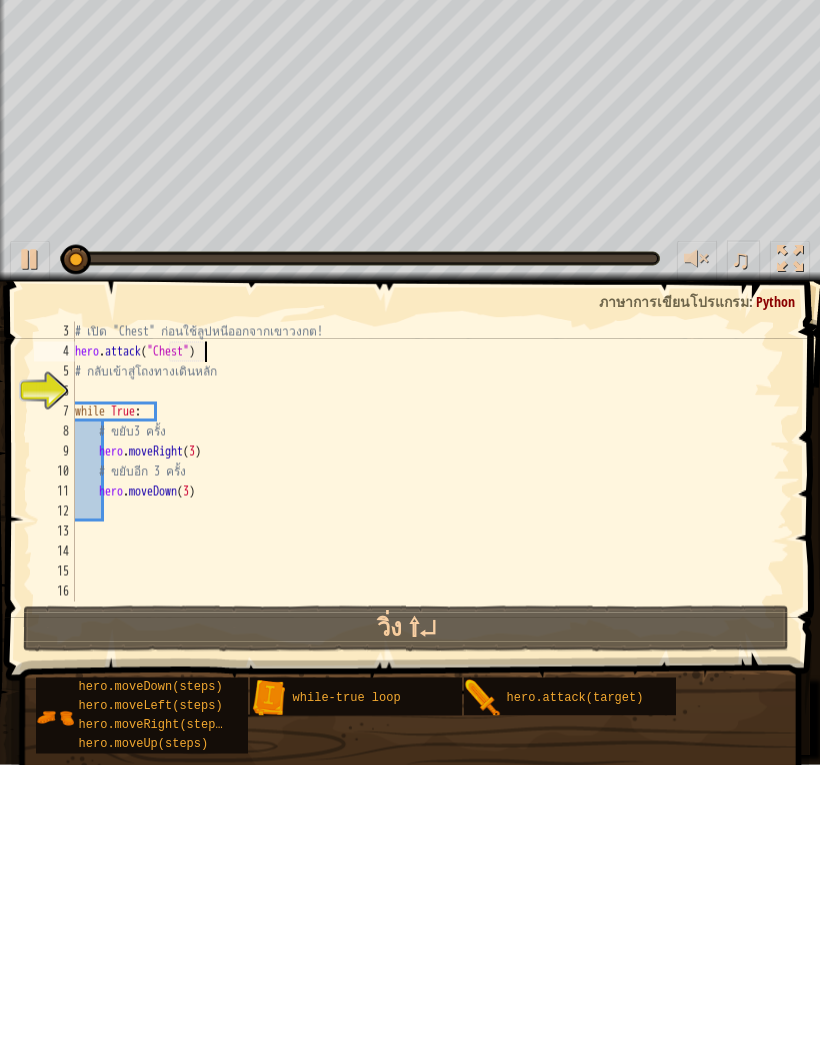 scroll, scrollTop: 0, scrollLeft: 0, axis: both 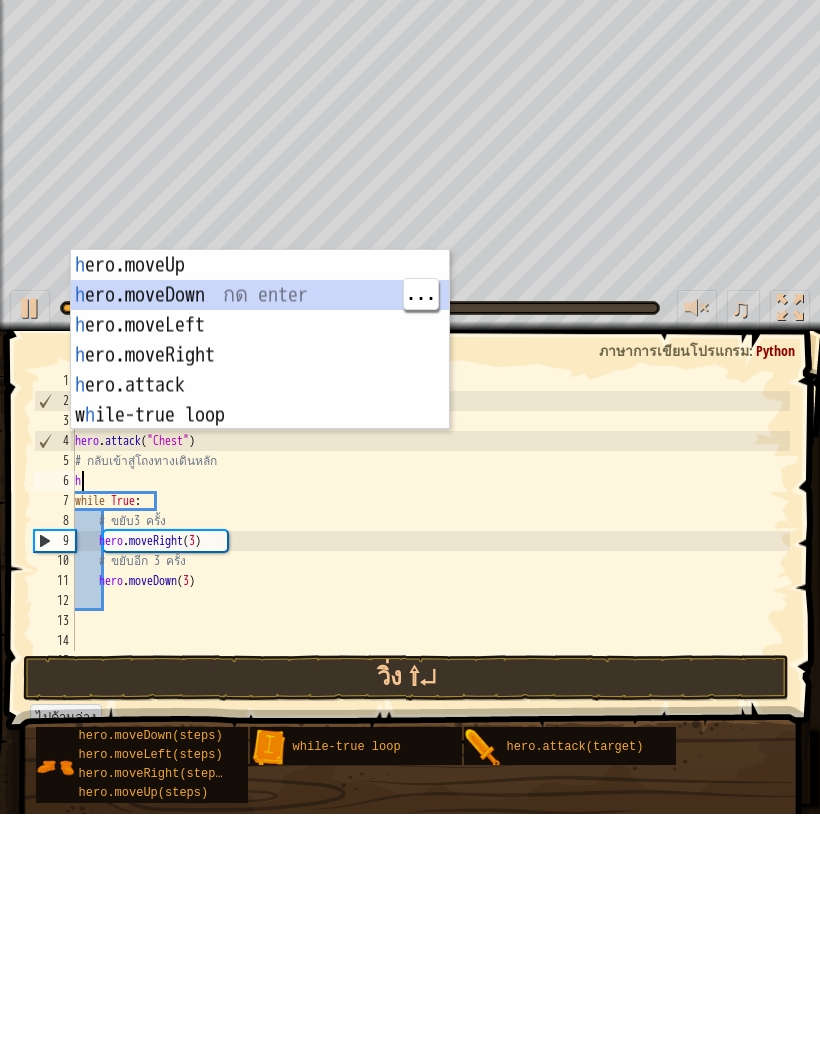 type on "abcde fg" 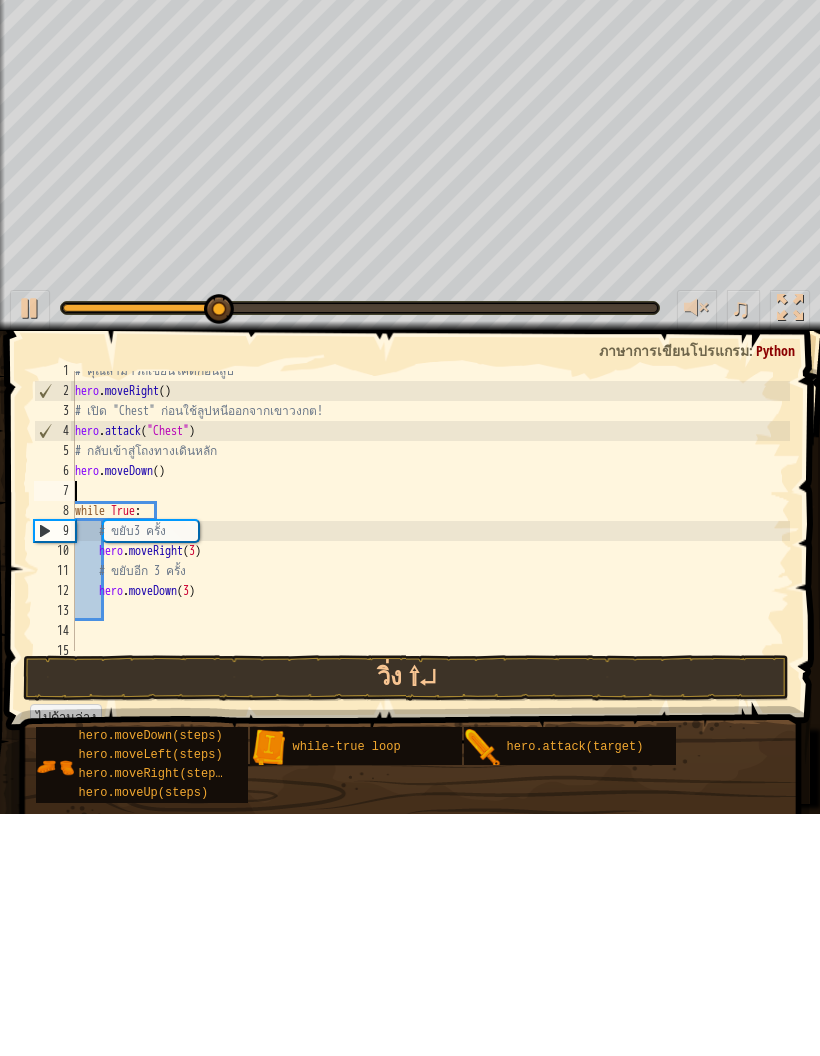 scroll, scrollTop: 60, scrollLeft: 0, axis: vertical 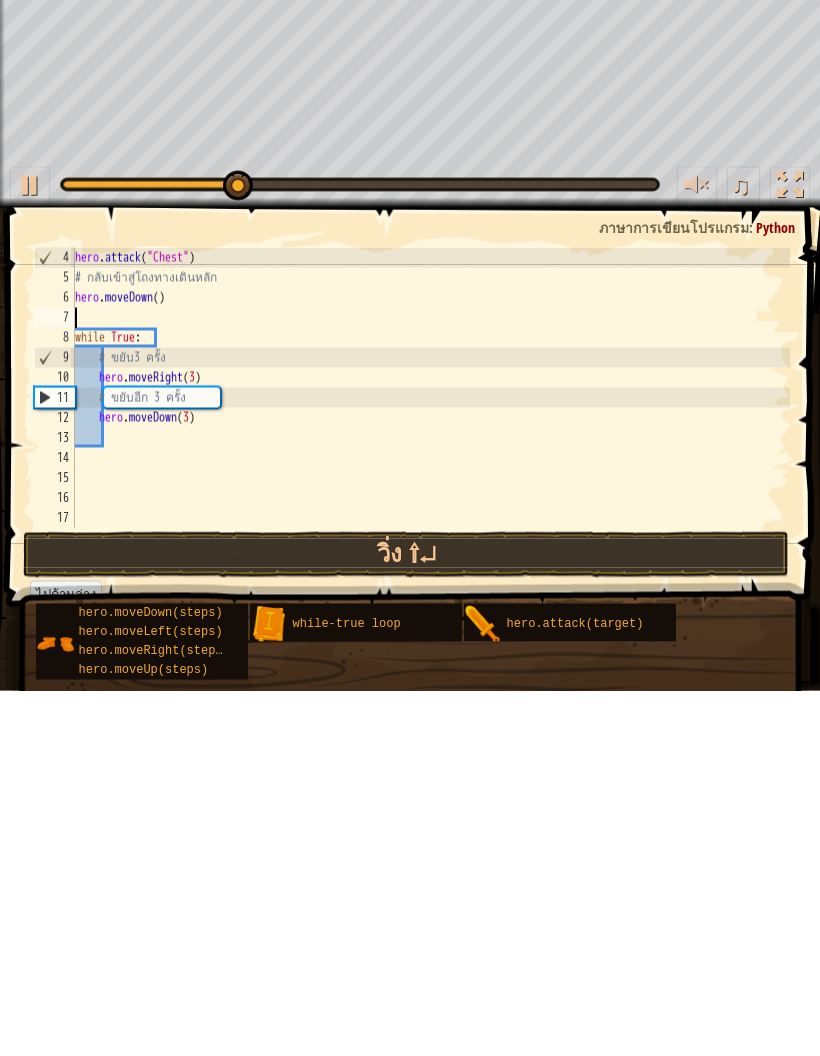 click on "วิ่ง ⇧↵" at bounding box center [406, 920] 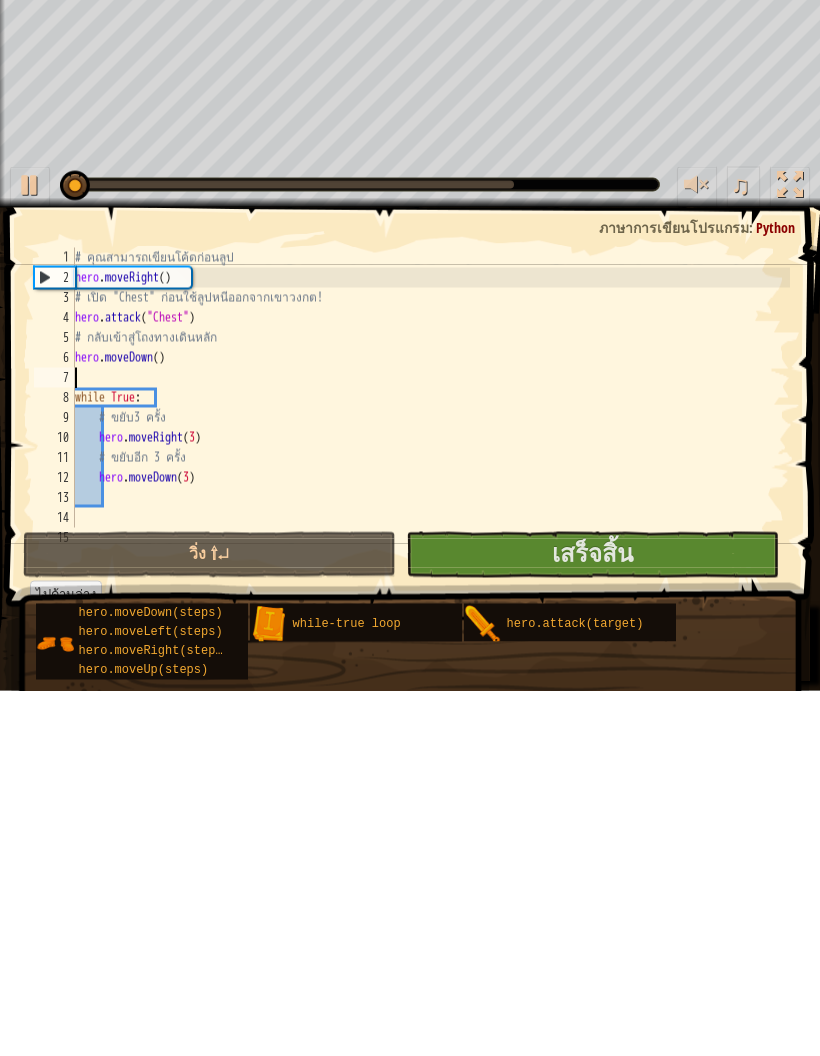 scroll, scrollTop: 0, scrollLeft: 0, axis: both 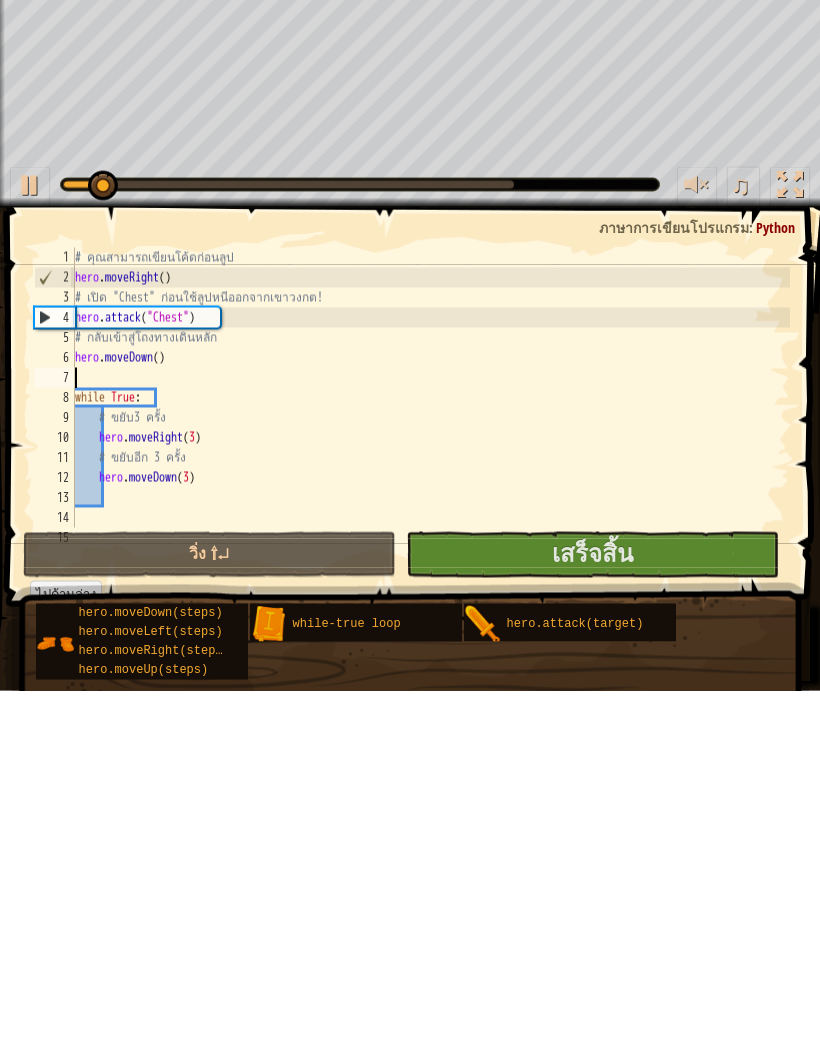 click on "เสร็จสิ้น" at bounding box center (592, 920) 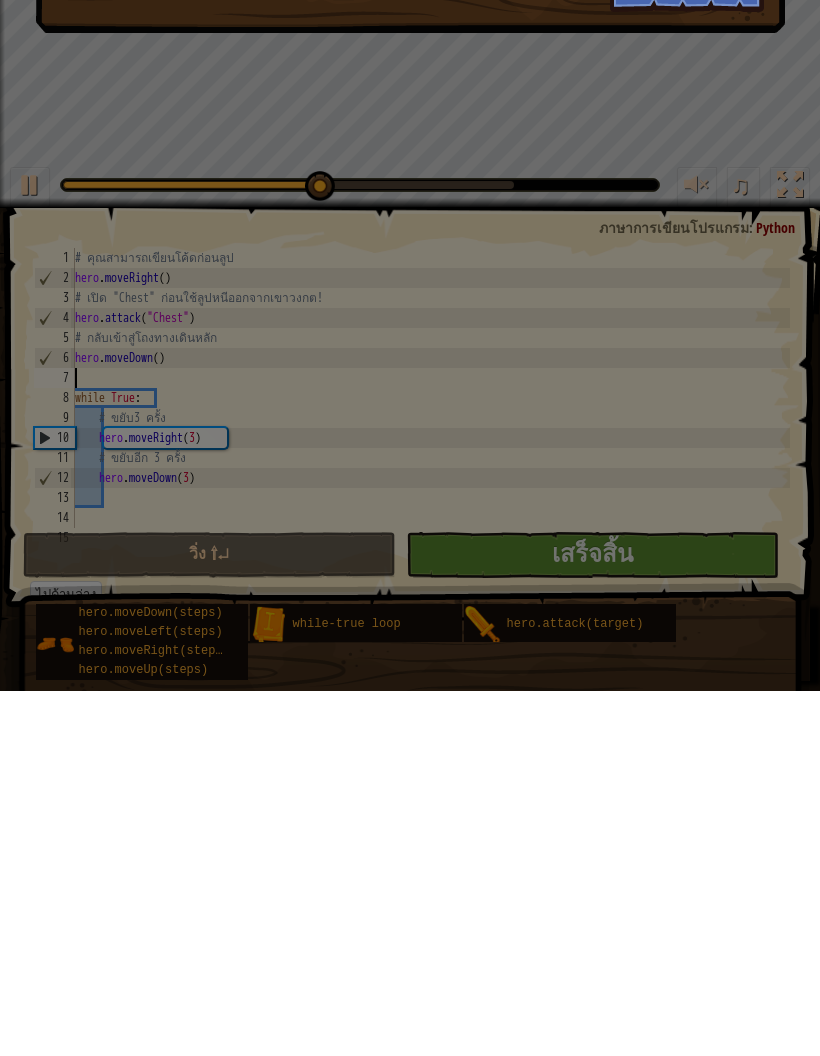 click on "อาจมีผลข้างเคียง: เวียนหัว และนอนไม่หลับ +29 +26 ต่อไป" at bounding box center [410, 528] 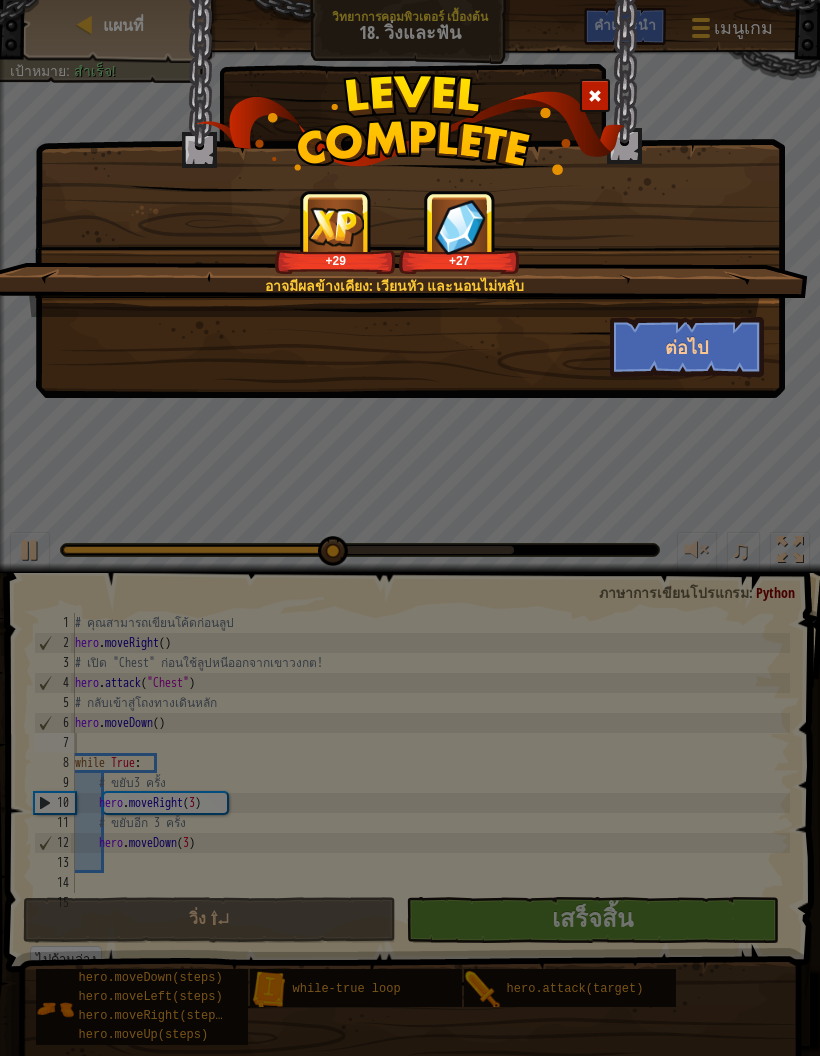 click on "ต่อไป" at bounding box center (687, 347) 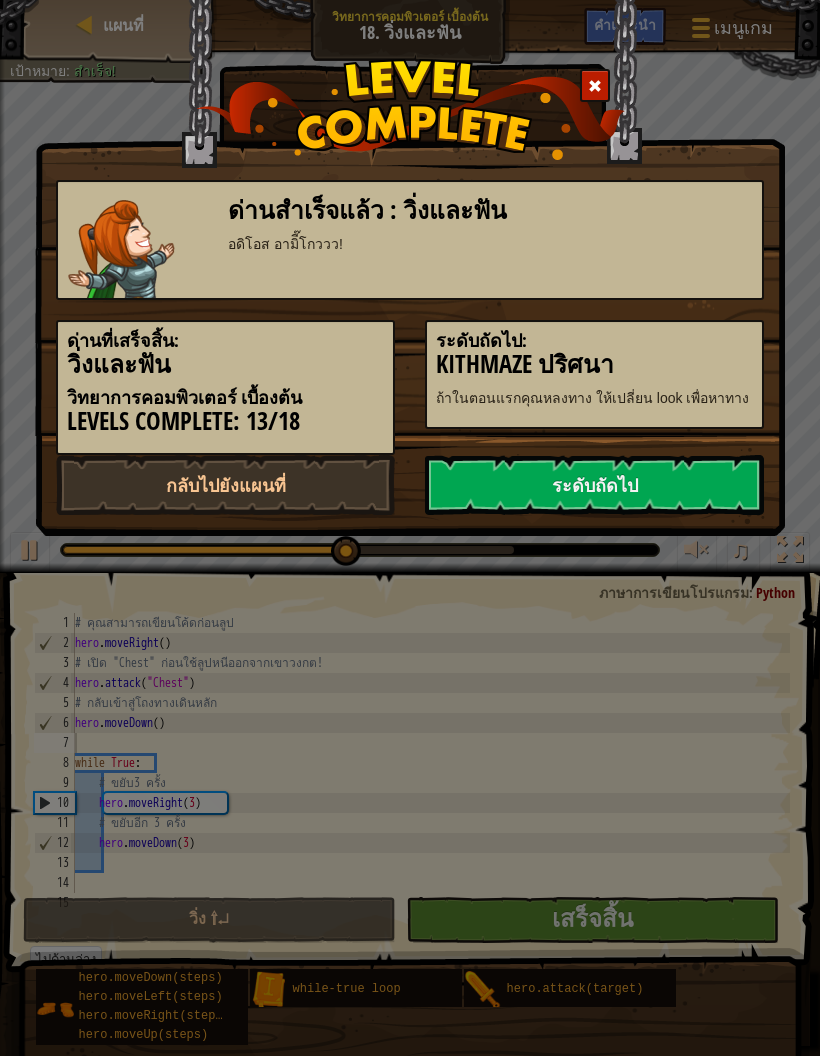 click on "ระดับถัดไป" at bounding box center [594, 485] 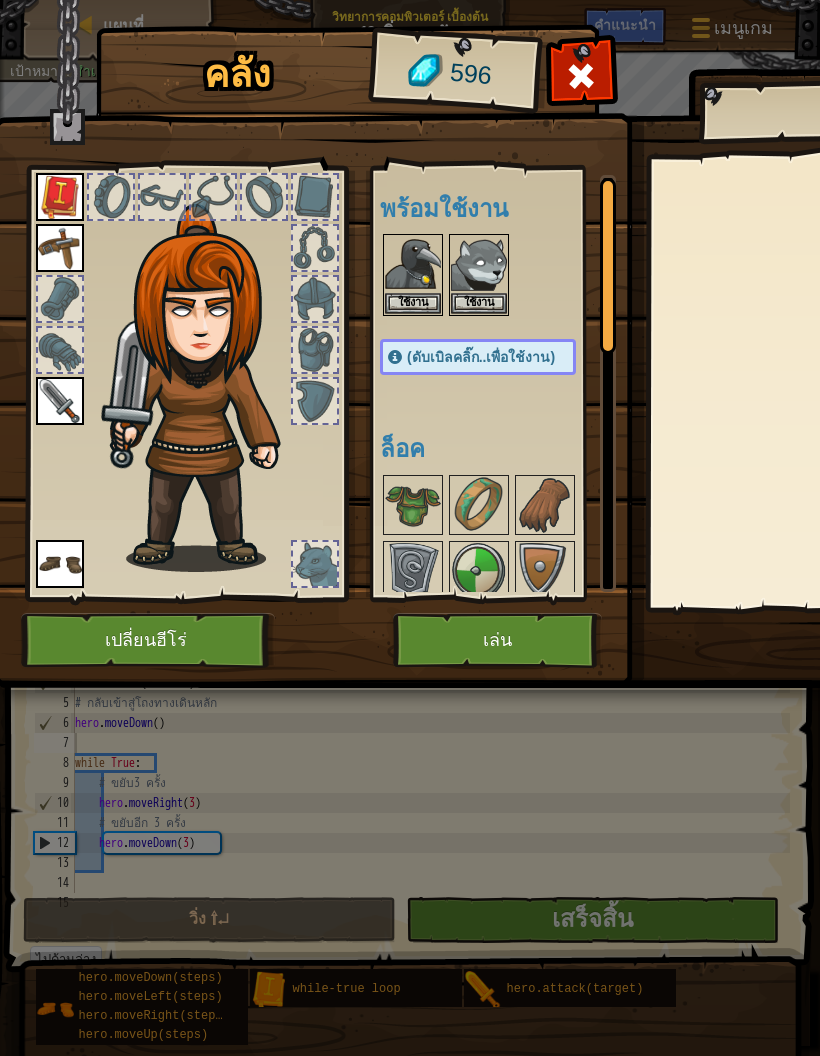 click on "เล่น" at bounding box center (497, 640) 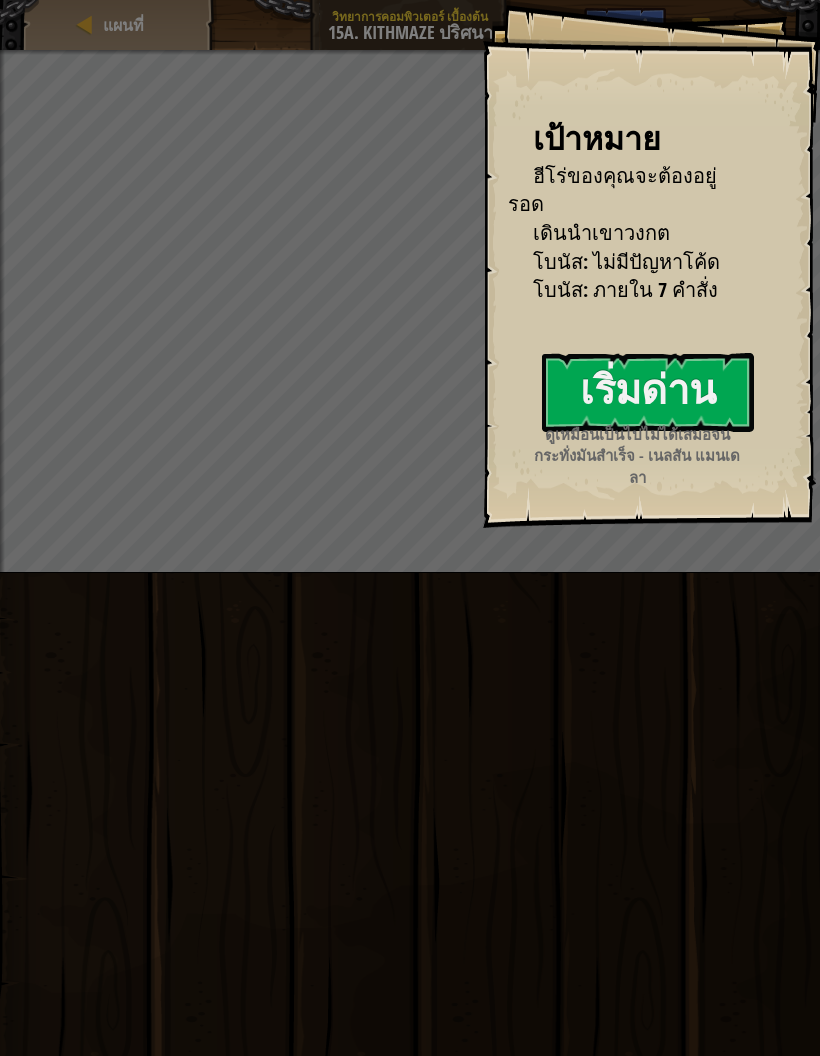 click on "เริ่มด่าน" at bounding box center (648, 392) 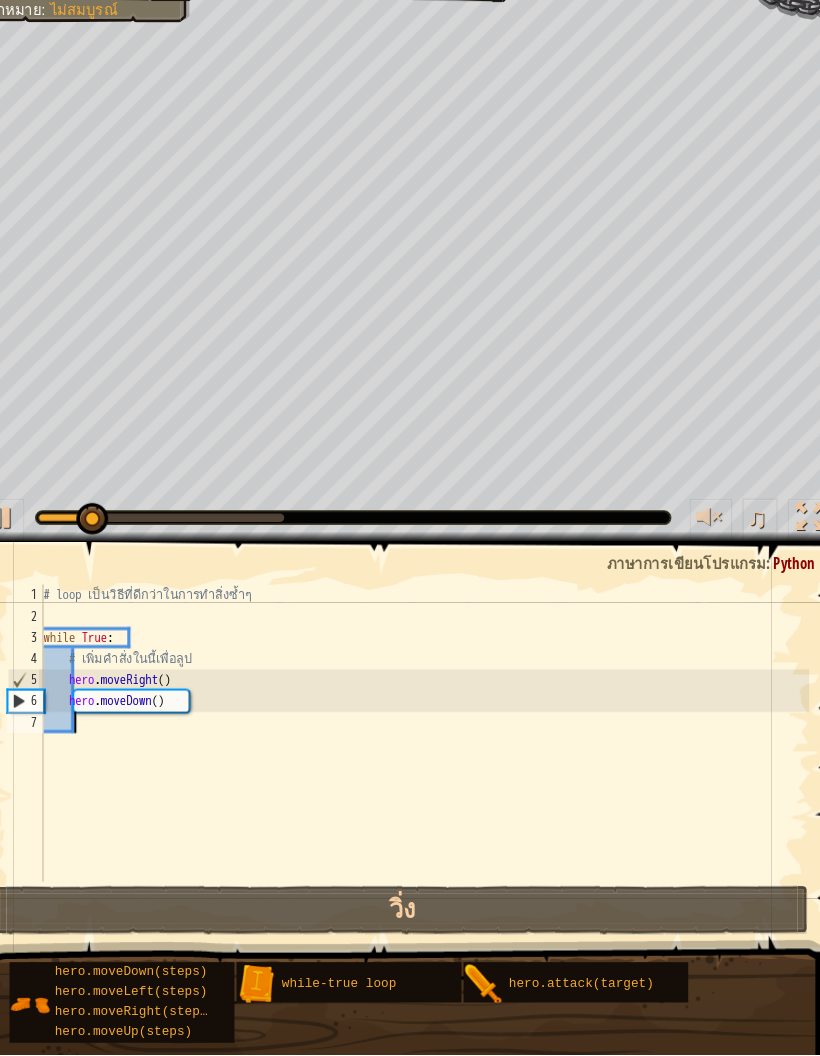 scroll, scrollTop: 0, scrollLeft: 0, axis: both 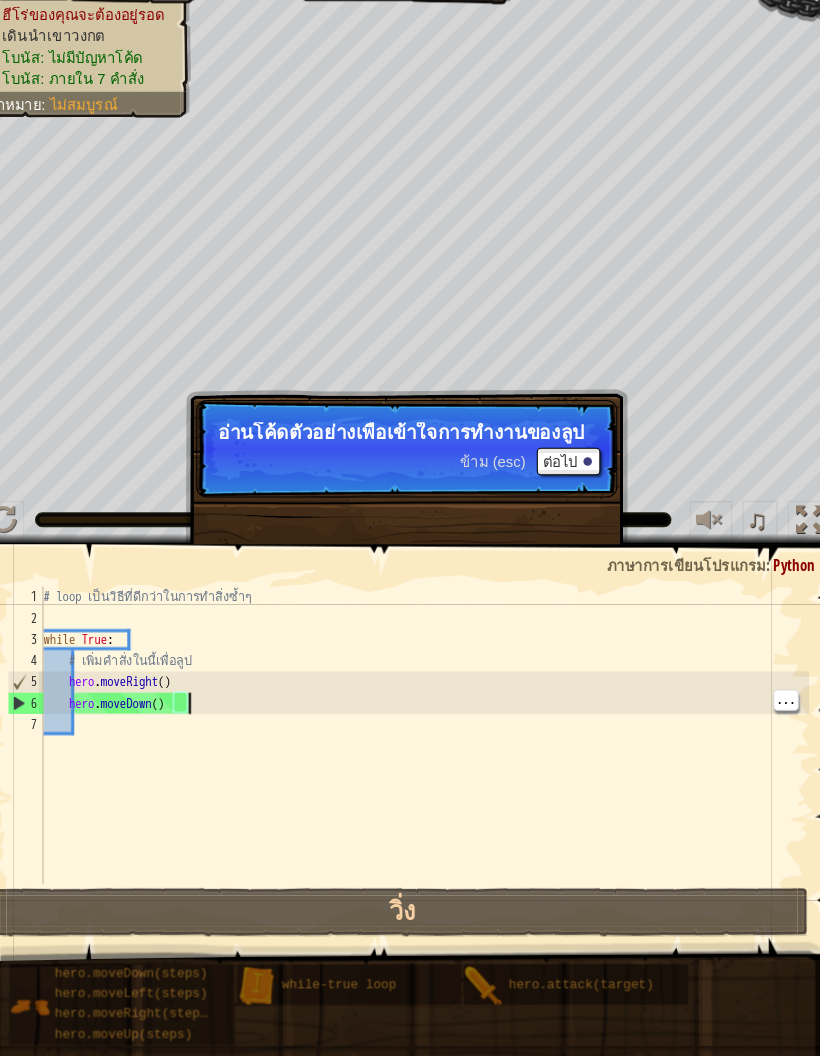 click on "ต่อไป" at bounding box center [563, 495] 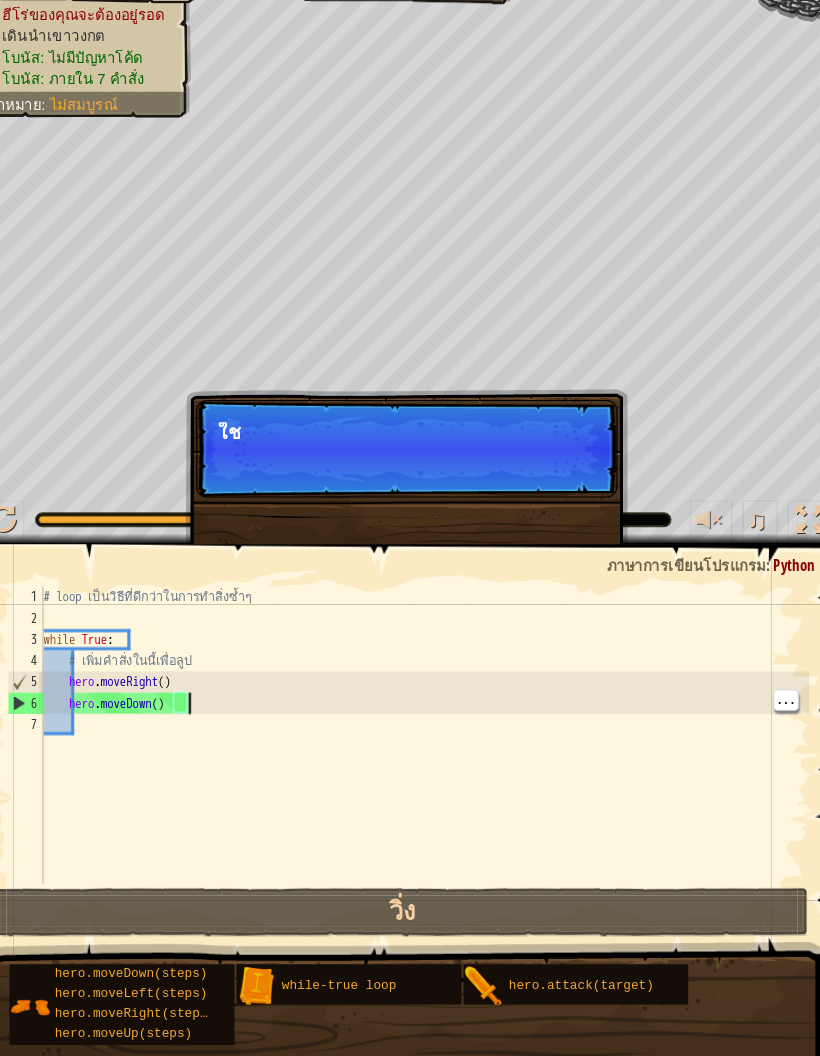 scroll, scrollTop: 21, scrollLeft: 20, axis: both 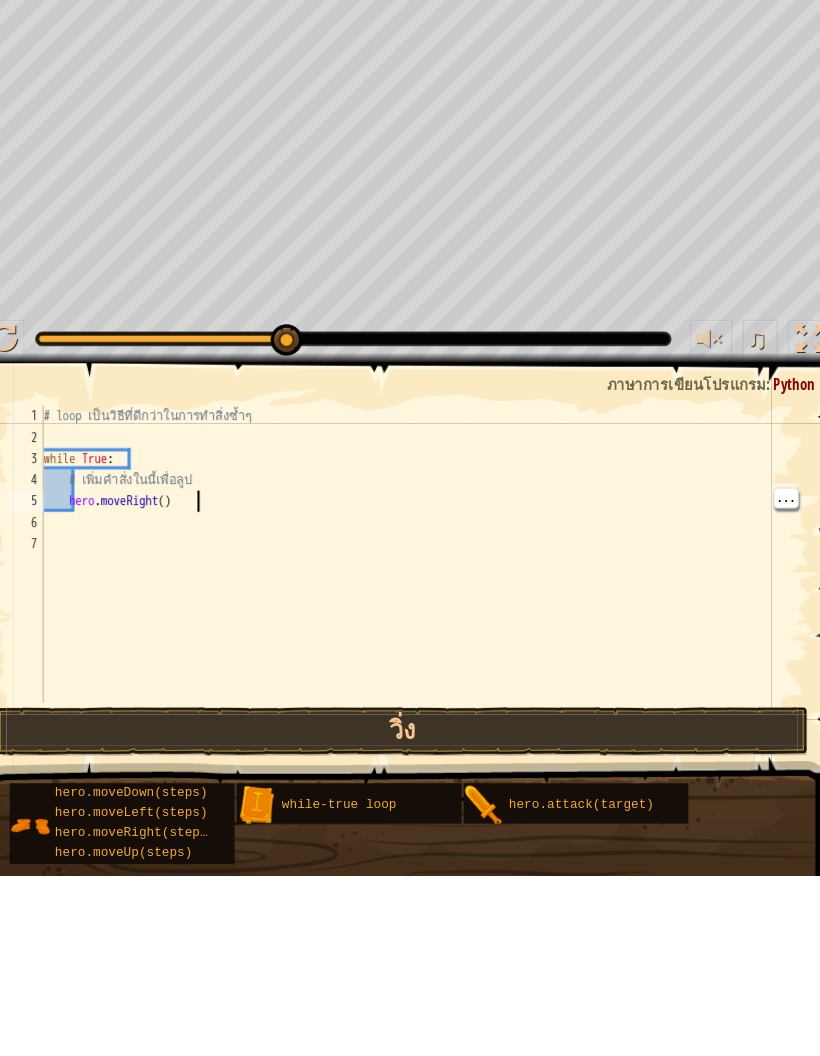 click on "# loop เป็นวิธีที่ดีกว่าในการทำสิ่งซ้ำๆ while   True :      # เพิ่มคำสั่งในนี้เพื่อลูป      hero . moveRight ( )" at bounding box center [427, 773] 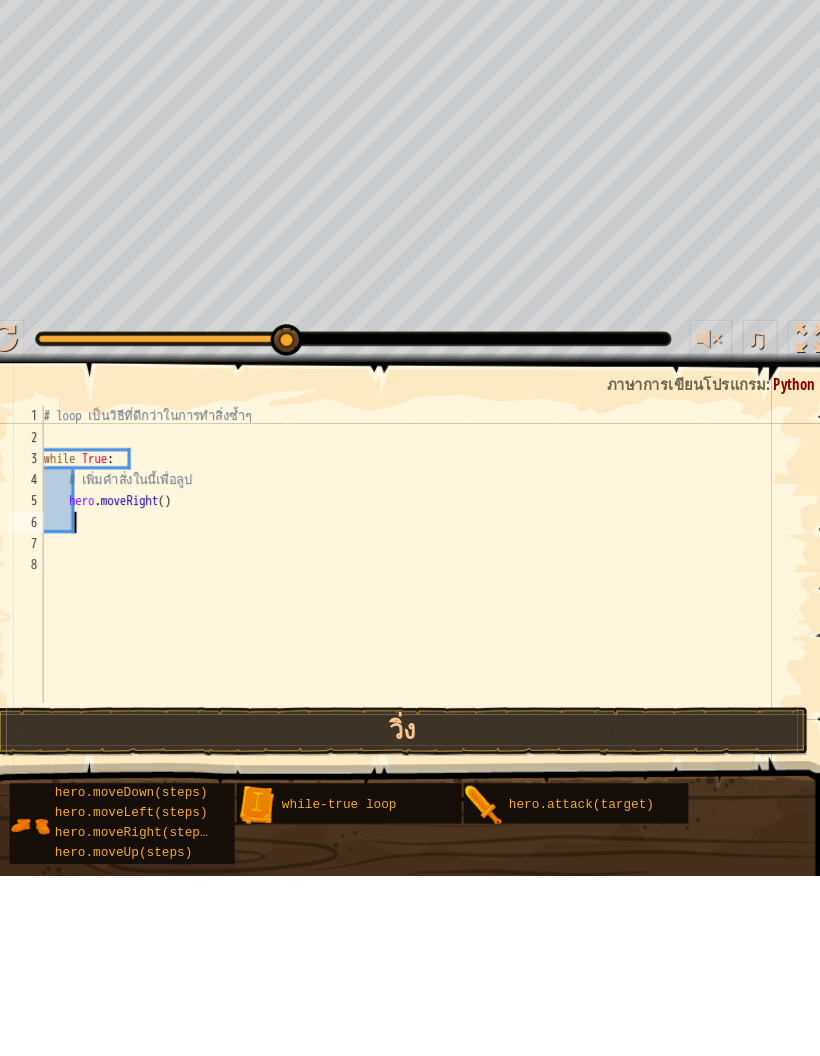 scroll, scrollTop: 21, scrollLeft: 27, axis: both 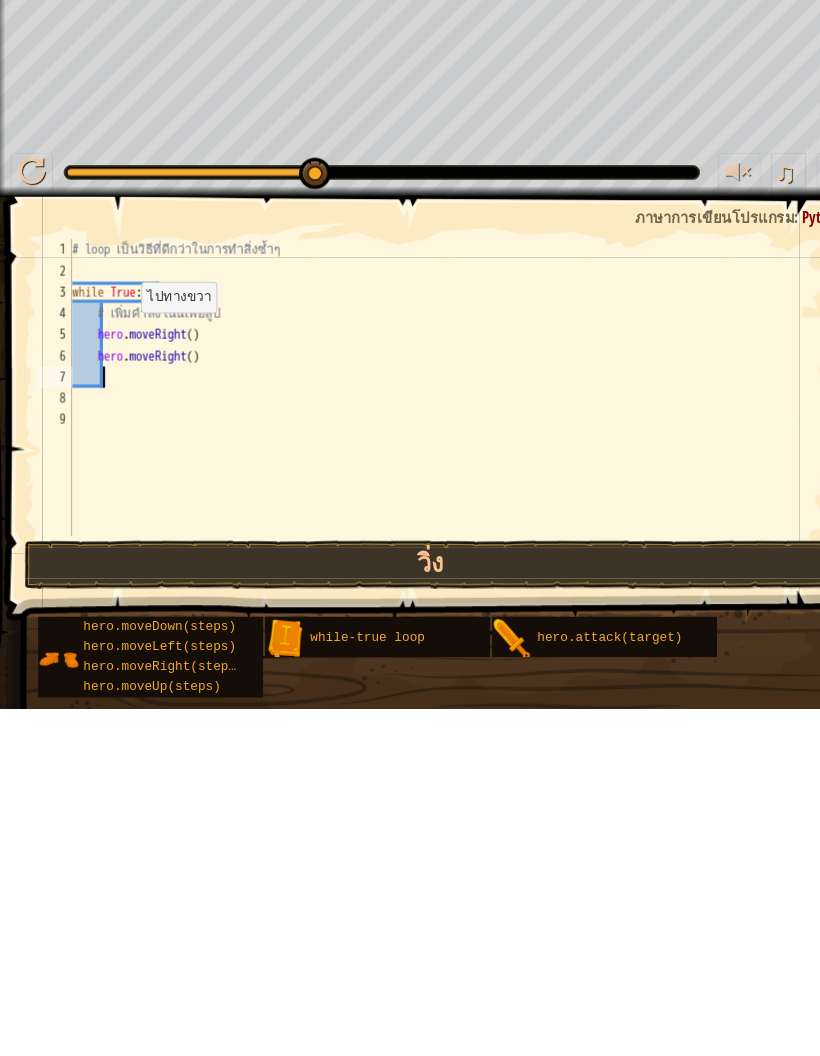 click on "วิ่ง" at bounding box center [406, 920] 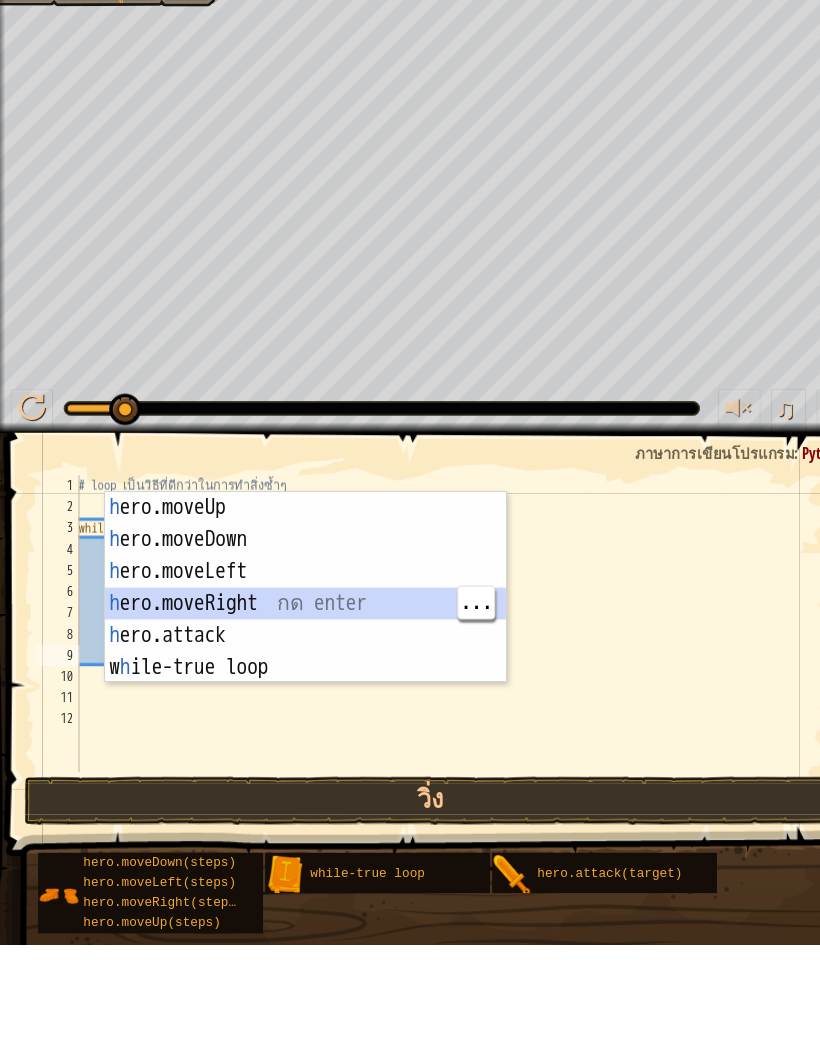 type on "abcde fg" 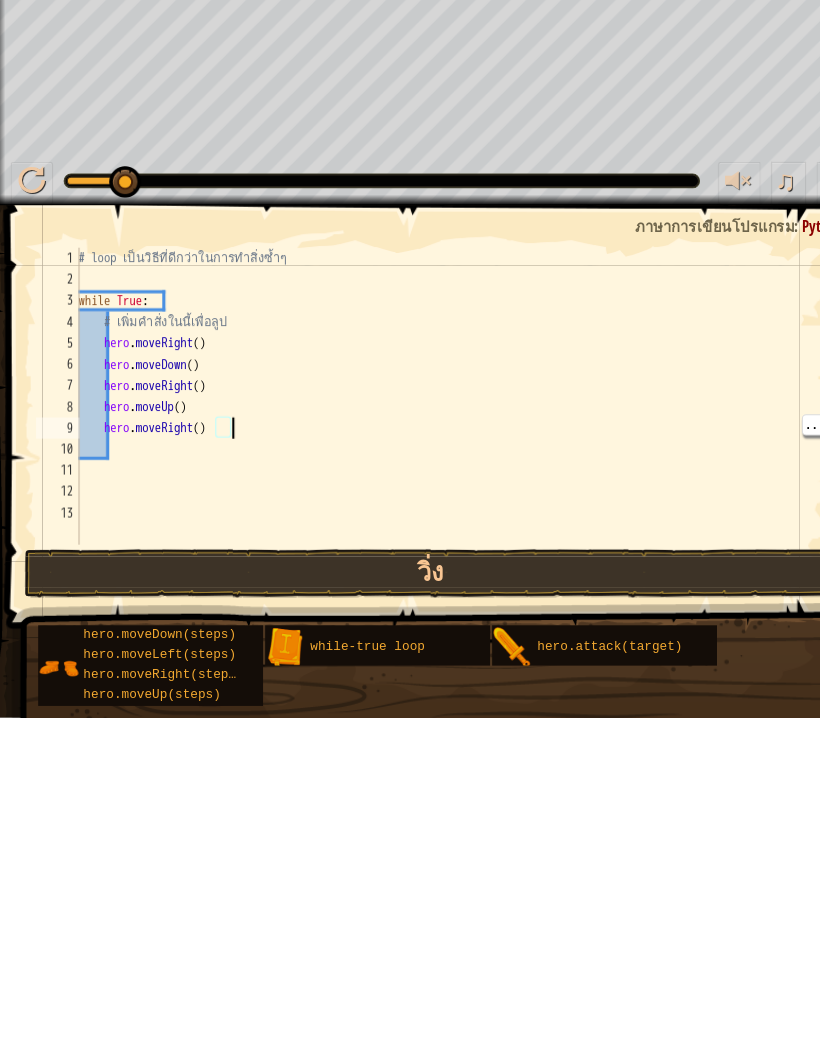 click on "# loop เป็นวิธีที่ดีกว่าในการทำสิ่งซ้ำๆ while   True :      # เพิ่มคำสั่งในนี้เพื่อลูป      hero . moveRight ( )      hero . moveDown ( )      hero . moveRight ( )      hero . moveUp ( )      hero . moveRight ( )" at bounding box center (430, 773) 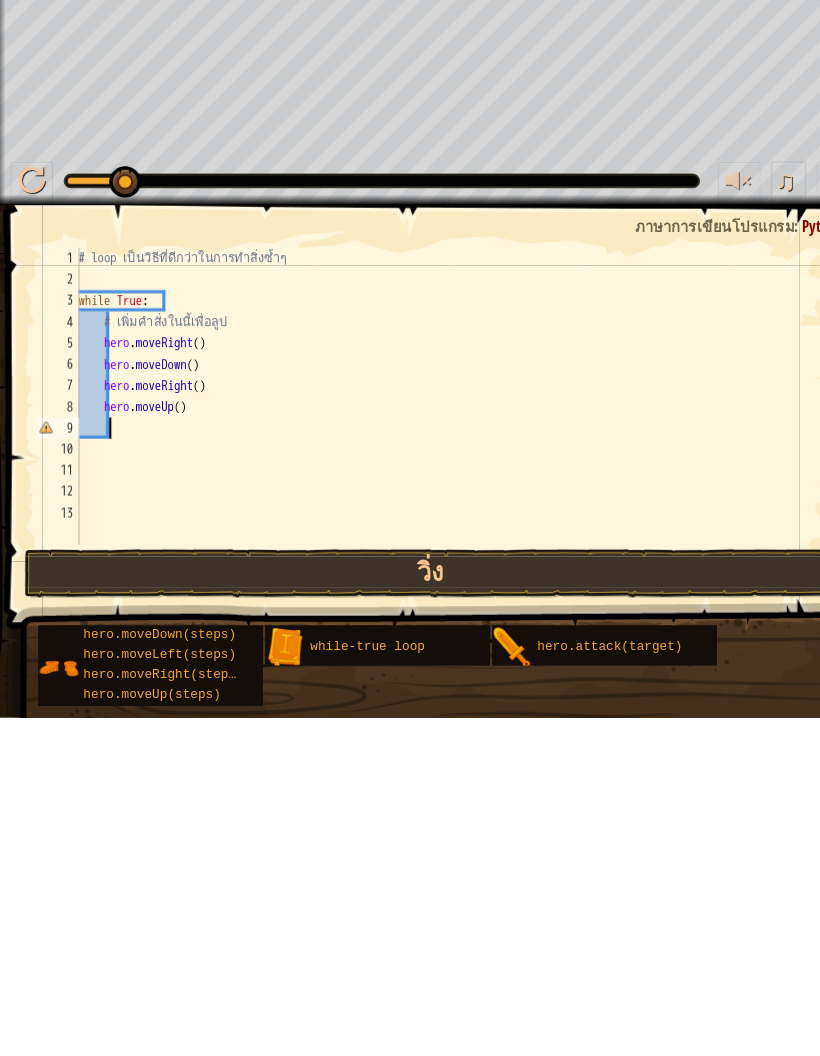 click on "วิ่ง" at bounding box center [406, 920] 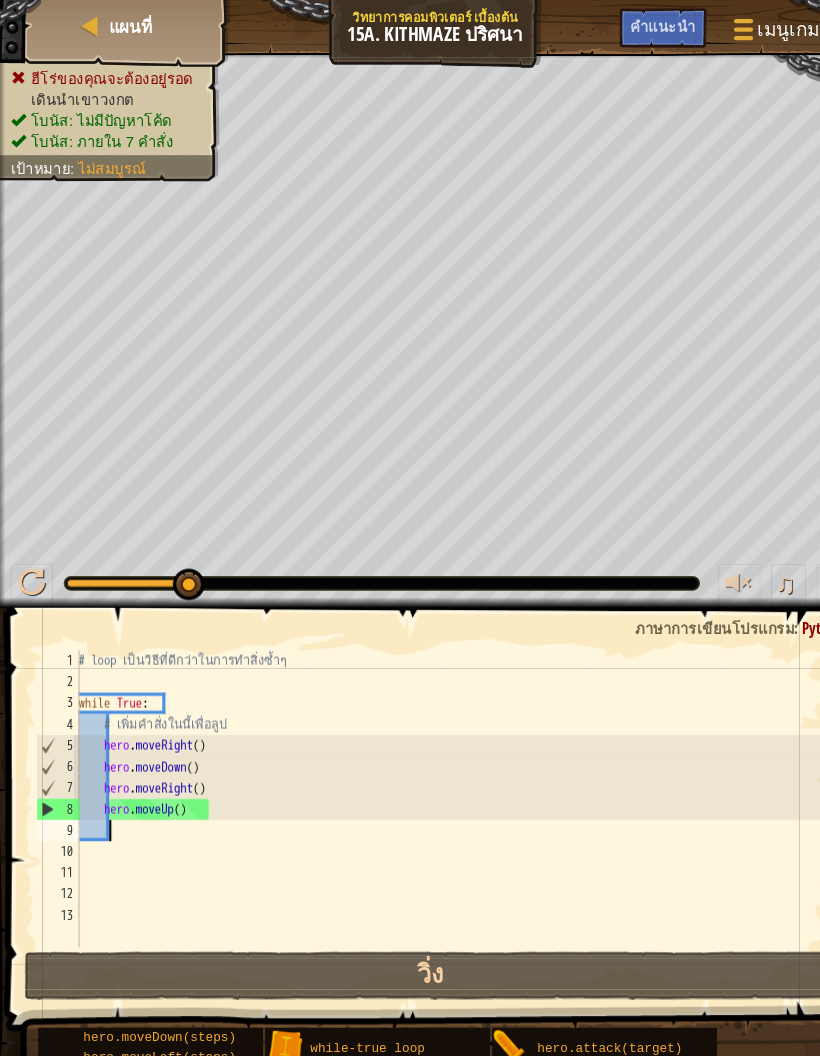 click on "แผนที่" at bounding box center [123, 25] 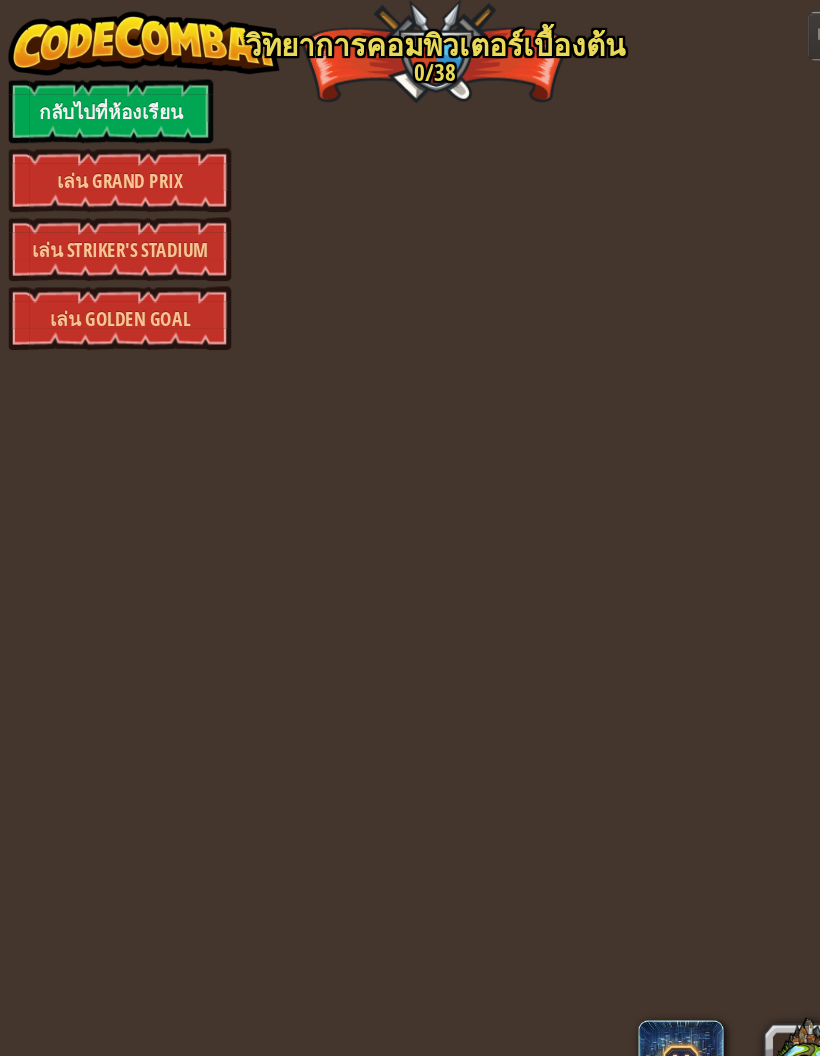 select on "th" 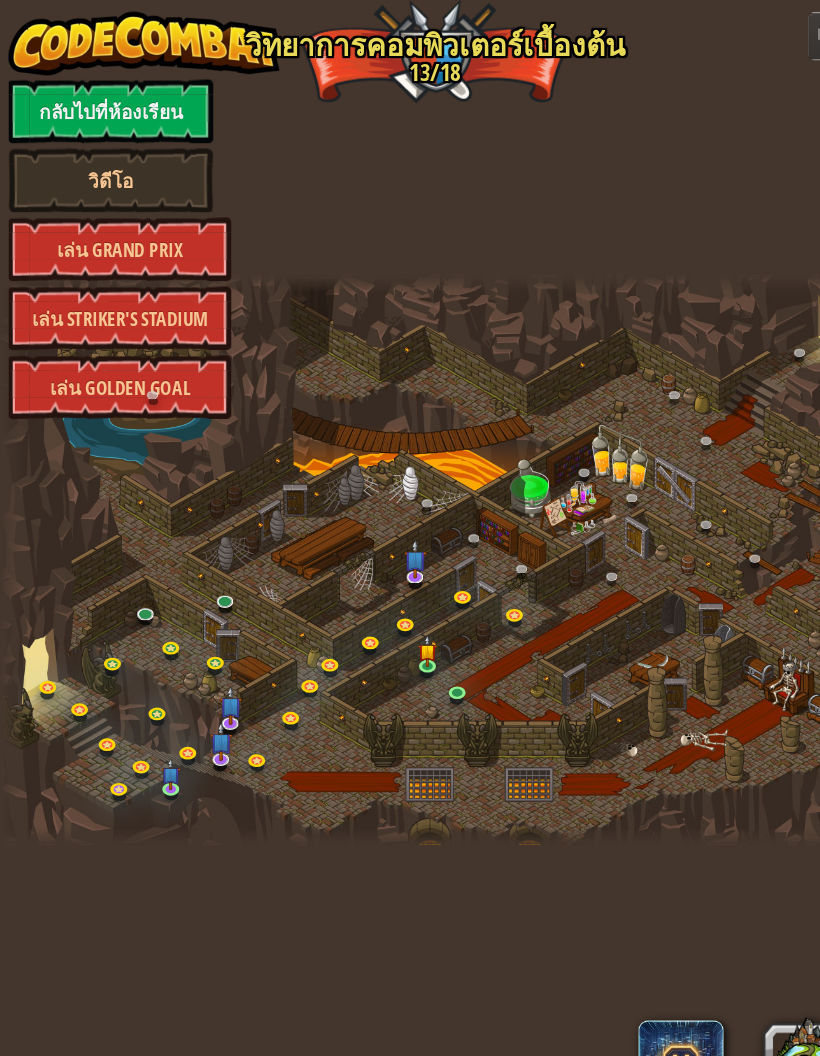 select on "th" 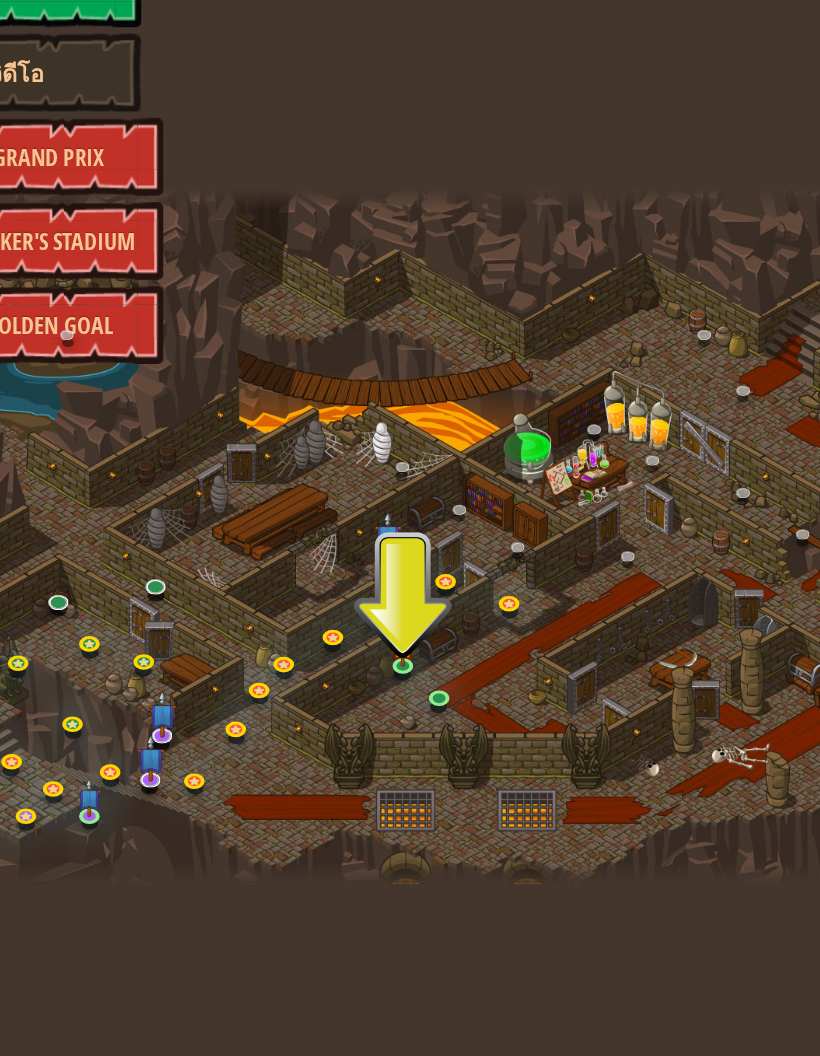 click at bounding box center [436, 657] 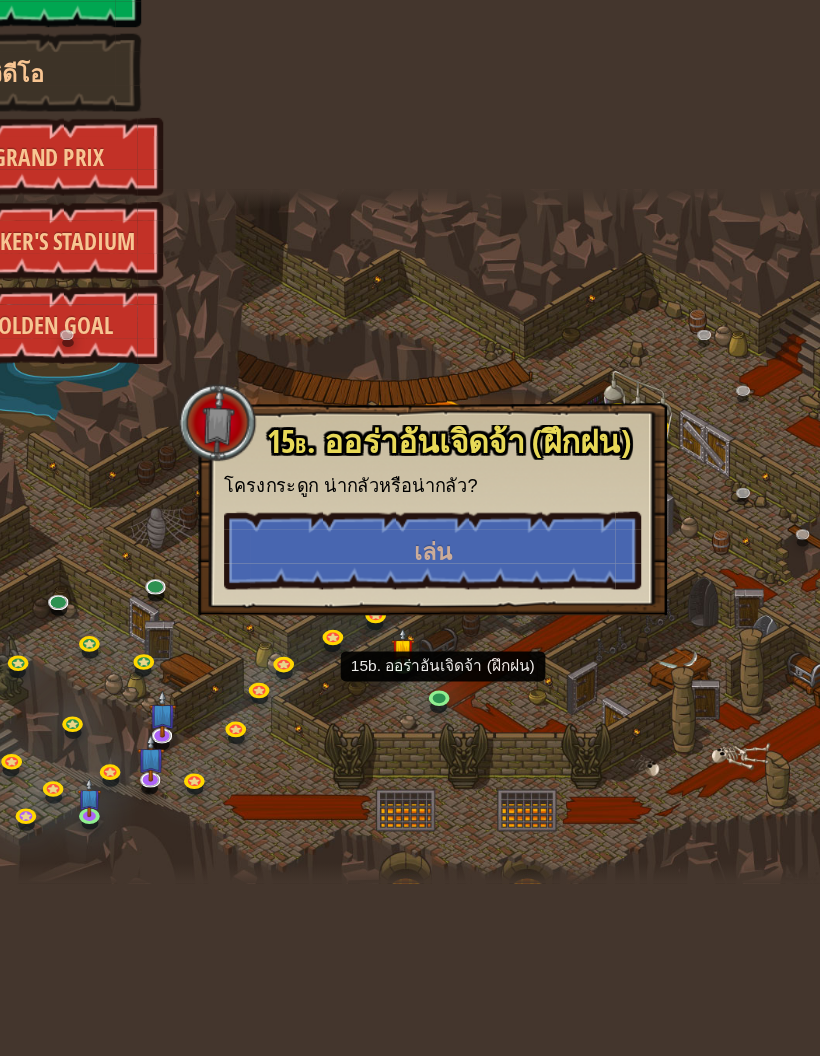 click on "เล่น" at bounding box center [426, 539] 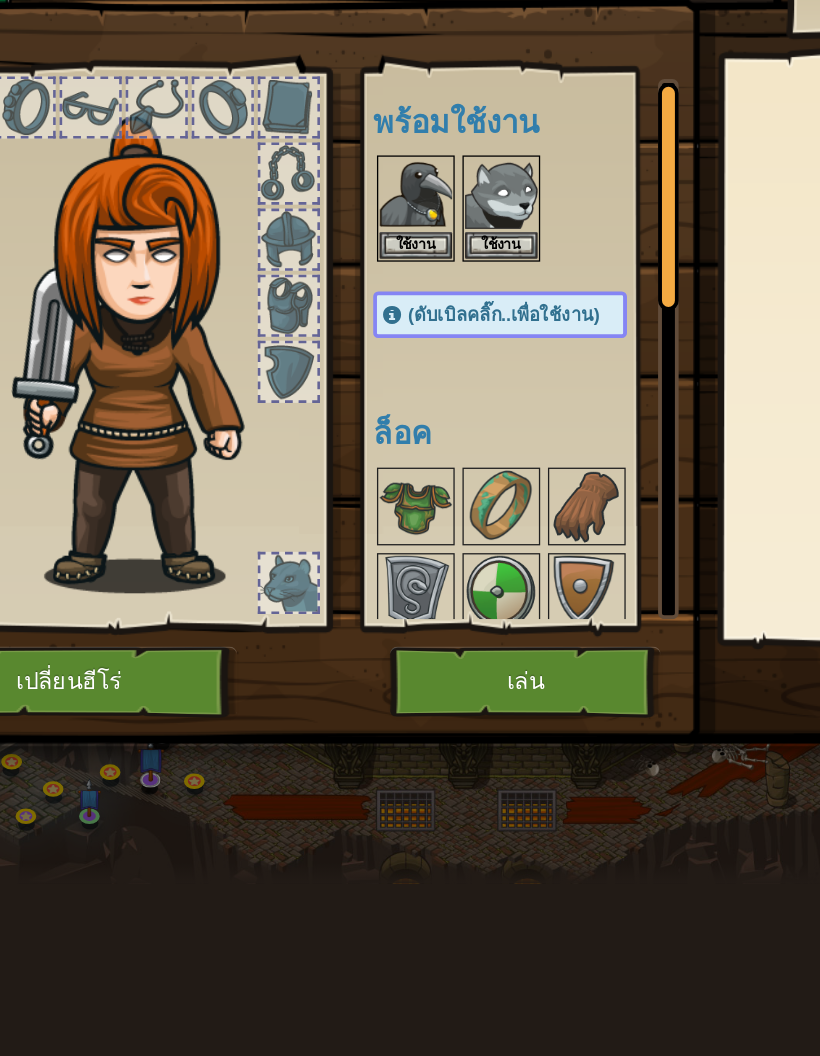 click on "เล่น" at bounding box center [497, 640] 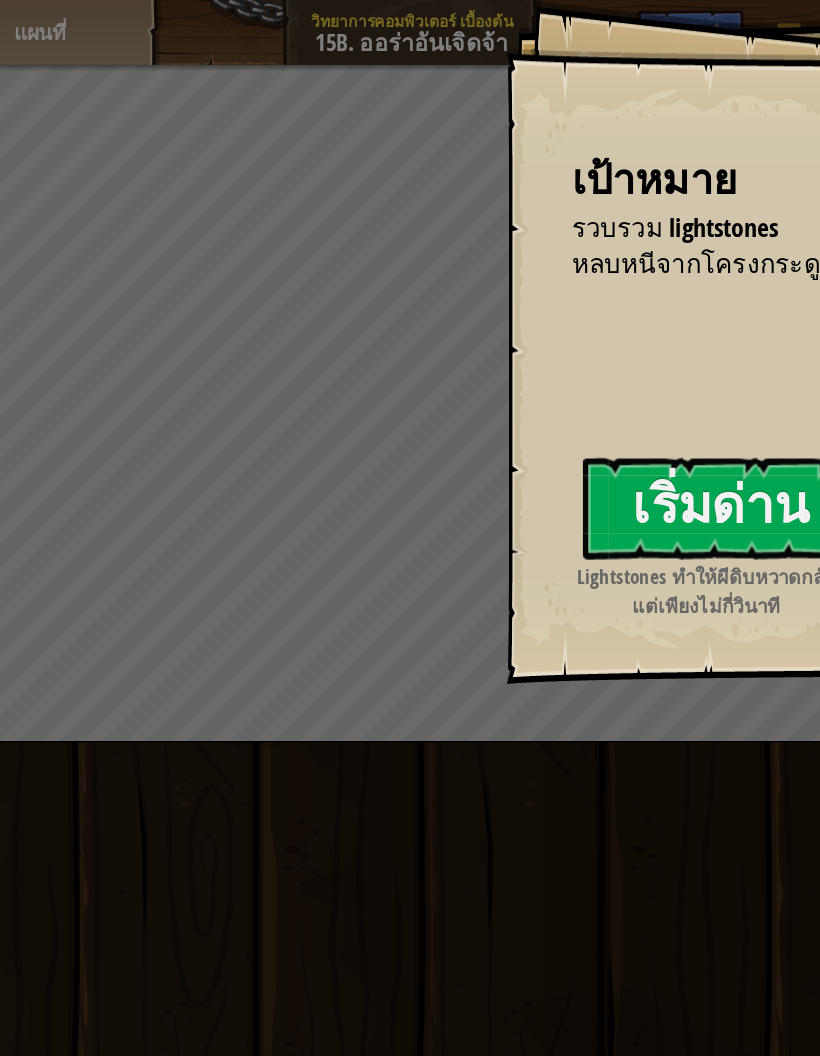 click on "เริ่มด่าน" at bounding box center [648, 392] 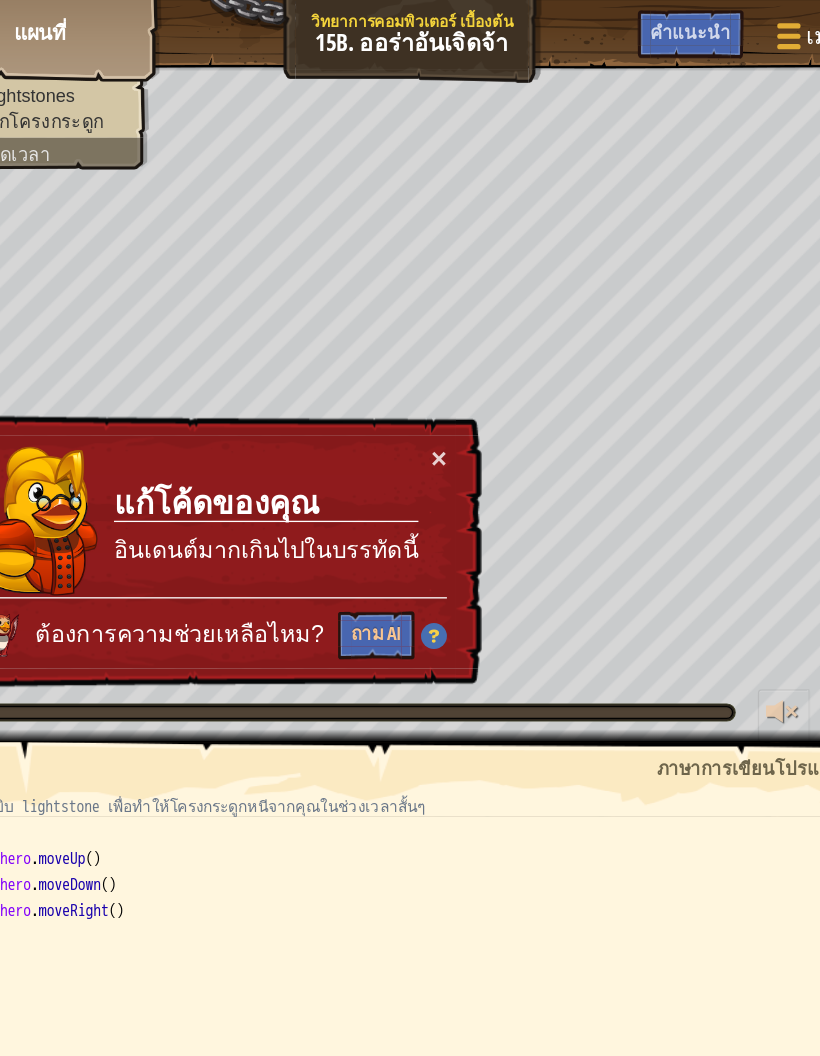 click on "×" at bounding box center [431, 353] 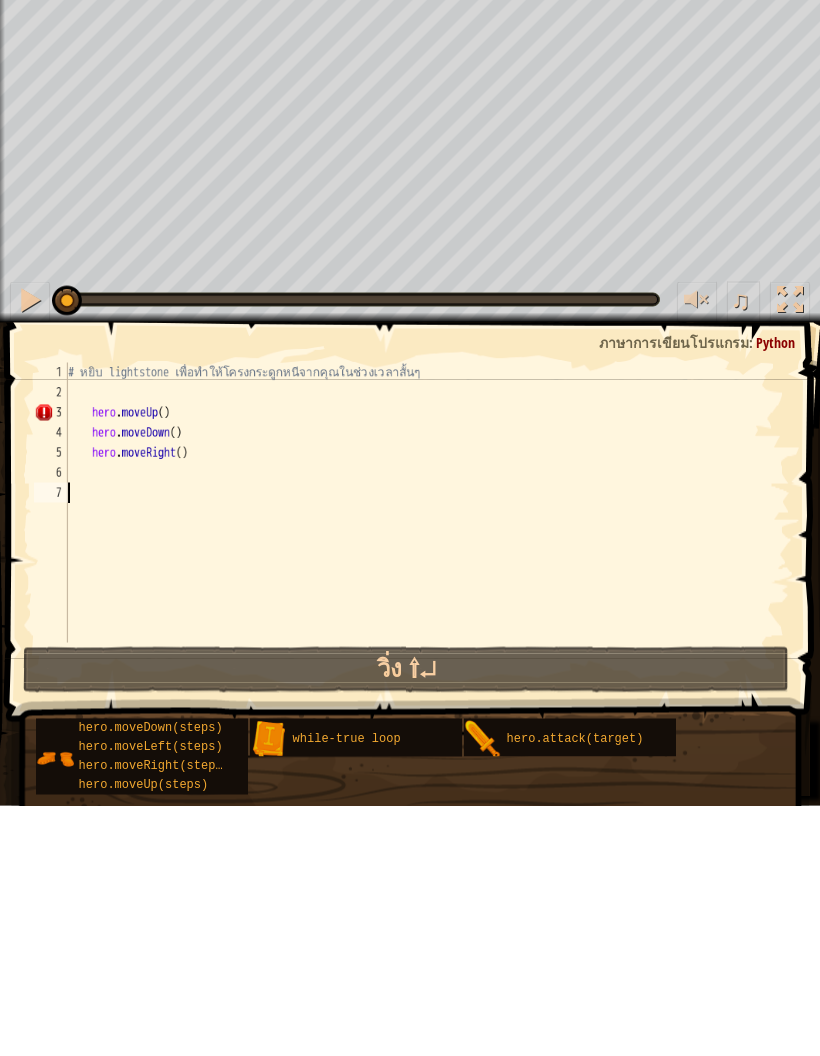 click on "วิ่ง ⇧↵" at bounding box center (406, 920) 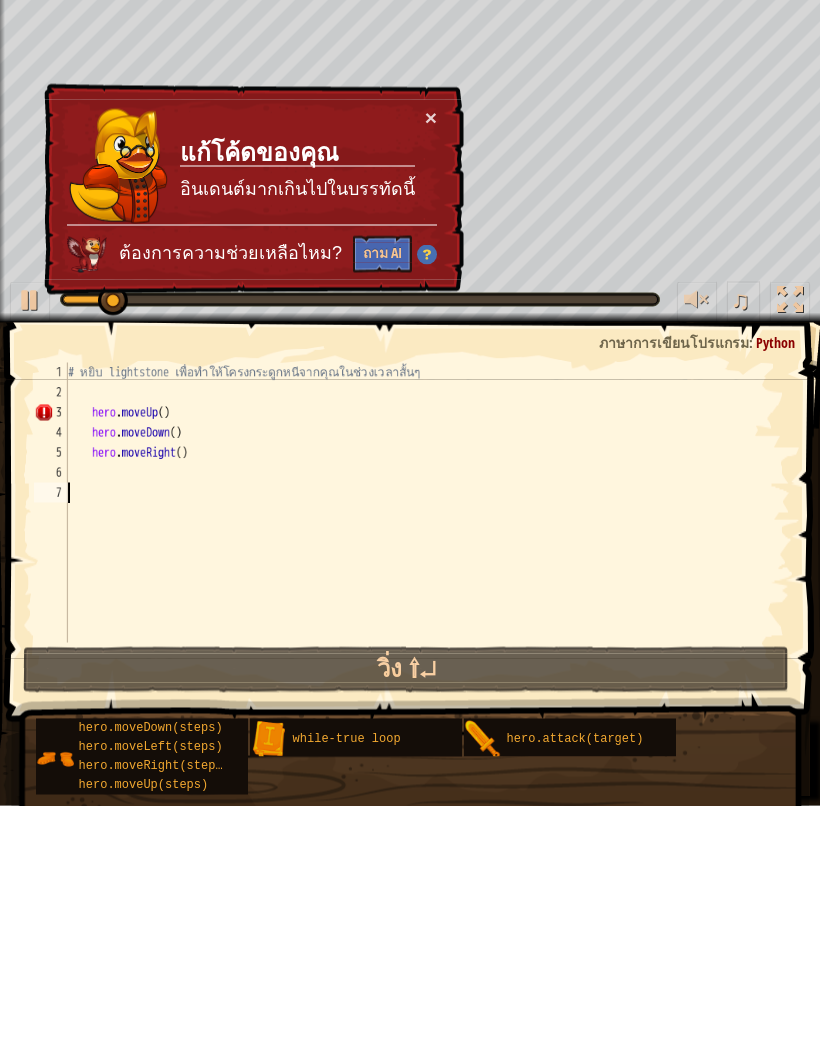 click on "×" at bounding box center (431, 367) 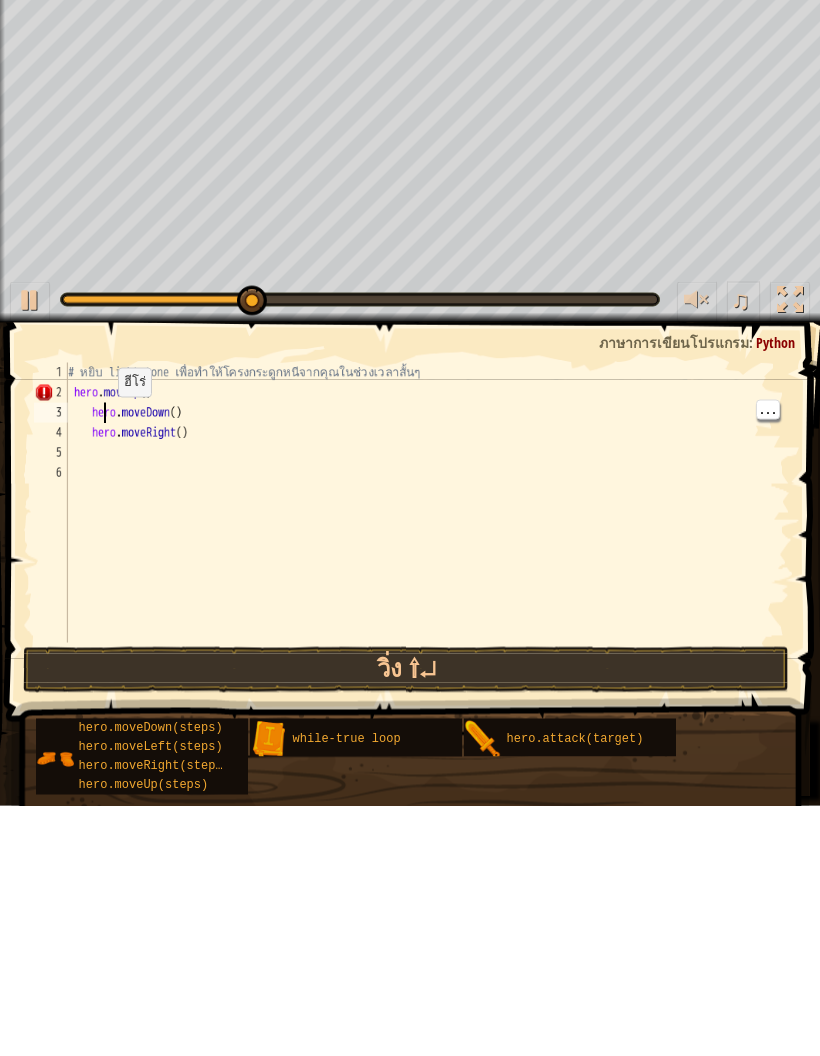 click on "# หยิบ lightstone เพื่อทำให้โครงกระดูกหนีจากคุณในช่วงเวลาสั้นๆ   hero . moveUp ( )      hero . moveDown ( )      hero . moveRight ( )" at bounding box center [427, 773] 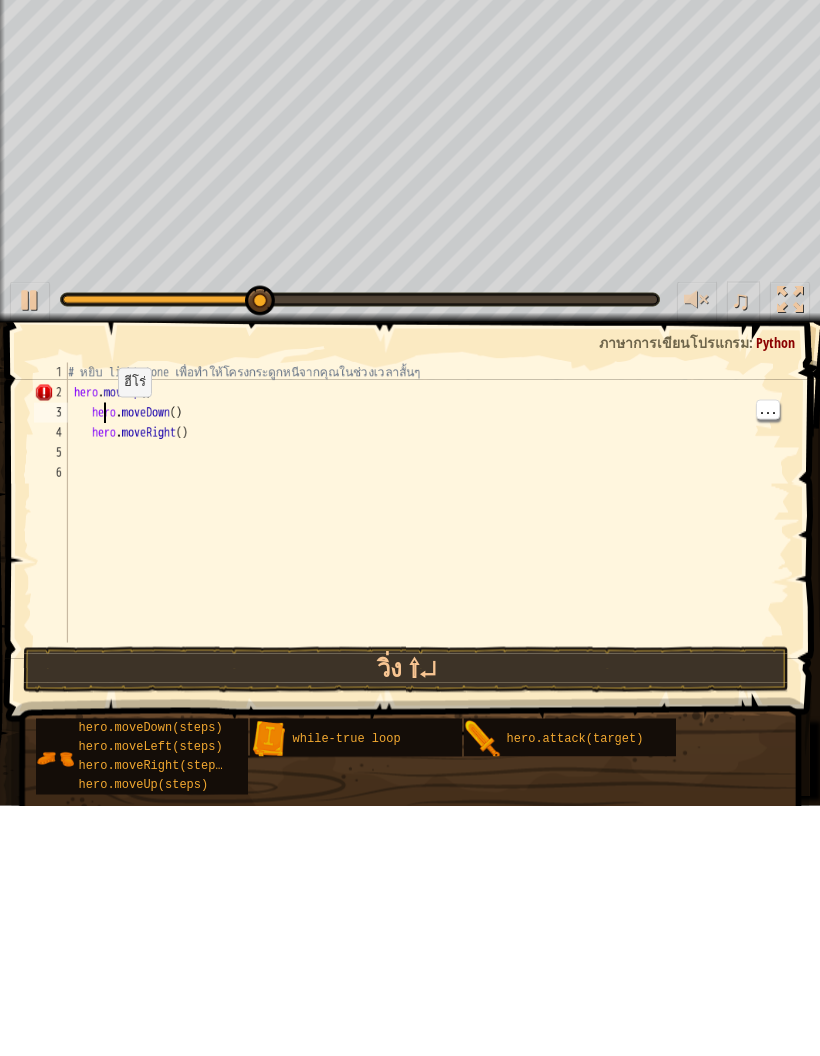 click on "# หยิบ lightstone เพื่อทำให้โครงกระดูกหนีจากคุณในช่วงเวลาสั้นๆ   hero . moveUp ( )      hero . moveDown ( )      hero . moveRight ( )" at bounding box center [427, 773] 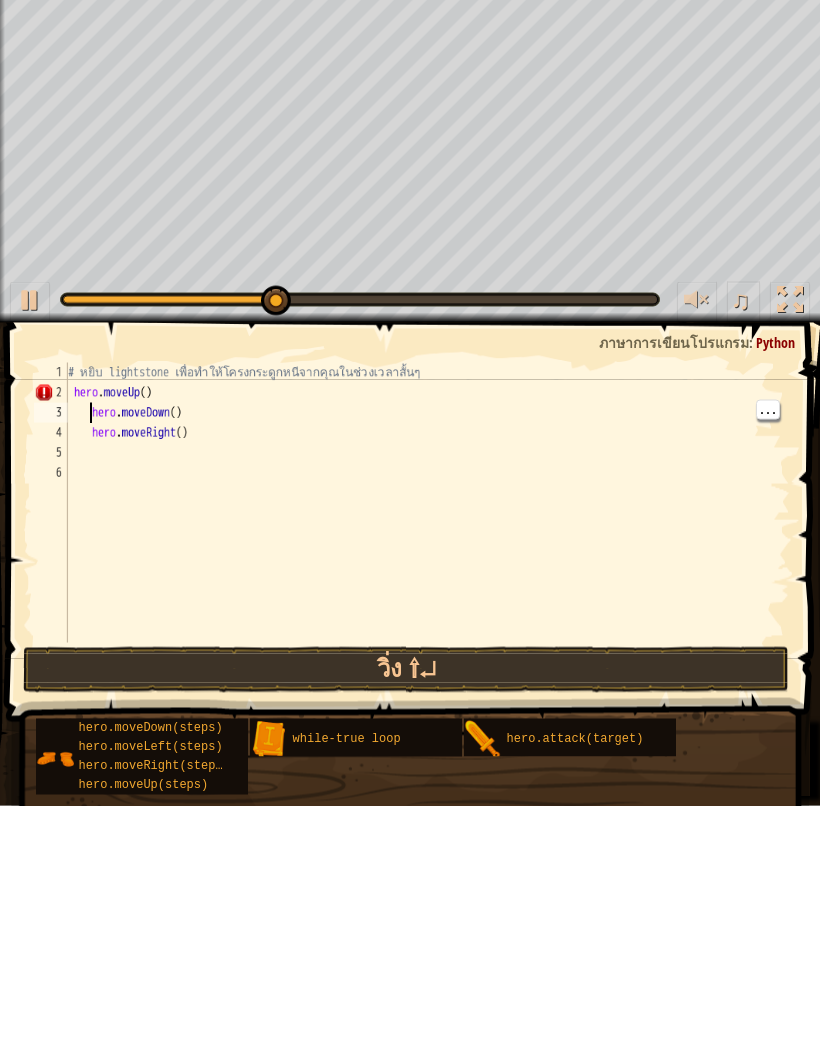click on "# หยิบ lightstone เพื่อทำให้โครงกระดูกหนีจากคุณในช่วงเวลาสั้นๆ   hero . moveUp ( )      hero . moveDown ( )      hero . moveRight ( )" at bounding box center (427, 773) 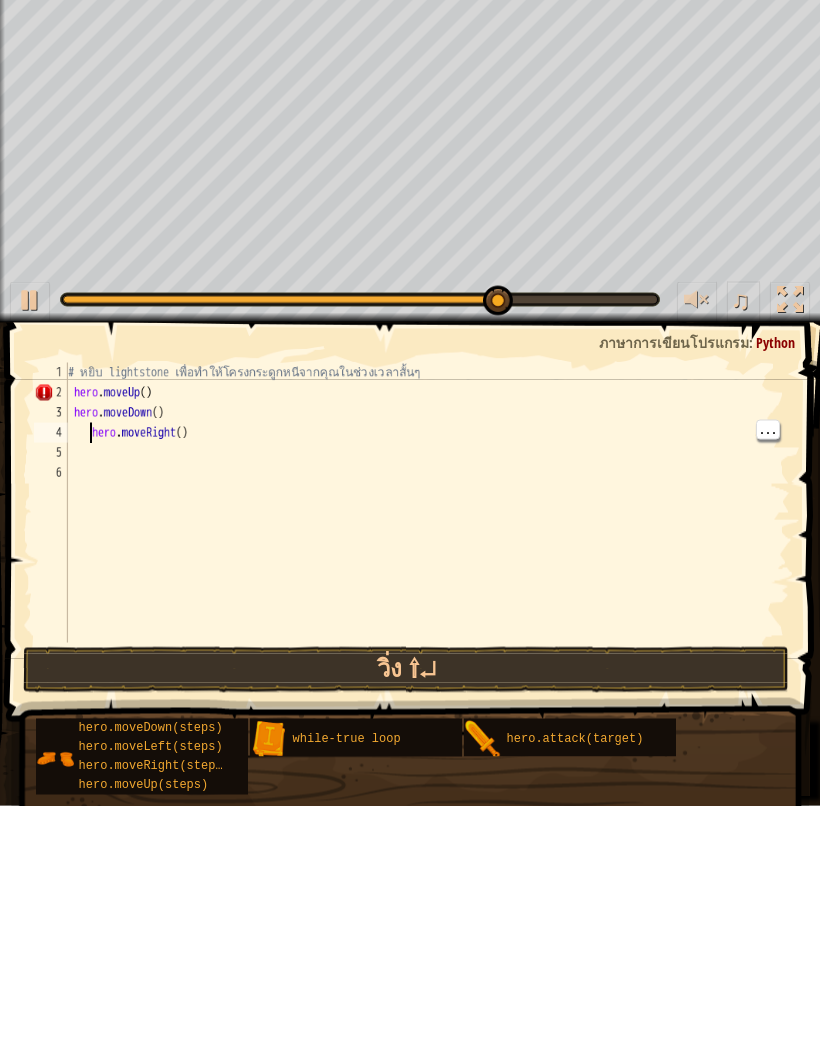 click on "# หยิบ lightstone เพื่อทำให้โครงกระดูกหนีจากคุณในช่วงเวลาสั้นๆ   hero . moveUp ( )   hero . moveDown ( )      hero . moveRight ( )" at bounding box center [427, 773] 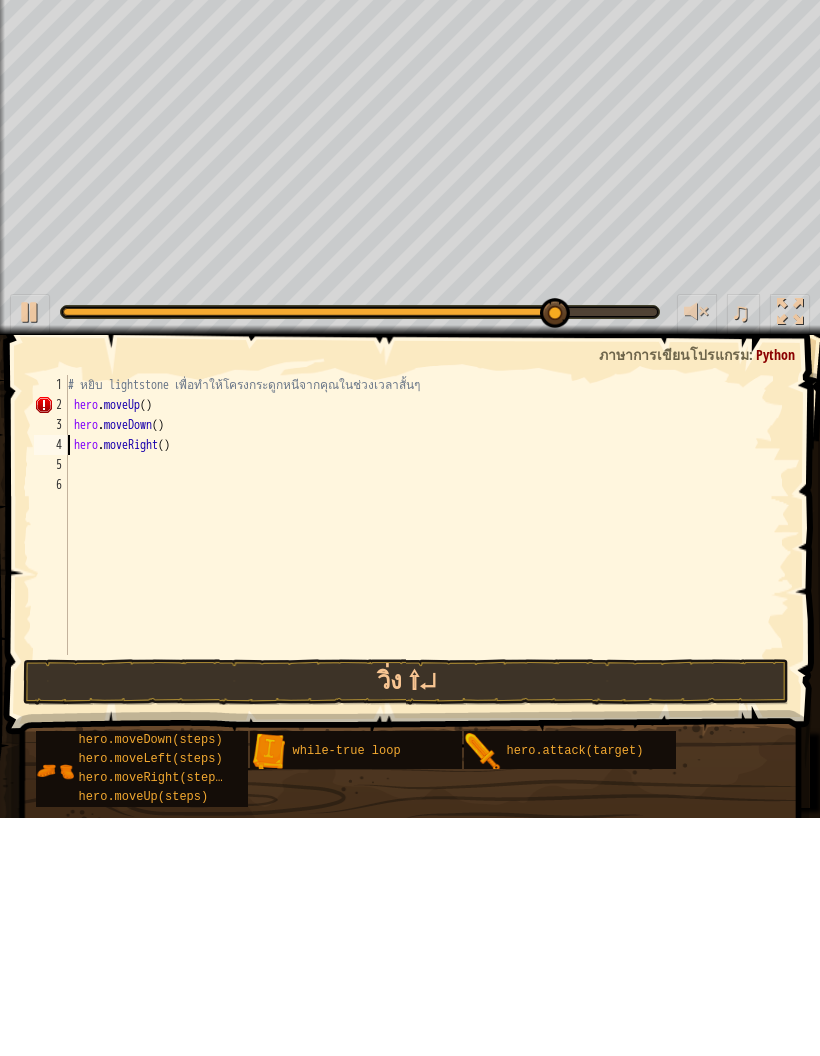 click on "วิ่ง ⇧↵" at bounding box center [406, 920] 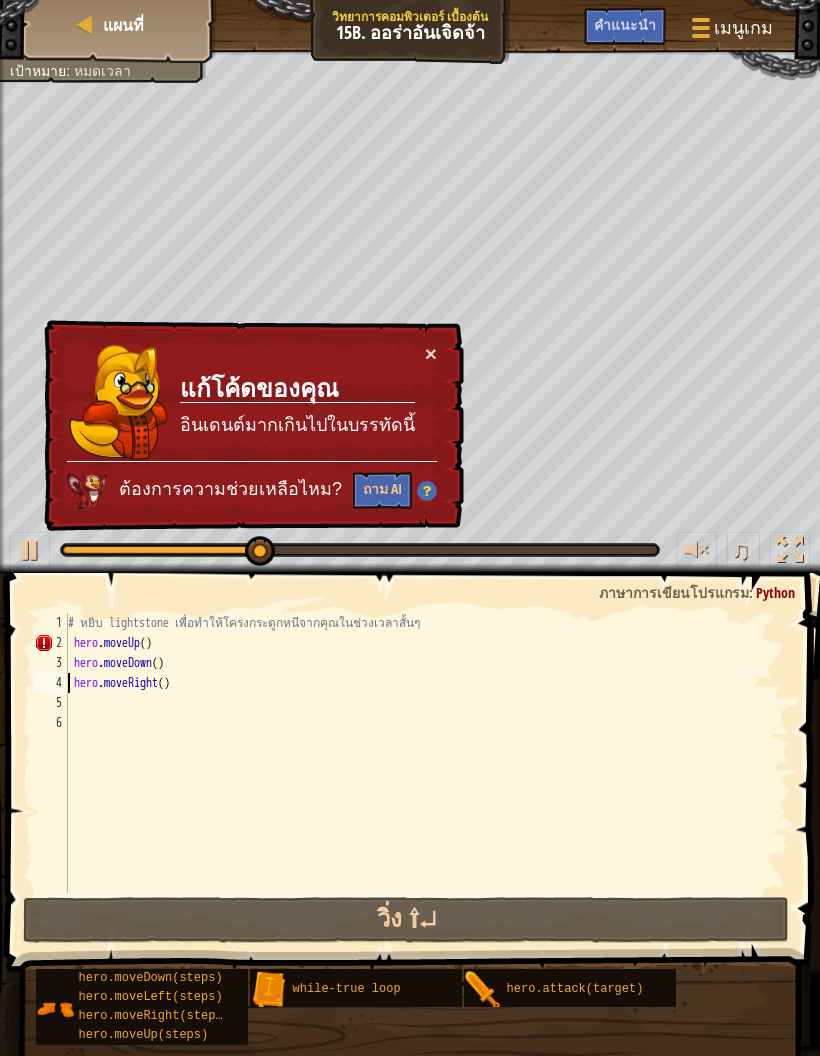 click at bounding box center [701, 28] 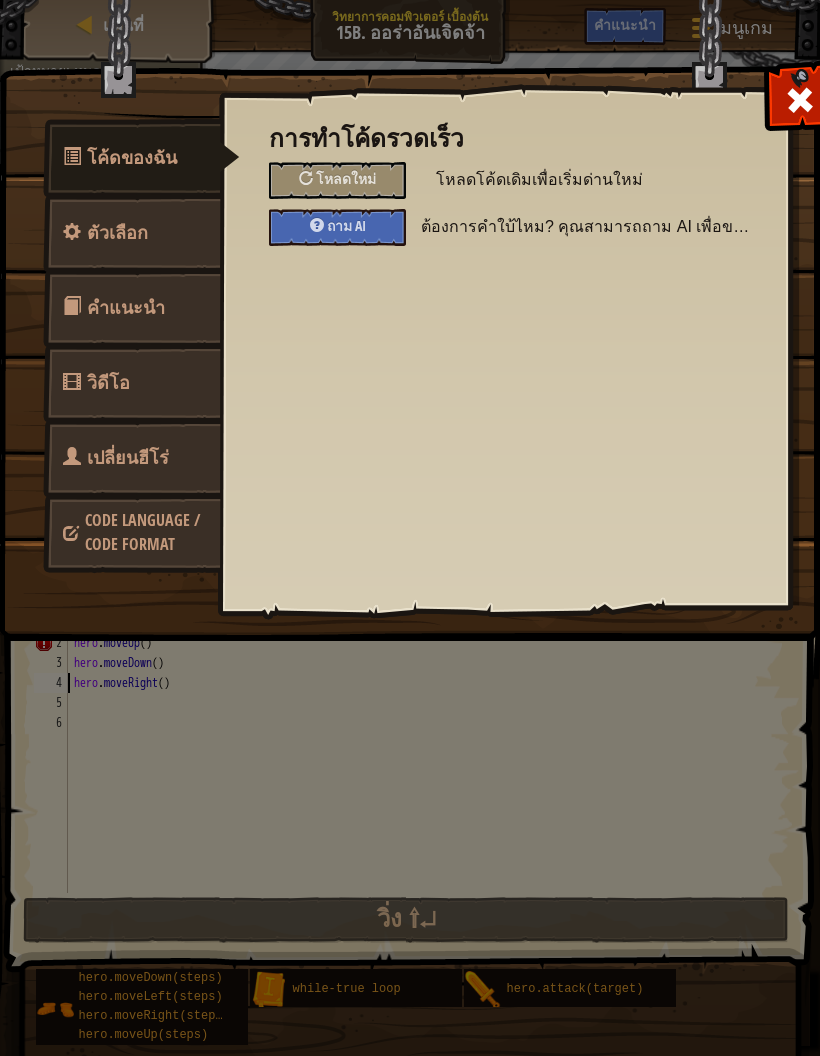 click on "โหลดใหม่" at bounding box center (337, 180) 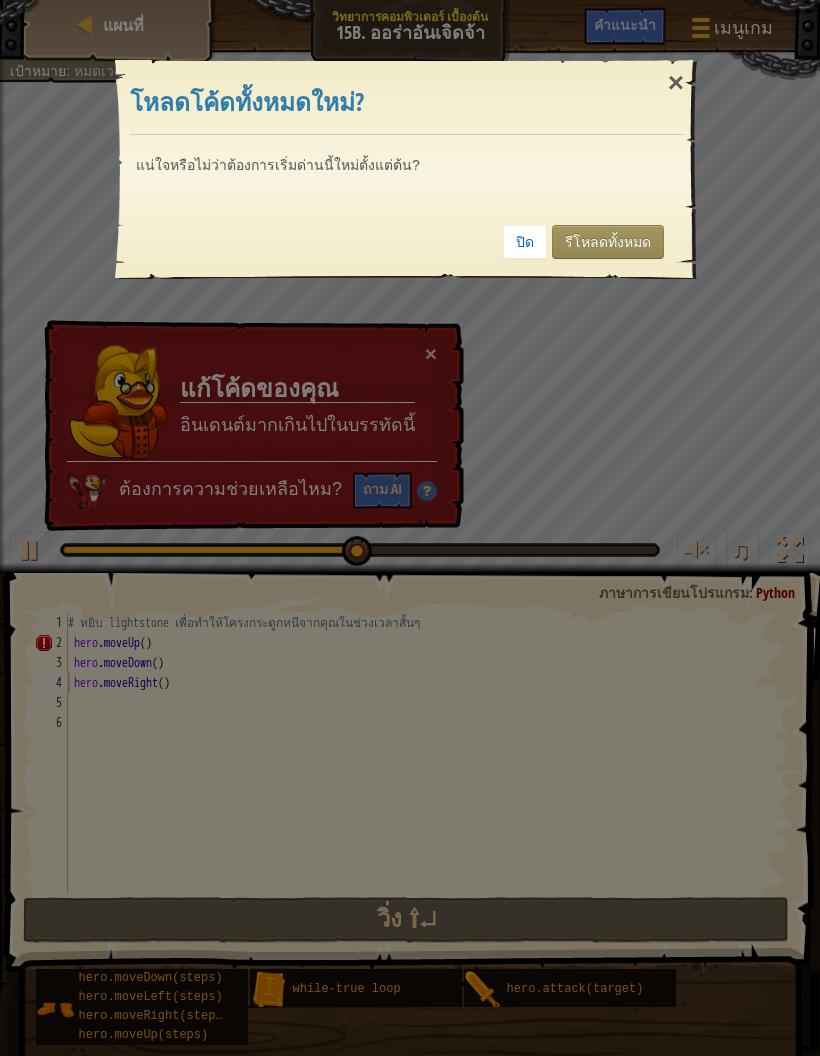 click on "รีโหลดทั้งหมด" at bounding box center [608, 242] 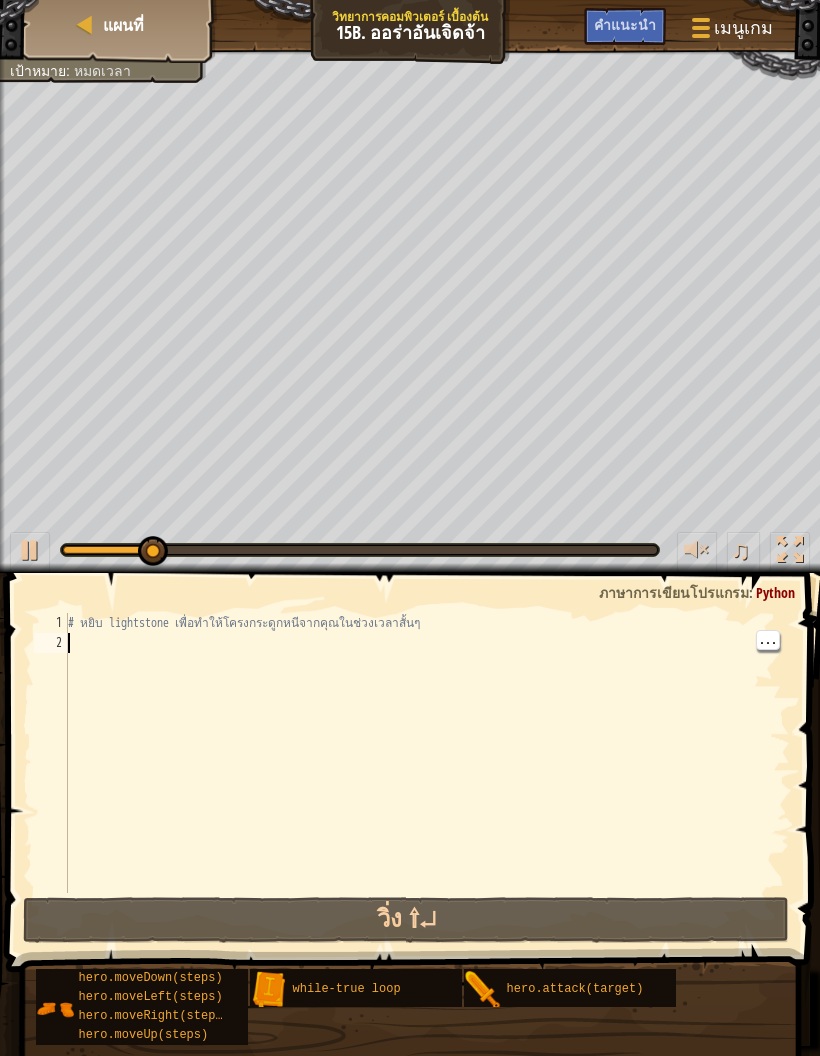 click on "# หยิบ lightstone เพื่อทำให้โครงกระดูกหนีจากคุณในช่วงเวลาสั้นๆ" at bounding box center [427, 773] 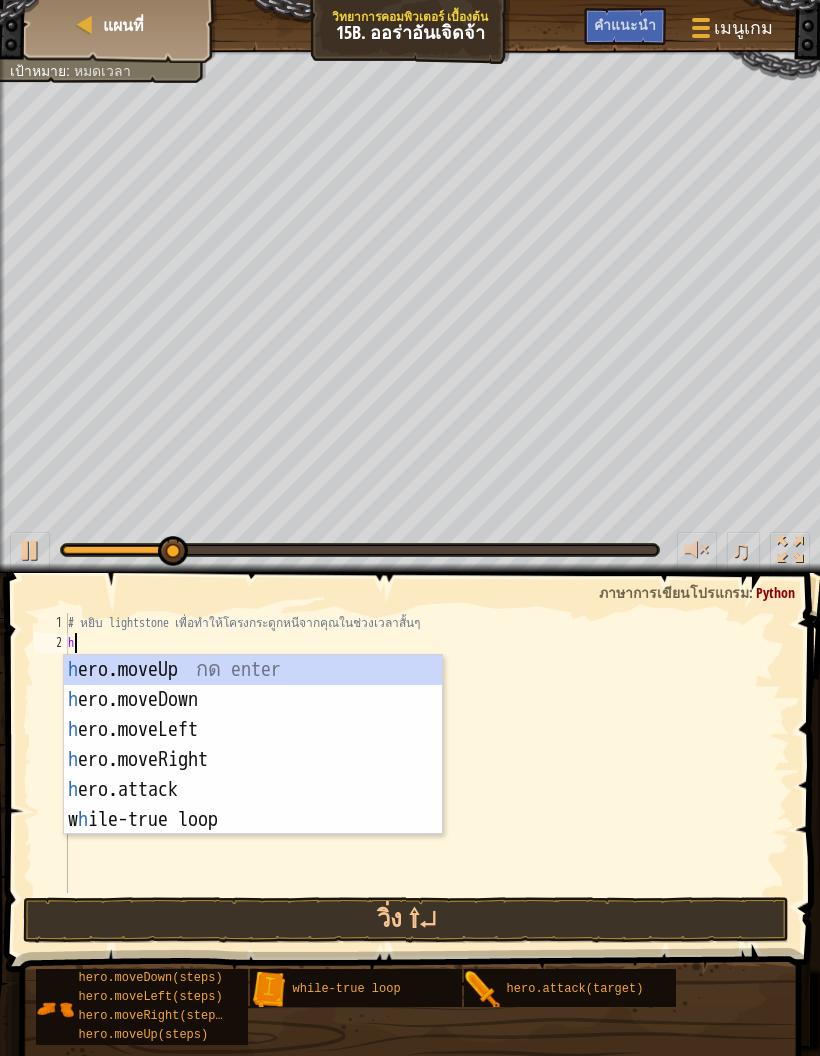 scroll, scrollTop: 21, scrollLeft: 27, axis: both 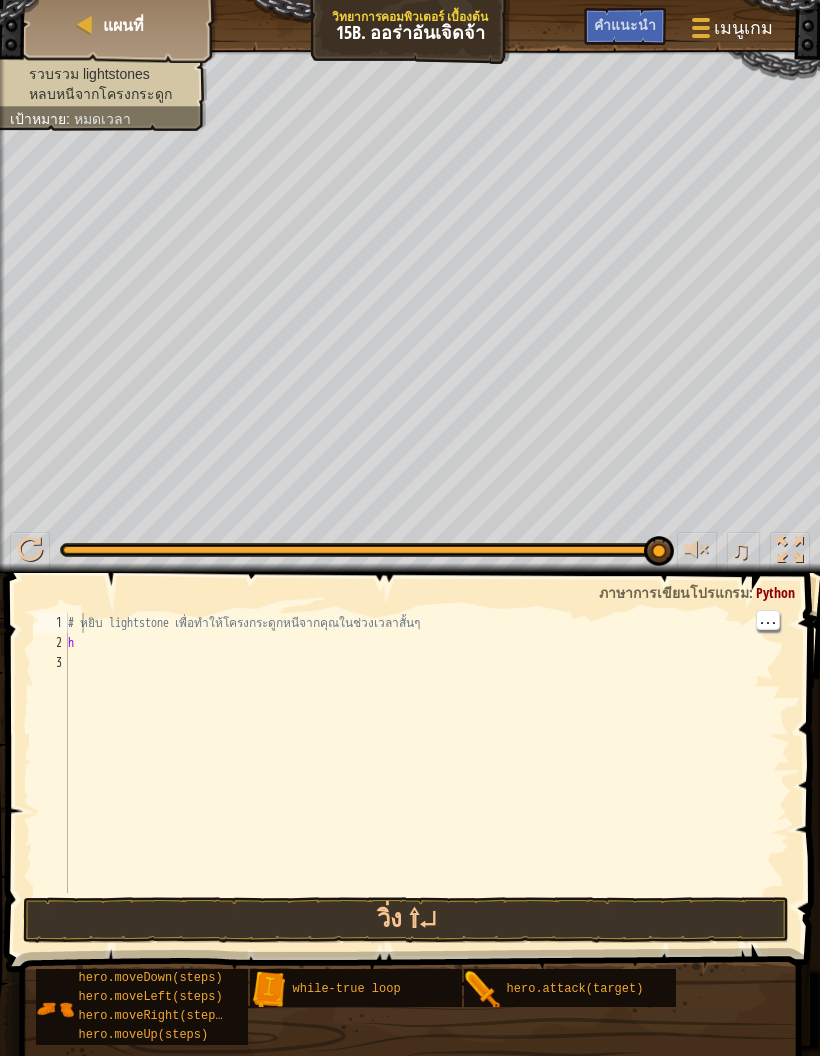 click on "# หยิบ lightstone เพื่อทำให้โครงกระดูกหนีจากคุณในช่วงเวลาสั้นๆ h" at bounding box center [427, 773] 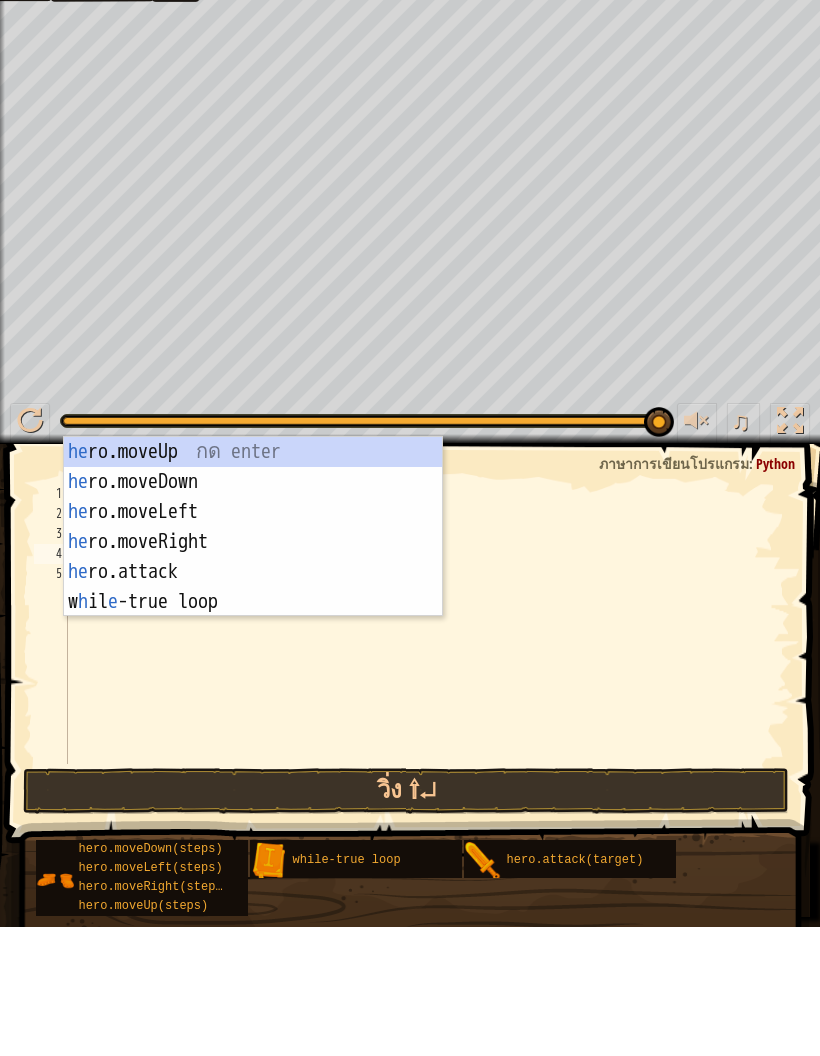 scroll, scrollTop: 21, scrollLeft: 34, axis: both 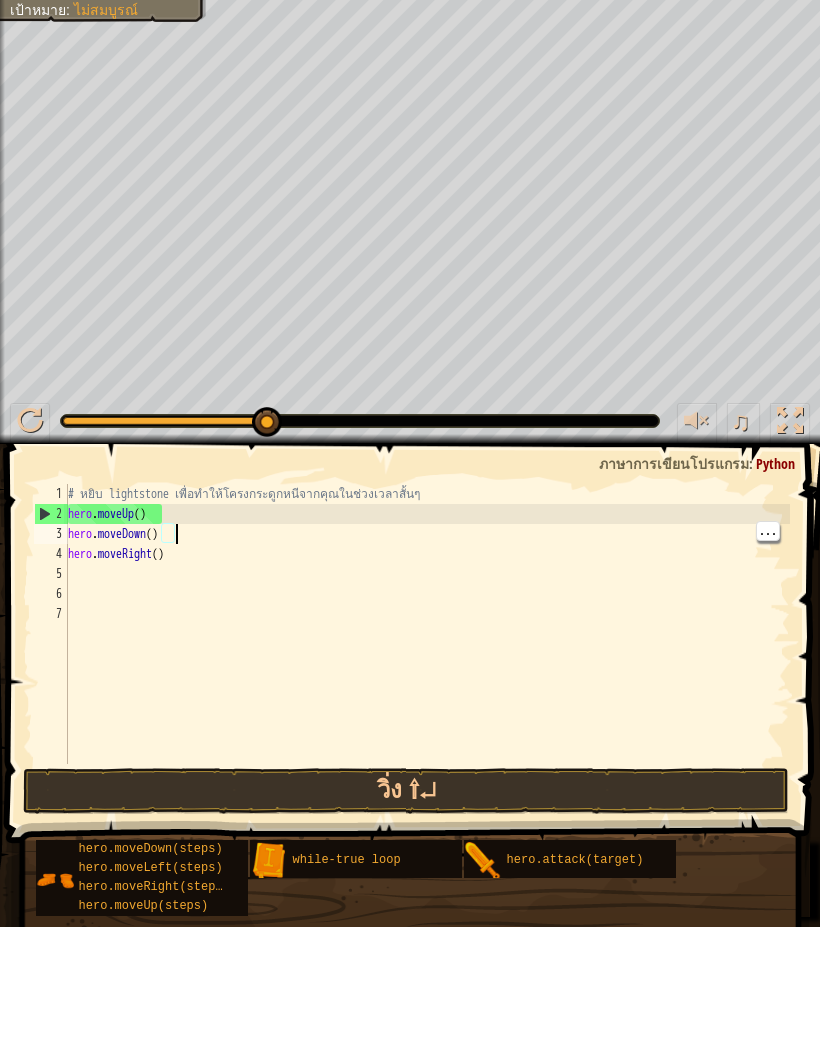 click on "# หยิบ lightstone เพื่อทำให้โครงกระดูกหนีจากคุณในช่วงเวลาสั้นๆ hero . moveUp ( ) hero . moveDown ( ) hero . moveRight ( )" at bounding box center [427, 773] 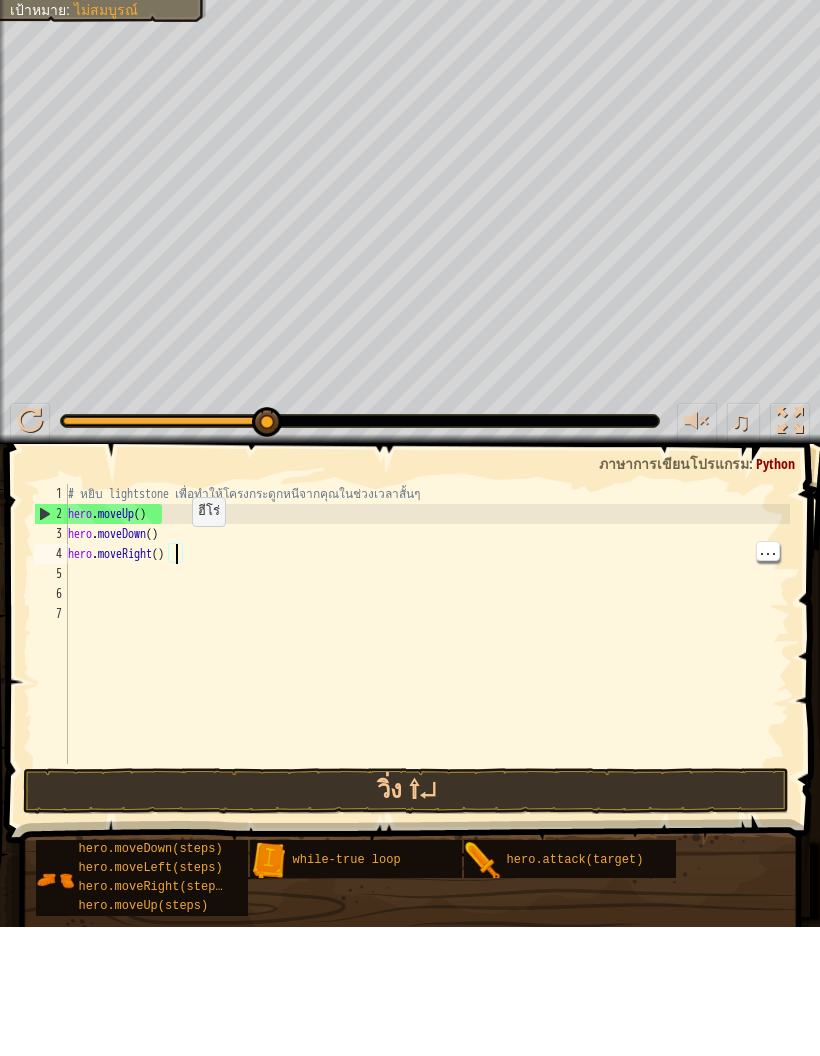 scroll, scrollTop: 21, scrollLeft: 27, axis: both 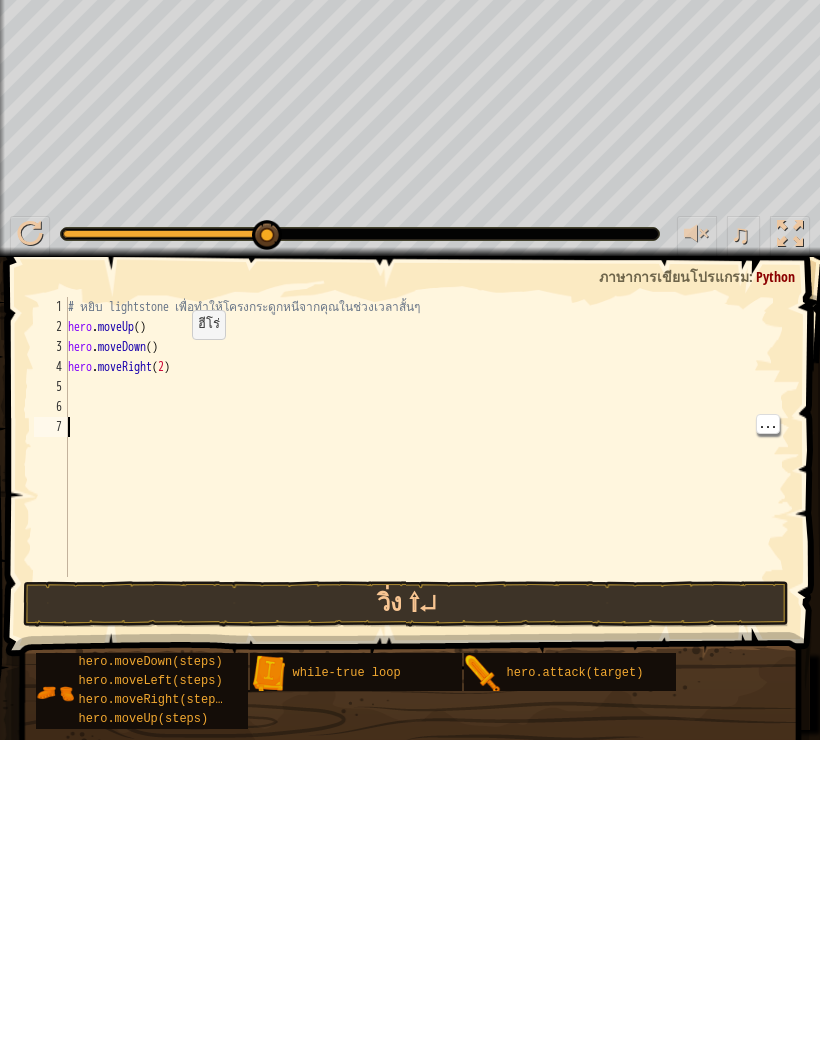 click on "วิ่ง ⇧↵" at bounding box center (406, 920) 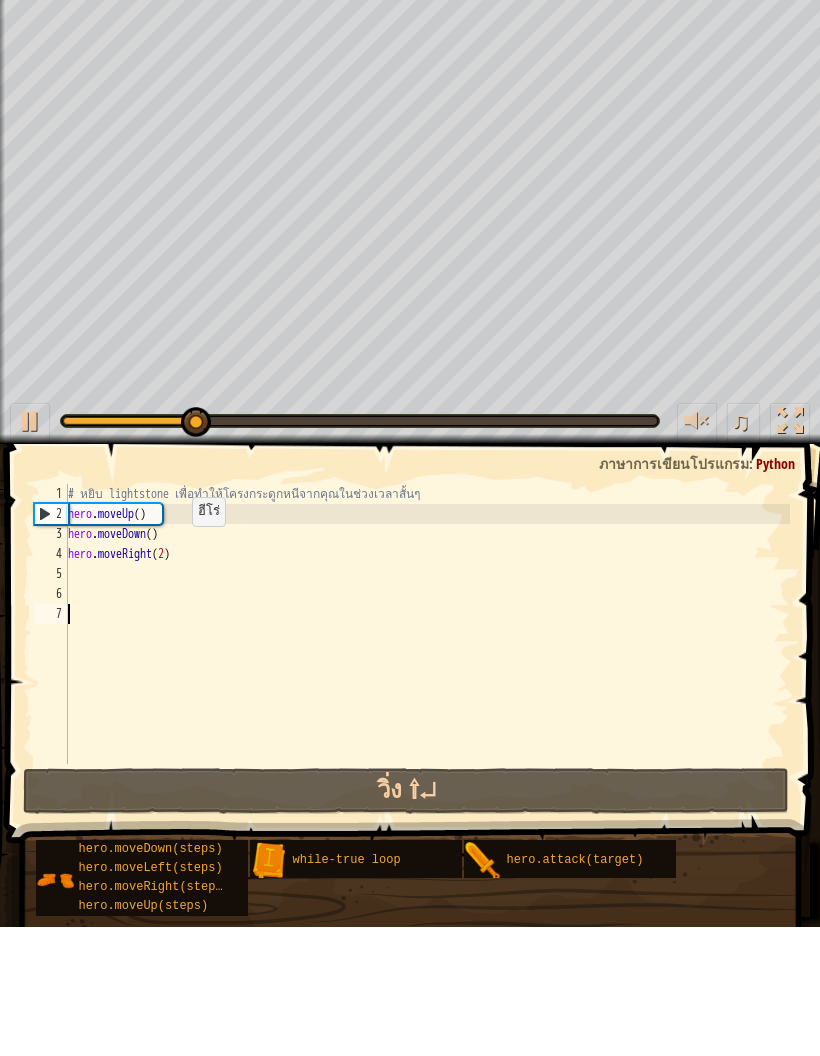 click on "# หยิบ lightstone เพื่อทำให้โครงกระดูกหนีจากคุณในช่วงเวลาสั้นๆ hero . moveUp ( ) hero . moveDown ( ) hero . moveRight ( 2 )" at bounding box center (427, 773) 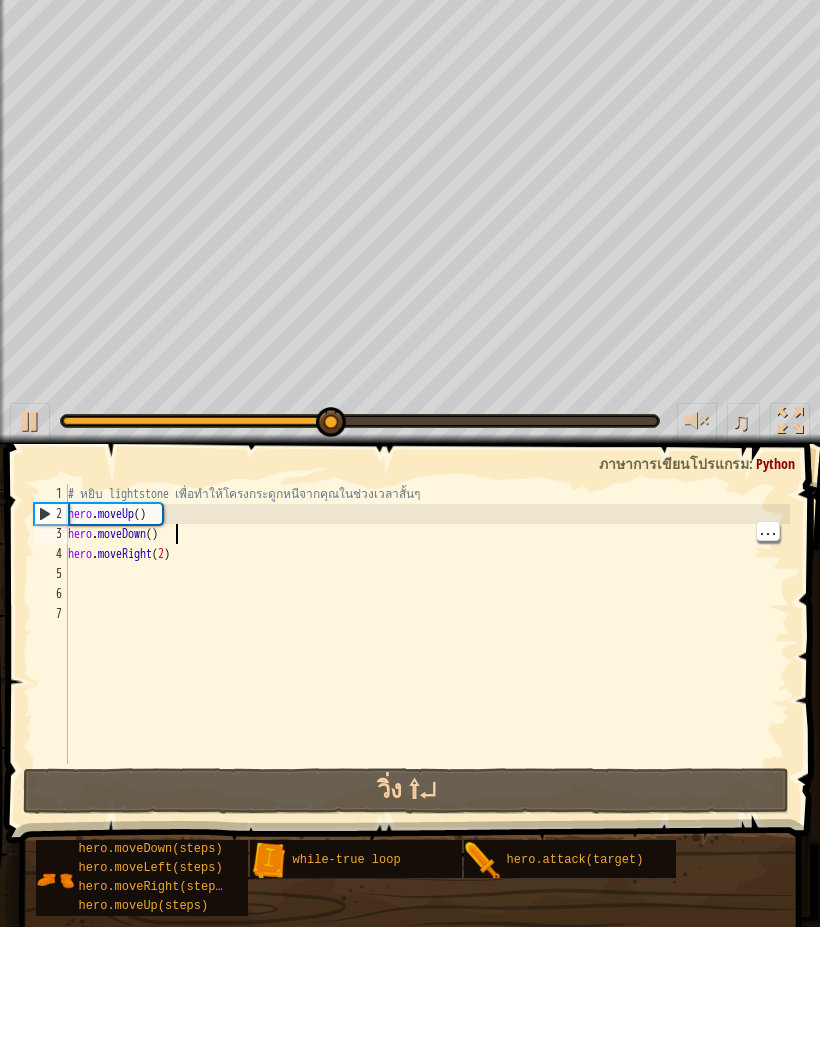click on "# หยิบ lightstone เพื่อทำให้โครงกระดูกหนีจากคุณในช่วงเวลาสั้นๆ hero . moveUp ( ) hero . moveDown ( ) hero . moveRight ( 2 )" at bounding box center (427, 773) 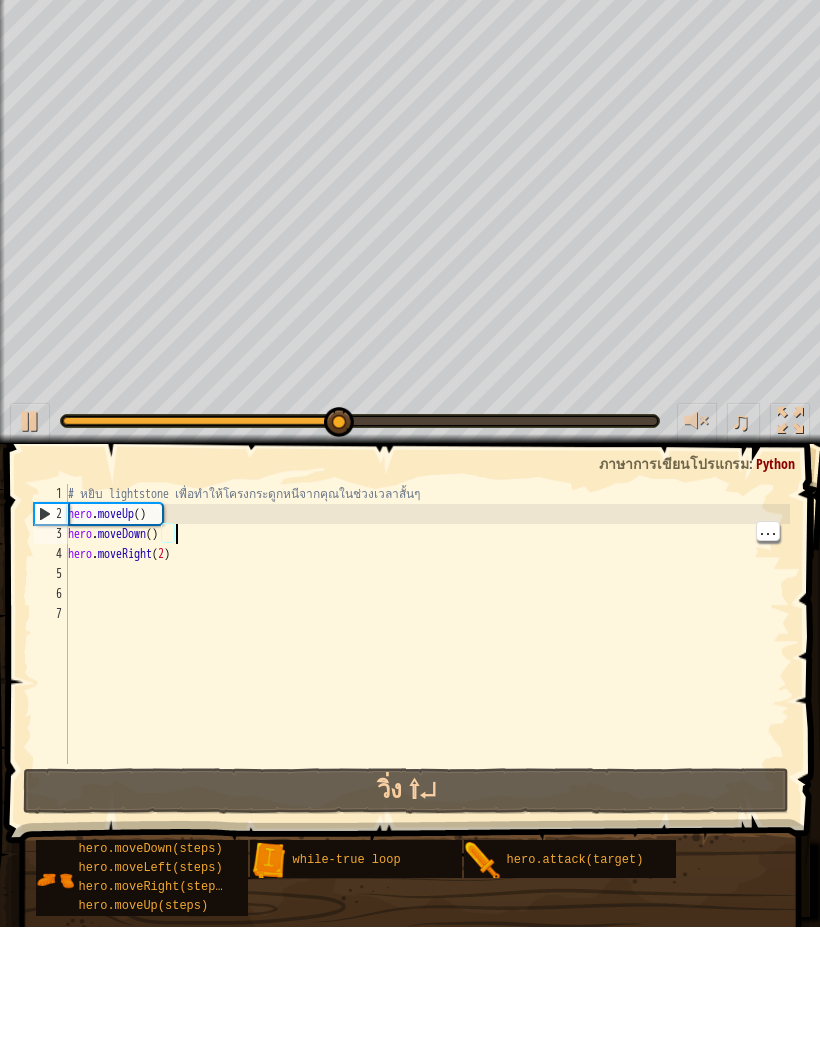 click on "# หยิบ lightstone เพื่อทำให้โครงกระดูกหนีจากคุณในช่วงเวลาสั้นๆ hero . moveUp ( ) hero . moveDown ( ) hero . moveRight ( 2 )" at bounding box center [427, 773] 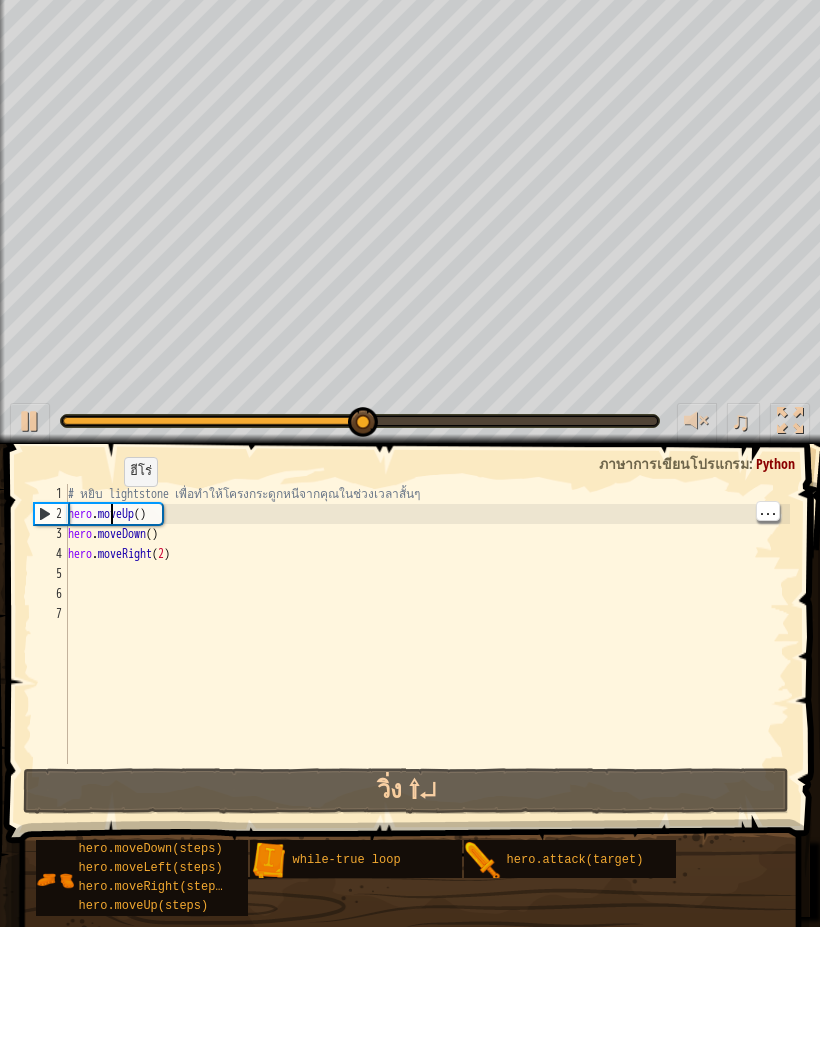 click on "# หยิบ lightstone เพื่อทำให้โครงกระดูกหนีจากคุณในช่วงเวลาสั้นๆ hero . moveUp ( ) hero . moveDown ( ) hero . moveRight ( 2 )" at bounding box center (427, 773) 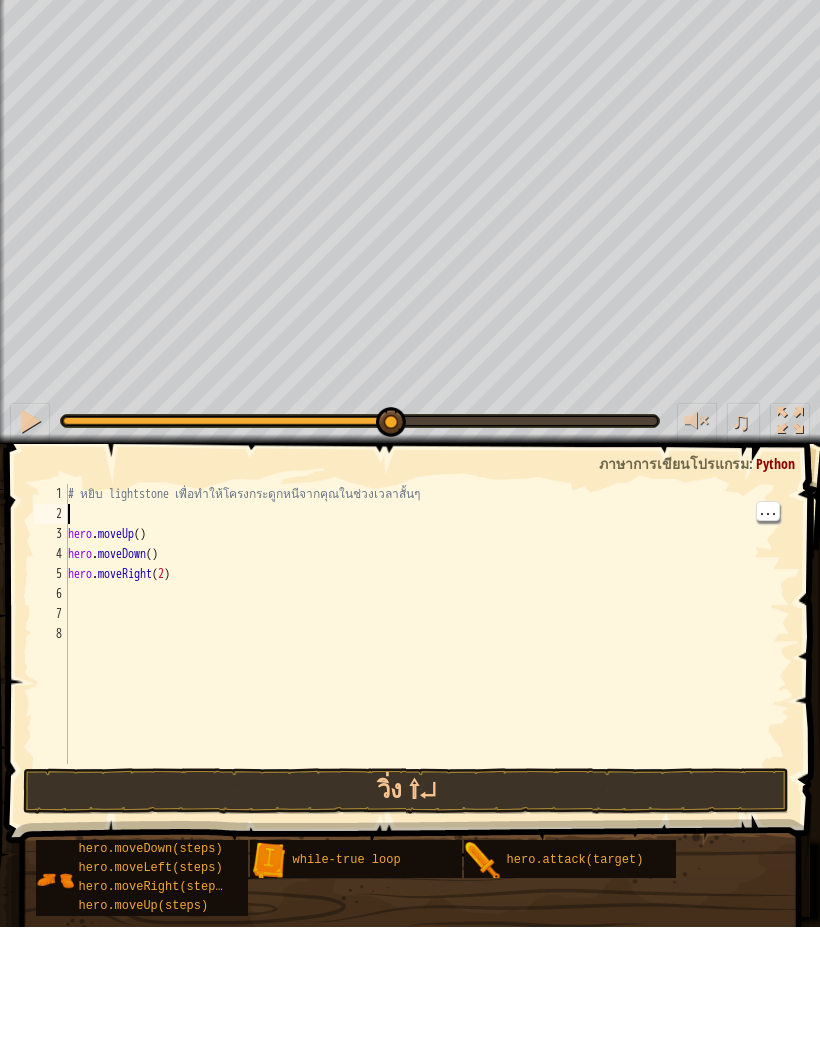 click on "# หยิบ lightstone เพื่อทำให้โครงกระดูกหนีจากคุณในช่วงเวลาสั้นๆ hero . moveUp ( ) hero . moveDown ( ) hero . moveRight ( 2 )" at bounding box center [427, 773] 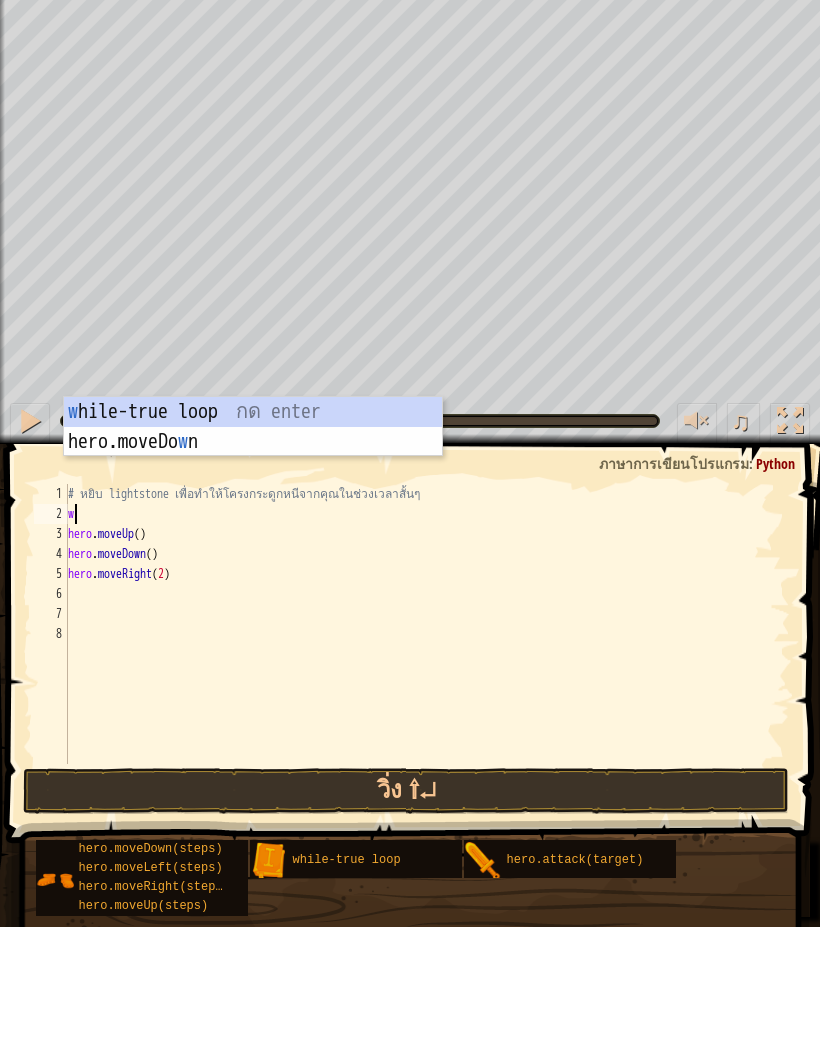 type on "abcde fg" 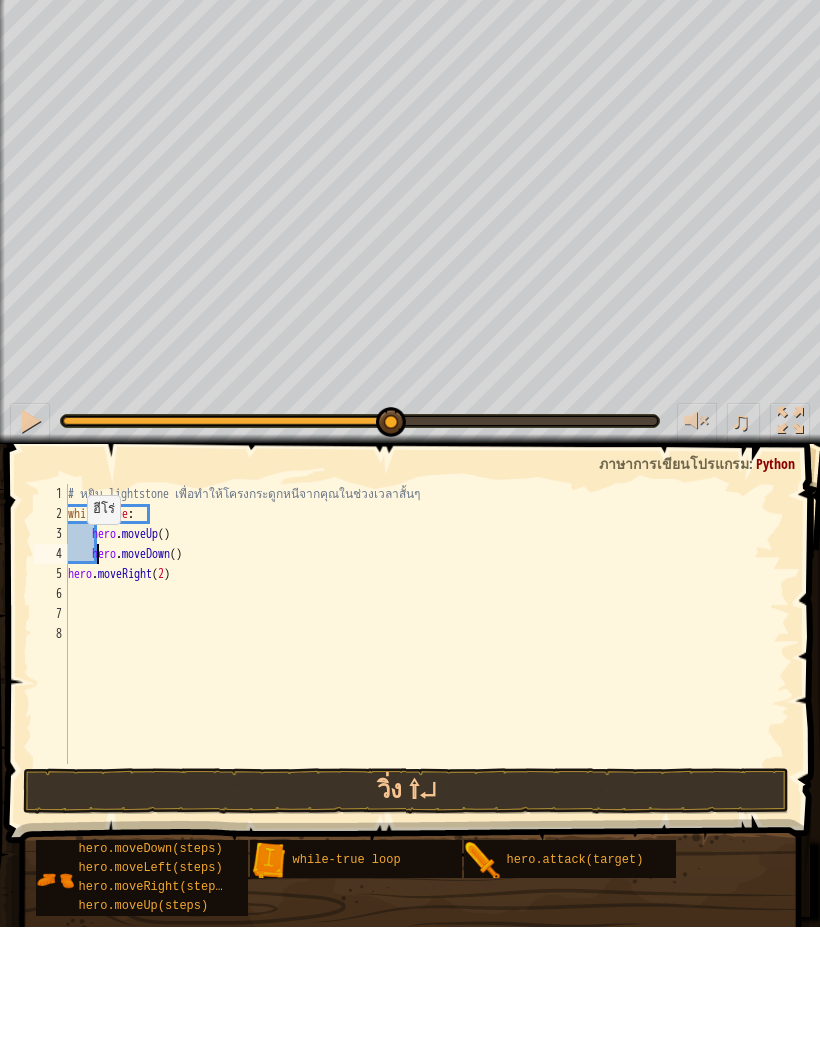click on "4" at bounding box center (51, 683) 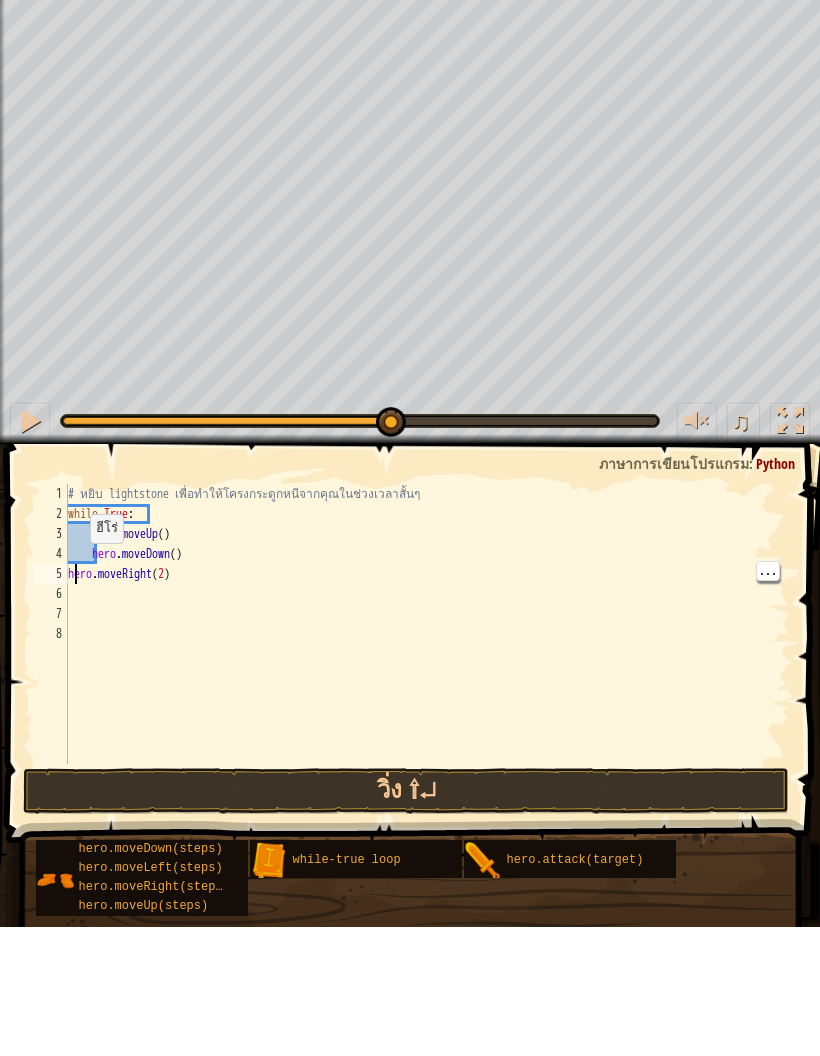 click on "# หยิบ lightstone เพื่อทำให้โครงกระดูกหนีจากคุณในช่วงเวลาสั้นๆ while   True :      hero . moveUp ( )      hero . moveDown ( ) hero . moveRight ( 2 )" at bounding box center (427, 773) 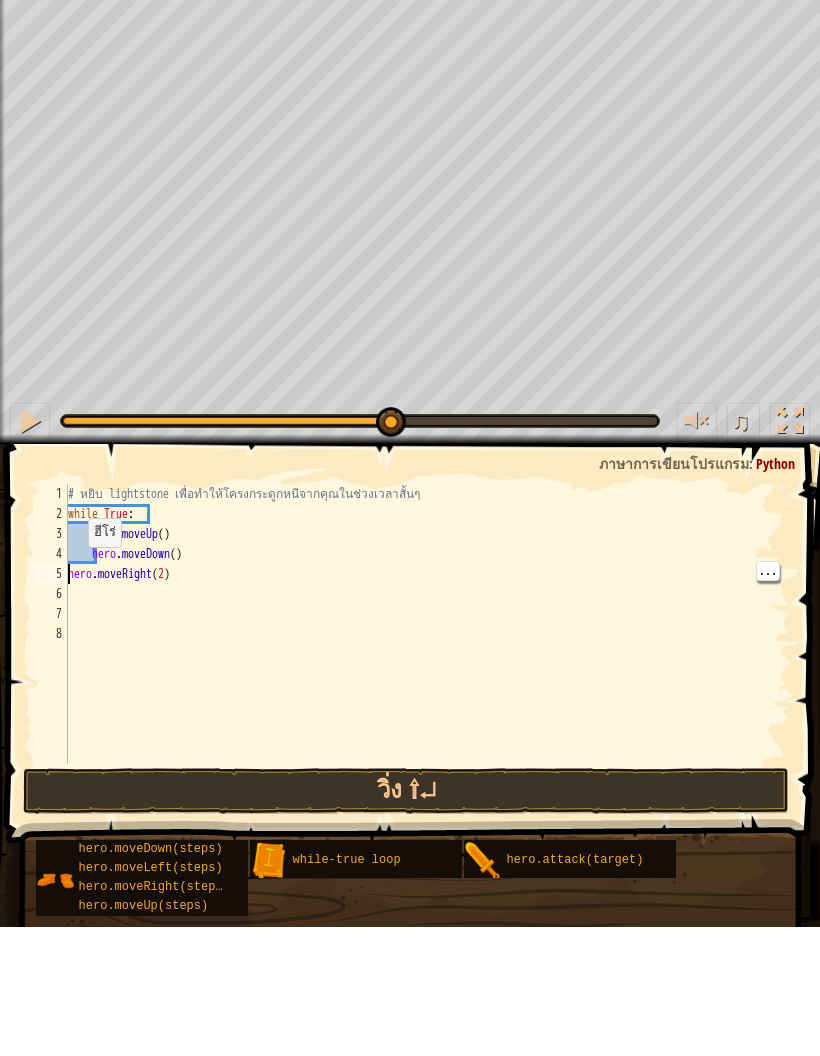 click on "5" at bounding box center (51, 703) 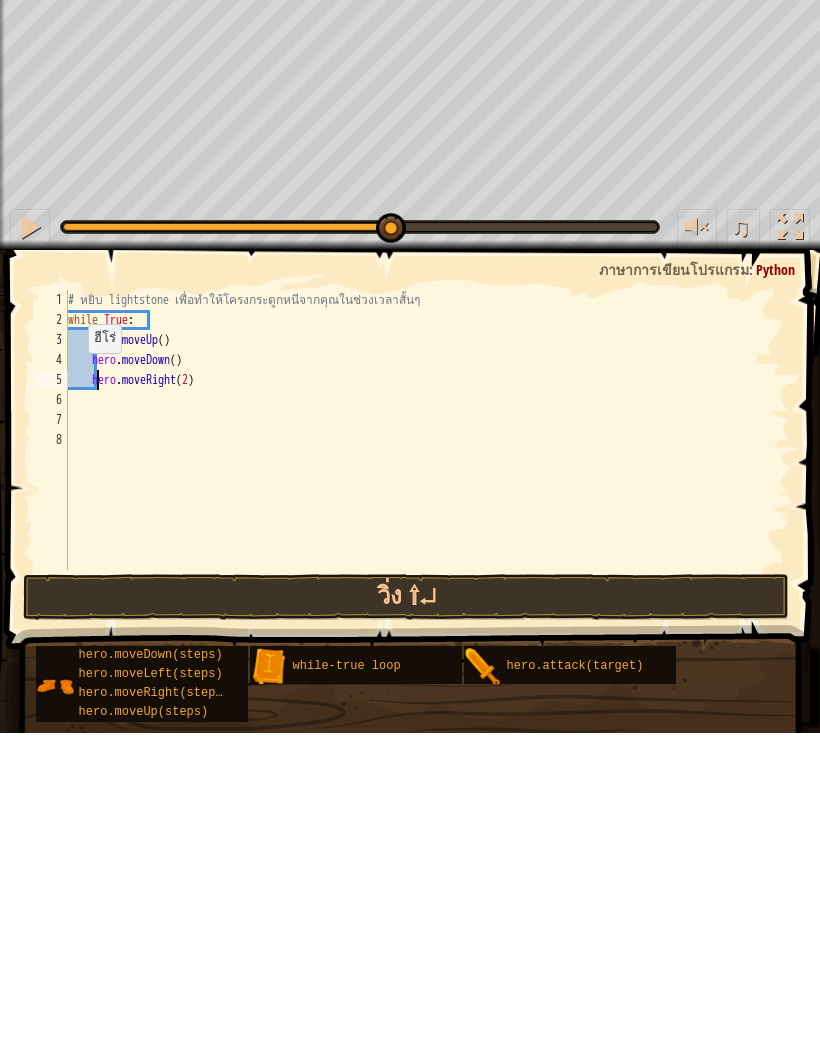click on "วิ่ง ⇧↵" at bounding box center (406, 920) 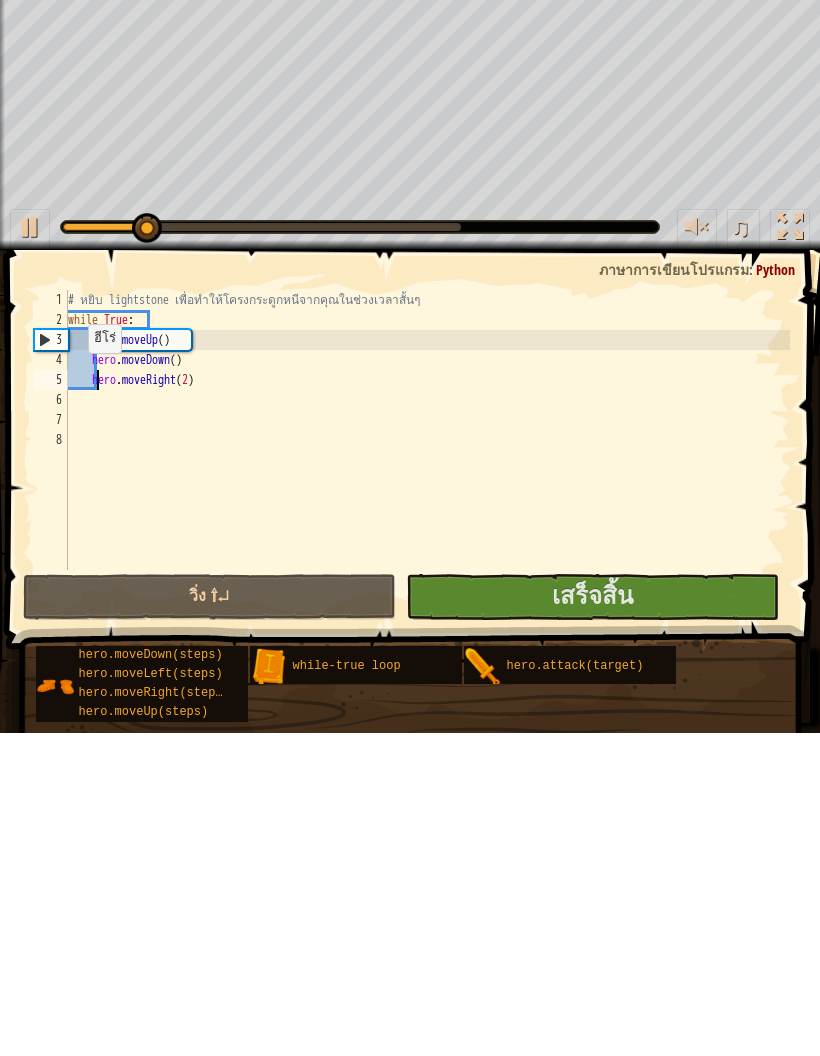 click on "เสร็จสิ้น" at bounding box center [592, 920] 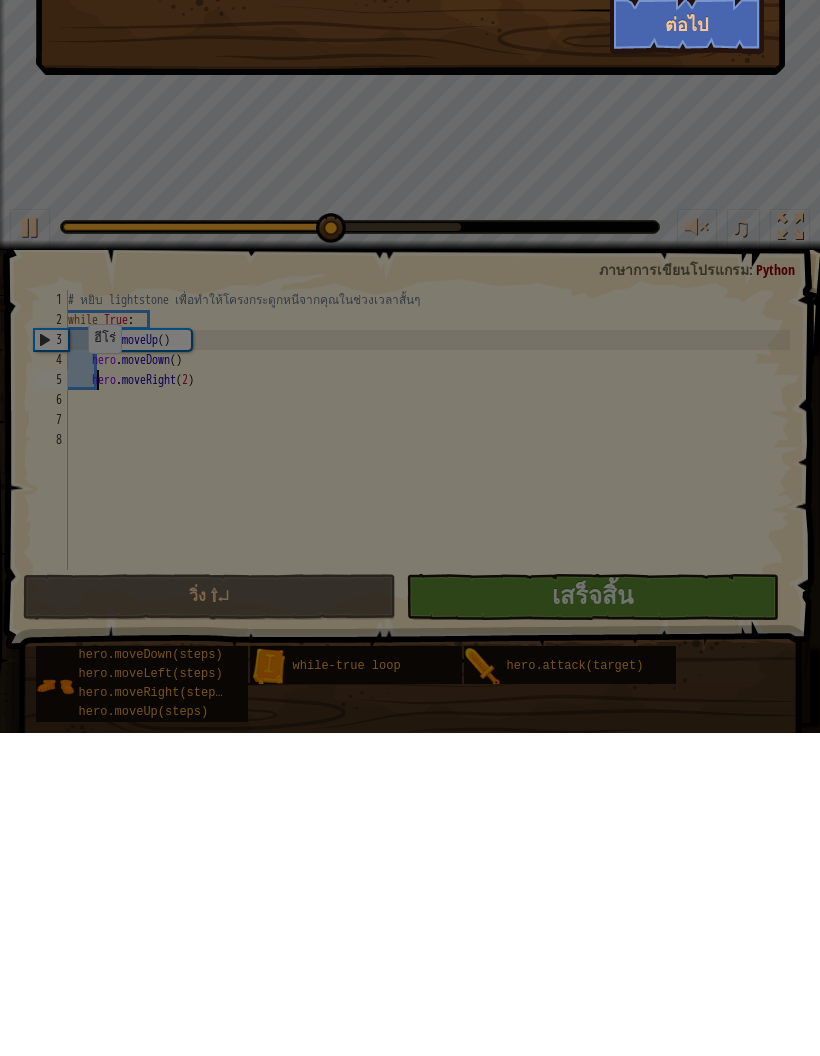 click on "โอ้ววว แวววาว +38 +42 เสื้อถักหนัง ต่อไป" at bounding box center [410, 528] 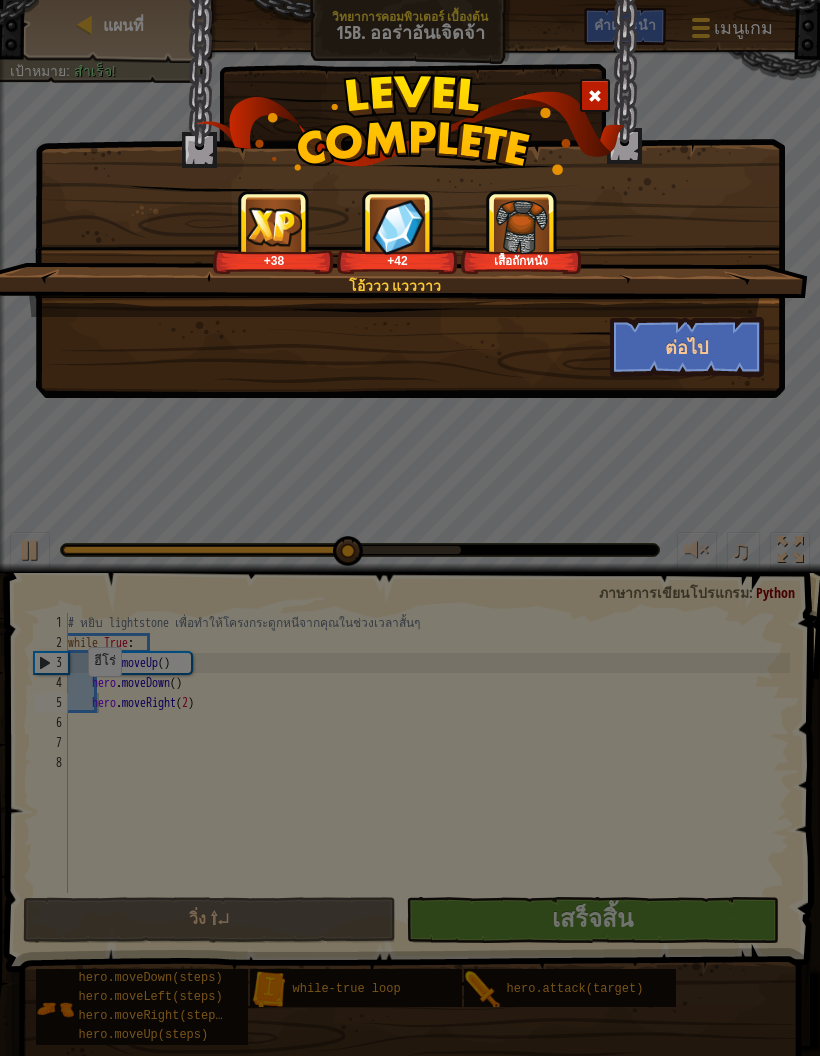 click on "ต่อไป" at bounding box center (687, 347) 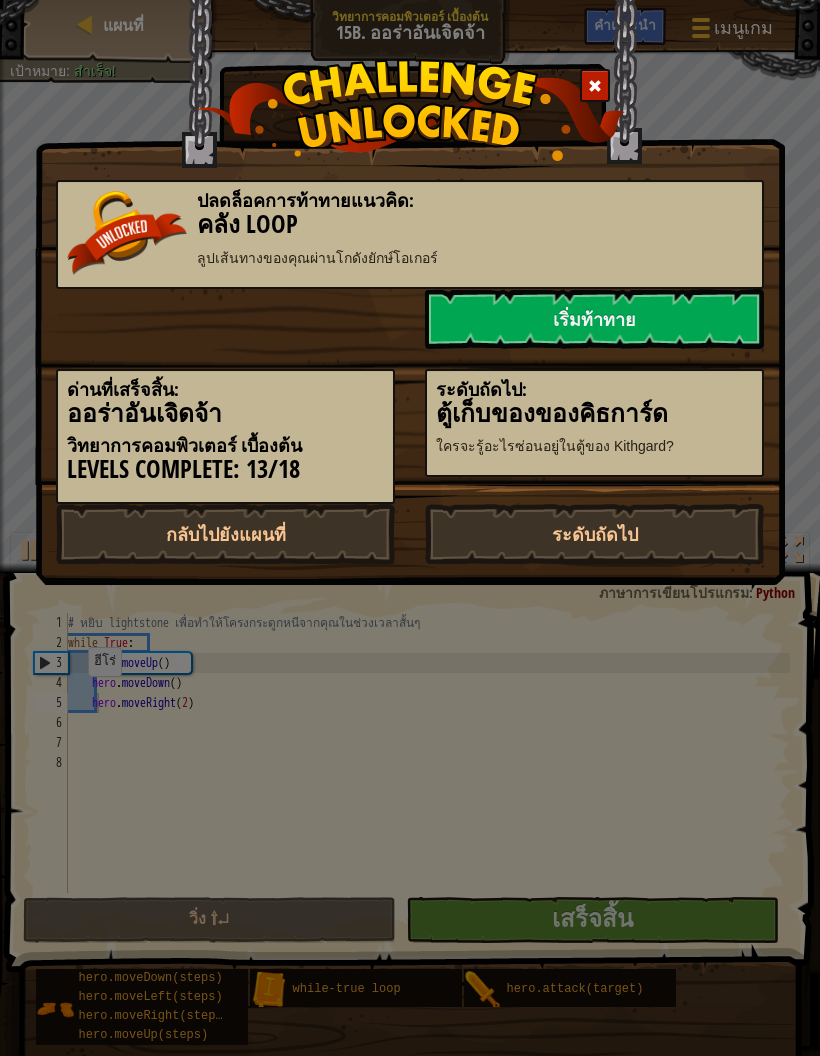 click on "ระดับถัดไป" at bounding box center (594, 534) 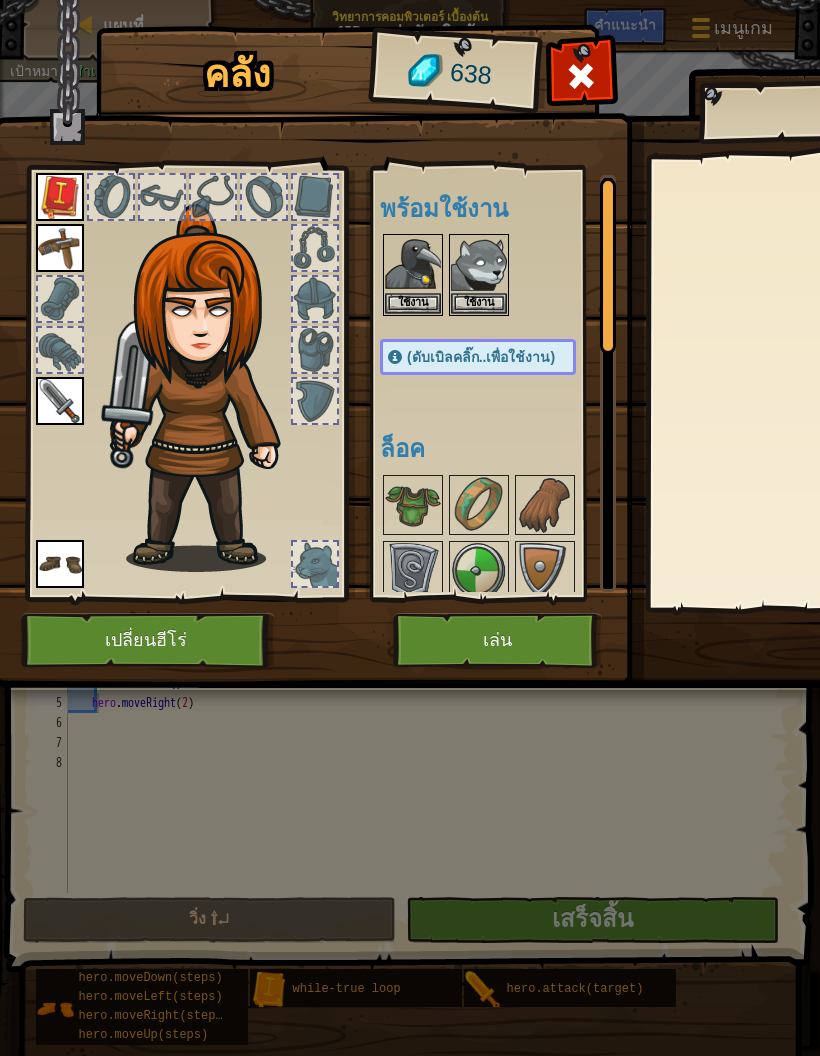 click on "เล่น" at bounding box center [497, 640] 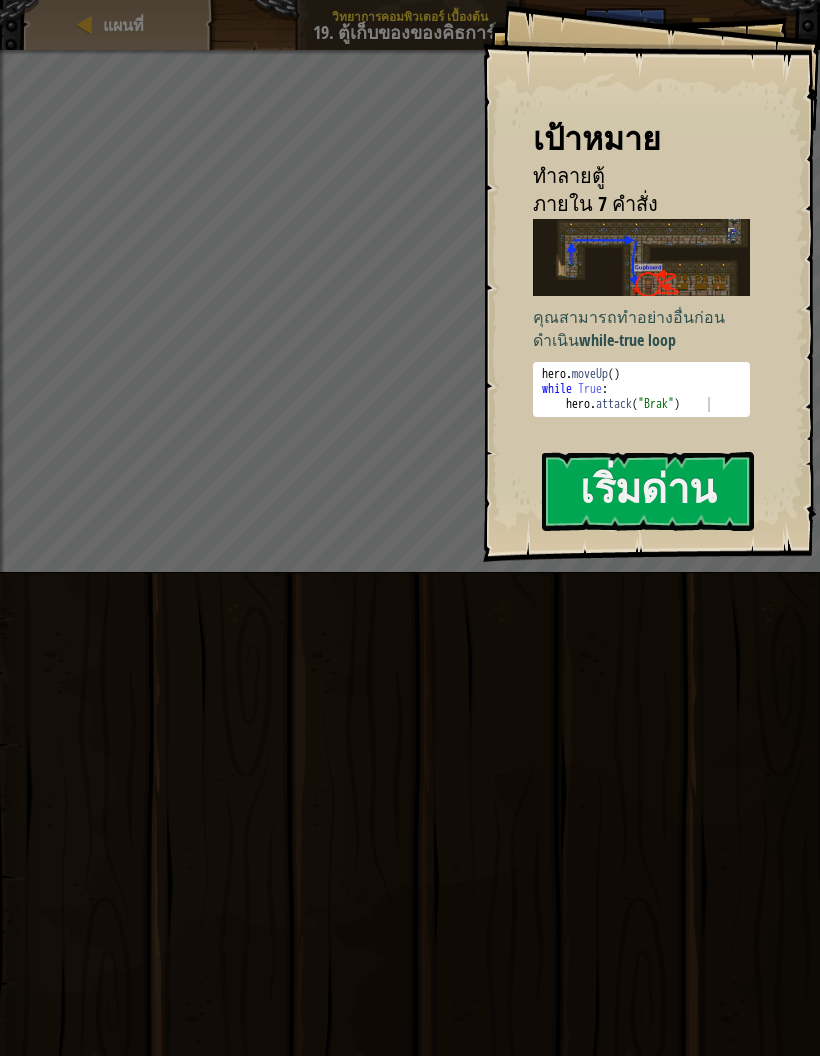 click on "เริ่มด่าน" at bounding box center (648, 491) 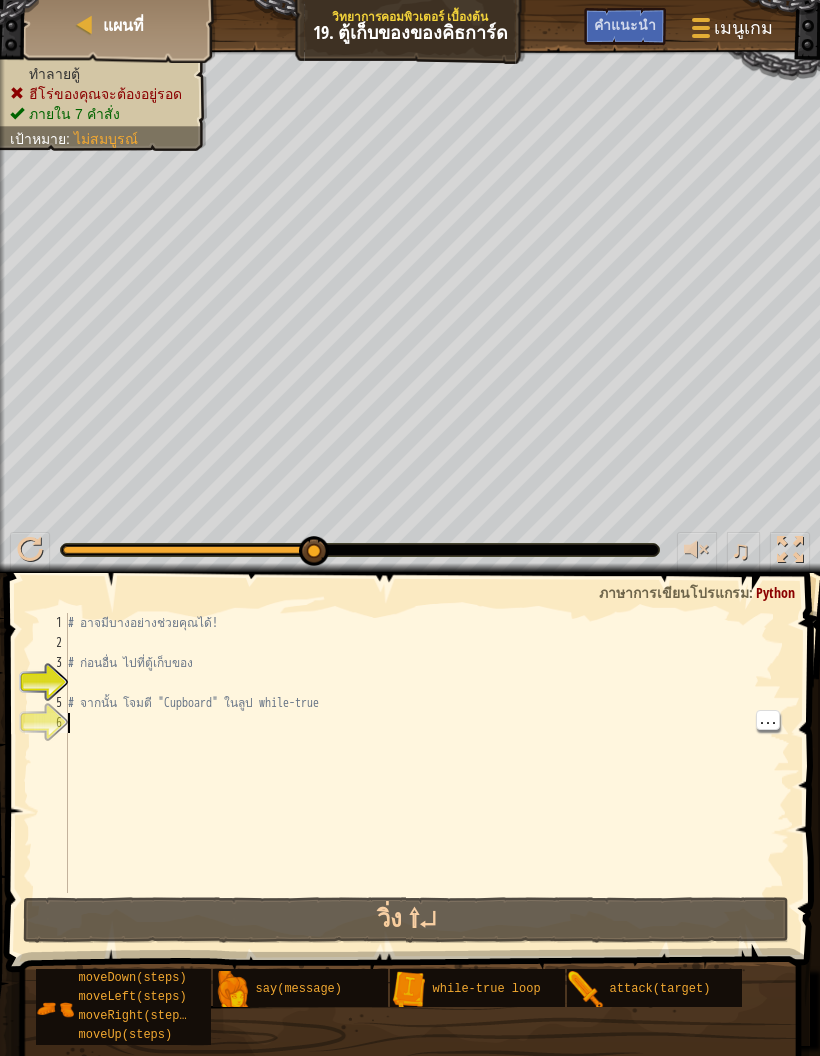 click on "# อาจมีบางอย่างช่วยคุณได้! # ก่อนอื่น ไปที่ตู้เก็บของ # จากนั้น โจมตี "[STRING]" ในลูป while-true" at bounding box center (427, 773) 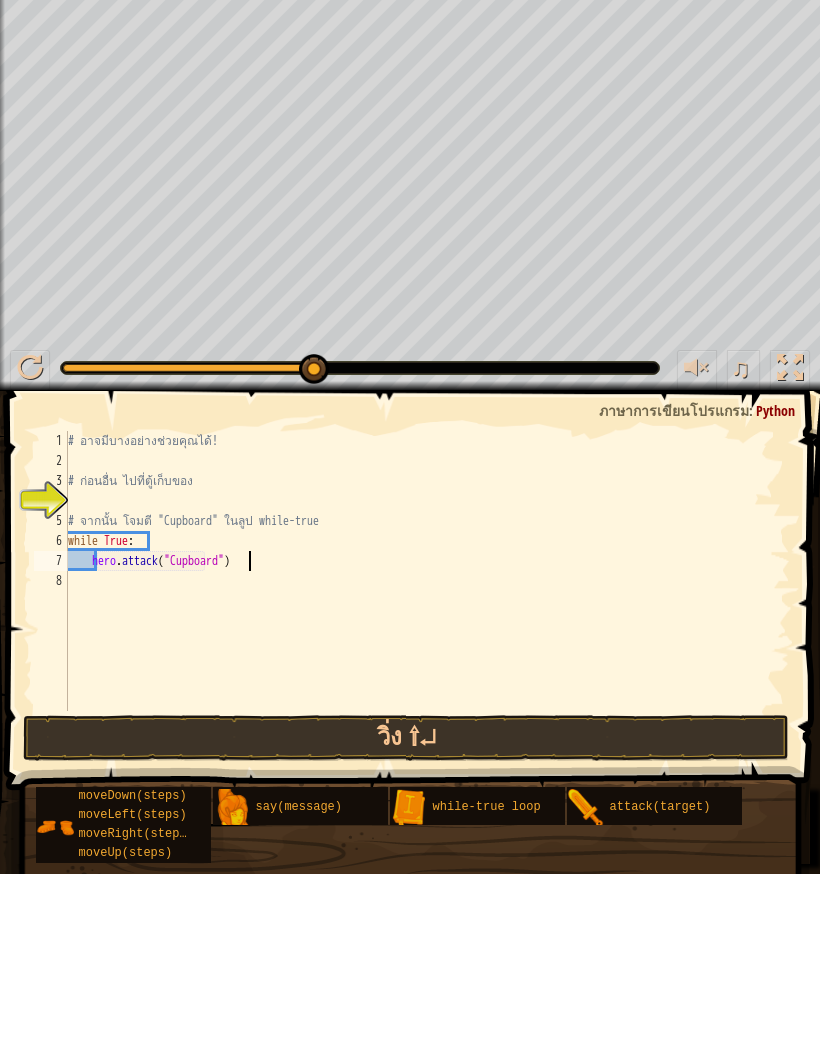 scroll, scrollTop: 21, scrollLeft: 78, axis: both 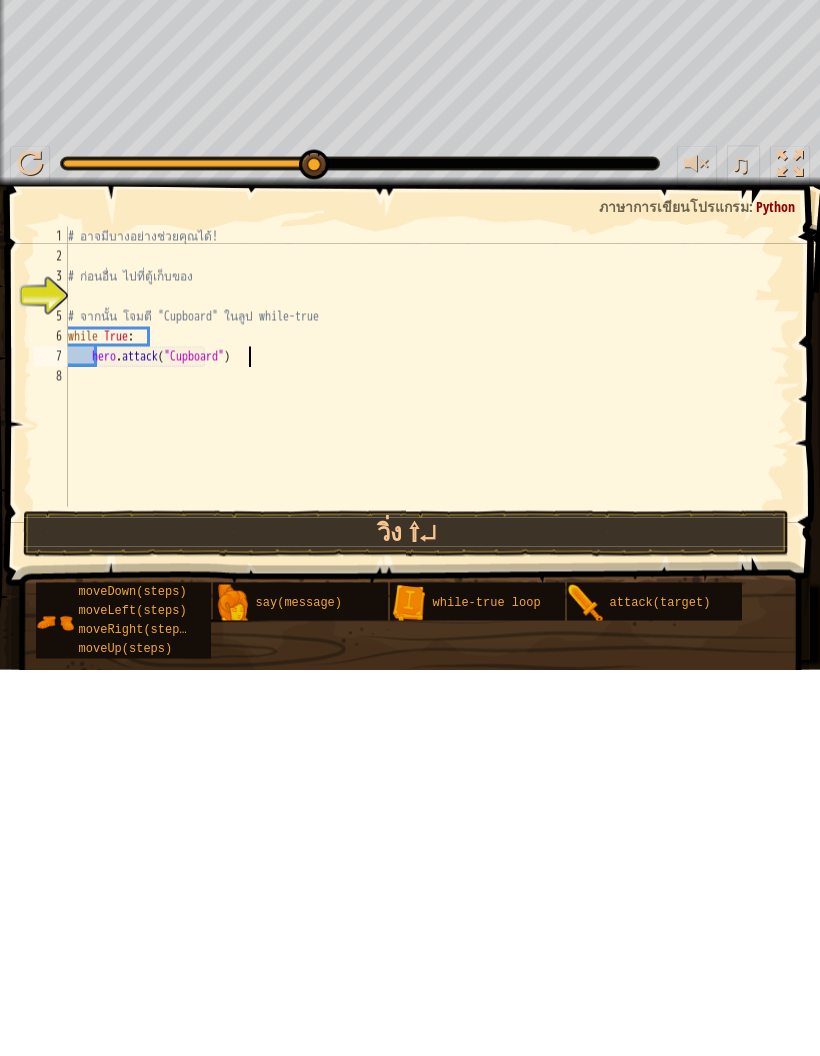 click on "วิ่ง ⇧↵" at bounding box center (406, 920) 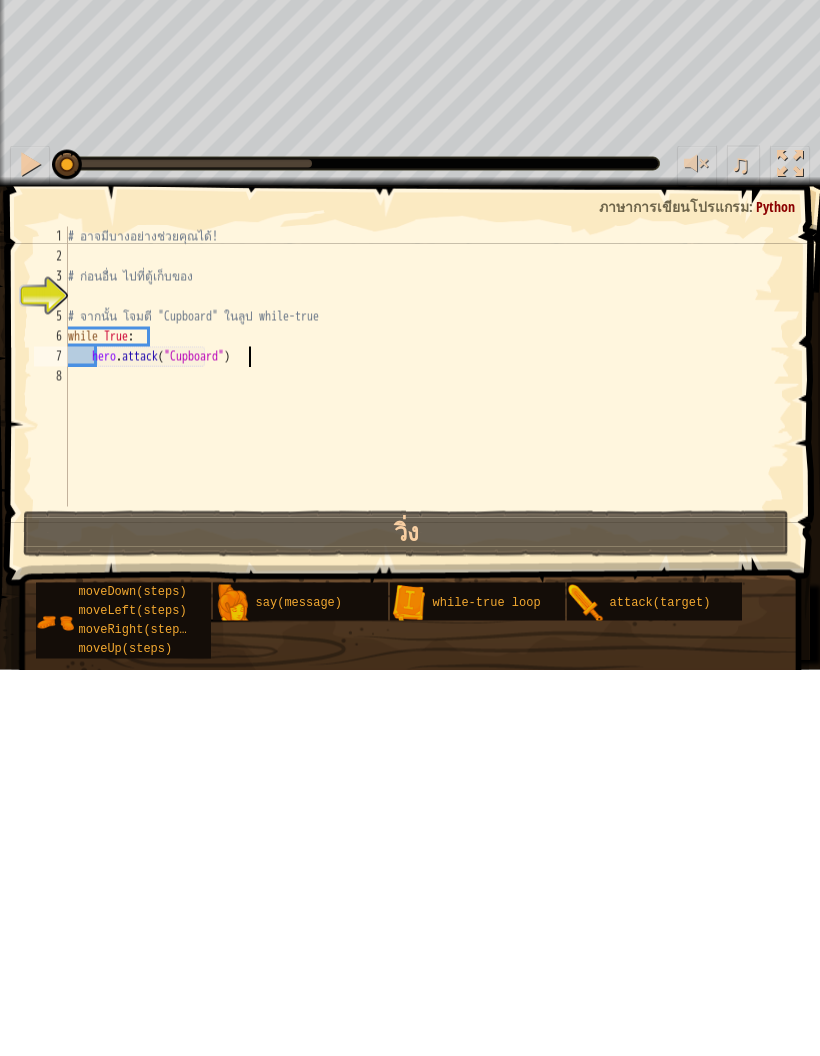 scroll, scrollTop: 21, scrollLeft: 60, axis: both 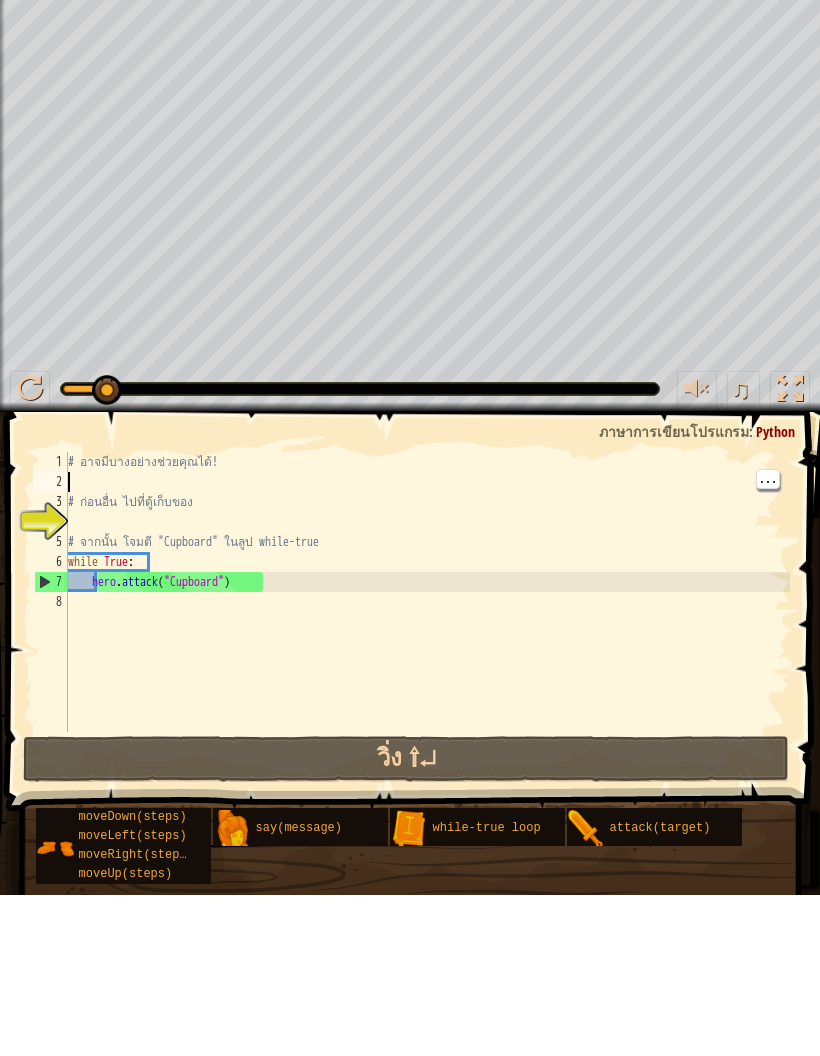 click on "# อาจมีบางอย่างช่วยคุณได้! # ก่อนอื่น ไปที่ตู้เก็บของ # จากนั้น โจมตี "[STRING]" ในลูป while-true while   True :      hero . attack ( "[STRING]" )" at bounding box center [427, 773] 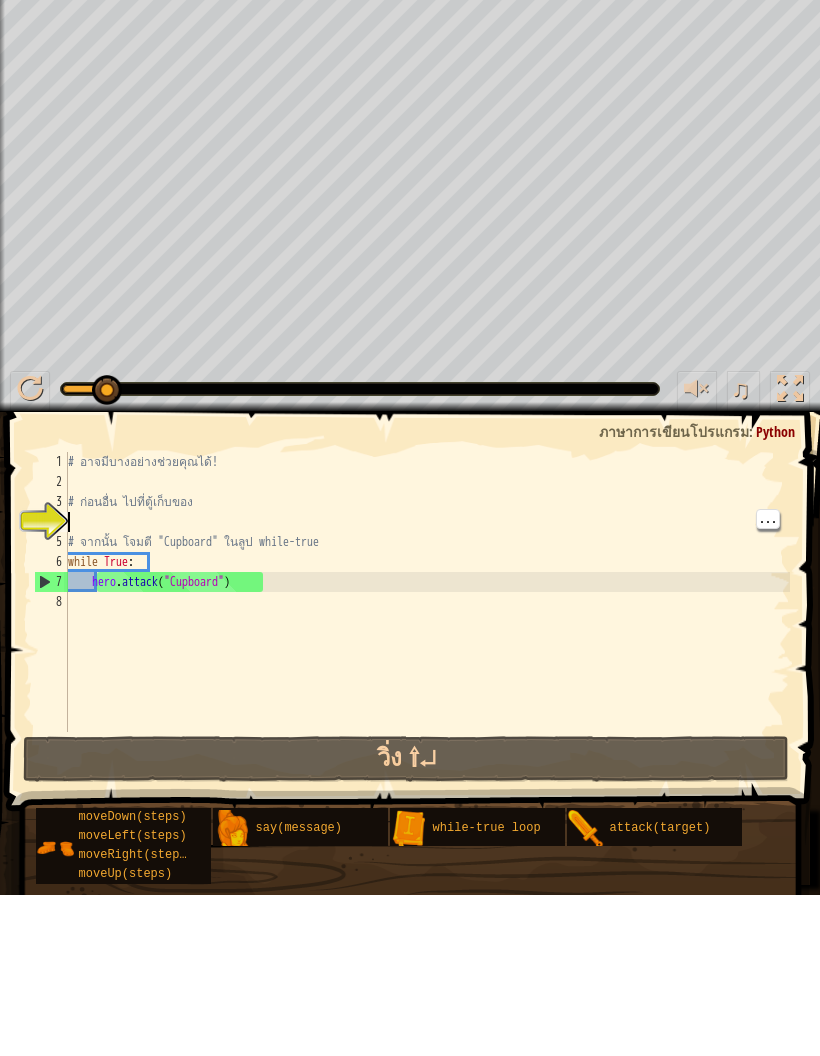 scroll, scrollTop: 21, scrollLeft: 27, axis: both 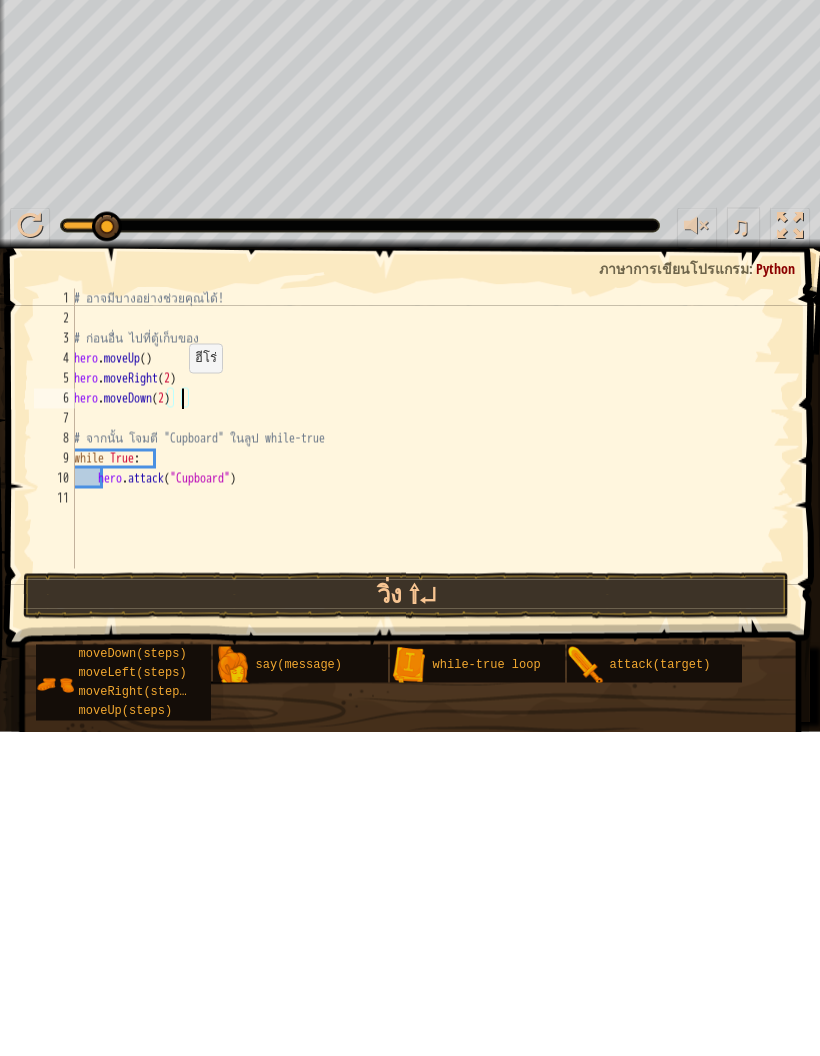 click on "วิ่ง ⇧↵" at bounding box center [406, 920] 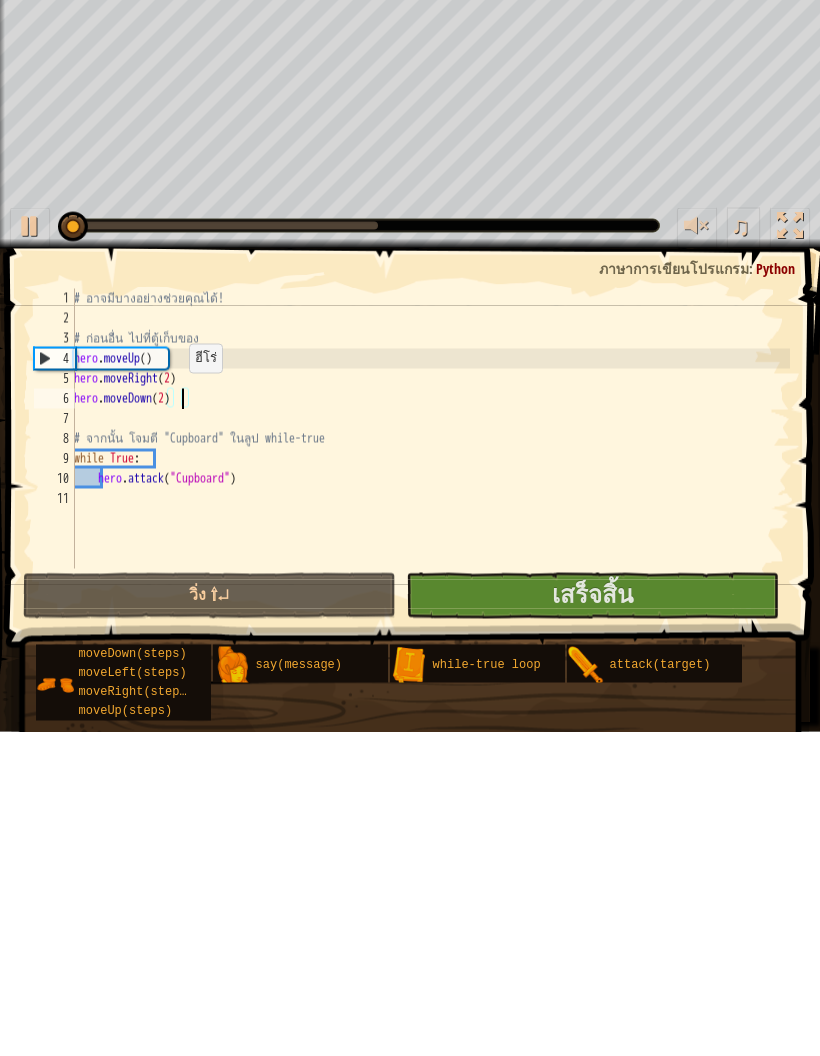 click on "เสร็จสิ้น" at bounding box center [592, 918] 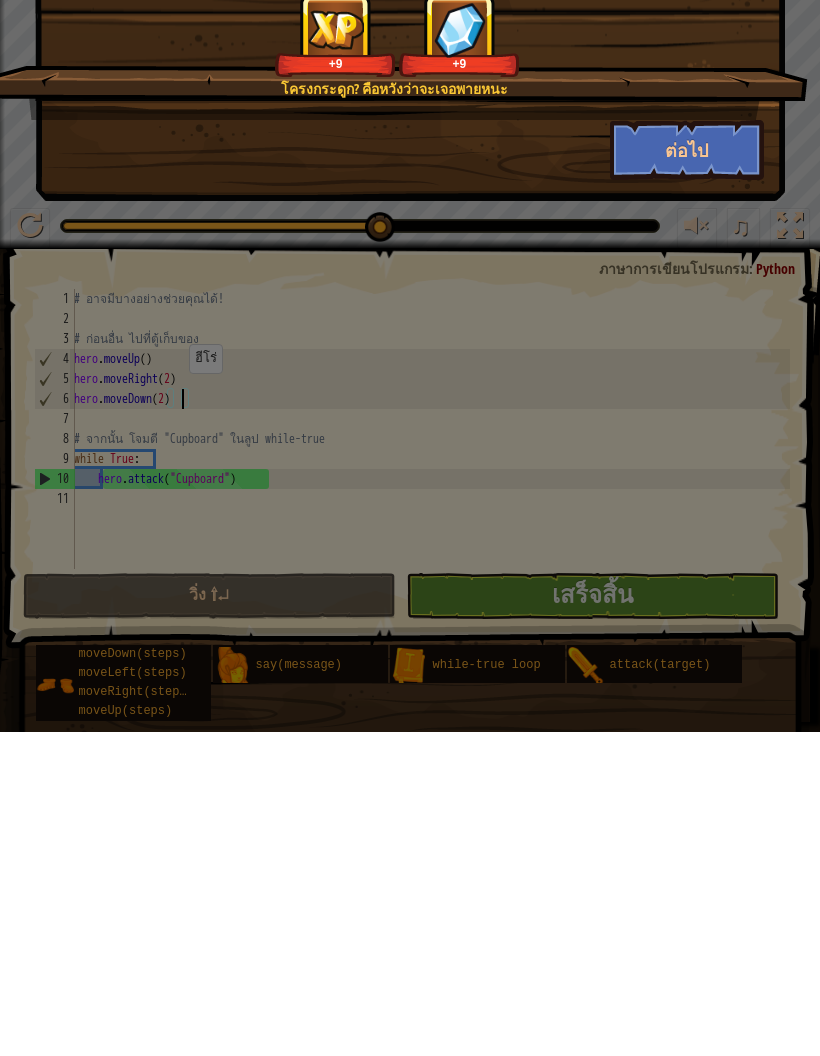 click on "ต่อไป" at bounding box center (687, 474) 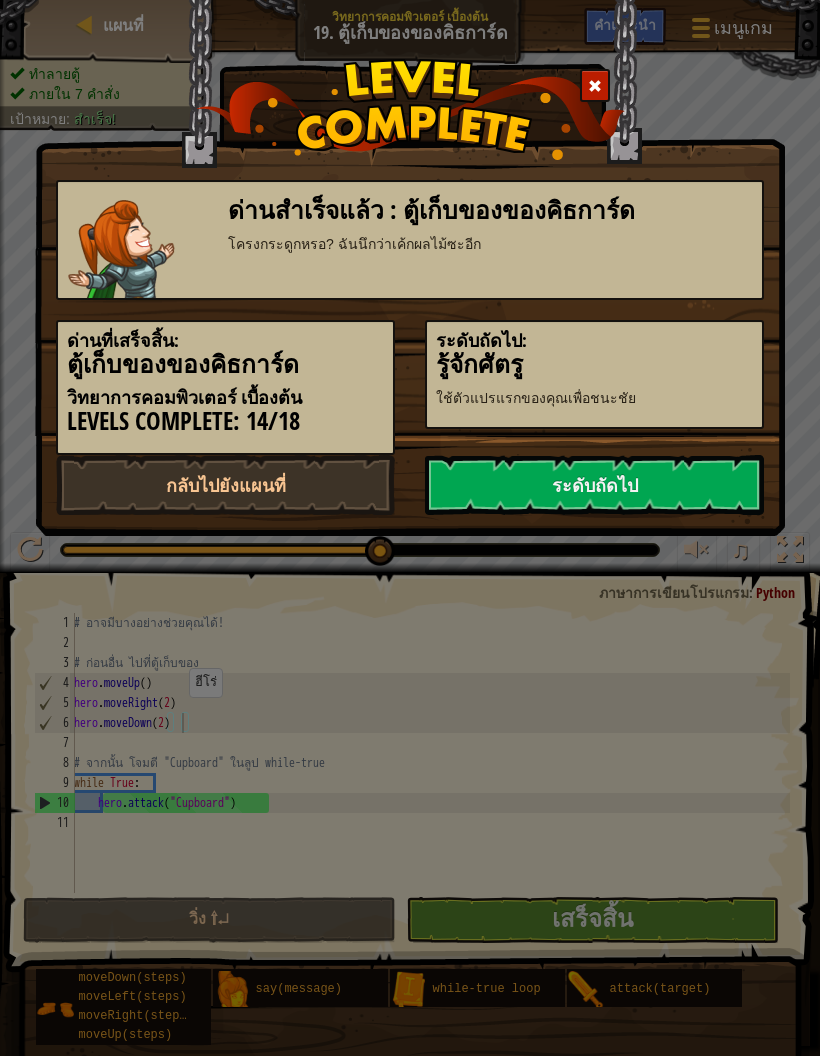 click on "ระดับถัดไป" at bounding box center (594, 485) 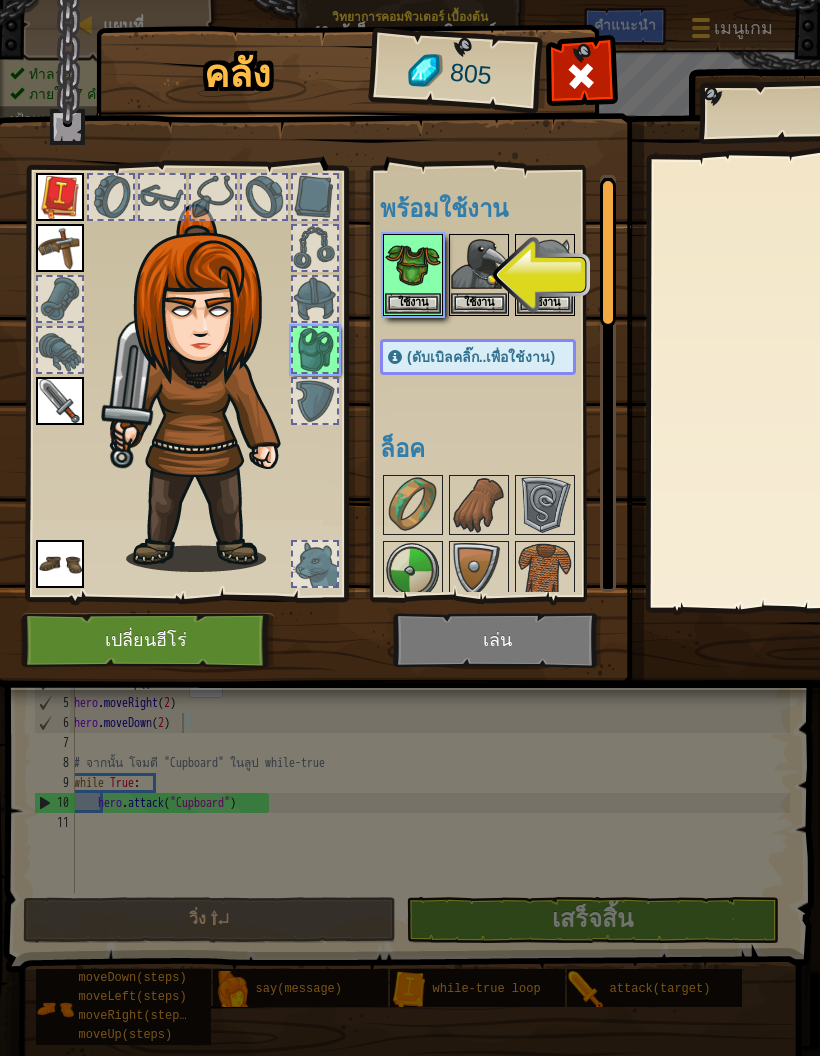 click on "ใช้งาน" at bounding box center [413, 303] 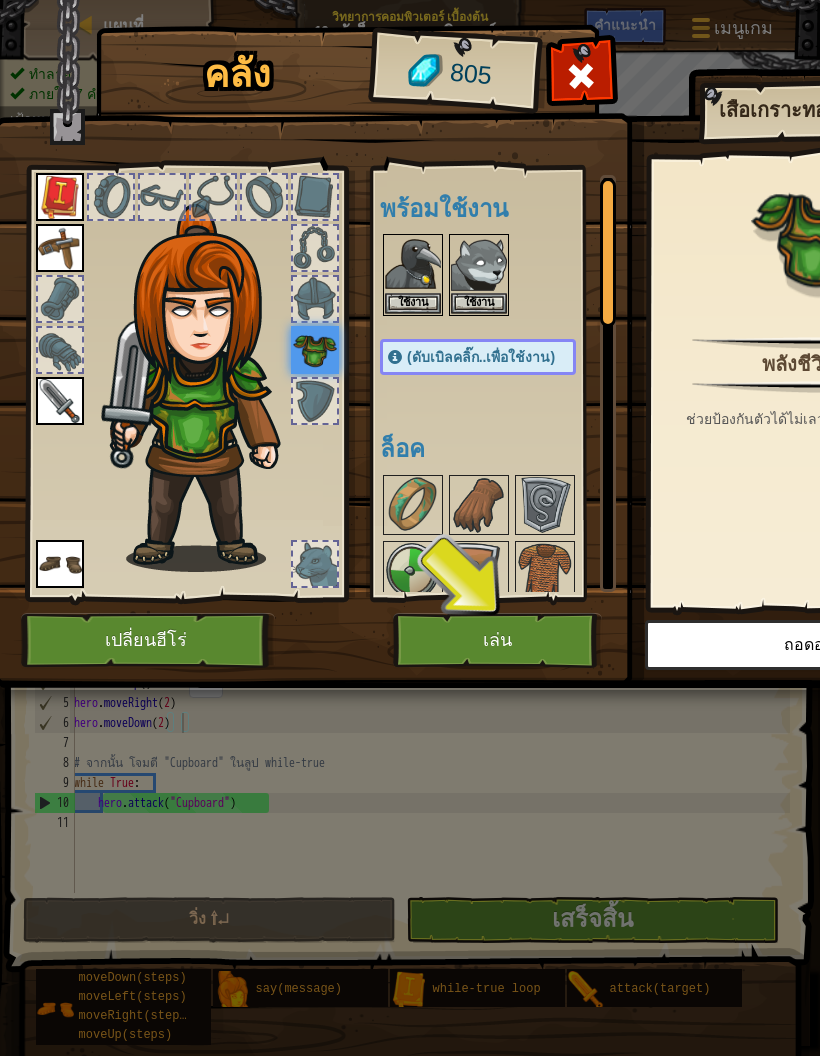click on "เล่น" at bounding box center [497, 640] 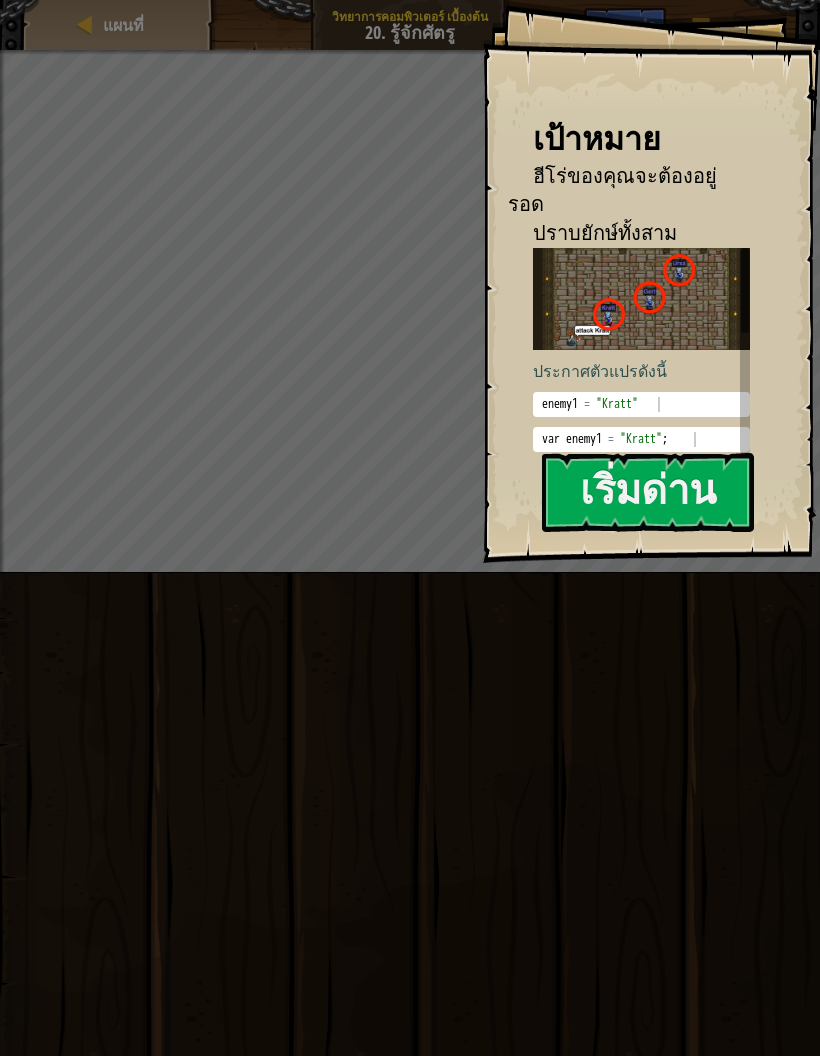 click on "เริ่มด่าน" at bounding box center (648, 492) 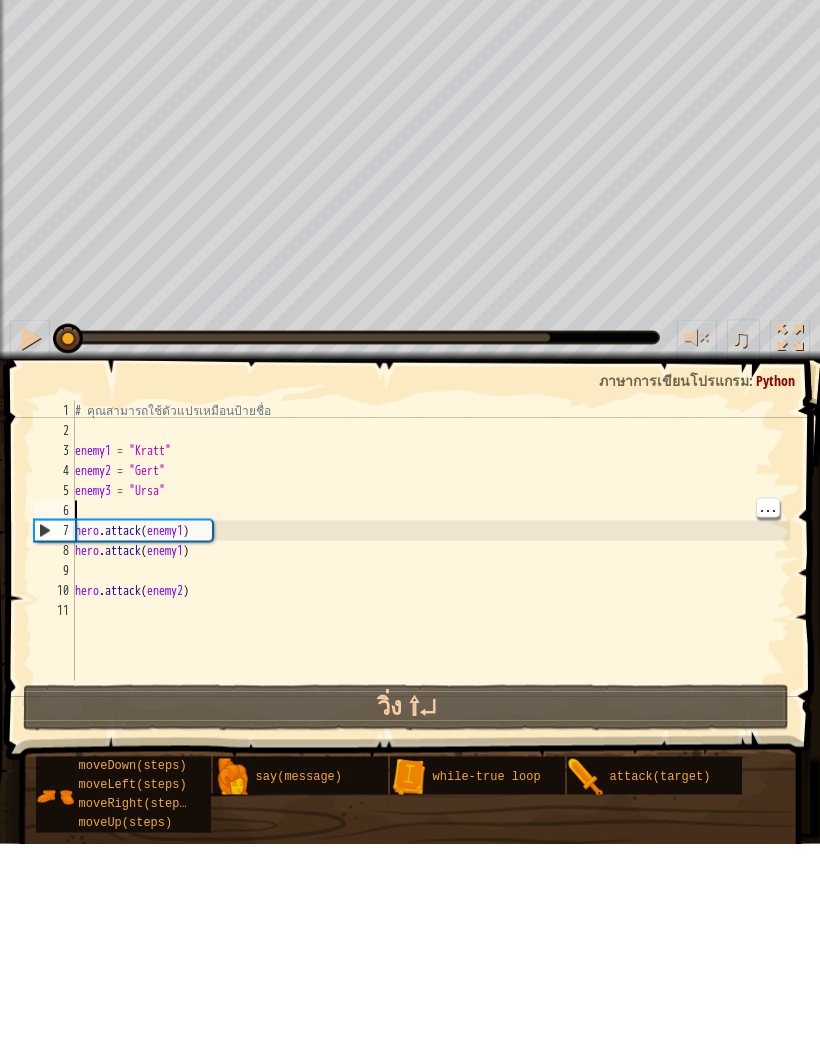 scroll, scrollTop: 21, scrollLeft: 27, axis: both 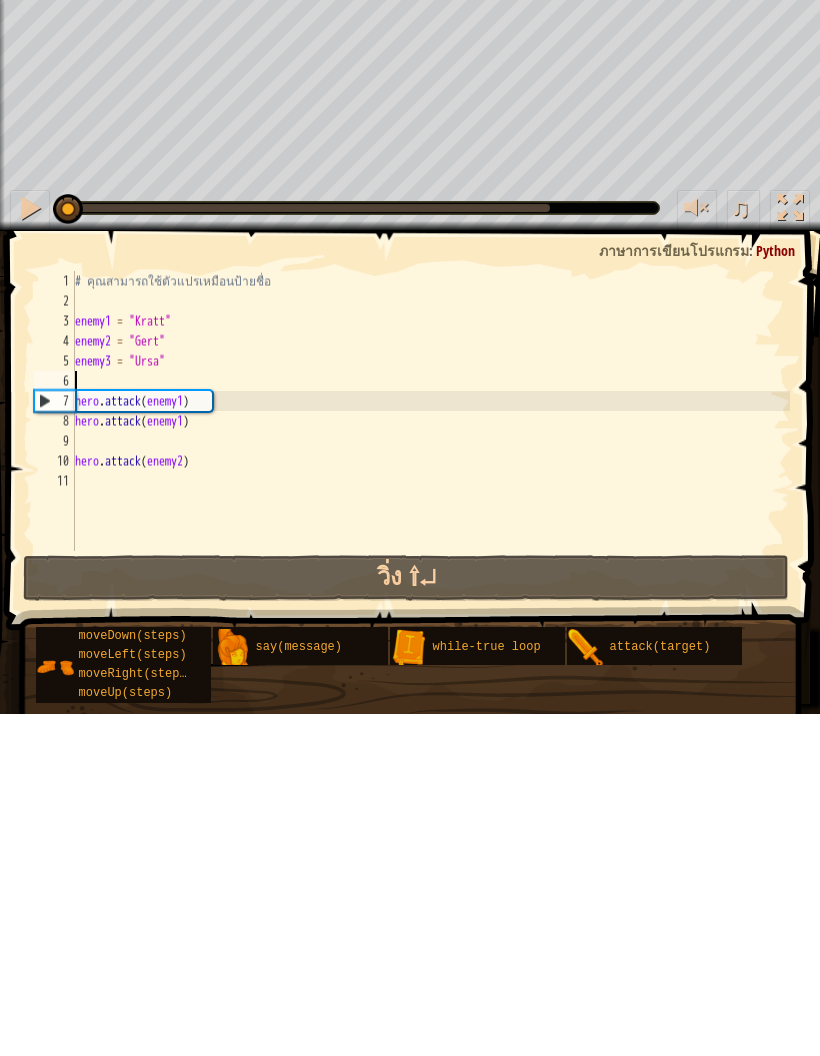 click on "วิ่ง ⇧↵" at bounding box center [406, 920] 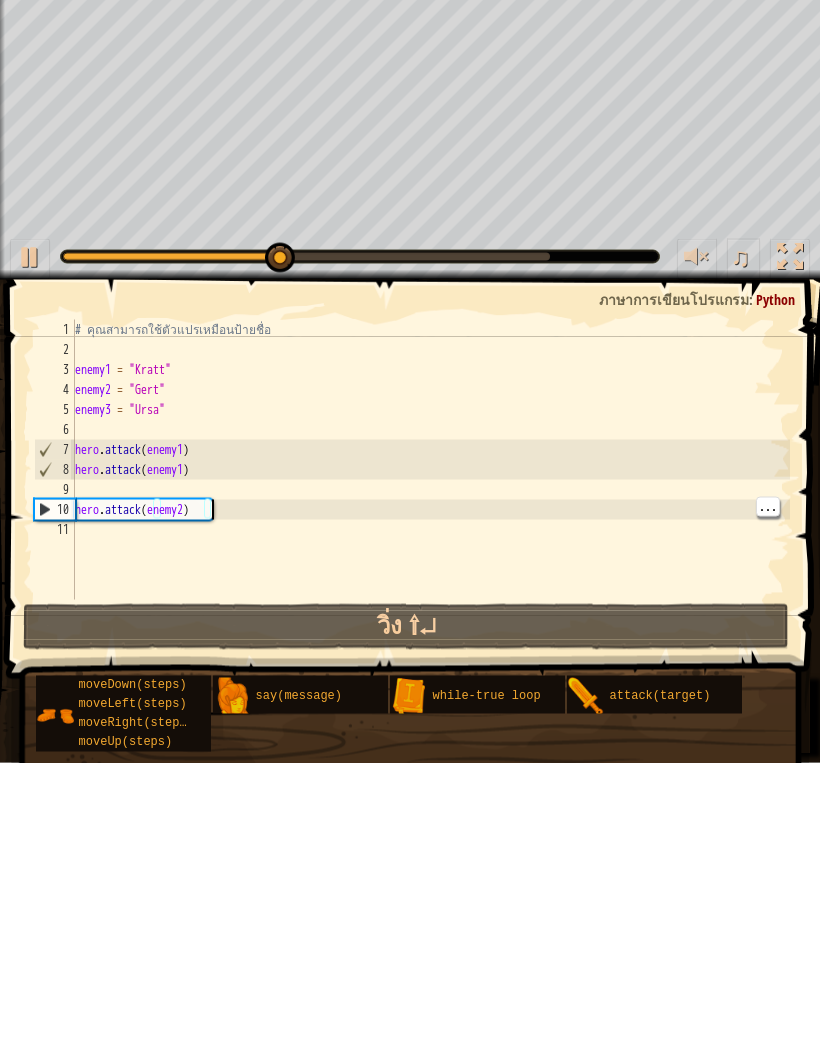 click on "# คุณสามารถใช้ตัวแปรเหมือนป้ายชื่อ enemy1   =   "Kratt" enemy2   =   "Gert" enemy3   =   "Ursa" hero . attack ( enemy1 ) hero . attack ( enemy1 ) hero . attack ( enemy2 )" at bounding box center [430, 773] 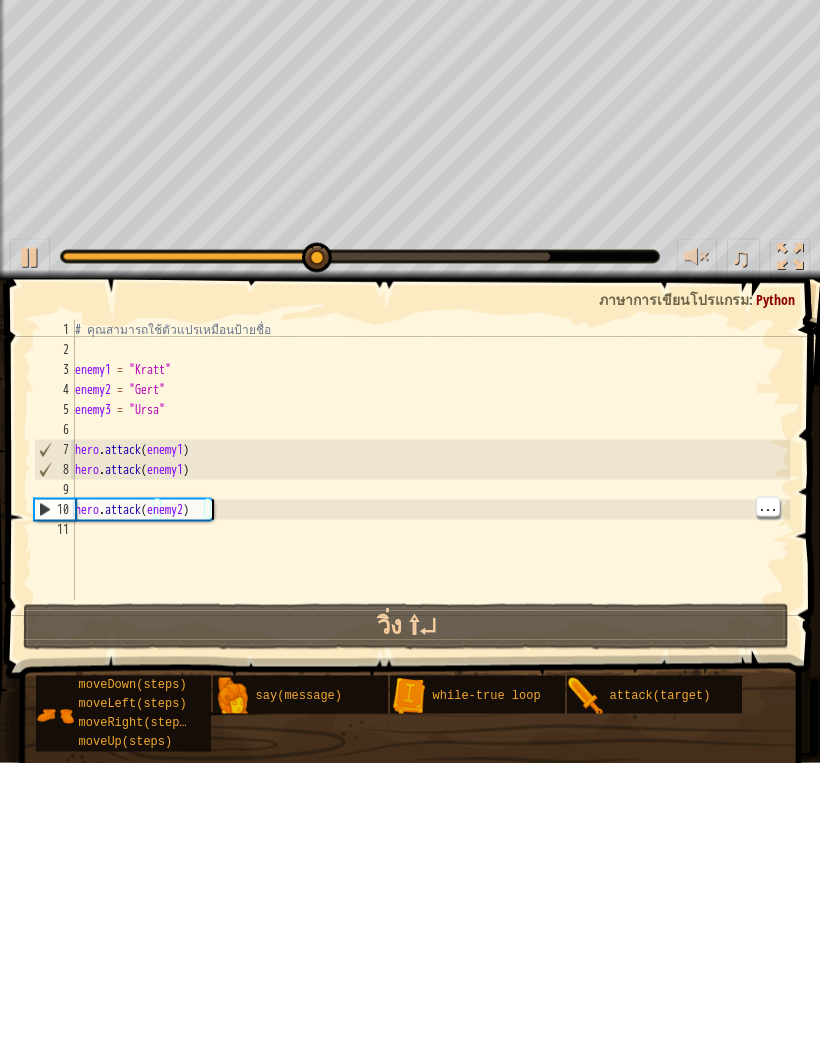 click on "# คุณสามารถใช้ตัวแปรเหมือนป้ายชื่อ enemy1   =   "Kratt" enemy2   =   "Gert" enemy3   =   "Ursa" hero . attack ( enemy1 ) hero . attack ( enemy1 ) hero . attack ( enemy2 )" at bounding box center (430, 773) 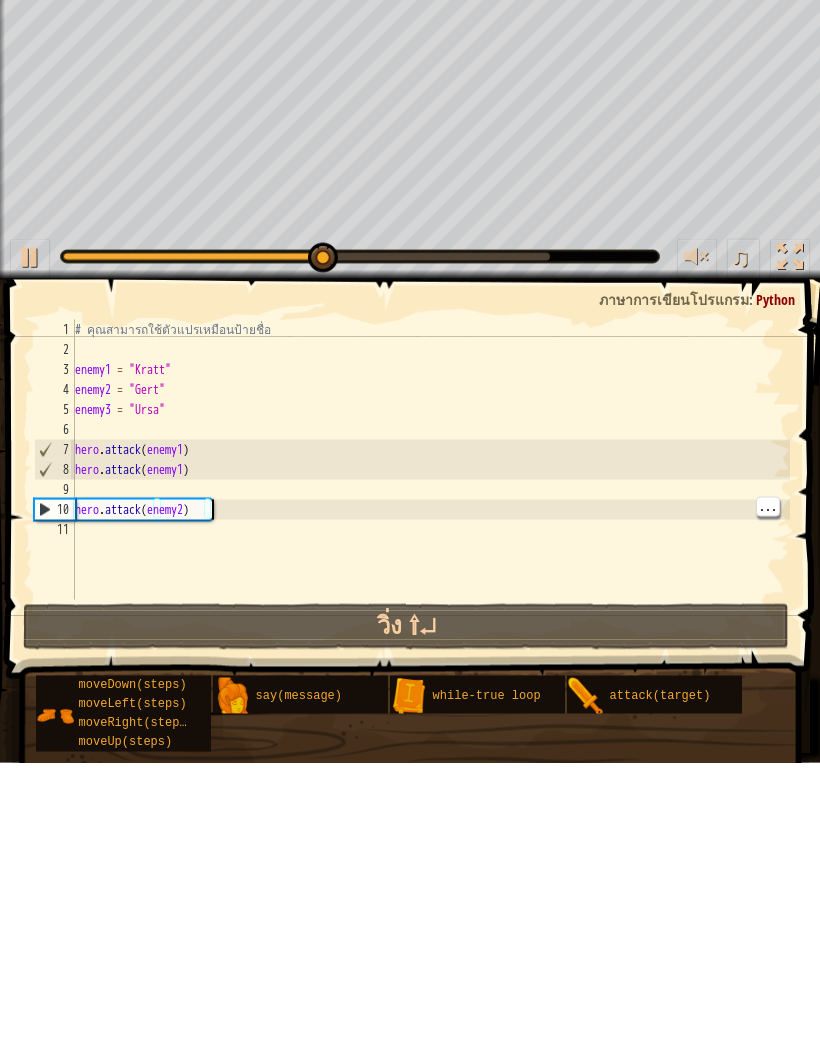 click on "# คุณสามารถใช้ตัวแปรเหมือนป้ายชื่อ enemy1   =   "Kratt" enemy2   =   "Gert" enemy3   =   "Ursa" hero . attack ( enemy1 ) hero . attack ( enemy1 ) hero . attack ( enemy2 )" at bounding box center [430, 773] 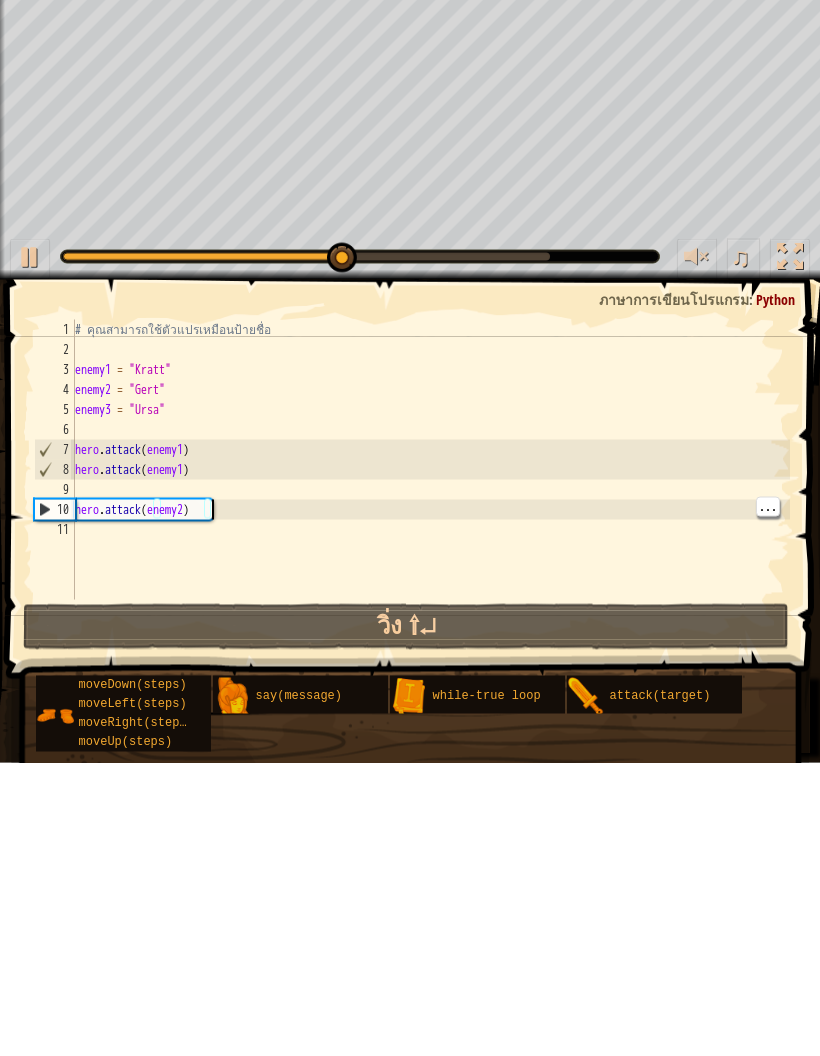 click on "# คุณสามารถใช้ตัวแปรเหมือนป้ายชื่อ enemy1   =   "Kratt" enemy2   =   "Gert" enemy3   =   "Ursa" hero . attack ( enemy1 ) hero . attack ( enemy1 ) hero . attack ( enemy2 )" at bounding box center [430, 773] 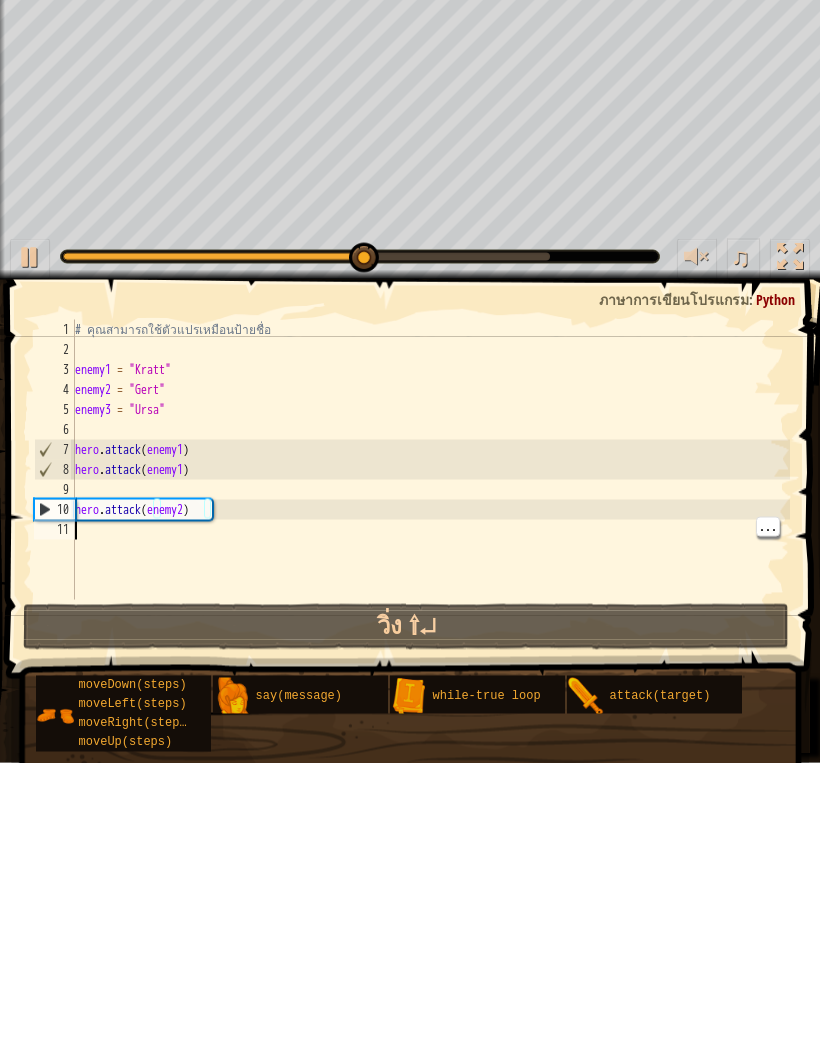 click on "# คุณสามารถใช้ตัวแปรเหมือนป้ายชื่อ enemy1   =   "Kratt" enemy2   =   "Gert" enemy3   =   "Ursa" hero . attack ( enemy1 ) hero . attack ( enemy1 ) hero . attack ( enemy2 )" at bounding box center (430, 773) 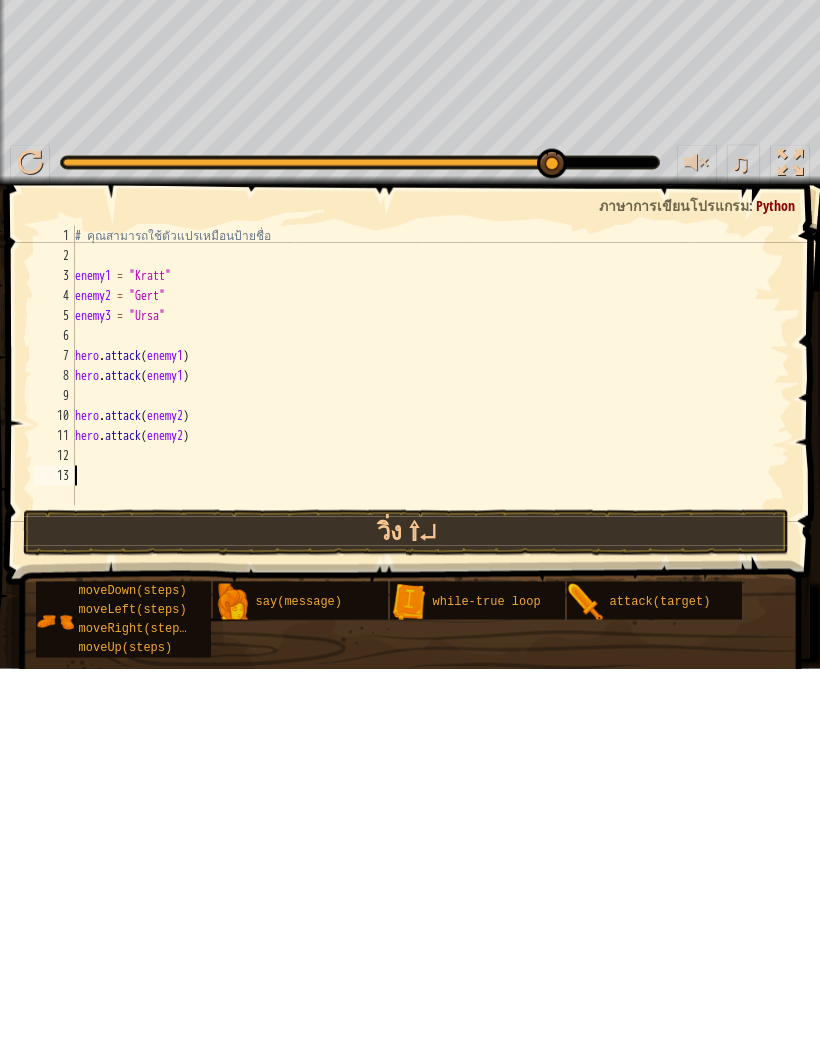 scroll, scrollTop: 21, scrollLeft: 27, axis: both 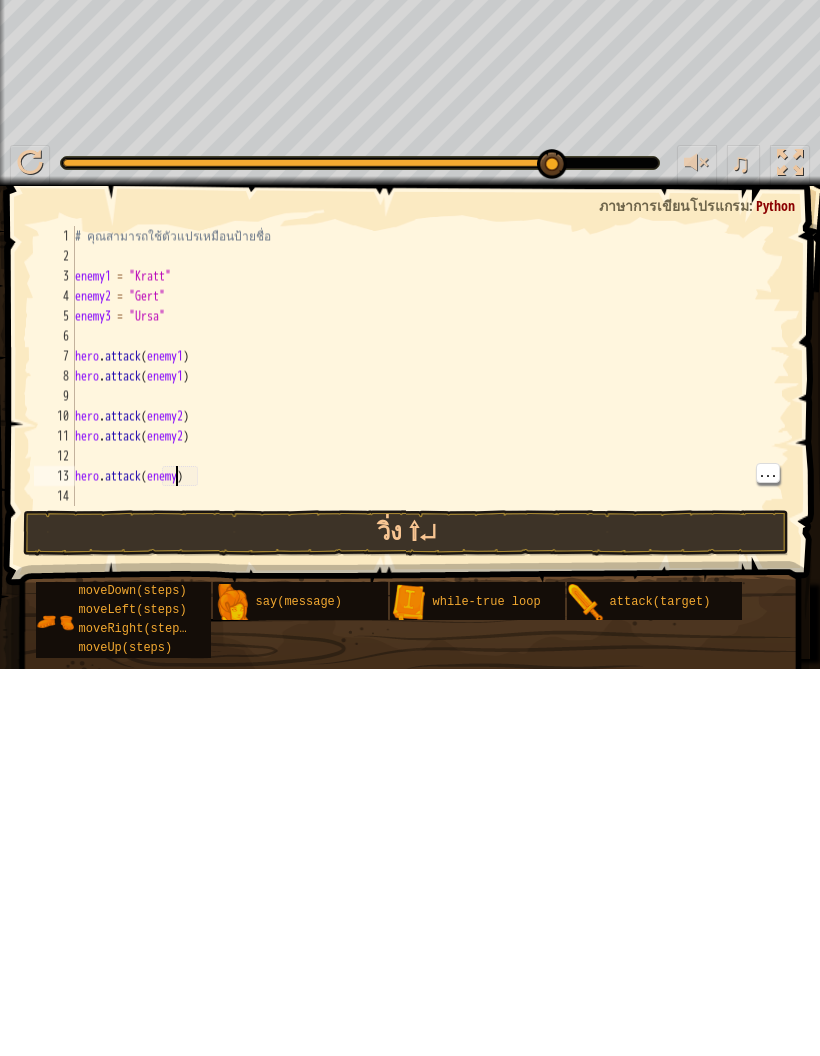 click on "# คุณสามารถใช้ตัวแปรเหมือนป้ายชื่อ enemy1   =   "[STRING]" enemy2   =   "[STRING]" enemy3   =   "[STRING]" hero . attack ( enemy1 ) hero . attack ( enemy1 ) hero . attack ( enemy2 ) hero . attack ( enemy2 ) hero . attack ( enemy )" at bounding box center (430, 773) 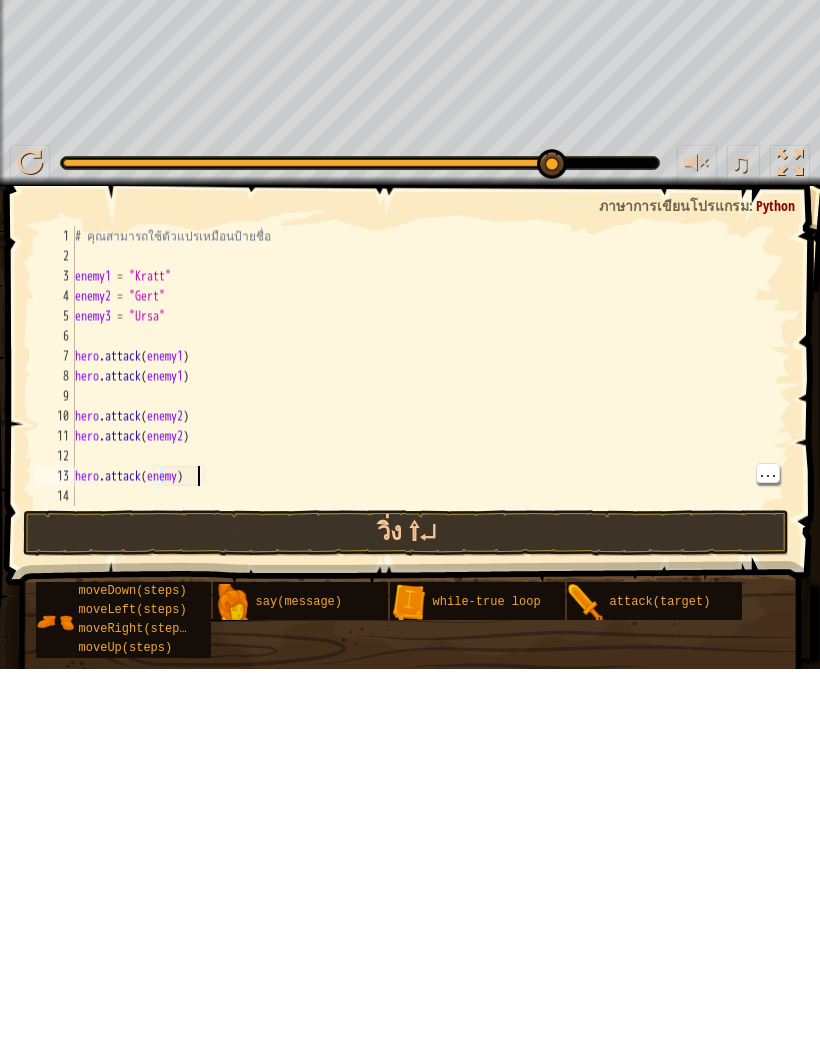 click on "# คุณสามารถใช้ตัวแปรเหมือนป้ายชื่อ enemy1   =   "[STRING]" enemy2   =   "[STRING]" enemy3   =   "[STRING]" hero . attack ( enemy1 ) hero . attack ( enemy1 ) hero . attack ( enemy2 ) hero . attack ( enemy2 ) hero . attack ( enemy )" at bounding box center (430, 773) 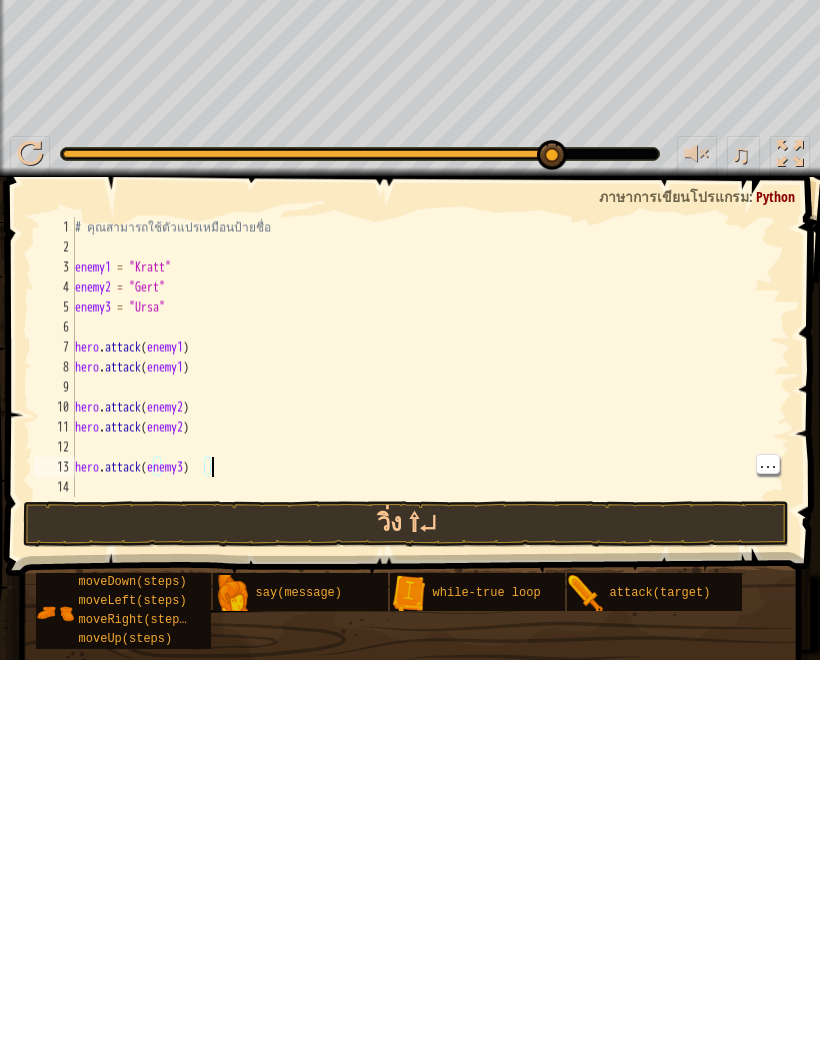 click on "# คุณสามารถใช้ตัวแปรเหมือนป้ายชื่อ enemy1   =   "Kratt" enemy2   =   "Gert" enemy3   =   "Ursa" hero . attack ( enemy1 ) hero . attack ( enemy1 ) hero . attack ( enemy2 ) hero . attack ( enemy2 ) hero . attack ( enemy3 )" at bounding box center (430, 773) 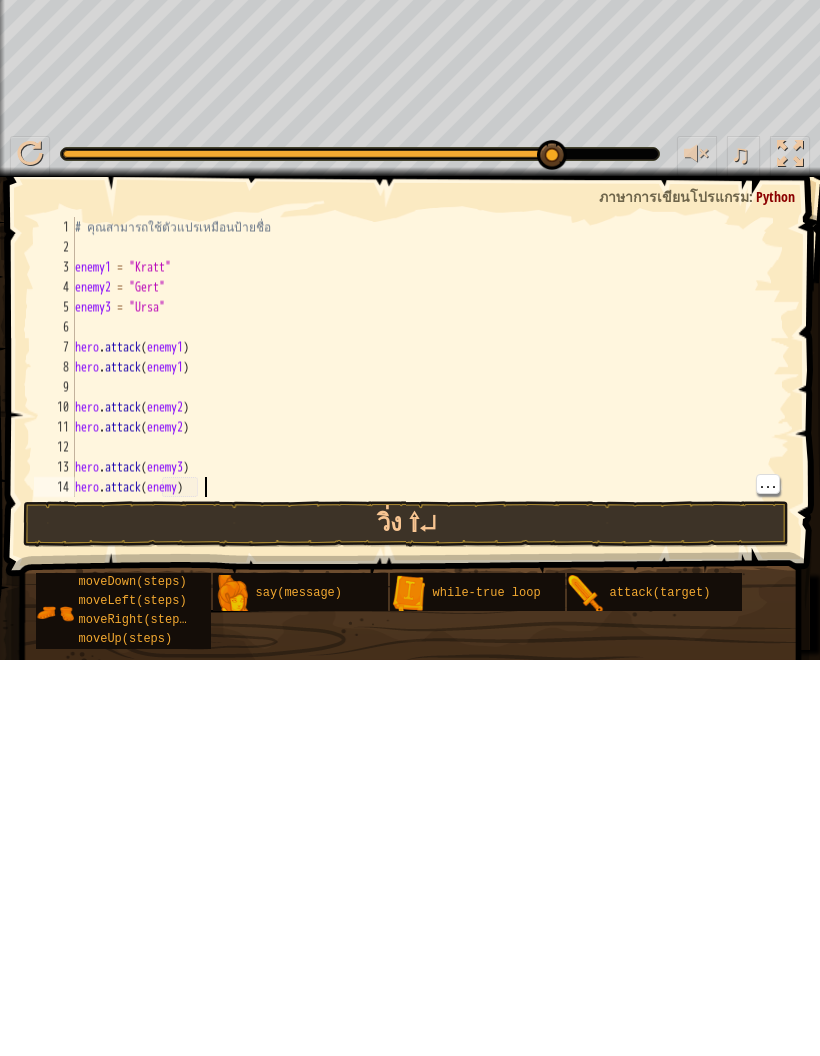 click on "# คุณสามารถใช้ตัวแปรเหมือนป้ายชื่อ enemy1   =   "[STRING]" enemy2   =   "[STRING]" enemy3   =   "[STRING]" hero . attack ( enemy1 ) hero . attack ( enemy1 ) hero . attack ( enemy2 ) hero . attack ( enemy2 ) hero . attack ( enemy3 ) hero . attack ( enemy )" at bounding box center [430, 773] 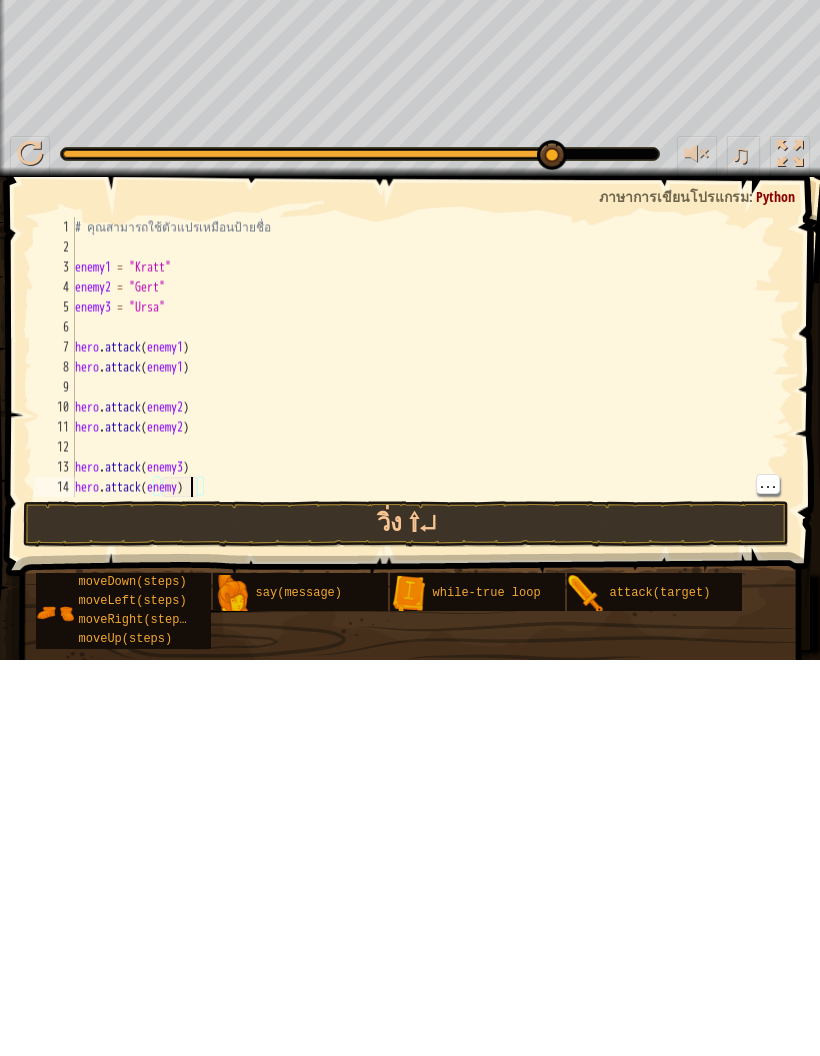 click on "# คุณสามารถใช้ตัวแปรเหมือนป้ายชื่อ enemy1   =   "[STRING]" enemy2   =   "[STRING]" enemy3   =   "[STRING]" hero . attack ( enemy1 ) hero . attack ( enemy1 ) hero . attack ( enemy2 ) hero . attack ( enemy2 ) hero . attack ( enemy3 ) hero . attack ( enemy )" at bounding box center (430, 773) 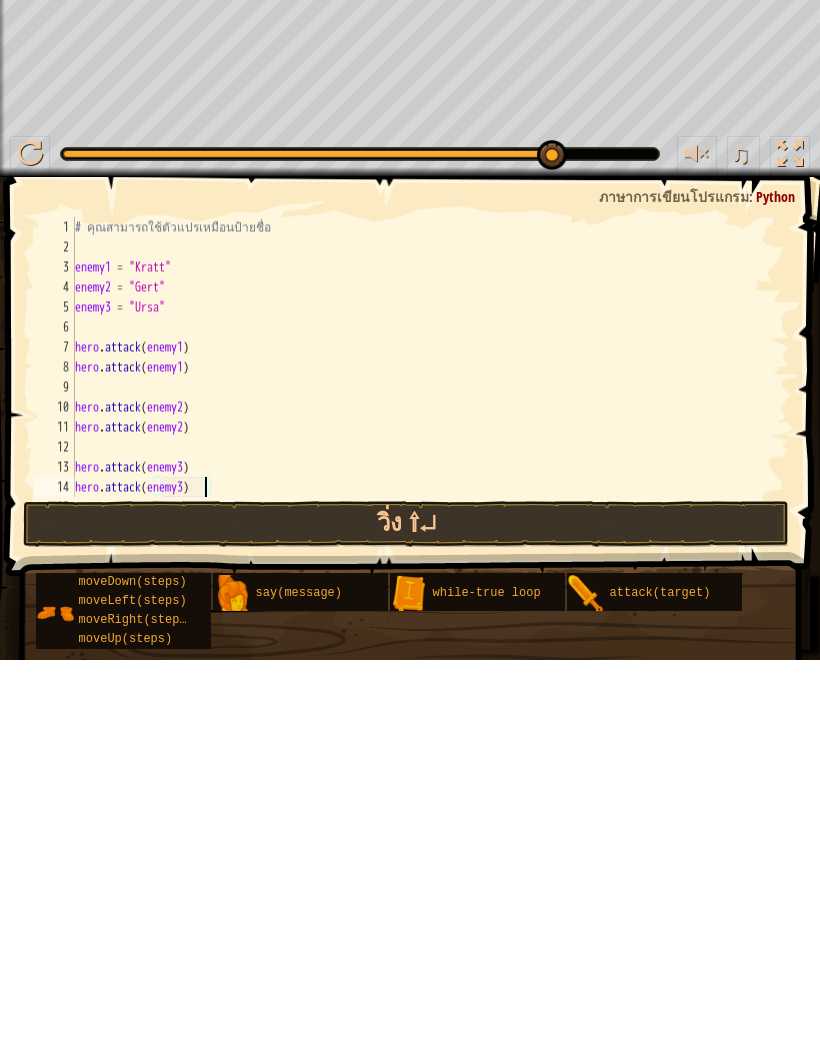 click on "วิ่ง ⇧↵" at bounding box center (406, 920) 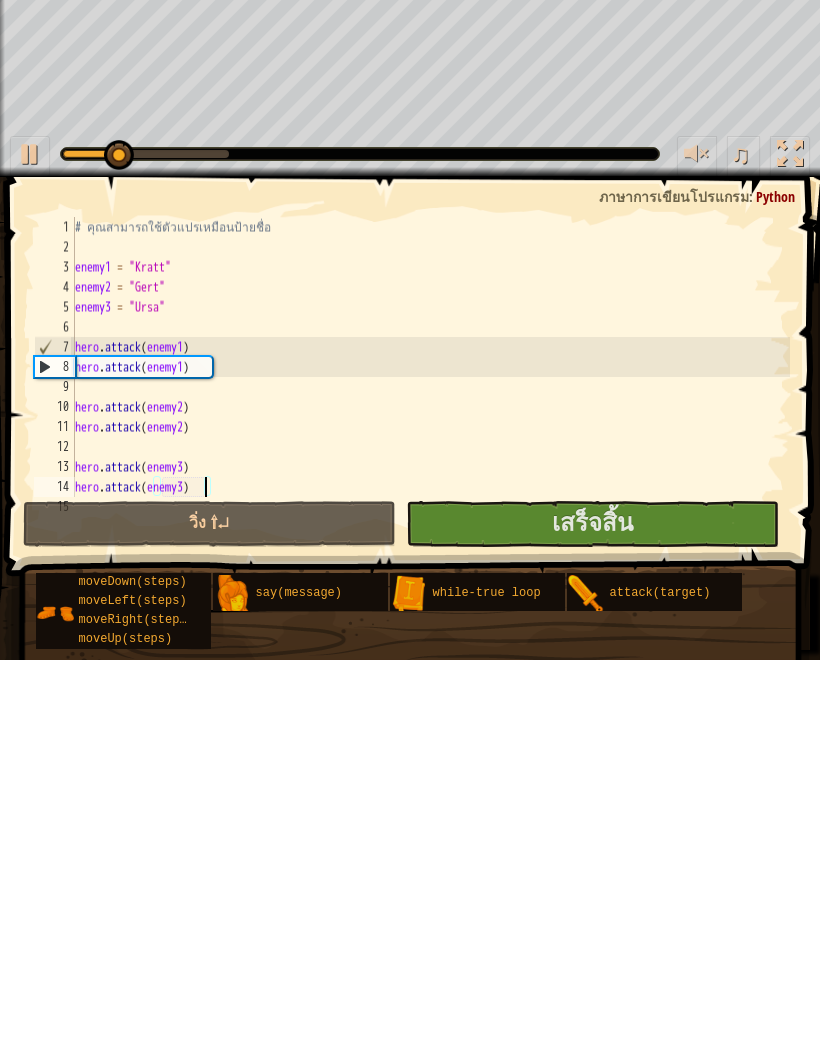 click on "เสร็จสิ้น" at bounding box center [592, 920] 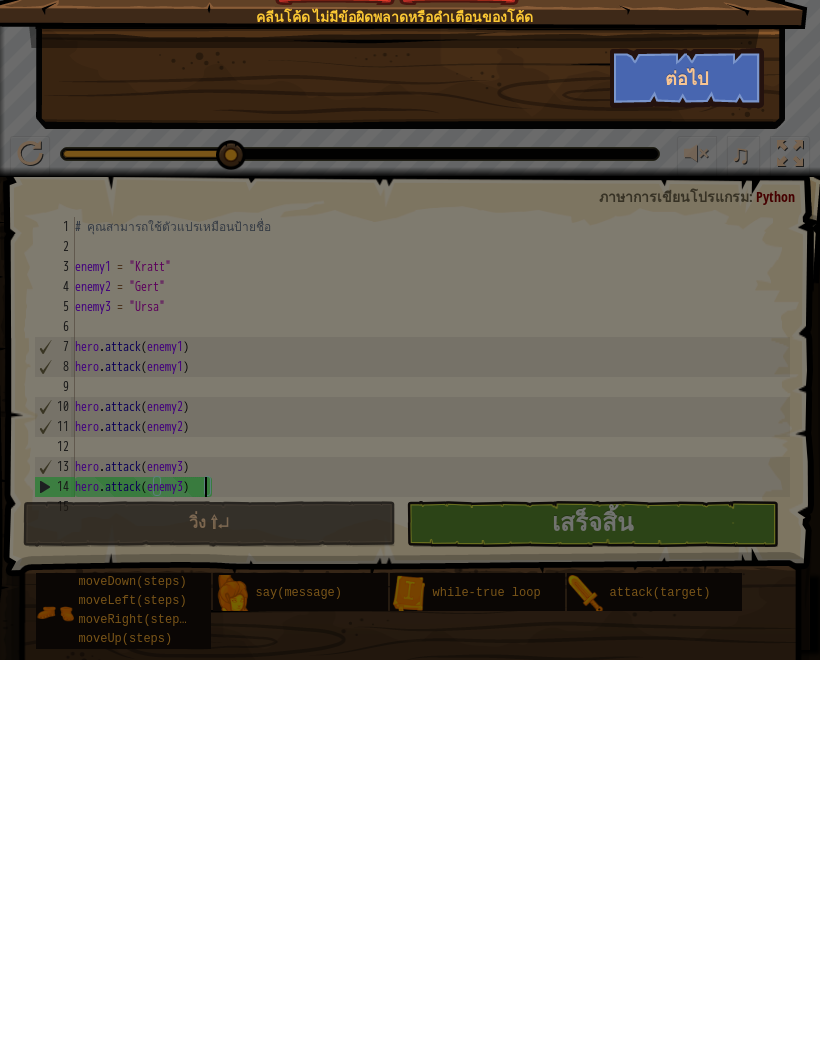 click on "เก็บศัตรูที่ไม่รู้จักใว้ใกล้ๆ +19 +27 แว่นเก่า คลีนโค้ด ไม่มีข้อผิดพลาดหรือคำเตือนของโค้ด +10 +14 ต่อไป" at bounding box center [410, 528] 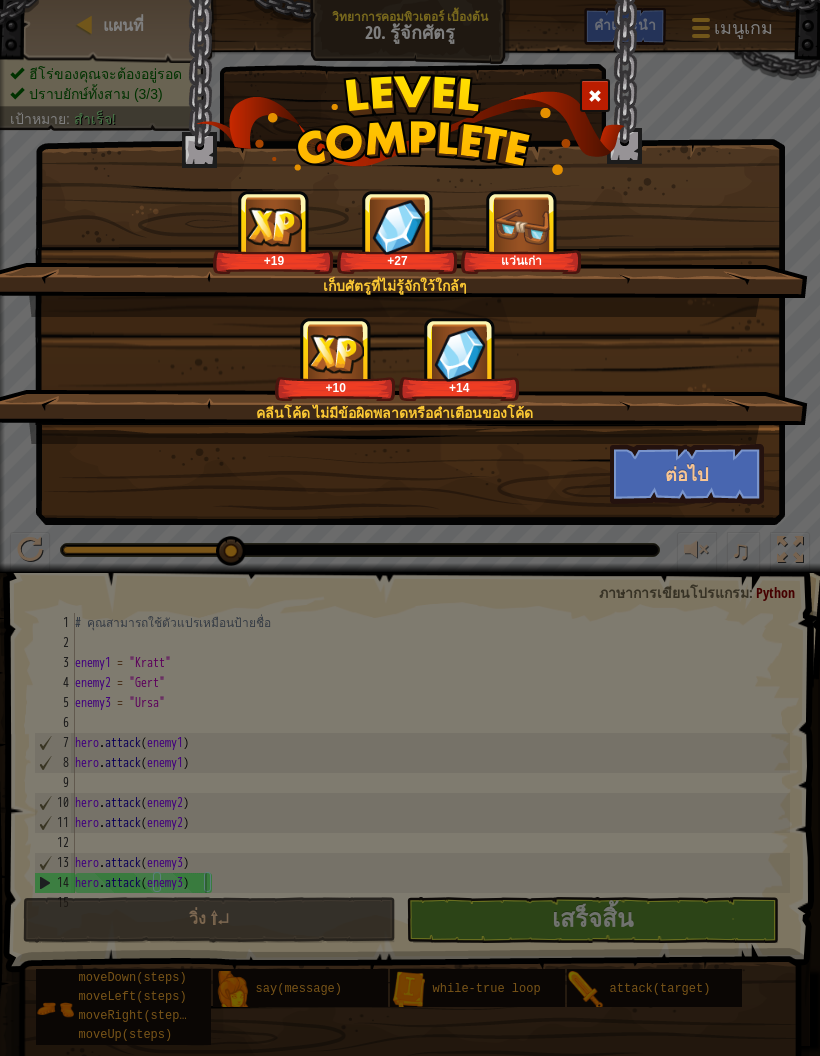 click on "ต่อไป" at bounding box center (687, 474) 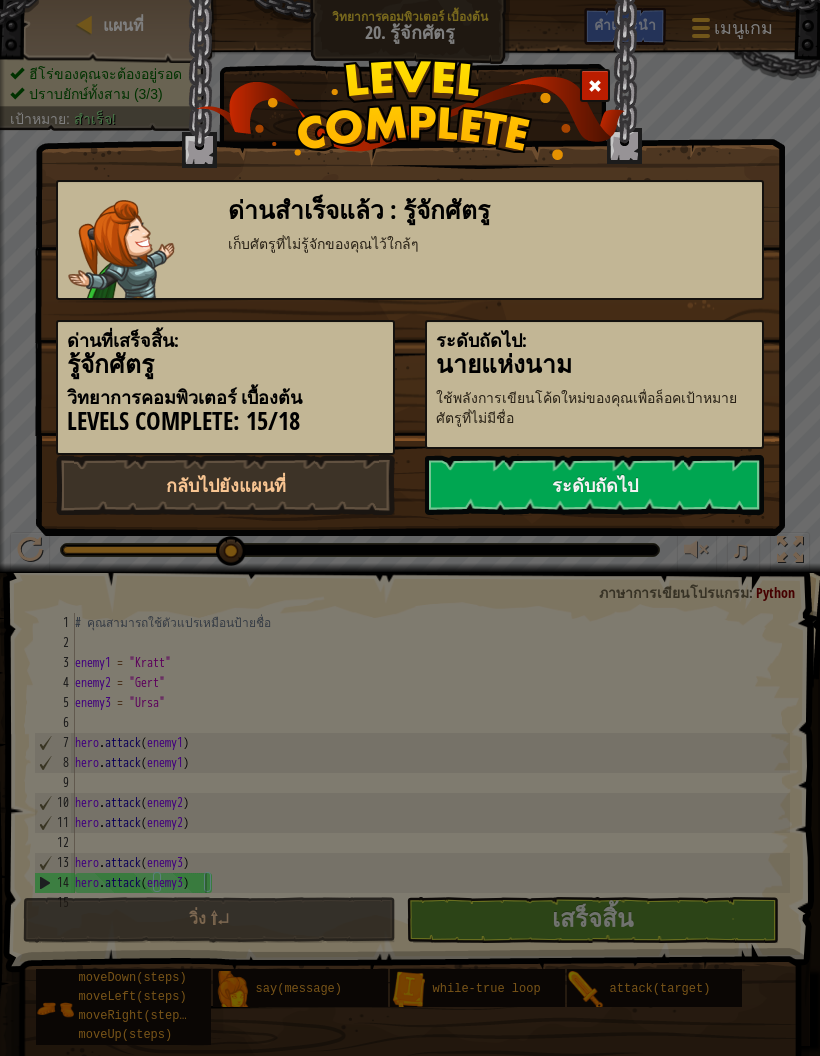 click on "ระดับถัดไป" at bounding box center [594, 485] 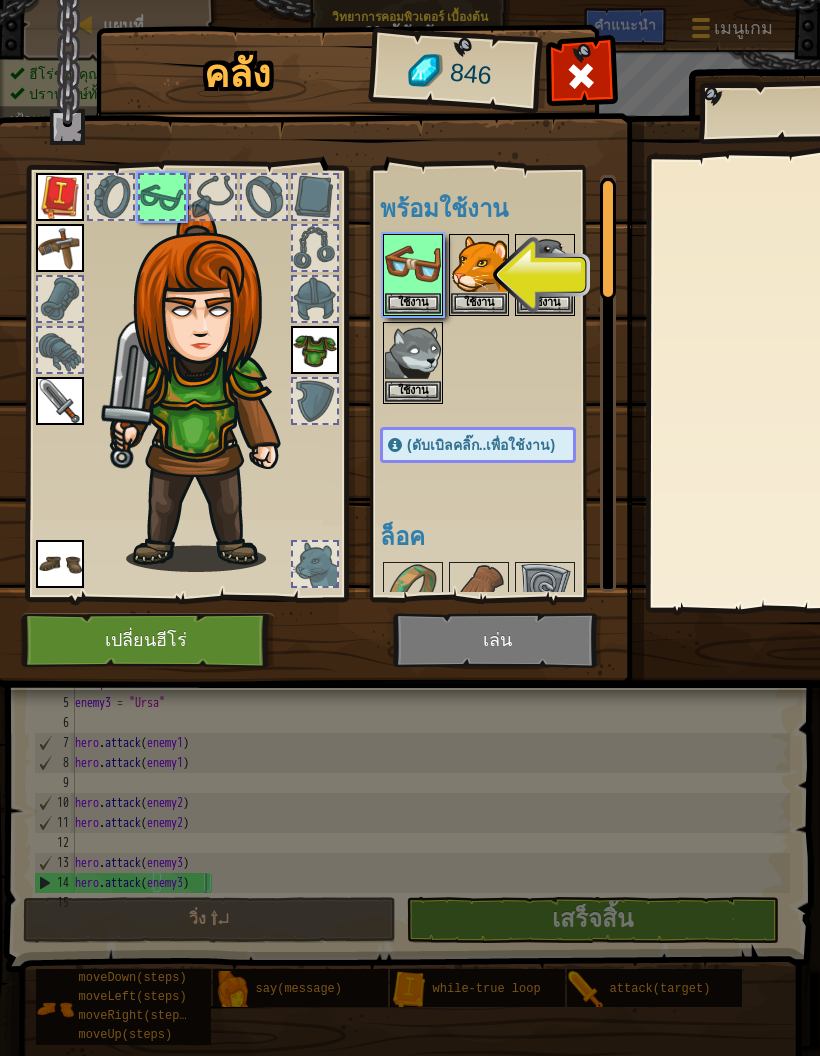 click on "ใช้งาน" at bounding box center (413, 303) 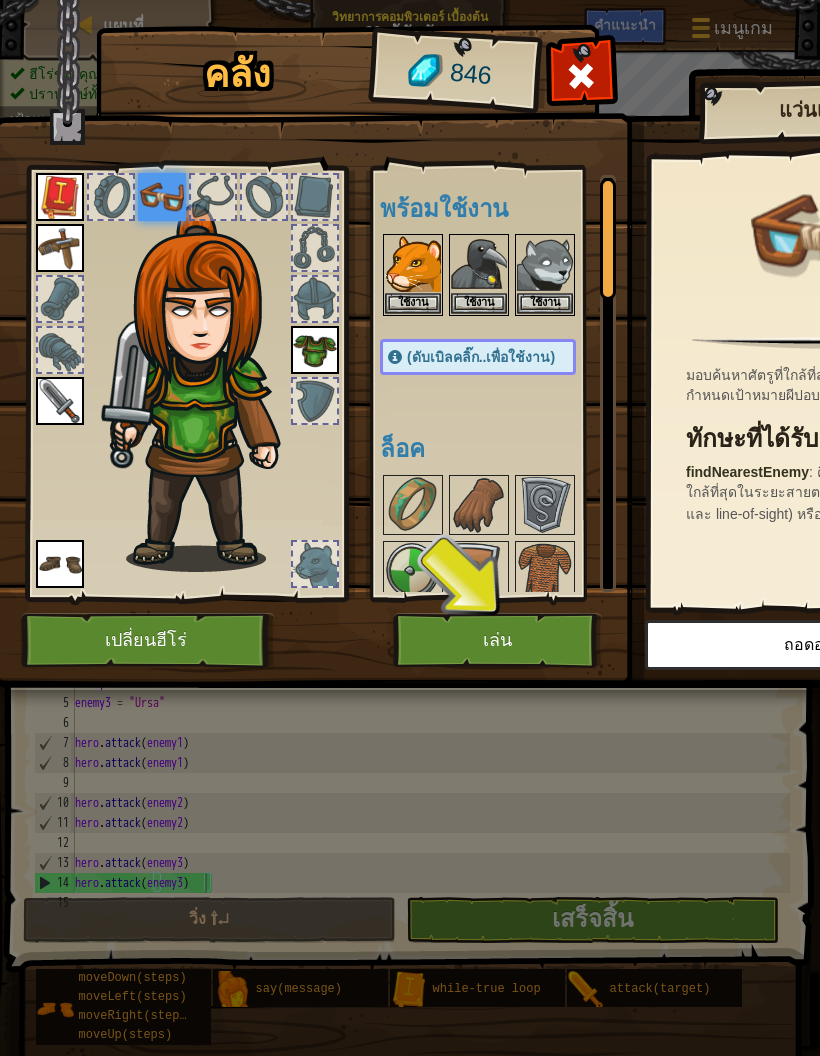 click on "เล่น" at bounding box center (497, 640) 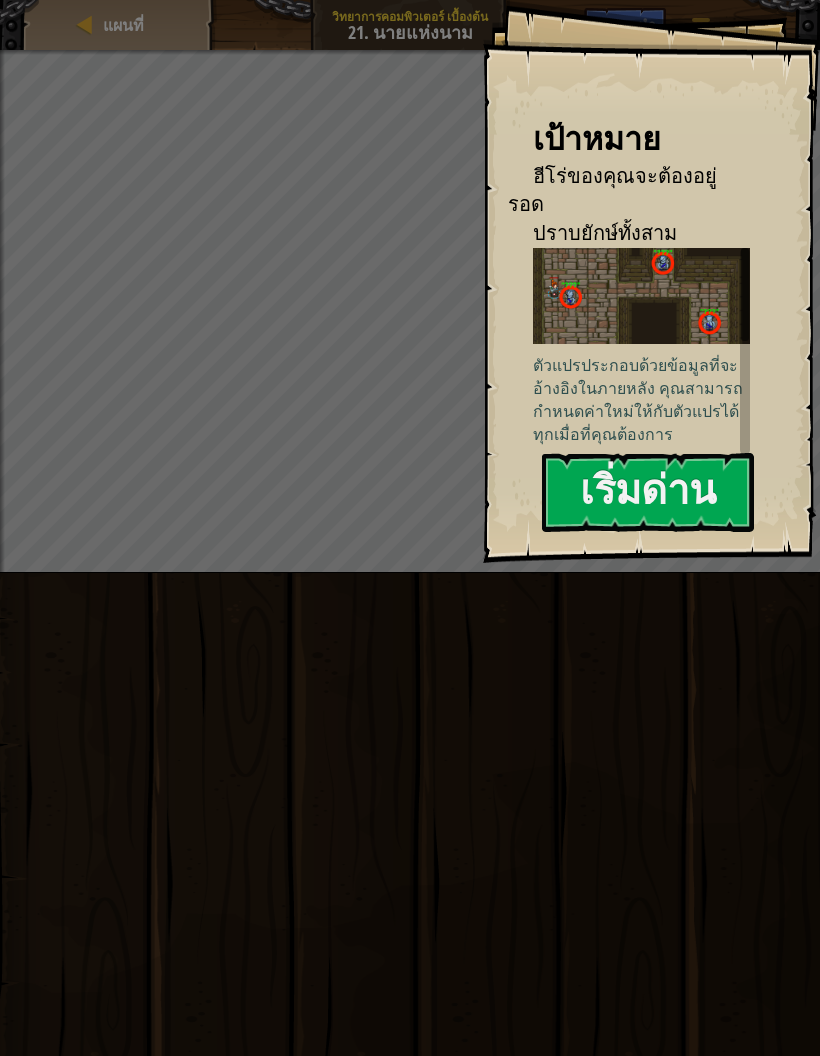 click on "เริ่มด่าน" at bounding box center (648, 492) 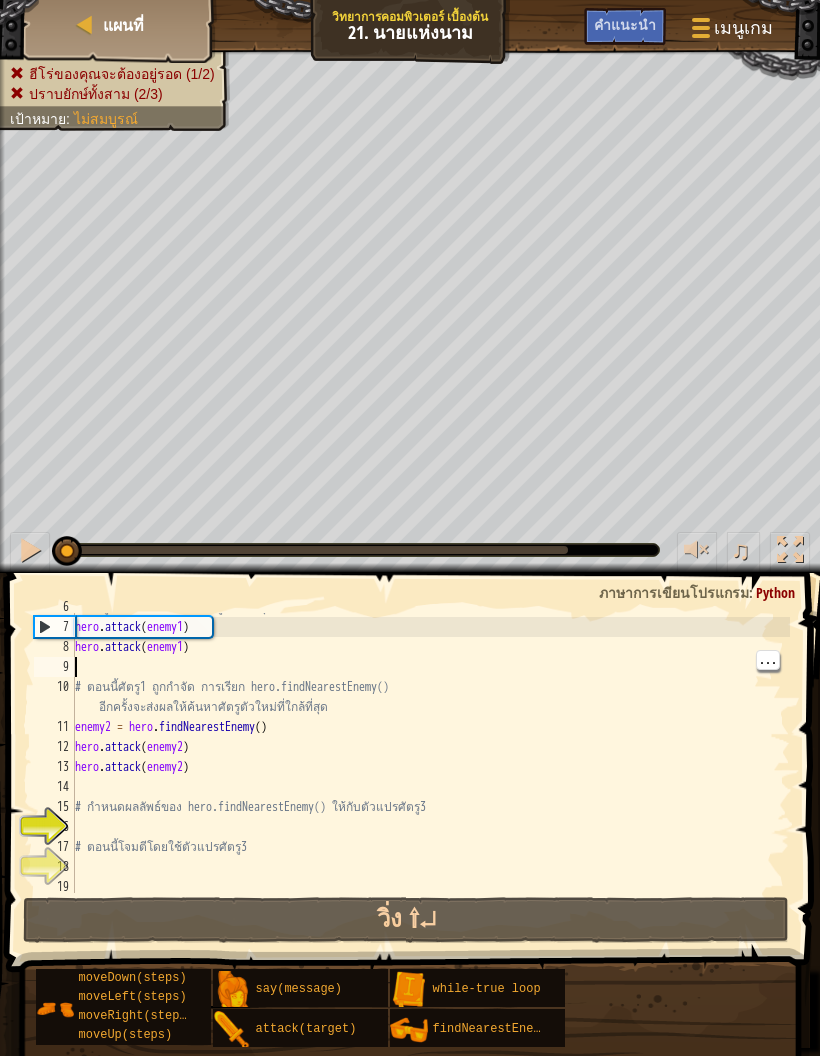 scroll, scrollTop: 120, scrollLeft: 0, axis: vertical 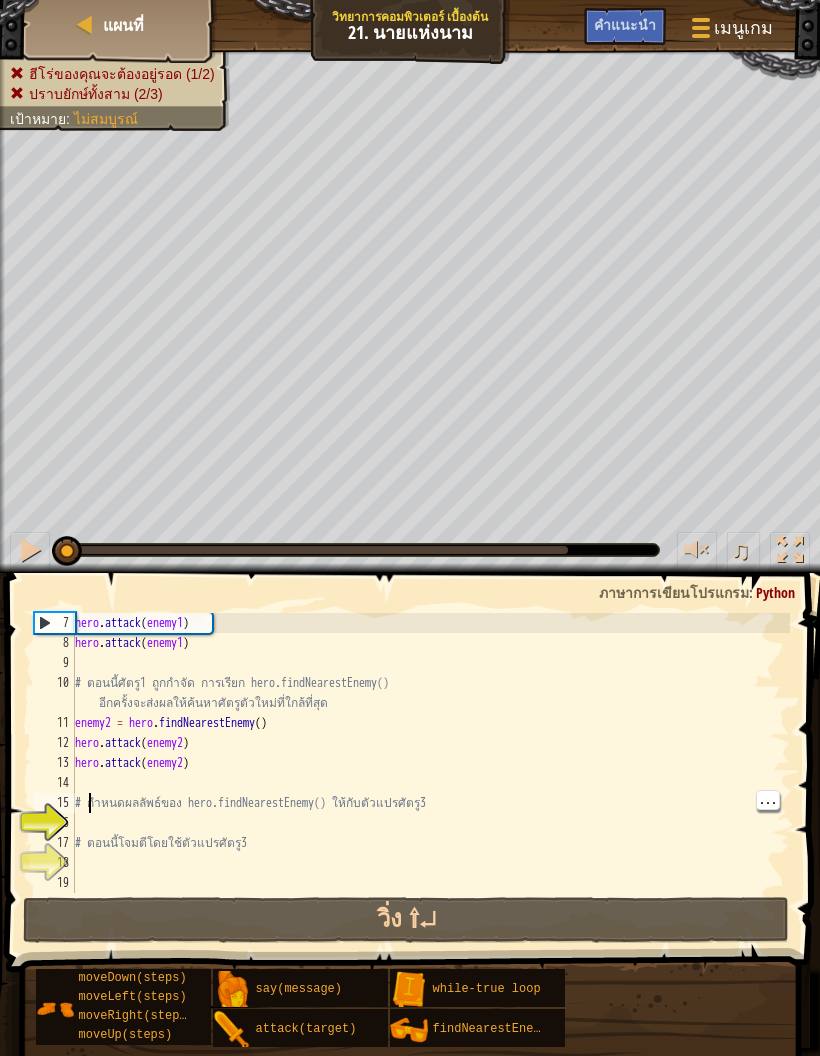 click on "hero . attack ( enemy1 ) hero . attack ( enemy1 ) # ตอนนี้ศัตรู1 ถูกกำจัด การเรียก hero.findNearestEnemy()       อีกครั้งจะส่งผลให้ค้นหาศัตรูตัวใหม่ที่ใกล้ที่สุด enemy2   =   hero . findNearestEnemy ( ) hero . attack ( enemy2 ) hero . attack ( enemy2 ) # กำหนดผลลัพธ์ของ hero.findNearestEnemy() ให้กับตัวแปรศัตรู3 # ตอนนี้โจมตีโดยใช้ตัวแปรศัตรู3" at bounding box center (430, 773) 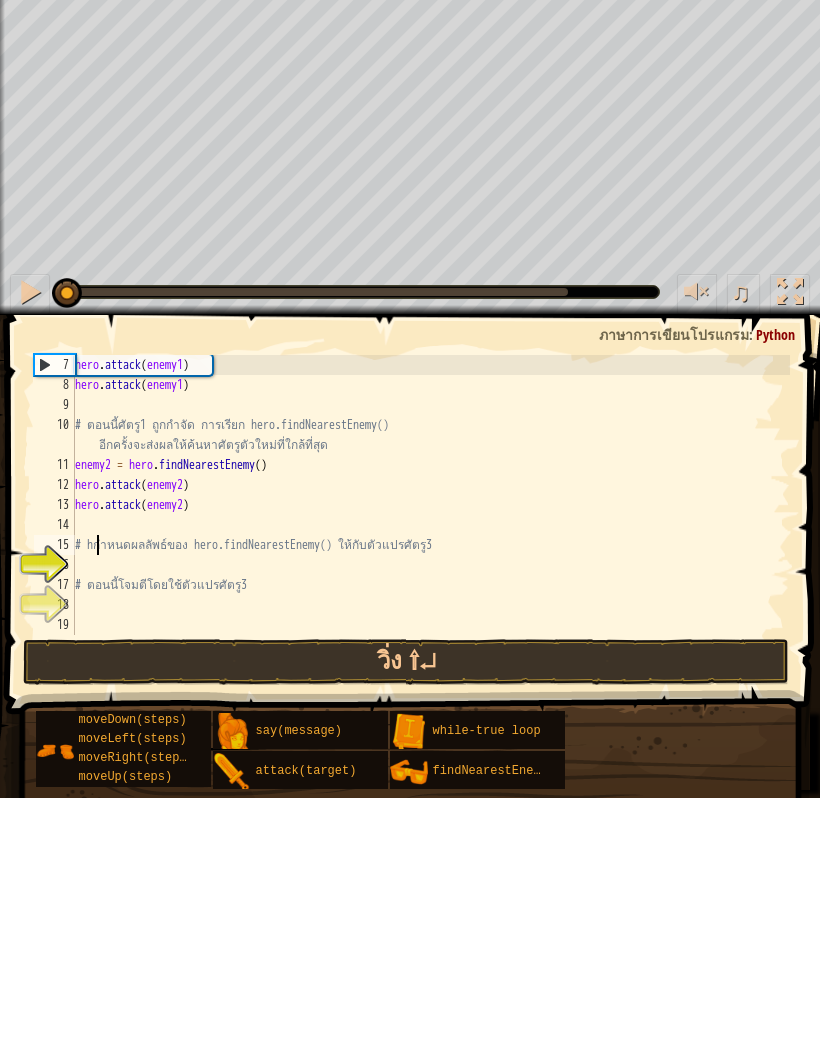 scroll, scrollTop: 21, scrollLeft: 27, axis: both 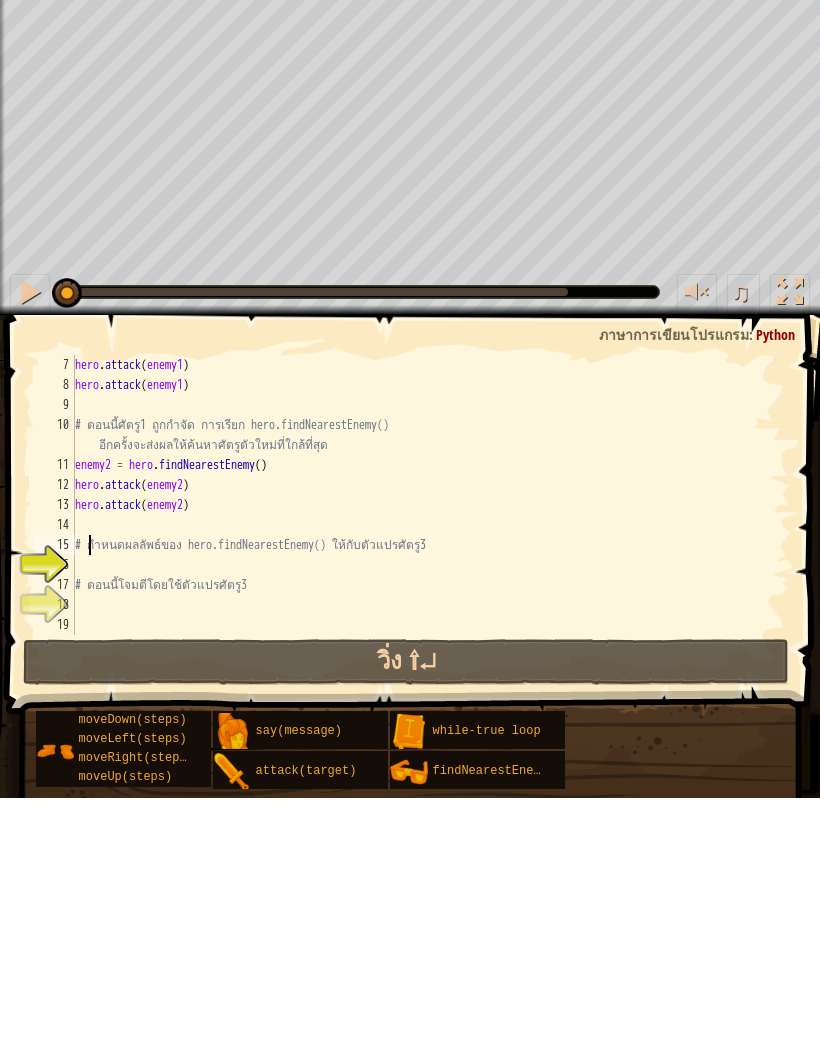 click on "hero . attack ( enemy1 ) hero . attack ( enemy1 ) # ตอนนี้ศัตรู1 ถูกกำจัด การเรียก hero.findNearestEnemy()       อีกครั้งจะส่งผลให้ค้นหาศัตรูตัวใหม่ที่ใกล้ที่สุด enemy2   =   hero . findNearestEnemy ( ) hero . attack ( enemy2 ) hero . attack ( enemy2 ) # กำหนดผลลัพธ์ของ hero.findNearestEnemy() ให้กับตัวแปรศัตรู3 # ตอนนี้โจมตีโดยใช้ตัวแปรศัตรู3" at bounding box center [430, 773] 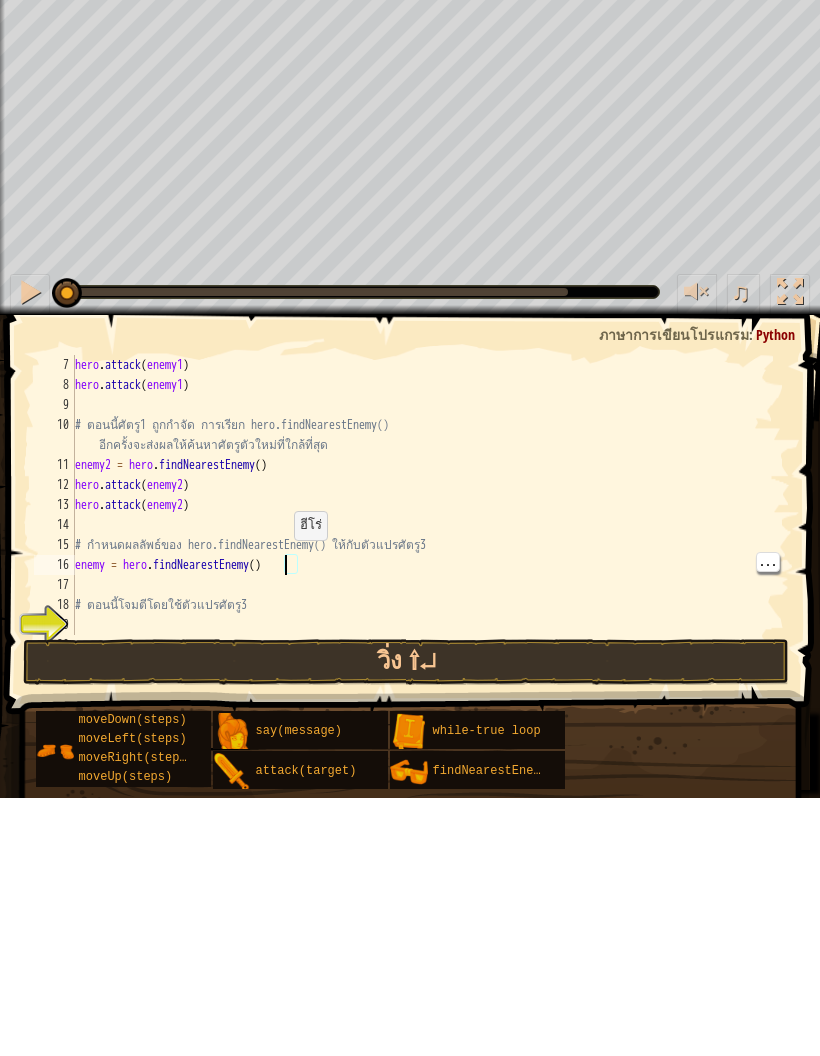 click on "hero . attack ( enemy1 ) hero . attack ( enemy1 ) # ตอนนี้ศัตรู1 ถูกกำจัด การเรียก hero.findNearestEnemy()       อีกครั้งจะส่งผลให้ค้นหาศัตรูตัวใหม่ที่ใกล้ที่สุด enemy2   =   hero . findNearestEnemy ( ) hero . attack ( enemy2 ) hero . attack ( enemy2 ) # กำหนดผลลัพธ์ของ hero.findNearestEnemy() ให้กับตัวแปรศัตรู3 enemy   =   hero . findNearestEnemy ( ) # ตอนนี้โจมตีโดยใช้ตัวแปรศัตรู3" at bounding box center (430, 773) 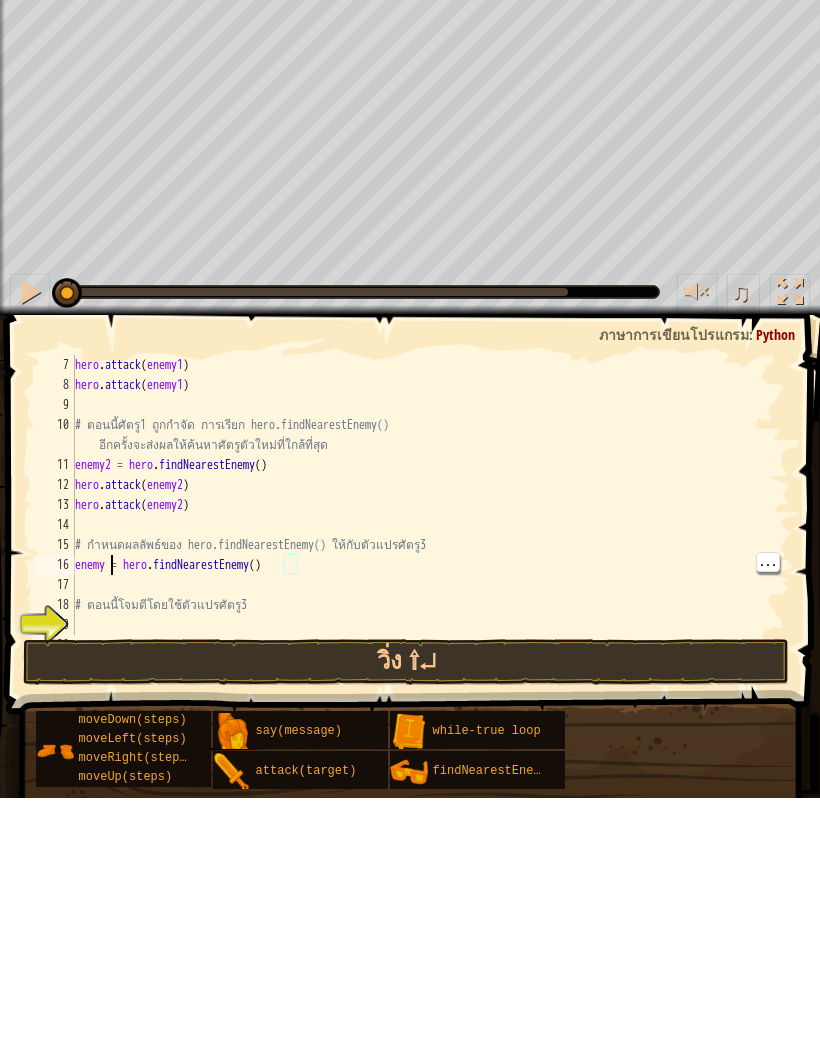 click on "hero . attack ( enemy1 ) hero . attack ( enemy1 ) # ตอนนี้ศัตรู1 ถูกกำจัด การเรียก hero.findNearestEnemy()       อีกครั้งจะส่งผลให้ค้นหาศัตรูตัวใหม่ที่ใกล้ที่สุด enemy2   =   hero . findNearestEnemy ( ) hero . attack ( enemy2 ) hero . attack ( enemy2 ) # กำหนดผลลัพธ์ของ hero.findNearestEnemy() ให้กับตัวแปรศัตรู3 enemy   =   hero . findNearestEnemy ( ) # ตอนนี้โจมตีโดยใช้ตัวแปรศัตรู3" at bounding box center (430, 773) 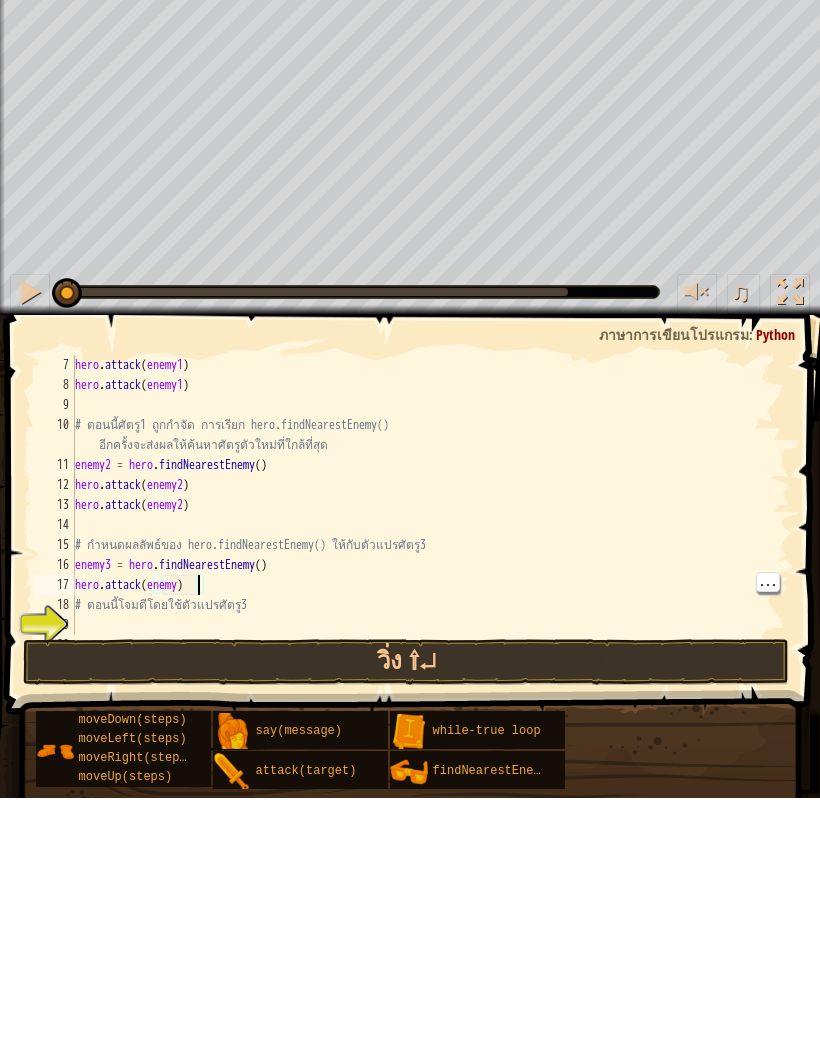 click on "hero . attack ( enemy1 ) hero . attack ( enemy1 ) # ตอนนี้ศัตรู1 ถูกกำจัด การเรียก hero.findNearestEnemy()       อีกครั้งจะส่งผลให้ค้นหาศัตรูตัวใหม่ที่ใกล้ที่สุด enemy2   =   hero . findNearestEnemy ( ) hero . attack ( enemy2 ) hero . attack ( enemy2 ) # กำหนดผลลัพธ์ของ hero.findNearestEnemy() ให้กับตัวแปรศัตรู3 enemy   =   hero . findNearestEnemy ( ) # ตอนนี้โจมตีโดยใช้ตัวแปรศัตรู3" at bounding box center [430, 773] 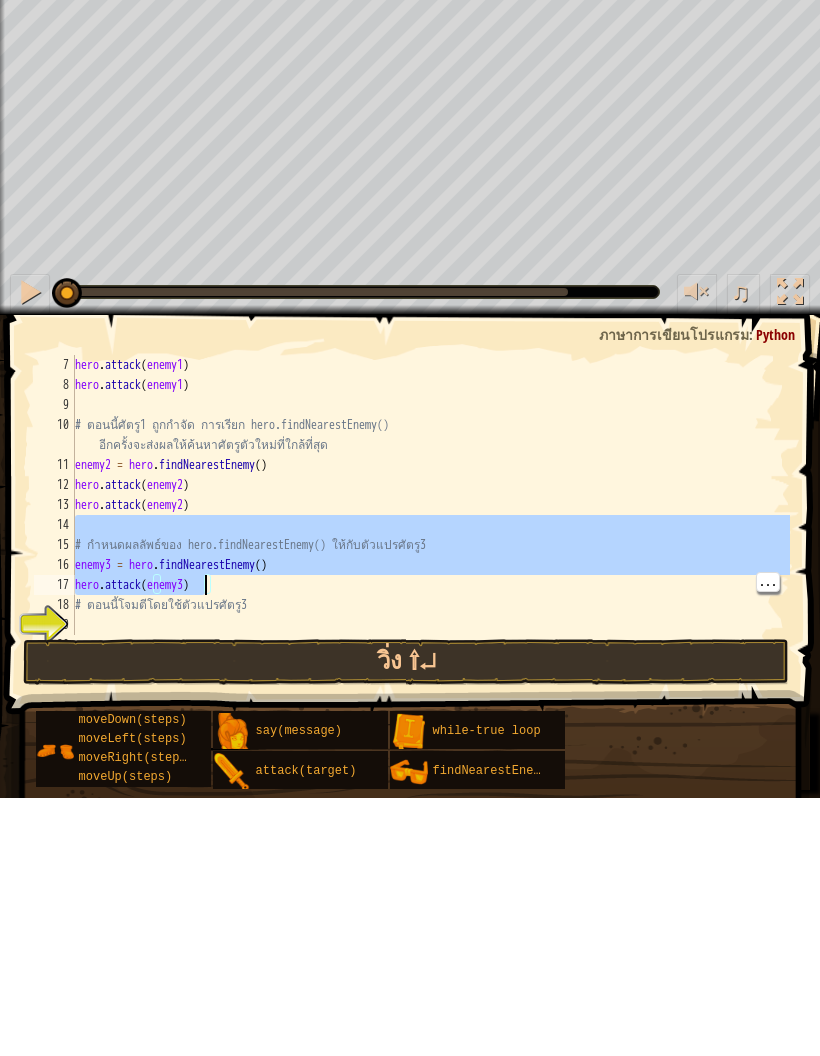 click on "hero . attack ( enemy1 ) hero . attack ( enemy1 ) # ตอนนี้ศัตรู1 ถูกกำจัด การเรียก hero.findNearestEnemy()       อีกครั้งจะส่งผลให้ค้นหาศัตรูตัวใหม่ที่ใกล้ที่สุด enemy2   =   hero . findNearestEnemy ( ) hero . attack ( enemy2 ) hero . attack ( enemy2 ) # กำหนดผลลัพธ์ของ hero.findNearestEnemy() ให้กับตัวแปรศัตรู3 enemy3   =   hero . findNearestEnemy ( ) hero . attack ( enemy3 ) # ตอนนี้โจมตีโดยใช้ตัวแปรศัตรู3" at bounding box center (430, 773) 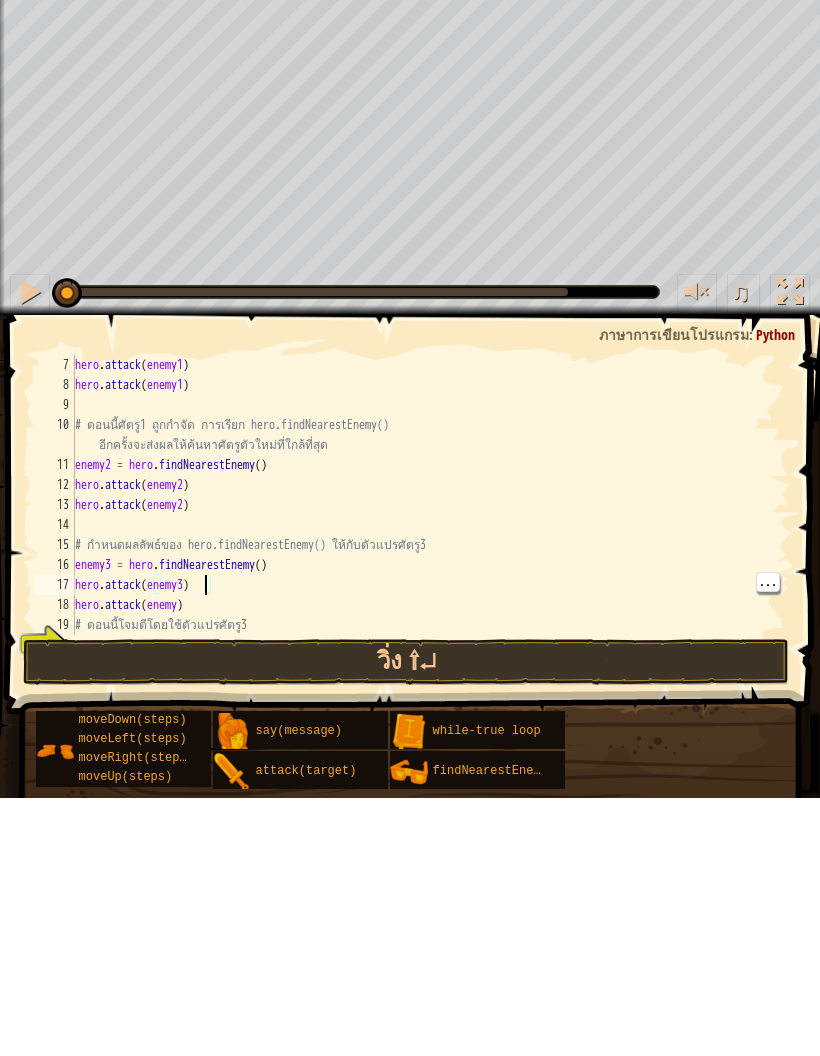 click on "hero . attack ( enemy1 ) hero . attack ( enemy1 ) # ตอนนี้ศัตรู1 ถูกกำจัด การเรียก hero.findNearestEnemy()       อีกครั้งจะส่งผลให้ค้นหาศัตรูตัวใหม่ที่ใกล้ที่สุด enemy2   =   hero . findNearestEnemy ( ) hero . attack ( enemy2 ) hero . attack ( enemy2 ) # กำหนดผลลัพธ์ของ hero.findNearestEnemy() ให้กับตัวแปรศัตรู3 enemy3   =   hero . findNearestEnemy ( ) hero . attack ( enemy3 ) hero . attack ( enemy ) # ตอนนี้โจมตีโดยใช้ตัวแปรศัตรู3" at bounding box center [430, 773] 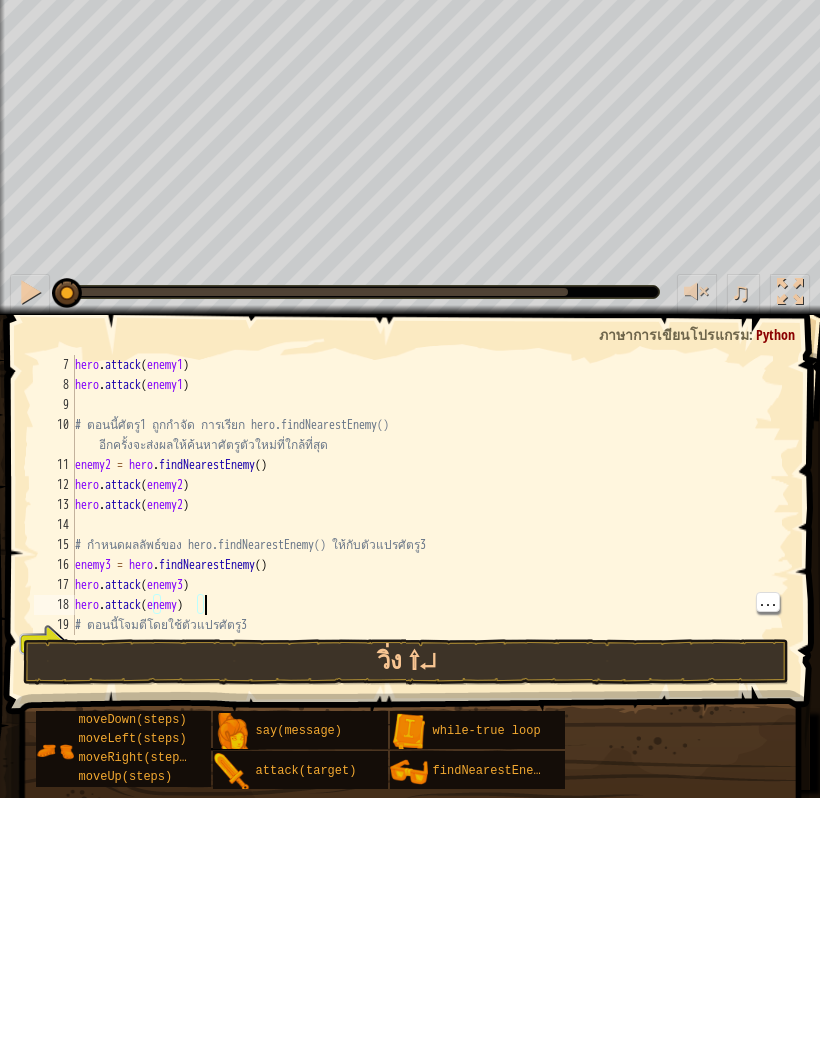 click on "hero . attack ( enemy1 ) hero . attack ( enemy1 ) # ตอนนี้ศัตรู1 ถูกกำจัด การเรียก hero.findNearestEnemy()       อีกครั้งจะส่งผลให้ค้นหาศัตรูตัวใหม่ที่ใกล้ที่สุด enemy2   =   hero . findNearestEnemy ( ) hero . attack ( enemy2 ) hero . attack ( enemy2 ) # กำหนดผลลัพธ์ของ hero.findNearestEnemy() ให้กับตัวแปรศัตรู3 enemy3   =   hero . findNearestEnemy ( ) hero . attack ( enemy3 ) hero . attack ( enemy ) # ตอนนี้โจมตีโดยใช้ตัวแปรศัตรู3" at bounding box center [430, 773] 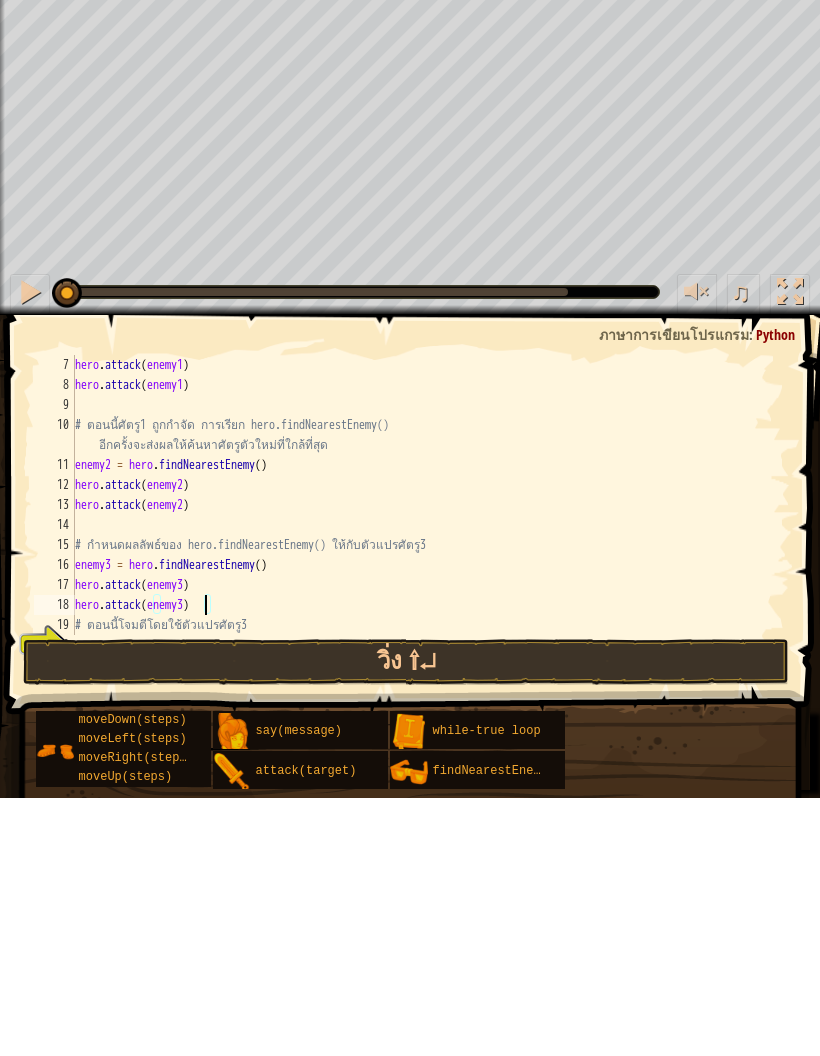 scroll, scrollTop: 160, scrollLeft: 0, axis: vertical 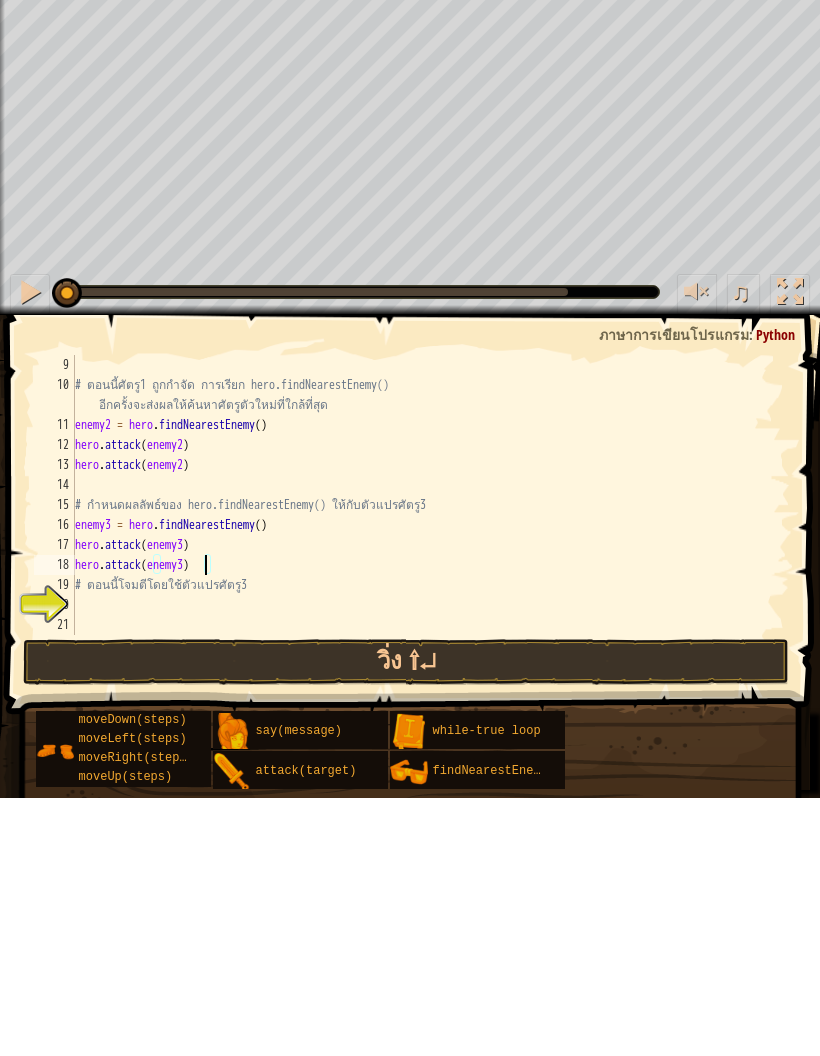 click on "วิ่ง ⇧↵" at bounding box center [406, 920] 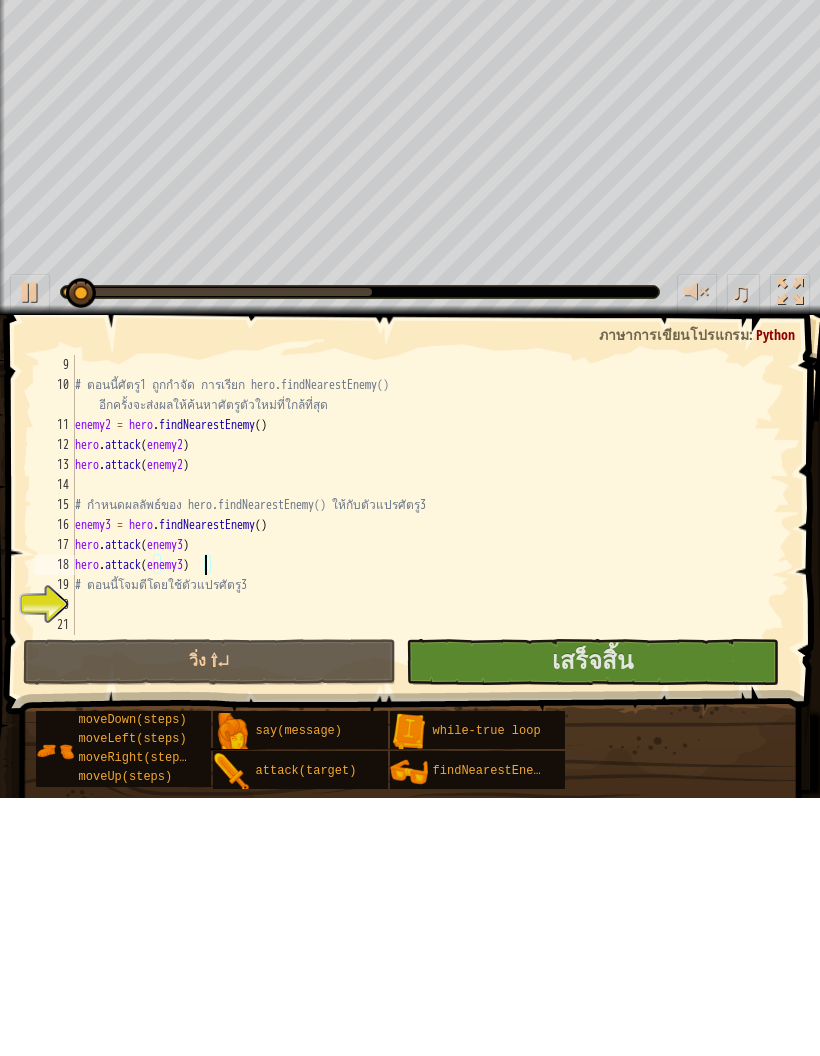 click on "เสร็จสิ้น" at bounding box center (592, 920) 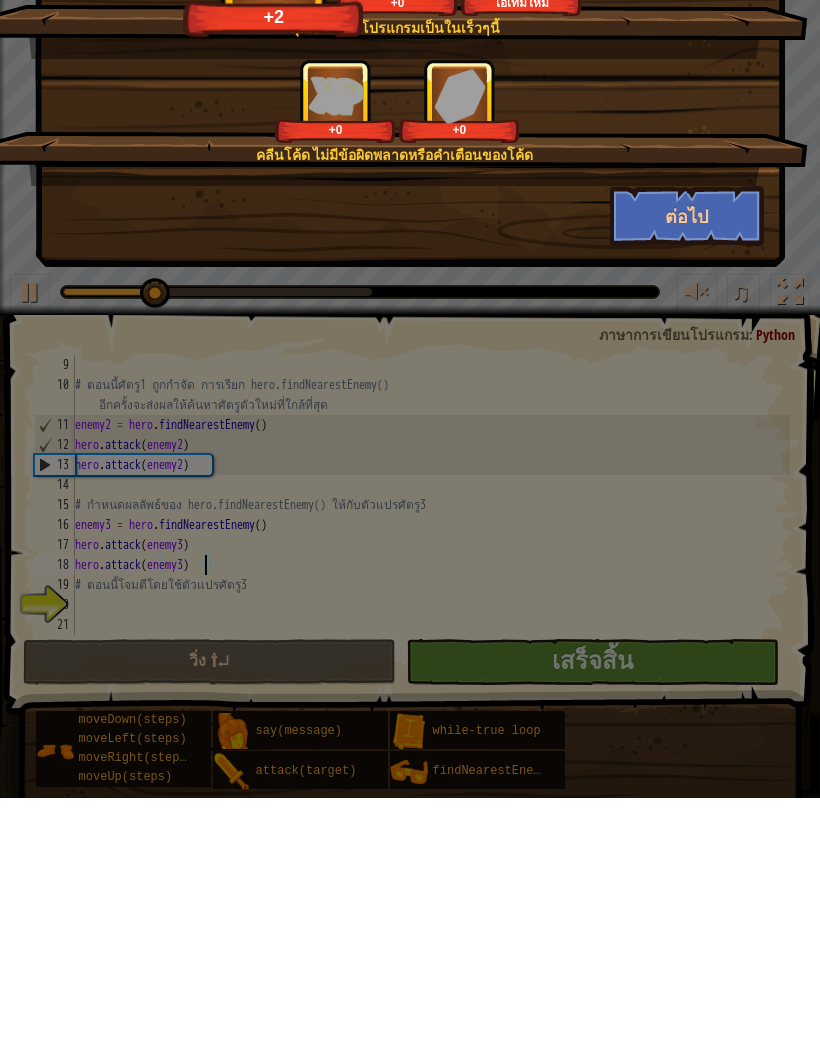 click on "ต่อไป" at bounding box center [687, 474] 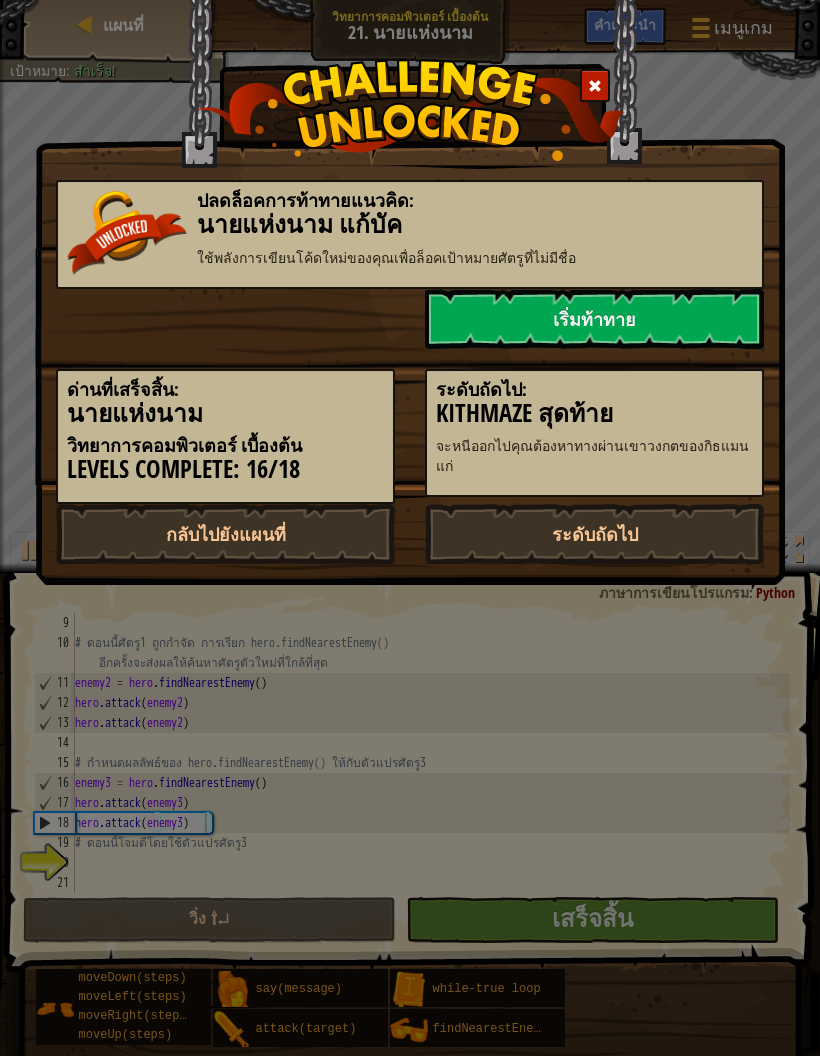 click on "ปลดล็อคการท้าทายแนวคิด: นายแห่งนาม แก้บัค ใช้พลังการเขียนโค้ดใหม่ของคุณเพื่อล็อคเป้าหมายศัตรูที่ไม่มีชื่อ
เริ่มท้าทาย ด่านที่เสร็จสิ้น: นายแห่งนาม วิทยาการคอมพิวเตอร์ เบื้องต้น Levels Complete: 16/18 ระดับถัดไป: Kithmaze สุดท้าย จะหนีออกไปคุณต้องหาทางผ่านเขาวงกตของกิธแมนแก่
กลับไปยังแผนที่ ระดับถัดไป" at bounding box center (410, 528) 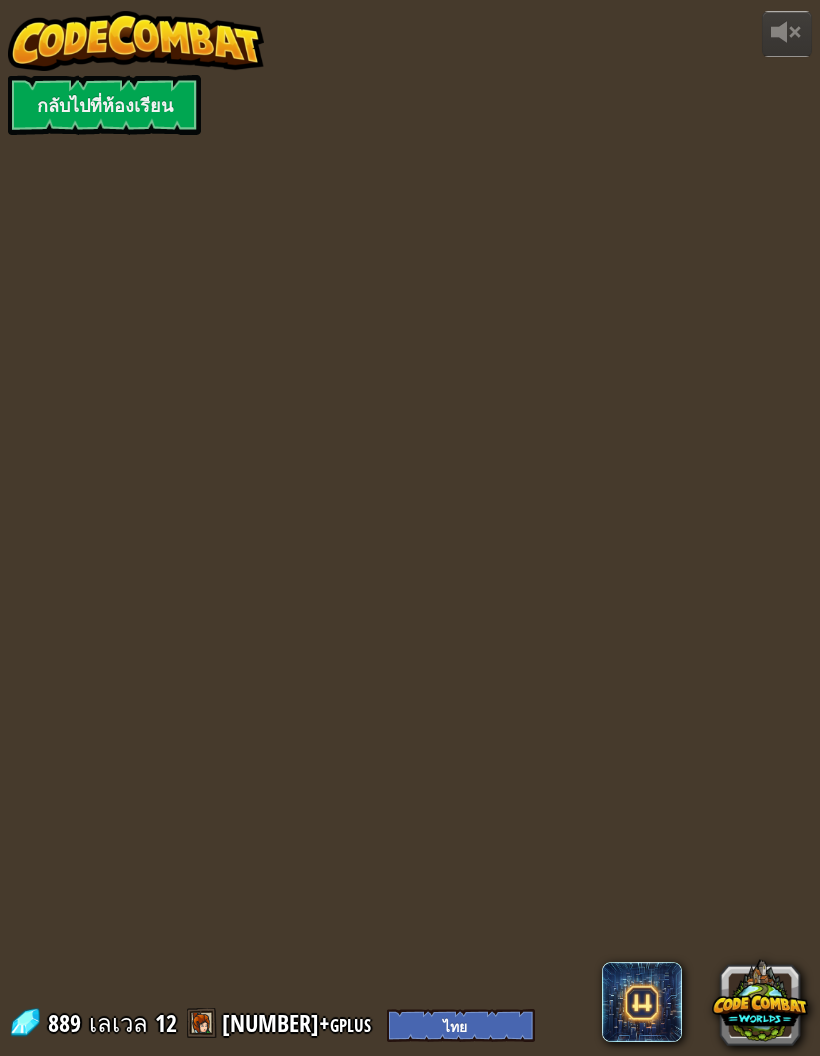 select on "th" 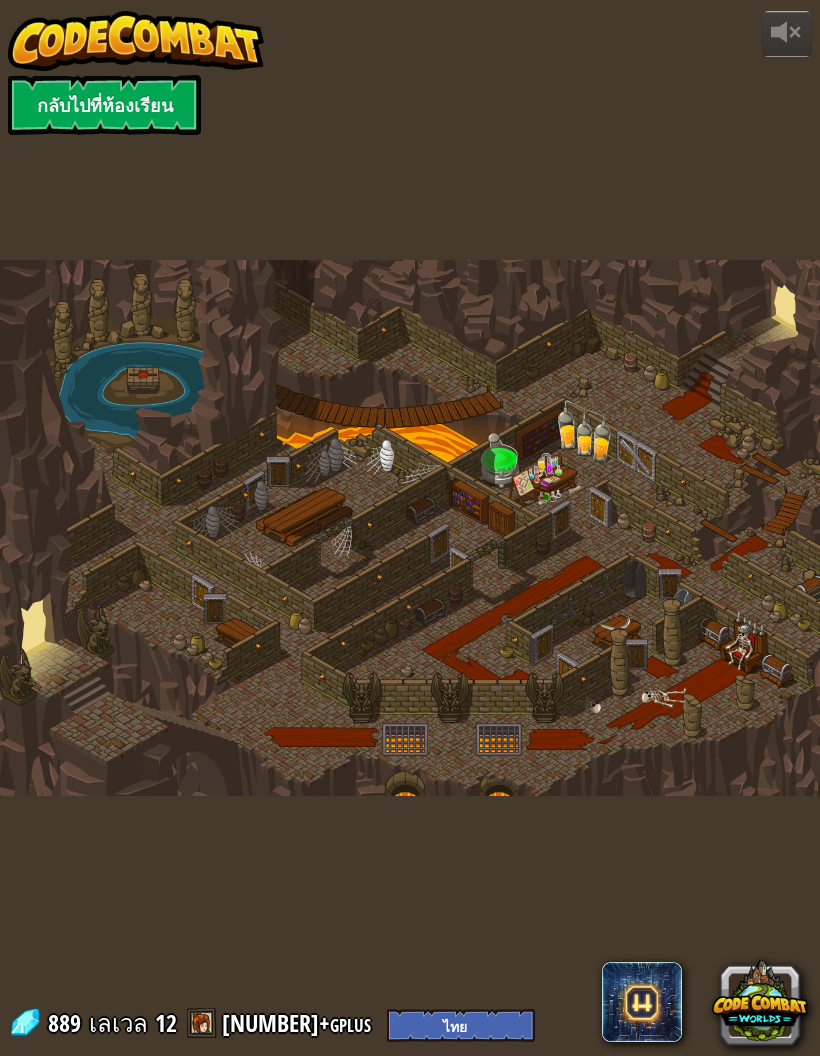 select on "th" 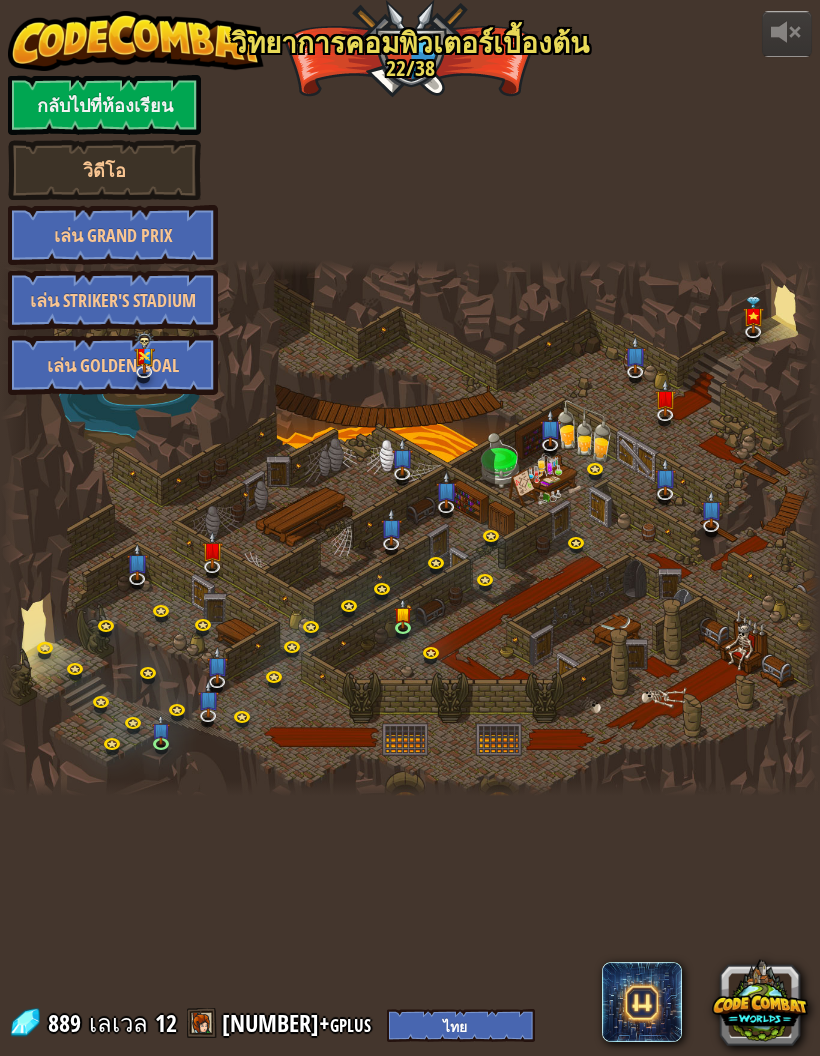 select on "th" 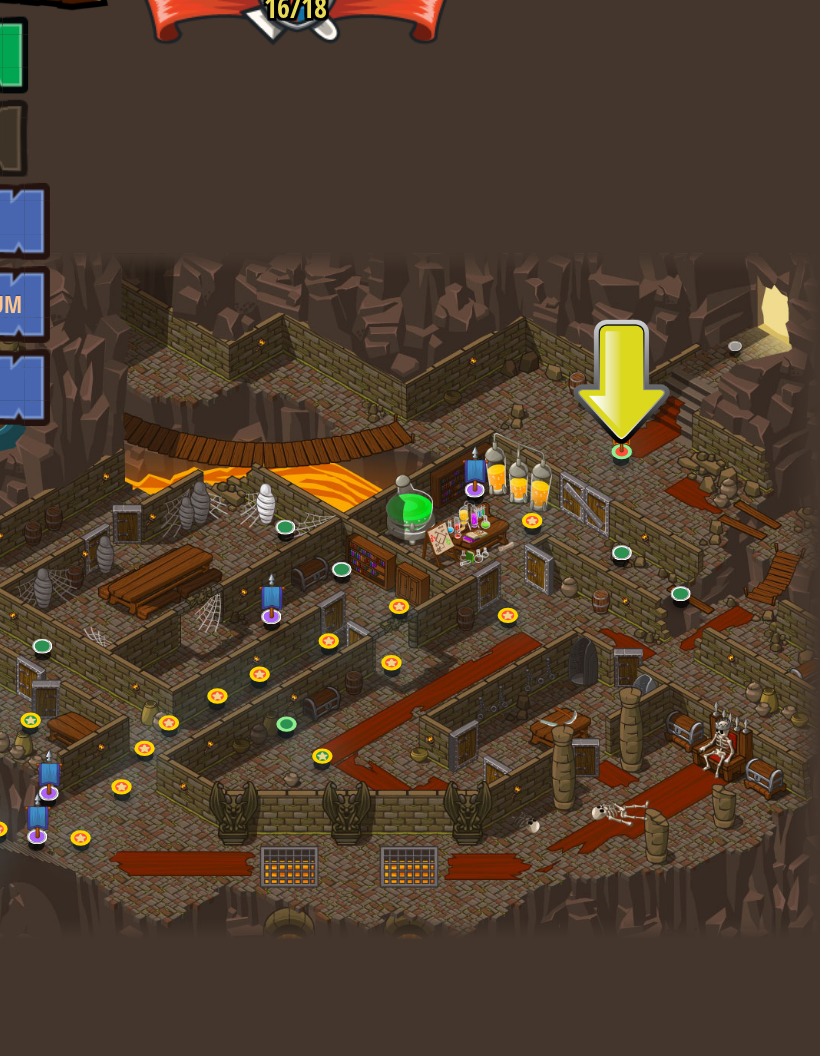 click at bounding box center (665, 401) 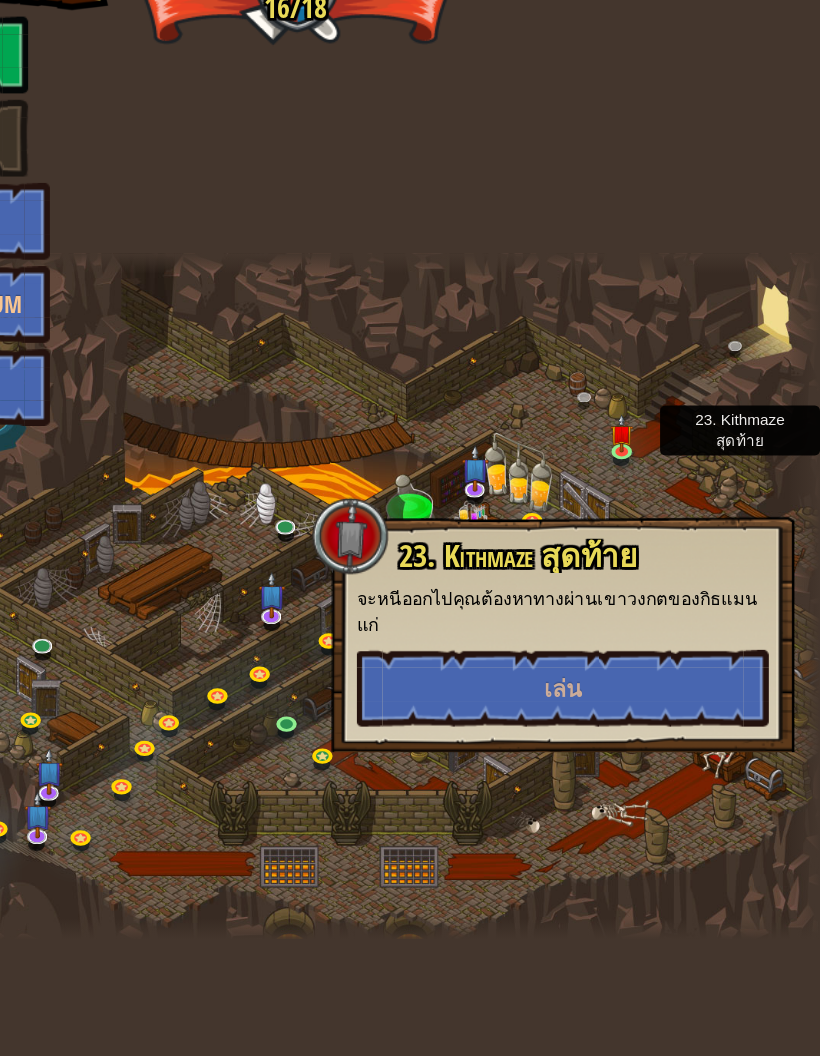 click on "เล่น" at bounding box center [619, 600] 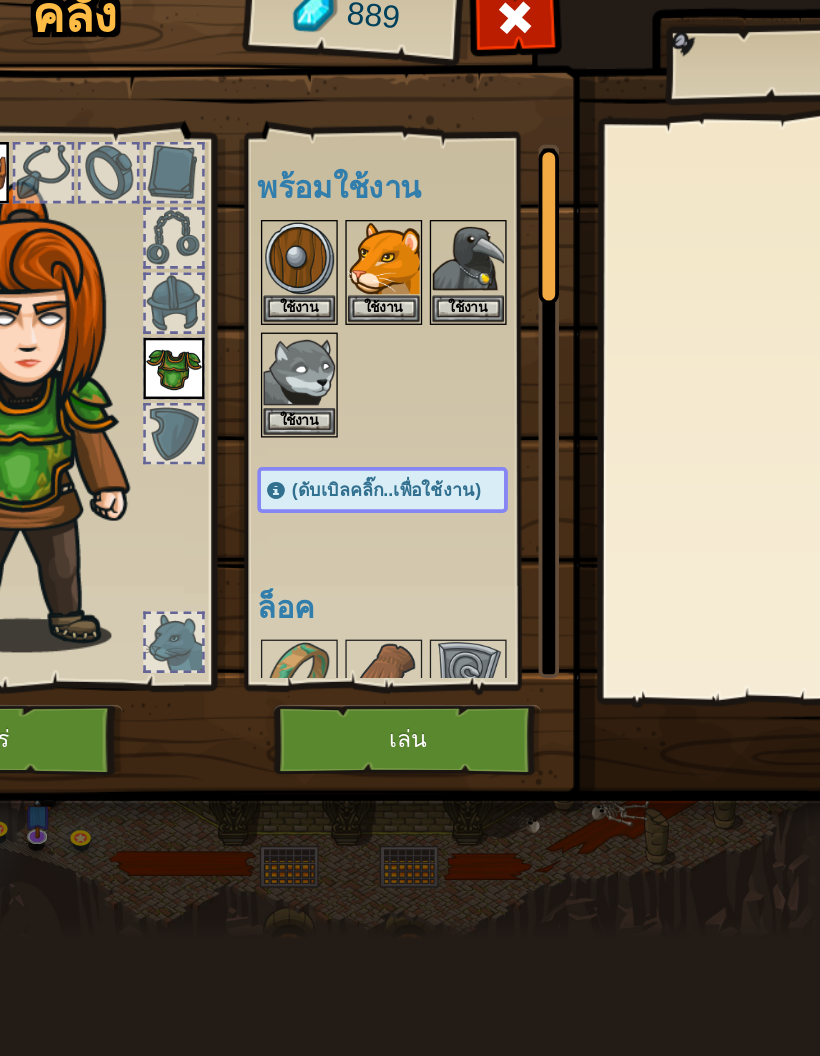 click on "เล่น" at bounding box center [497, 640] 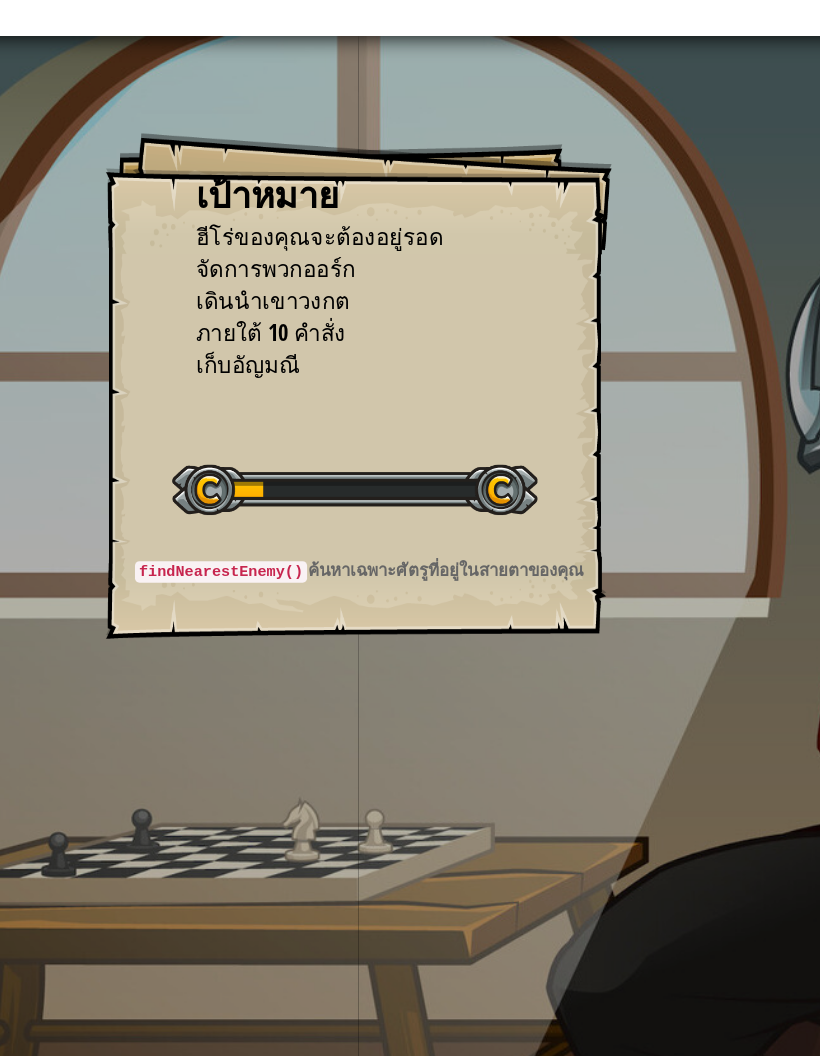 scroll, scrollTop: 0, scrollLeft: 0, axis: both 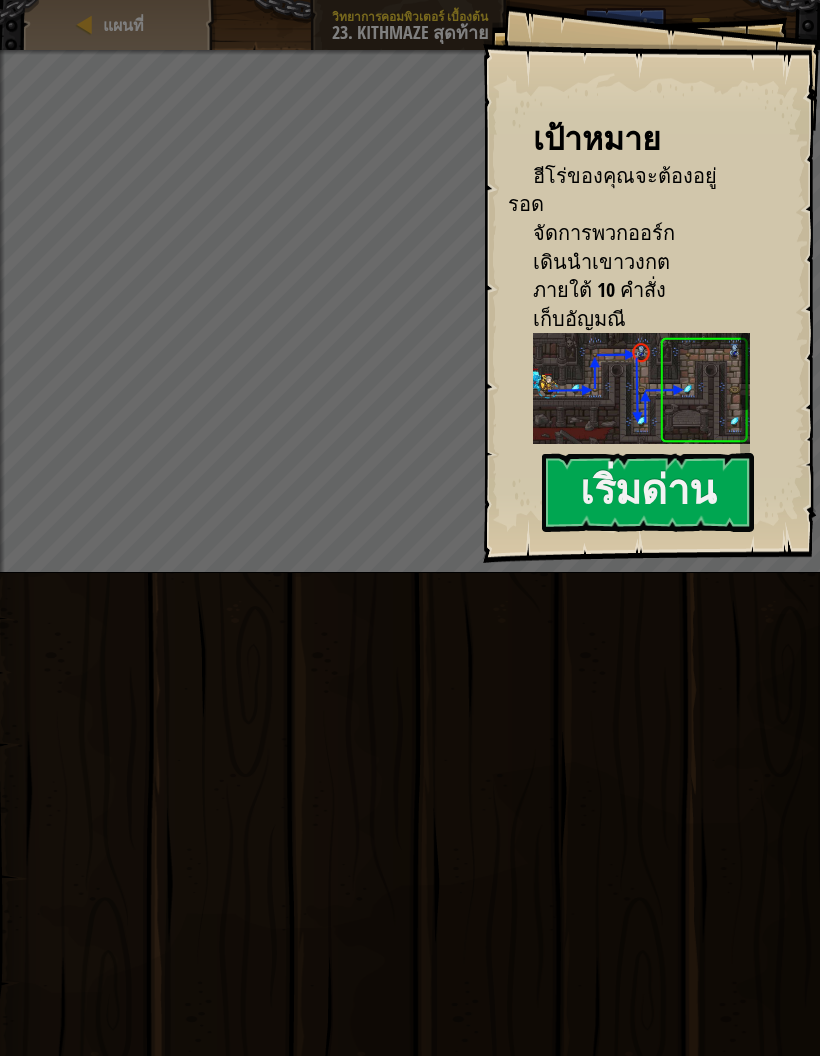 click on "เริ่มด่าน" at bounding box center (648, 492) 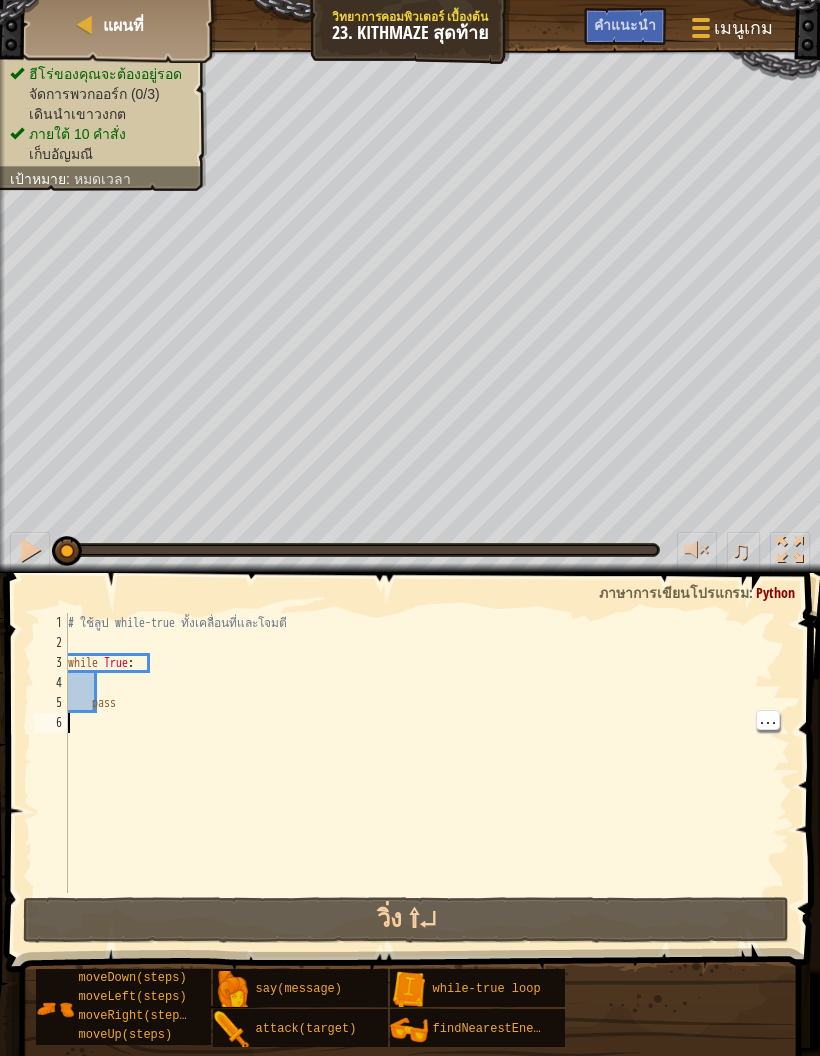 click on "# ใช้ลูป while-true ทั้งเคลื่อนที่และโจมตี while   True :           pass" at bounding box center (427, 773) 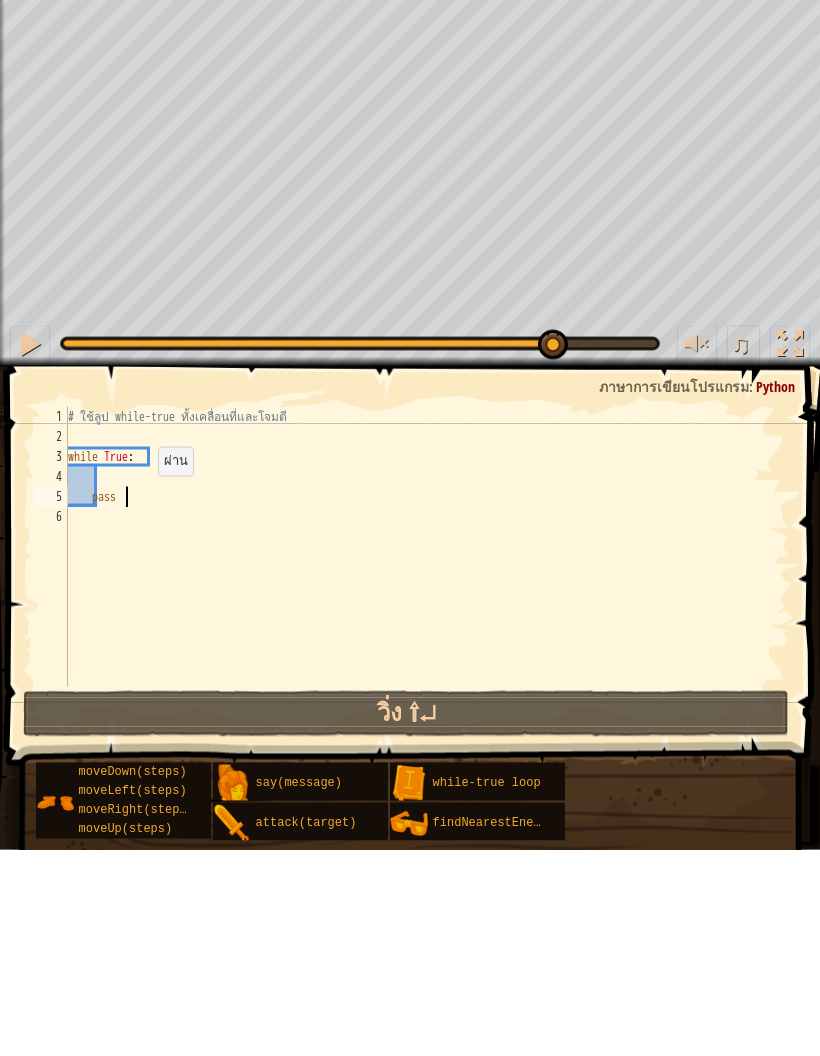 click on "# ใช้ลูป while-true ทั้งเคลื่อนที่และโจมตี while   True :           pass" at bounding box center (427, 773) 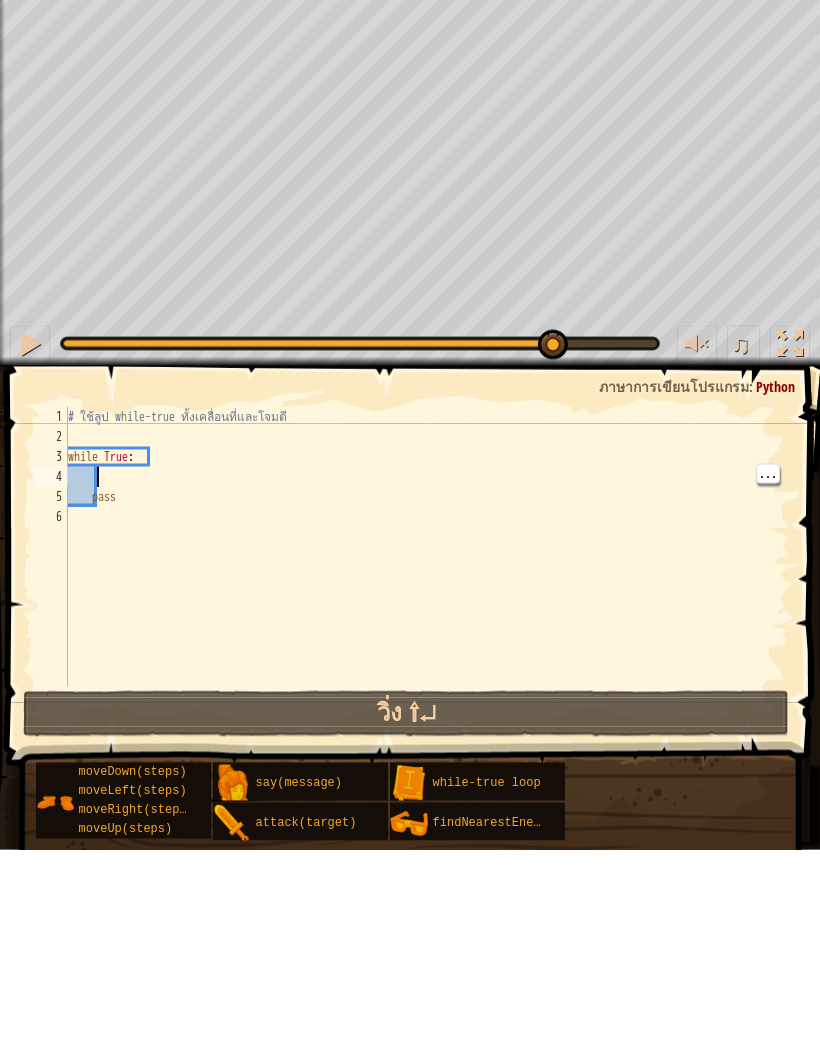 scroll, scrollTop: 21, scrollLeft: 27, axis: both 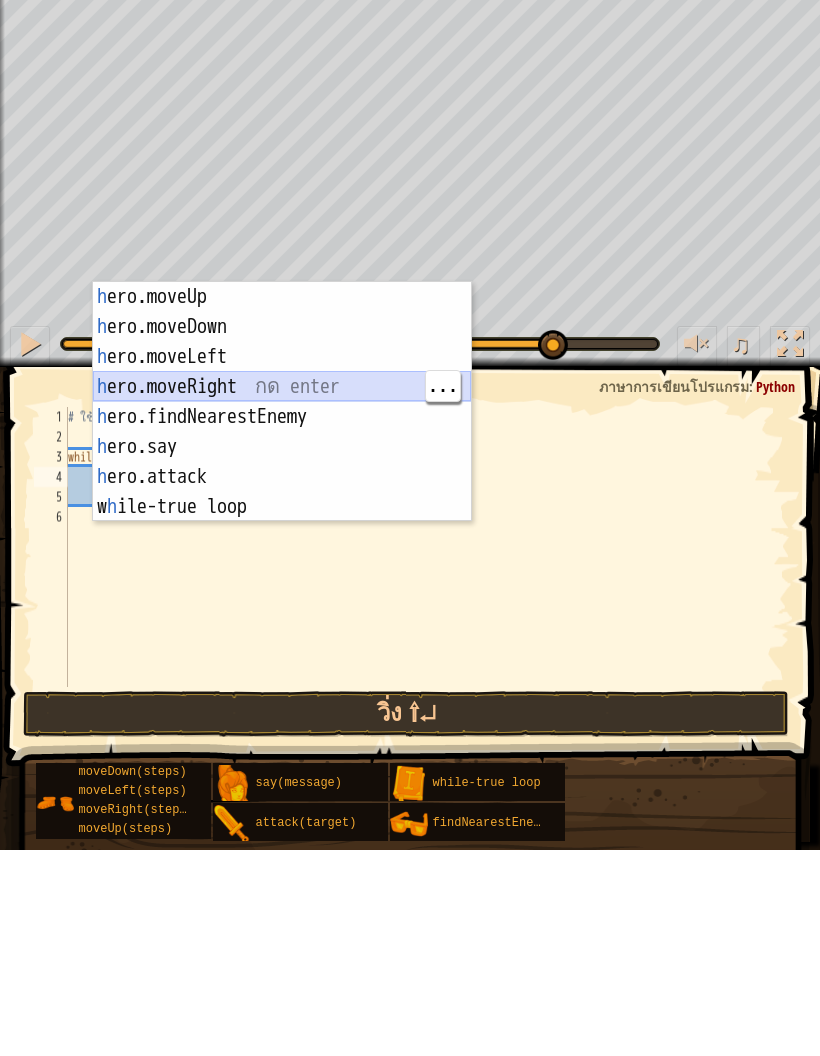 click on "h ero.moveUp กด enter h ero.moveDown กด enter h ero.moveLeft กด enter h ero.moveRight กด enter h ero.findNearestEnemy กด enter h ero.say กด enter h ero.attack กด enter w h ile-true loop กด enter" at bounding box center [282, 638] 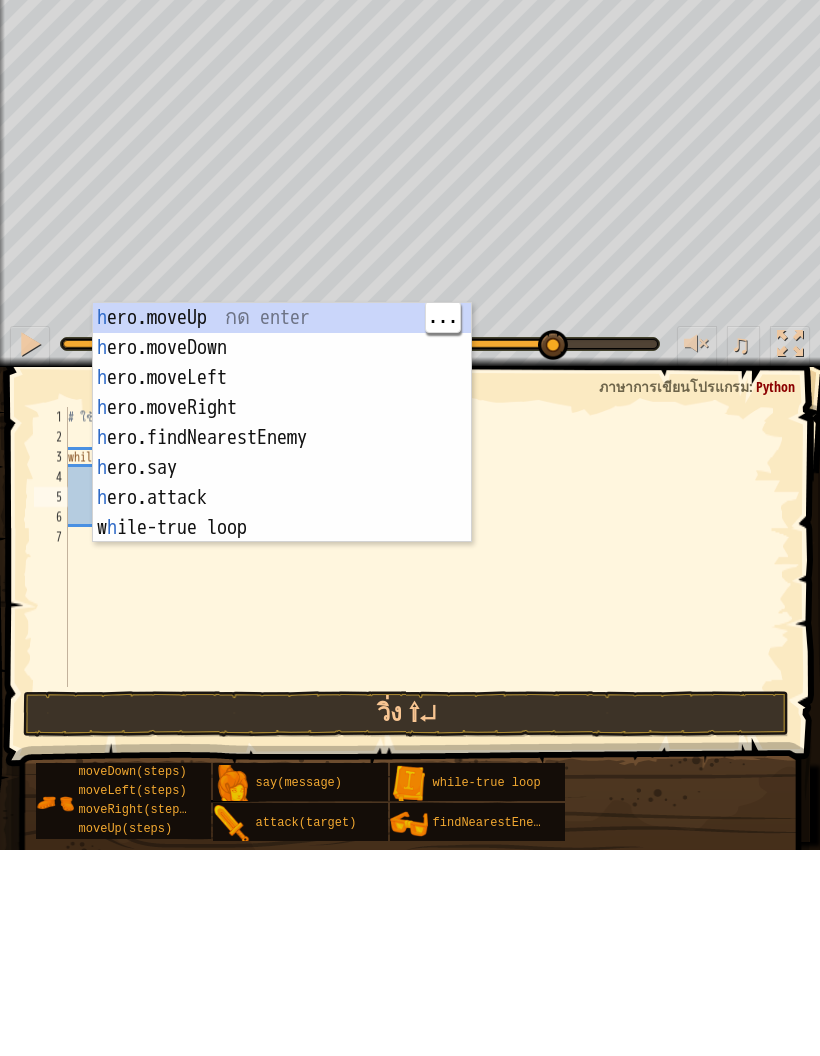 click on "h ero.moveUp กด enter h ero.moveDown กด enter h ero.moveLeft กด enter h ero.moveRight กด enter h ero.findNearestEnemy กด enter h ero.say กด enter h ero.attack กด enter w h ile-true loop กด enter" at bounding box center (282, 659) 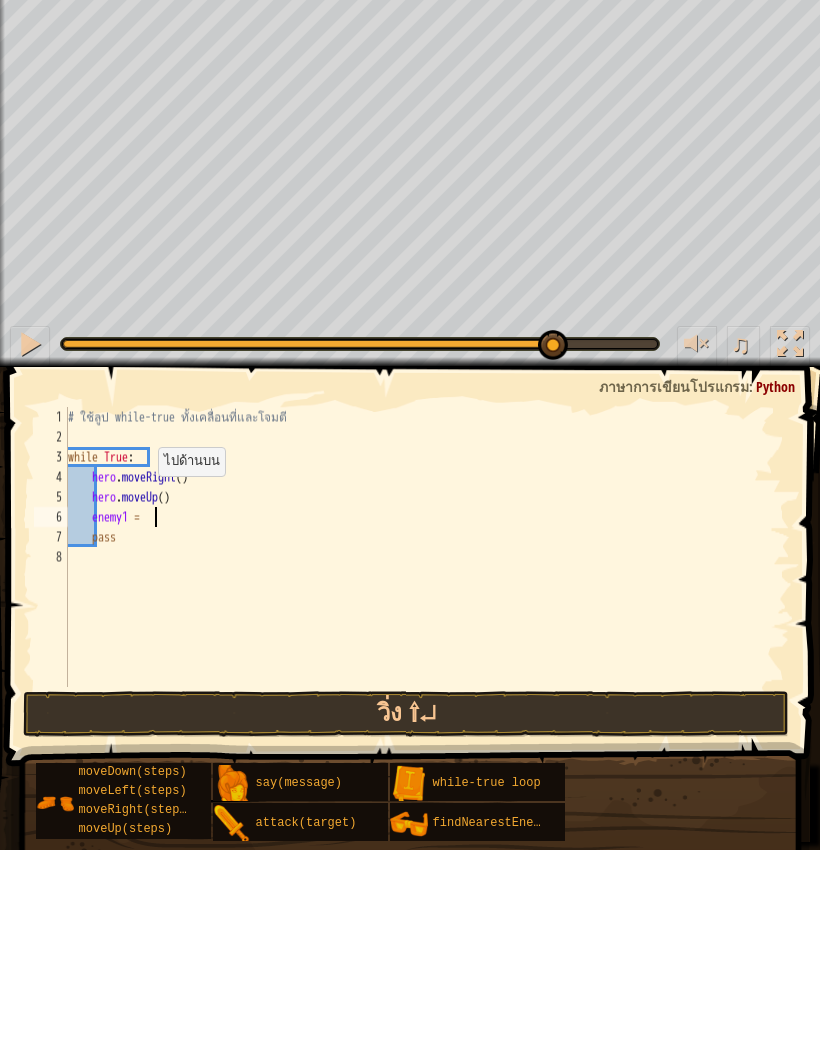 scroll, scrollTop: 21, scrollLeft: 27, axis: both 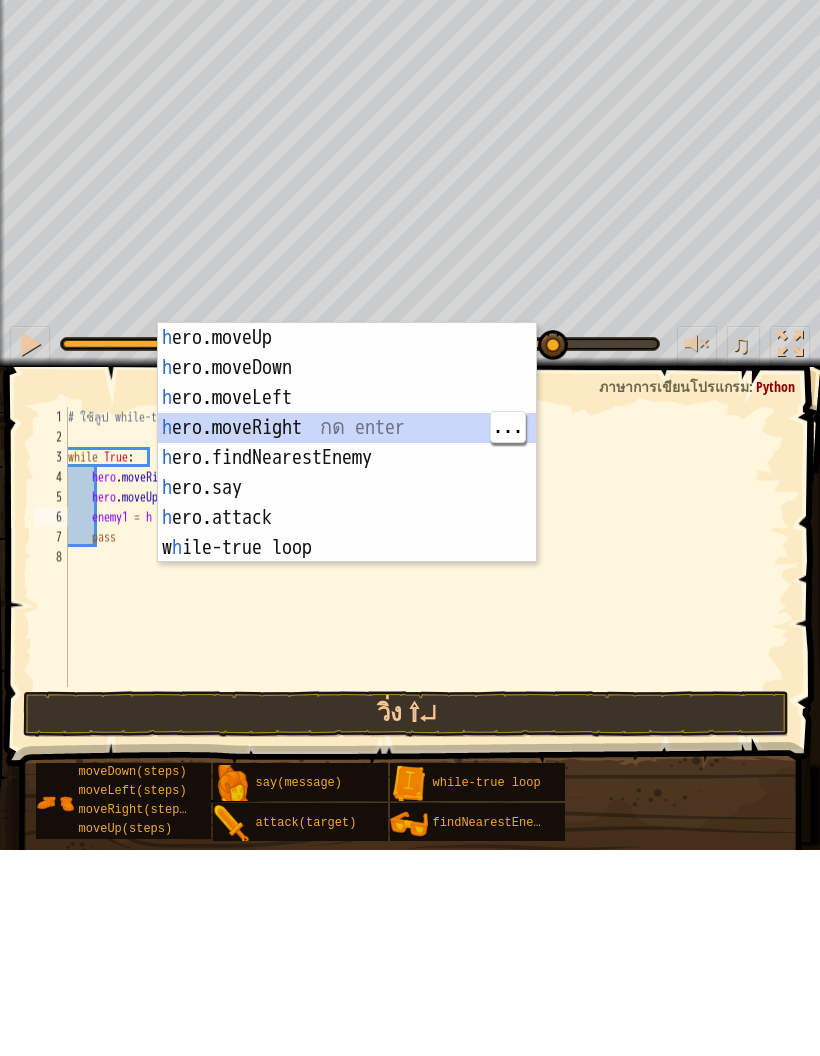 click on "h ero.moveUp กด enter h ero.moveDown กด enter h ero.moveLeft กด enter h ero.moveRight กด enter h ero.findNearestEnemy กด enter h ero.say กด enter h ero.attack กด enter w h ile-true loop กด enter" at bounding box center (347, 679) 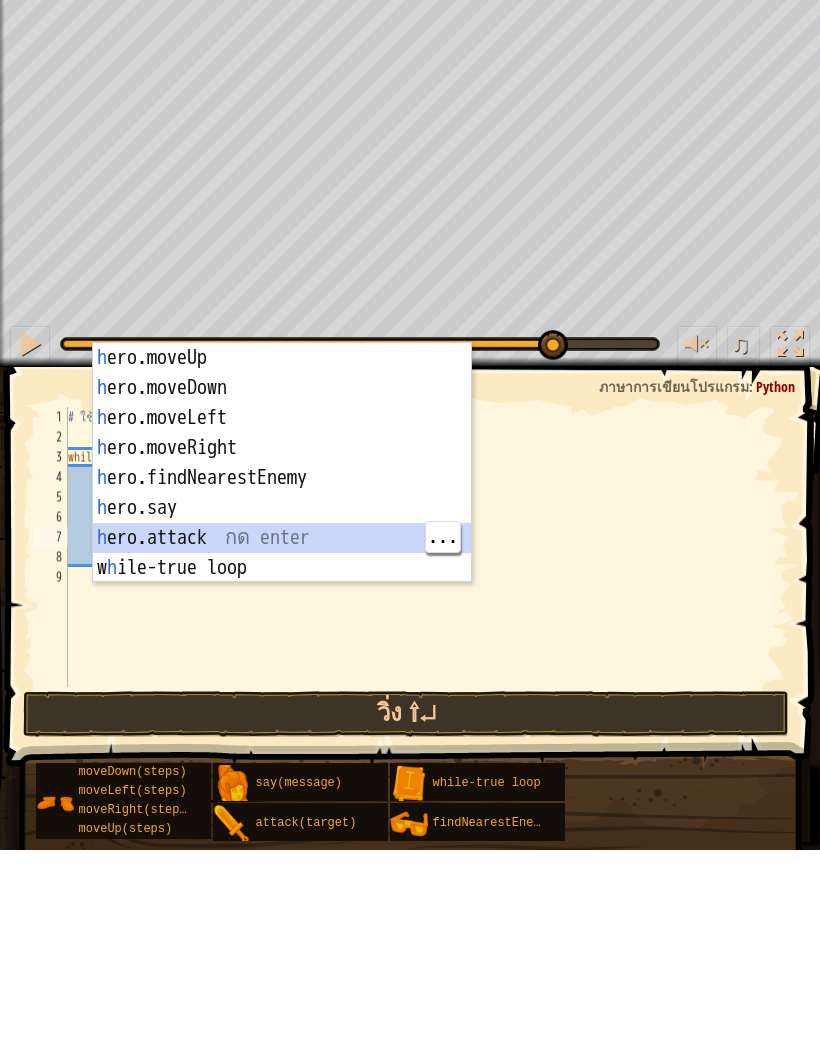 click on "h ero.moveUp กด enter h ero.moveDown กด enter h ero.moveLeft กด enter h ero.moveRight กด enter h ero.findNearestEnemy กด enter h ero.say กด enter h ero.attack กด enter w h ile-true loop กด enter" at bounding box center [282, 699] 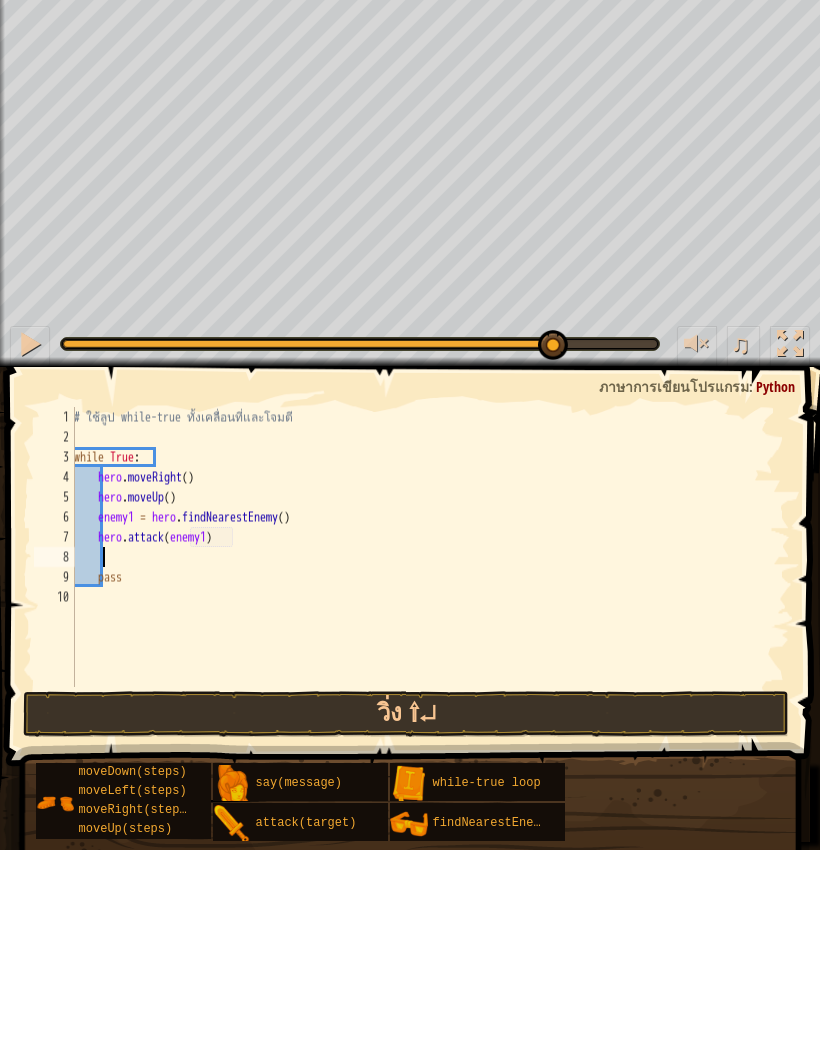 scroll, scrollTop: 21, scrollLeft: 27, axis: both 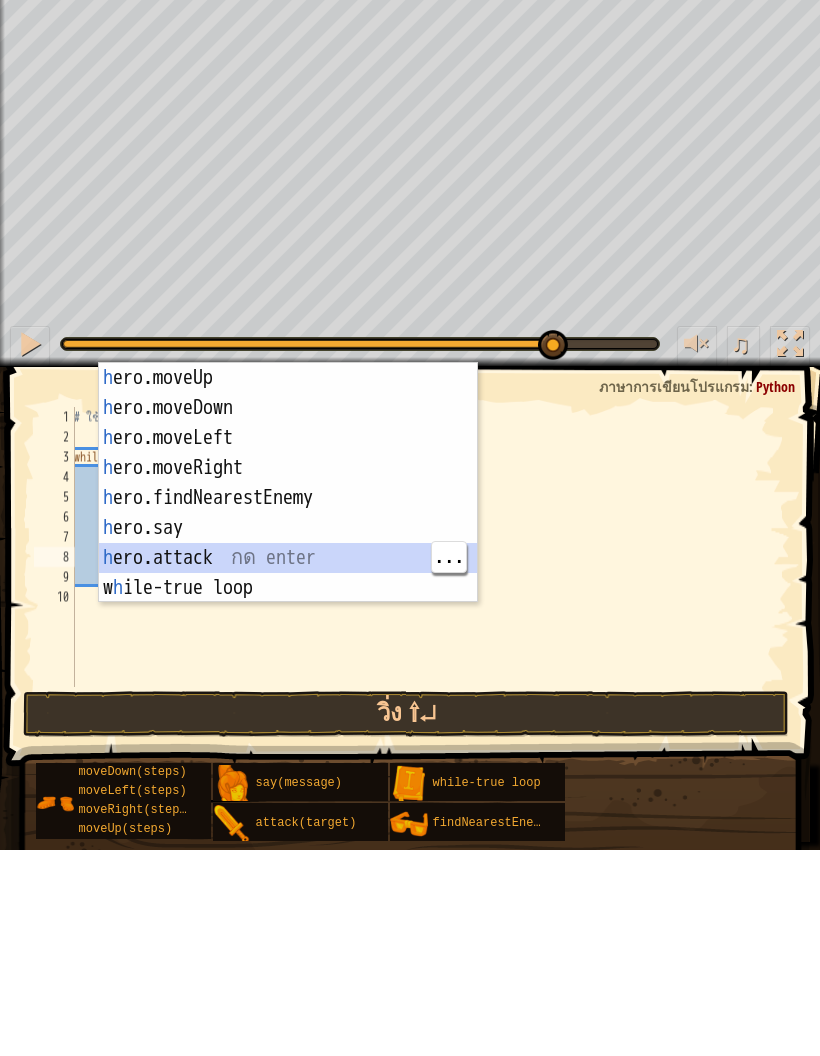 click on "h ero.moveUp กด enter h ero.moveDown กด enter h ero.moveLeft กด enter h ero.moveRight กด enter h ero.findNearestEnemy กด enter h ero.say กด enter h ero.attack กด enter w h ile-true loop กด enter" at bounding box center [288, 719] 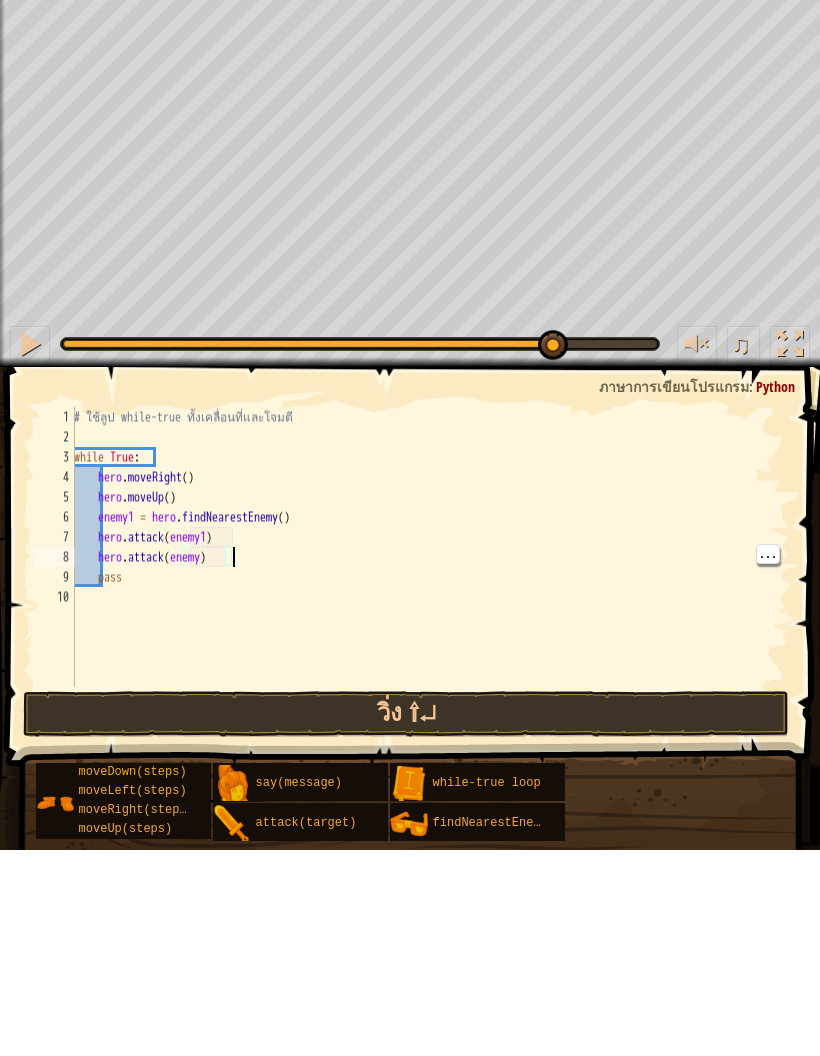 click on "# ใช้ลูป while-true ทั้งเคลื่อนที่และโจมตี while   True :      hero . moveRight ( )      hero . moveUp ( )      enemy1   =   hero . findNearestEnemy ( )      hero . attack ( enemy1 )      hero . attack ( enemy )      pass" at bounding box center [430, 773] 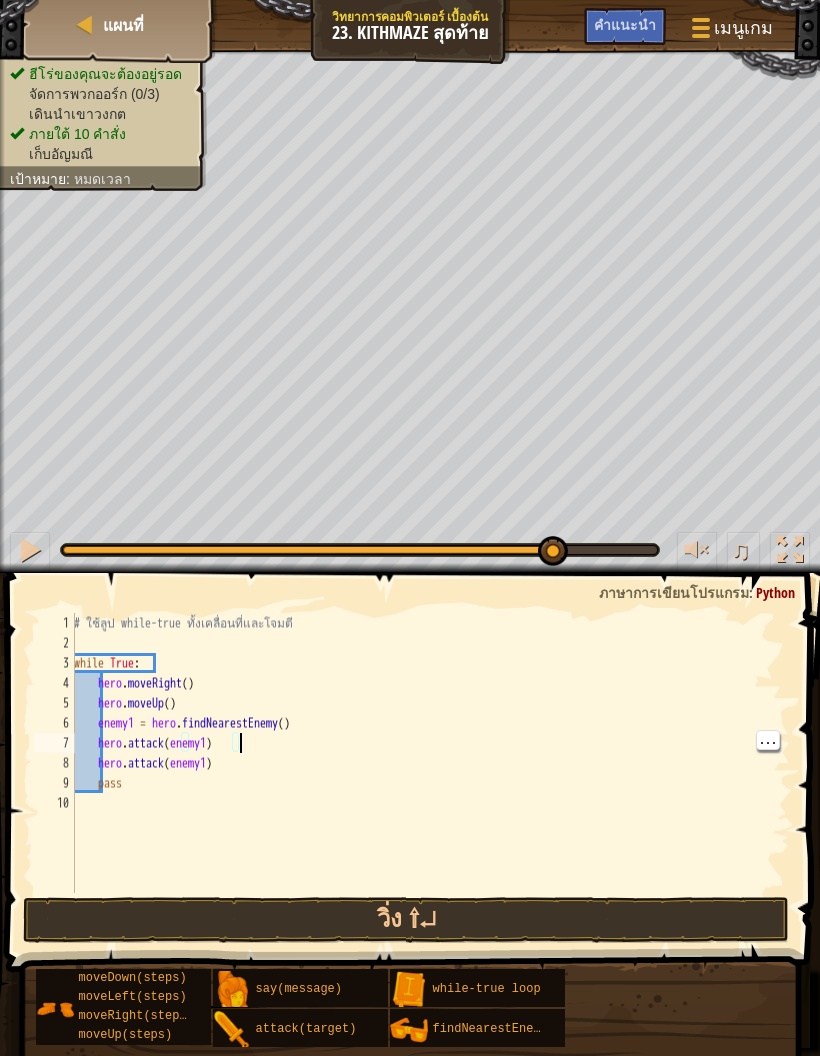 click on "# ใช้ลูป while-true ทั้งเคลื่อนที่และโจมตี while   True :      hero . moveRight ( )      hero . moveUp ( )      enemy1   =   hero . findNearestEnemy ( )      hero . attack ( enemy1 )      hero . attack ( enemy1 )      pass" at bounding box center [430, 773] 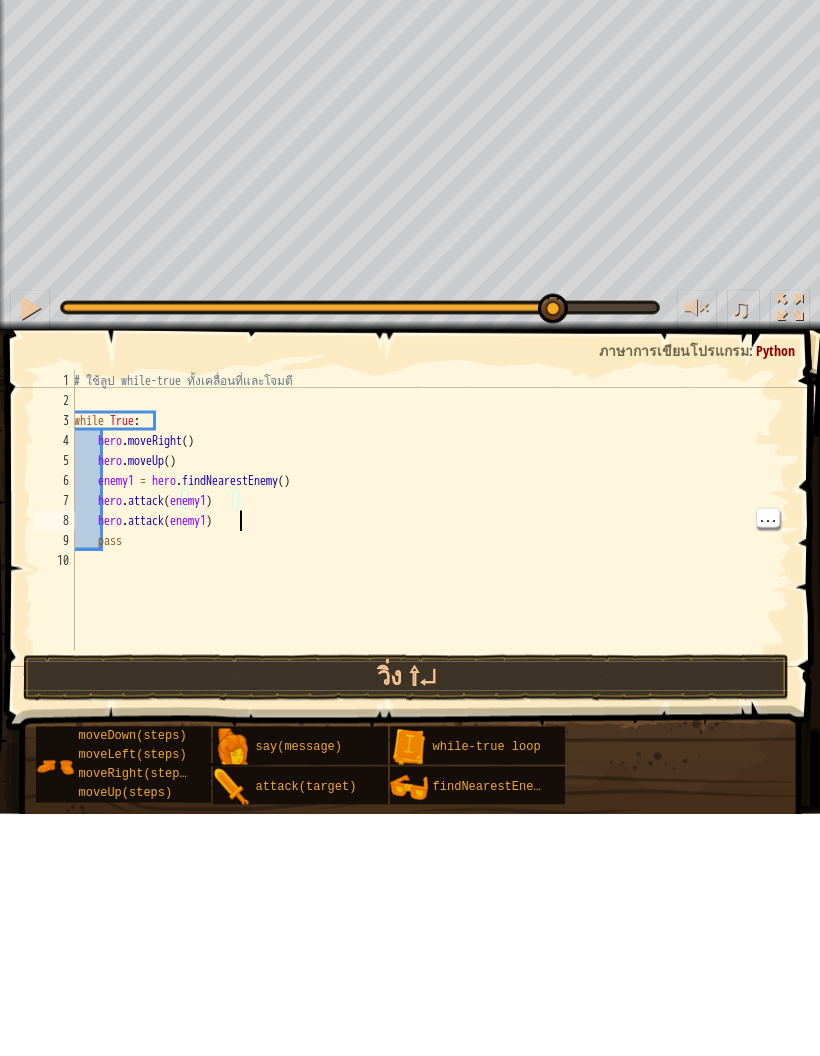 click on "# ใช้ลูป while-true ทั้งเคลื่อนที่และโจมตี while   True :      hero . moveRight ( )      hero . moveUp ( )      enemy1   =   hero . findNearestEnemy ( )      hero . attack ( enemy1 )      hero . attack ( enemy1 )      pass" at bounding box center (430, 773) 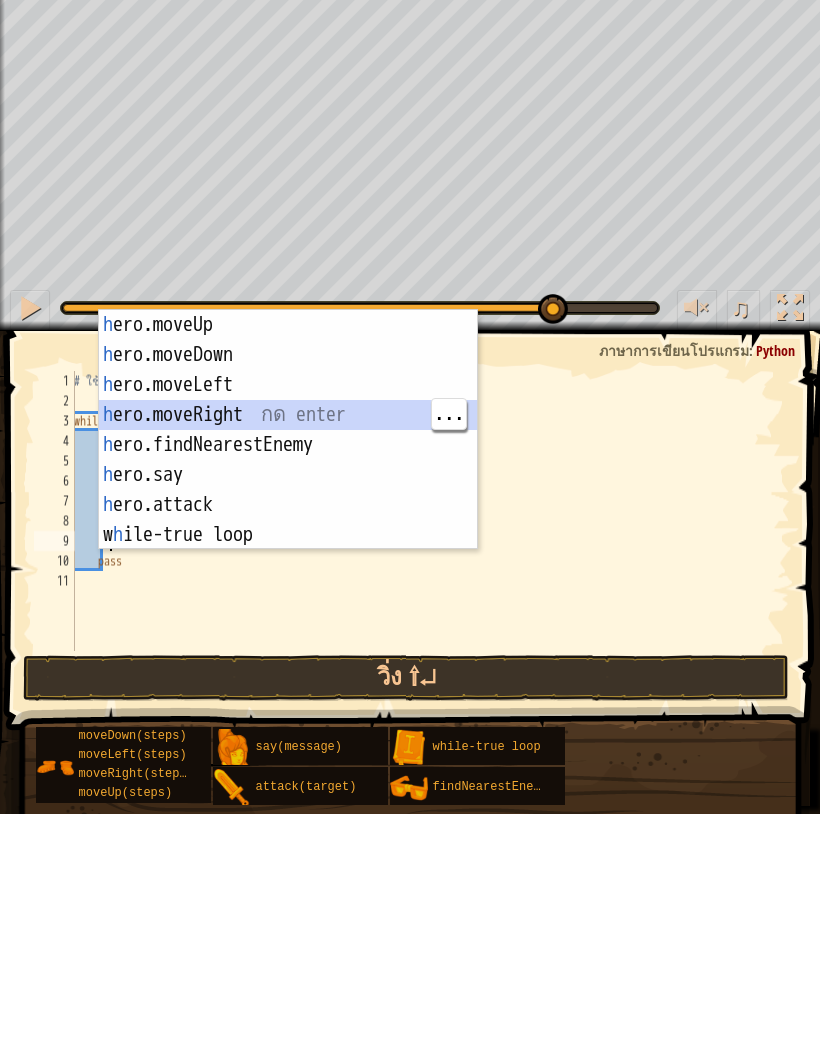 click on "h ero.moveUp กด enter h ero.moveDown กด enter h ero.moveLeft กด enter h ero.moveRight กด enter h ero.findNearestEnemy กด enter h ero.say กด enter h ero.attack กด enter w h ile-true loop กด enter" at bounding box center [288, 702] 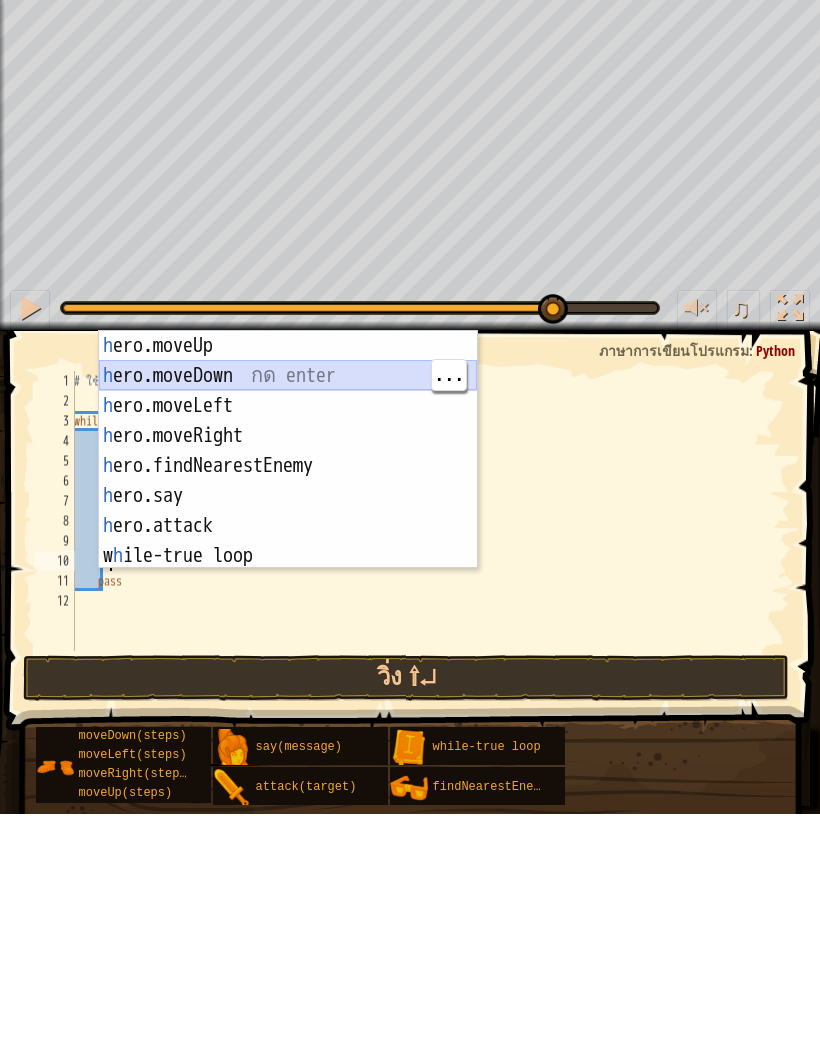 click on "h ero.moveUp กด enter h ero.moveDown กด enter h ero.moveLeft กด enter h ero.moveRight กด enter h ero.findNearestEnemy กด enter h ero.say กด enter h ero.attack กด enter w h ile-true loop กด enter" at bounding box center [288, 722] 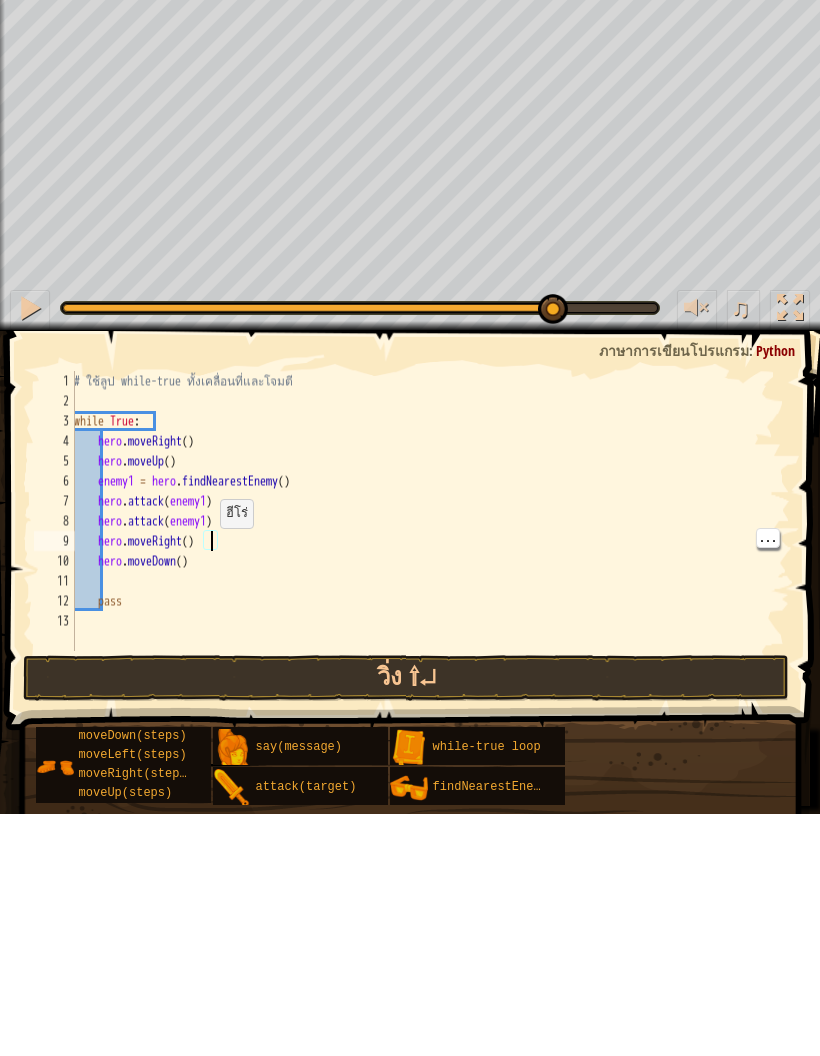 click on "# ใช้ลูป while-true ทั้งเคลื่อนที่และโจมตี while   True :      hero . moveRight ( )      hero . moveUp ( )      enemy1   =   hero . findNearestEnemy ( )      hero . attack ( enemy1 )      hero . attack ( enemy1 )      hero . moveRight ( )      hero . moveDown ( )           pass" at bounding box center (430, 773) 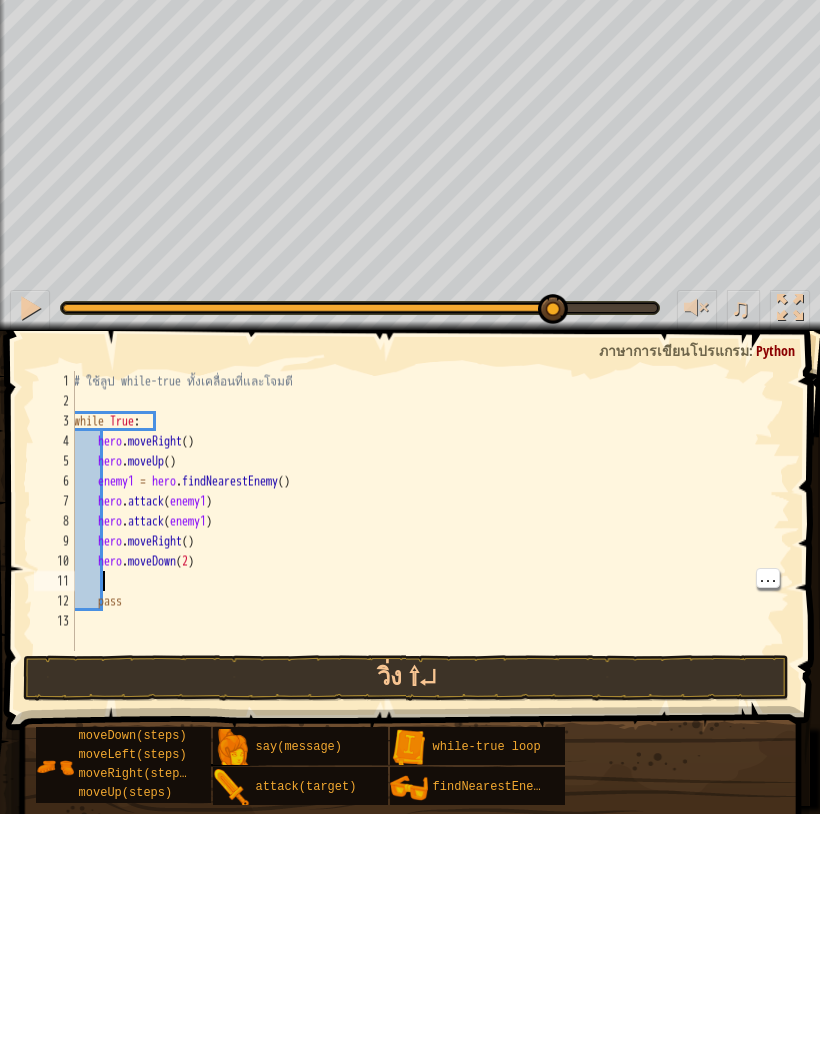 click on "# ใช้ลูป while-true ทั้งเคลื่อนที่และโจมตี while   True :      hero . moveRight ( )      hero . moveUp ( )      enemy1   =   hero . findNearestEnemy ( )      hero . attack ( enemy1 )      hero . attack ( enemy1 )      hero . moveRight ( )      hero . moveDown ( 2 )           pass" at bounding box center [430, 773] 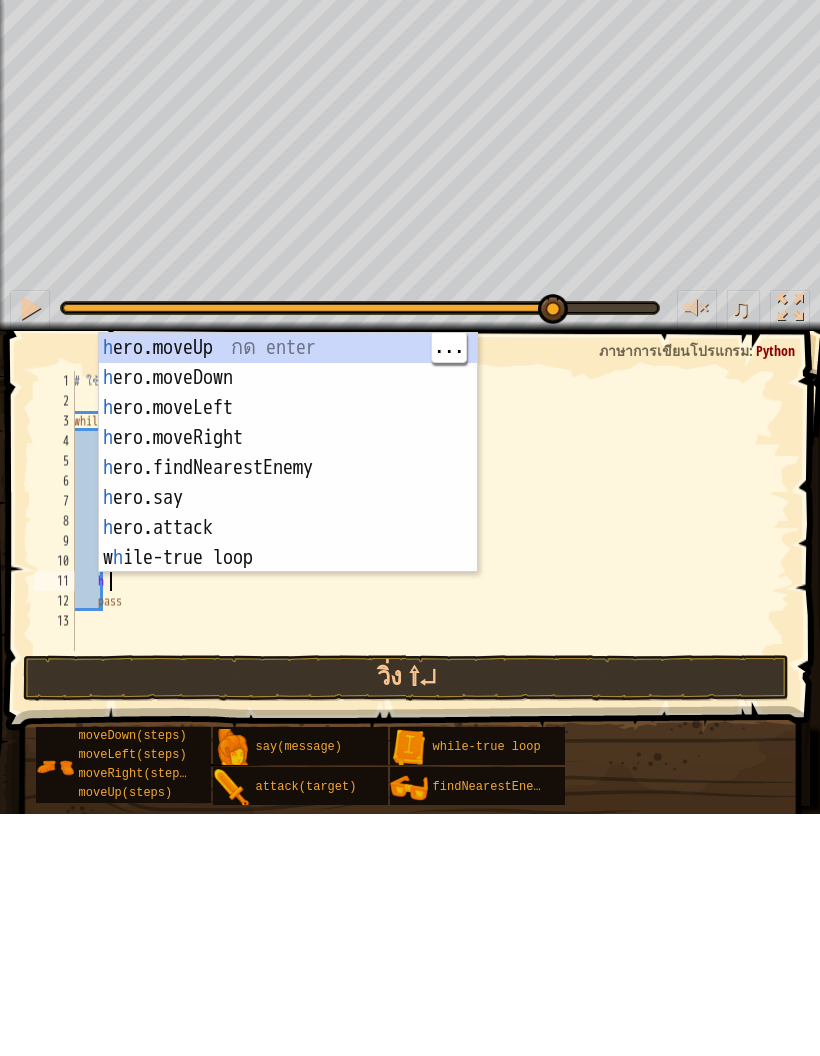 click on "h ero.moveUp กด enter h ero.moveDown กด enter h ero.moveLeft กด enter h ero.moveRight กด enter h ero.findNearestEnemy กด enter h ero.say กด enter h ero.attack กด enter w h ile-true loop กด enter" at bounding box center [288, 725] 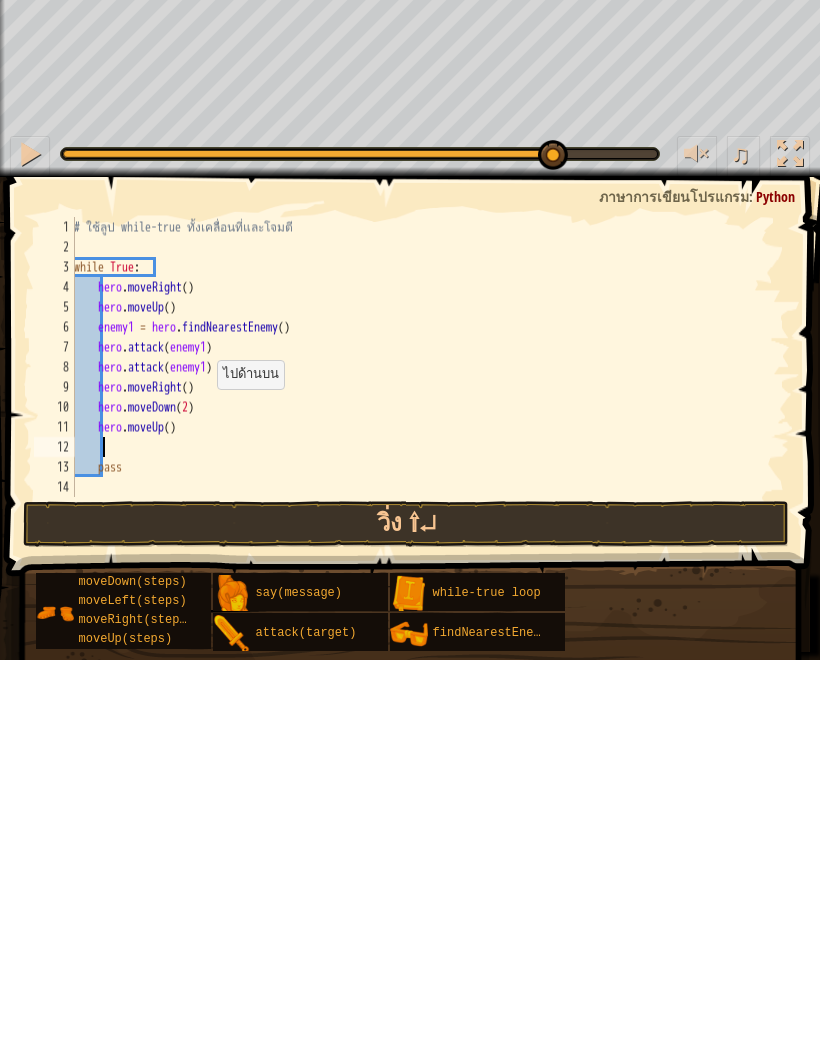 click on "วิ่ง ⇧↵" at bounding box center [406, 920] 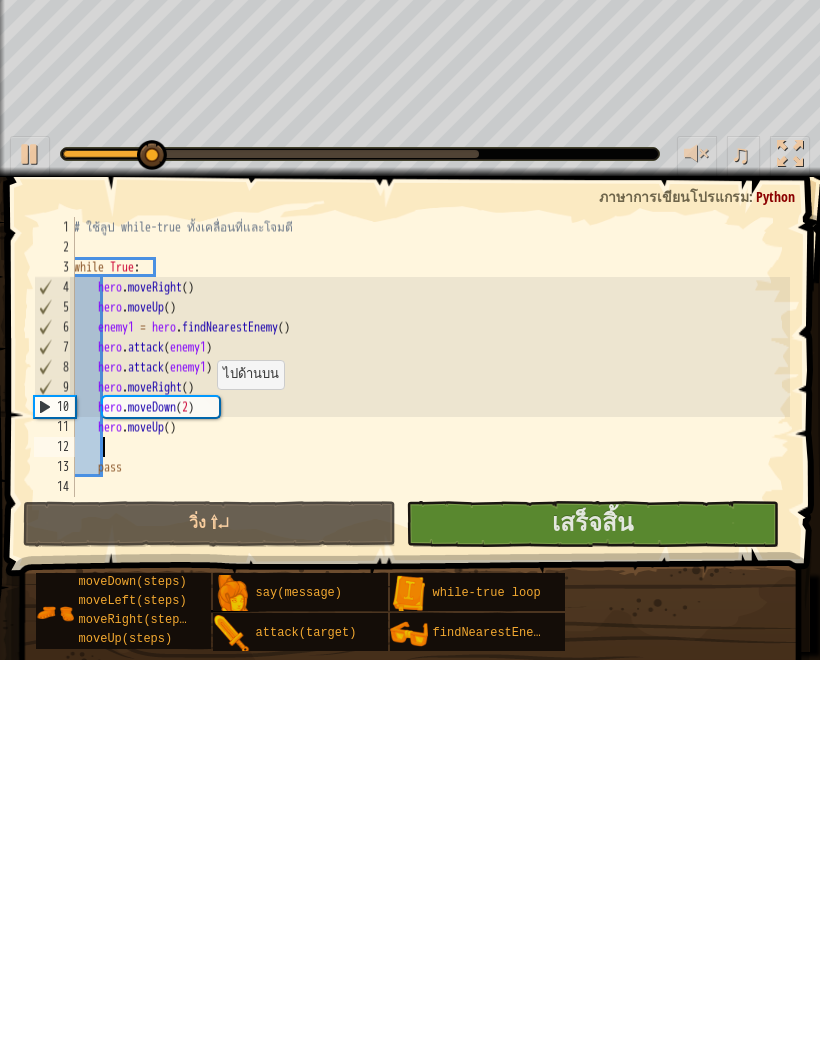 scroll, scrollTop: 0, scrollLeft: 0, axis: both 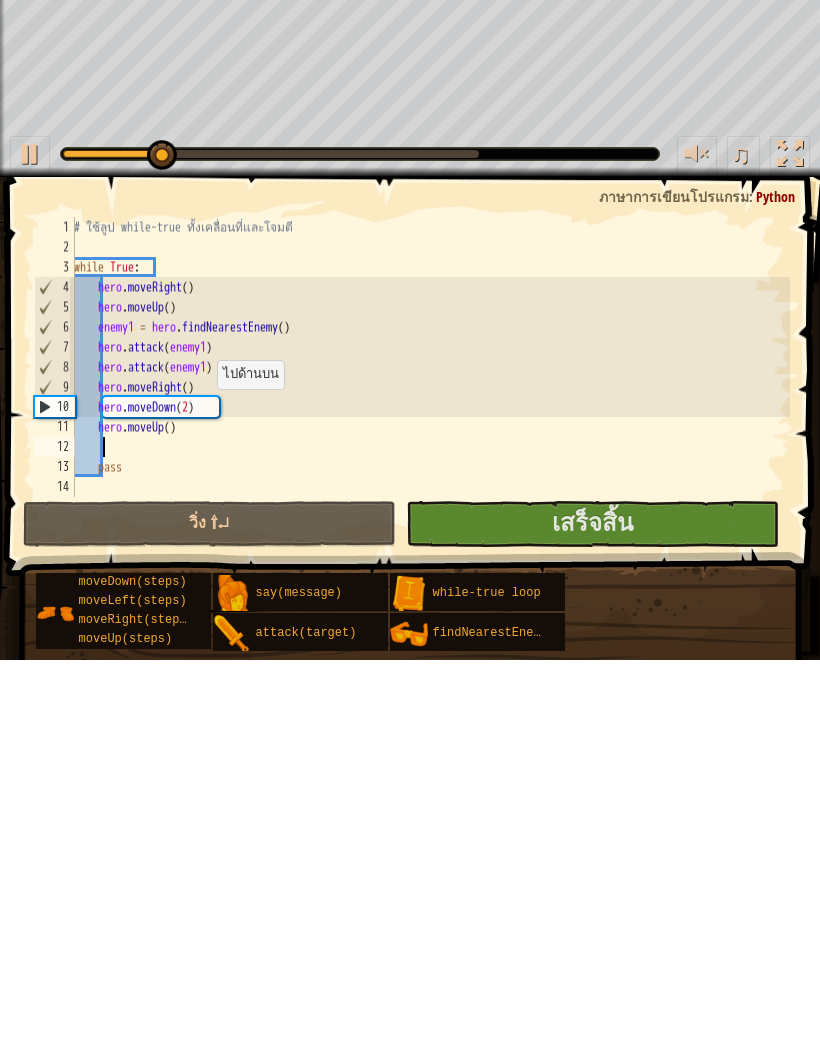 click on "เสร็จสิ้น" at bounding box center (592, 920) 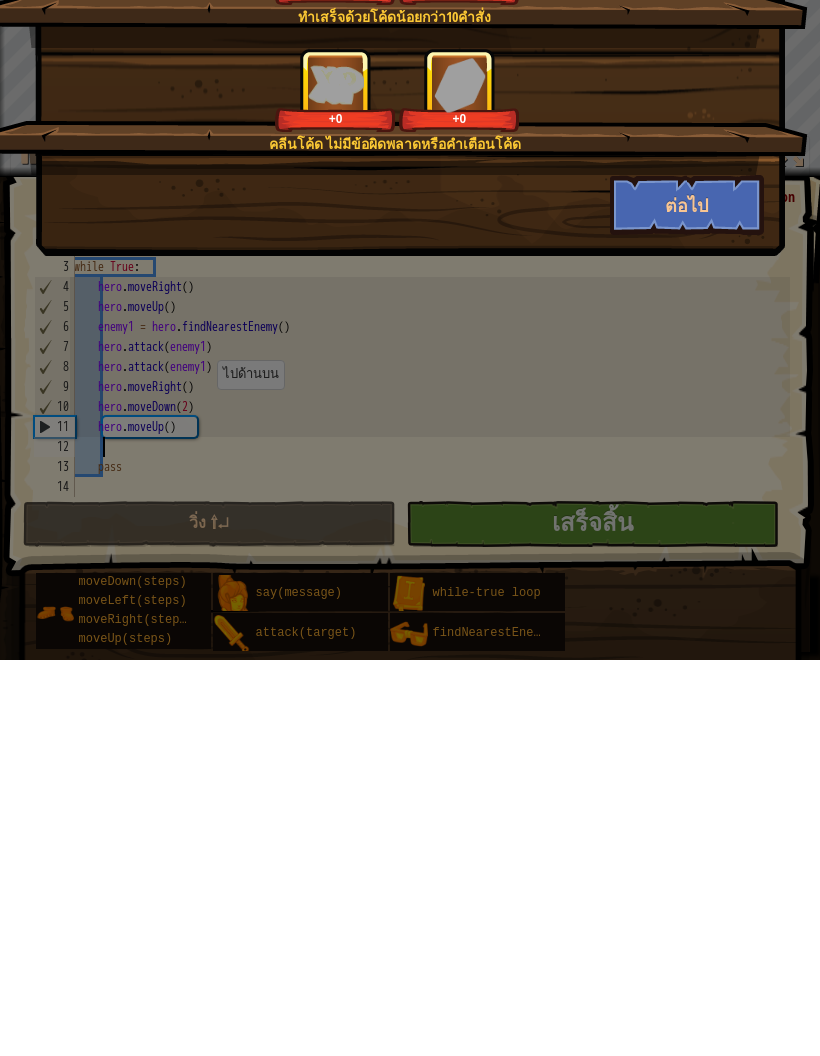 click on "ต่อไป" at bounding box center [687, 601] 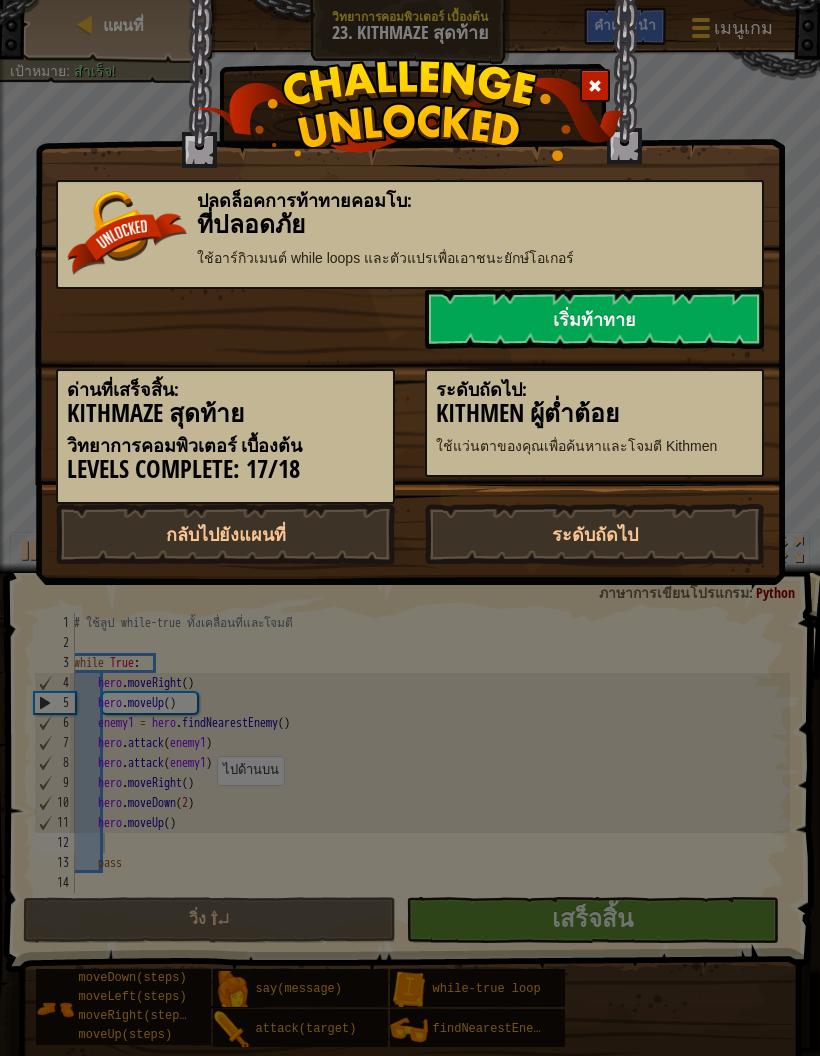 click on "ระดับถัดไป" at bounding box center [594, 534] 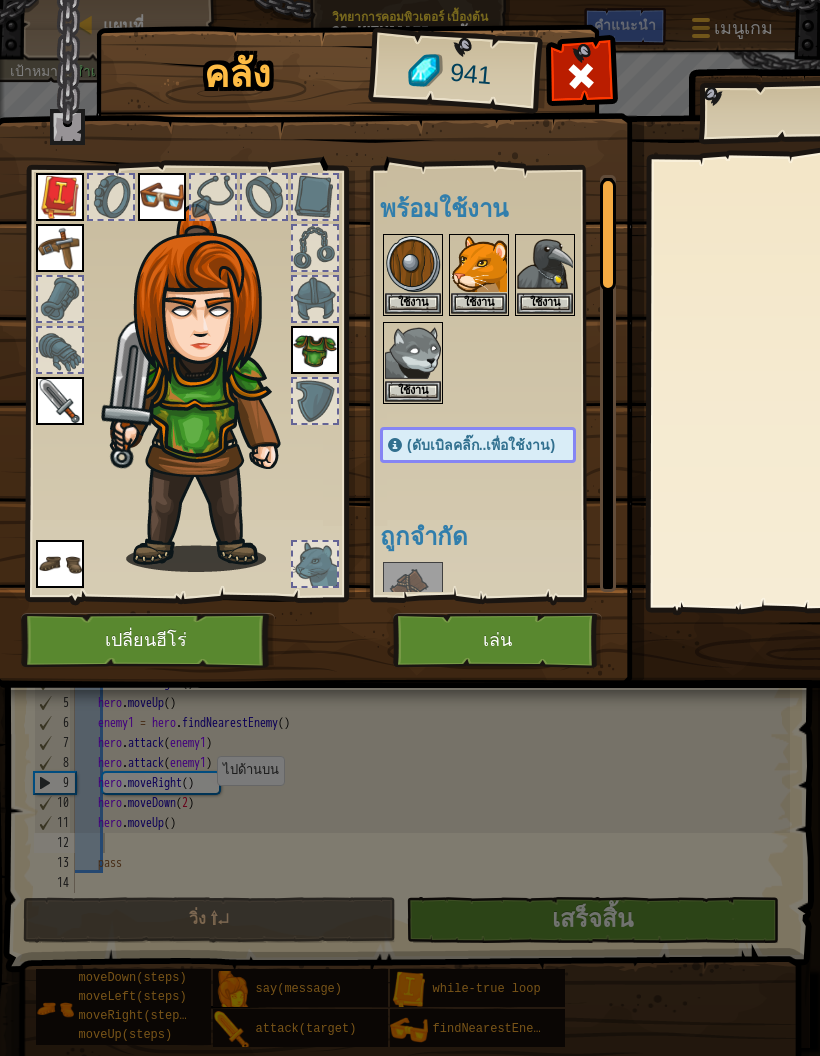 click on "เล่น" at bounding box center [497, 640] 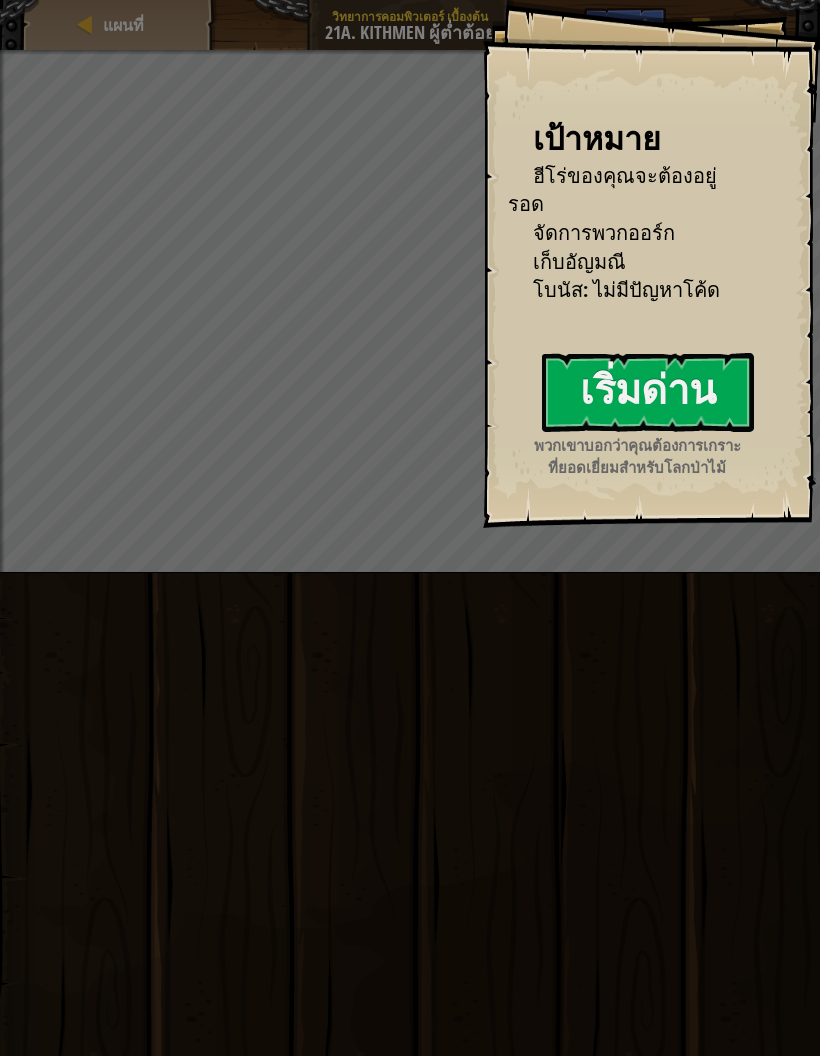 click on "เริ่มด่าน" at bounding box center (648, 392) 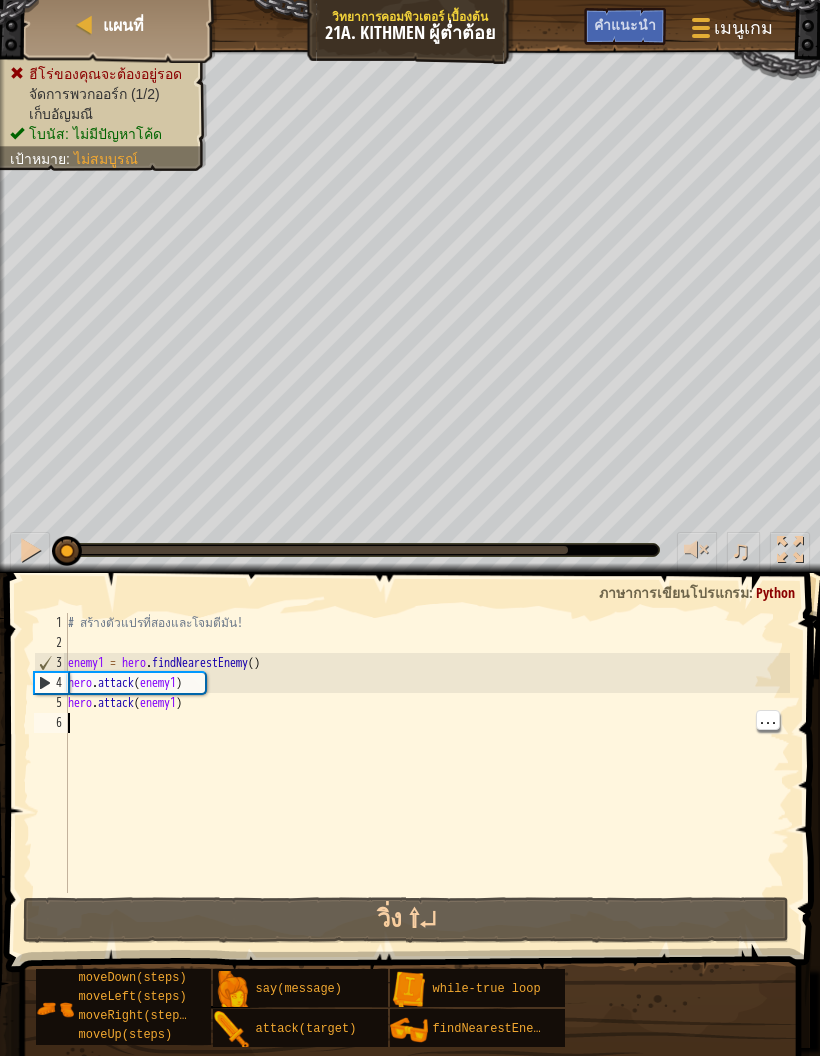 click on "# สร้างตัวแปรที่สองและโจมตีมัน! enemy1   =   hero . findNearestEnemy ( ) hero . attack ( enemy1 ) hero . attack ( enemy1 )" at bounding box center (427, 773) 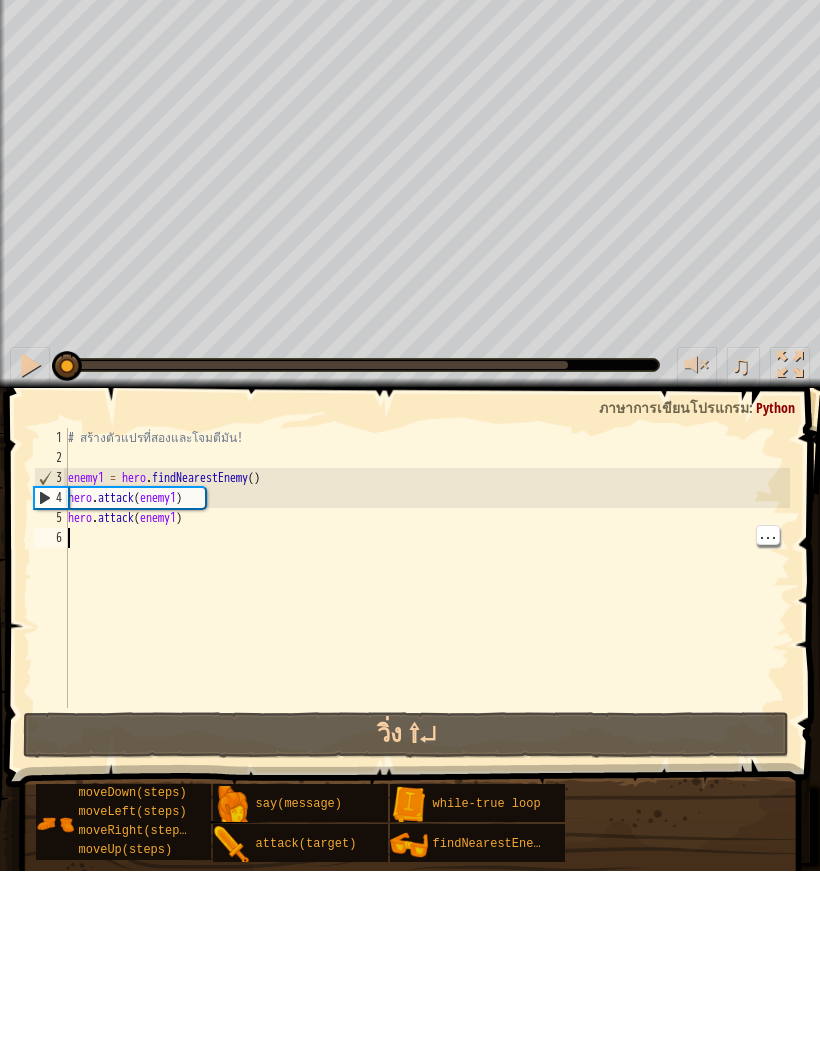 click on "# สร้างตัวแปรที่สองและโจมตีมัน! enemy1   =   hero . findNearestEnemy ( ) hero . attack ( enemy1 ) hero . attack ( enemy1 )" at bounding box center (427, 773) 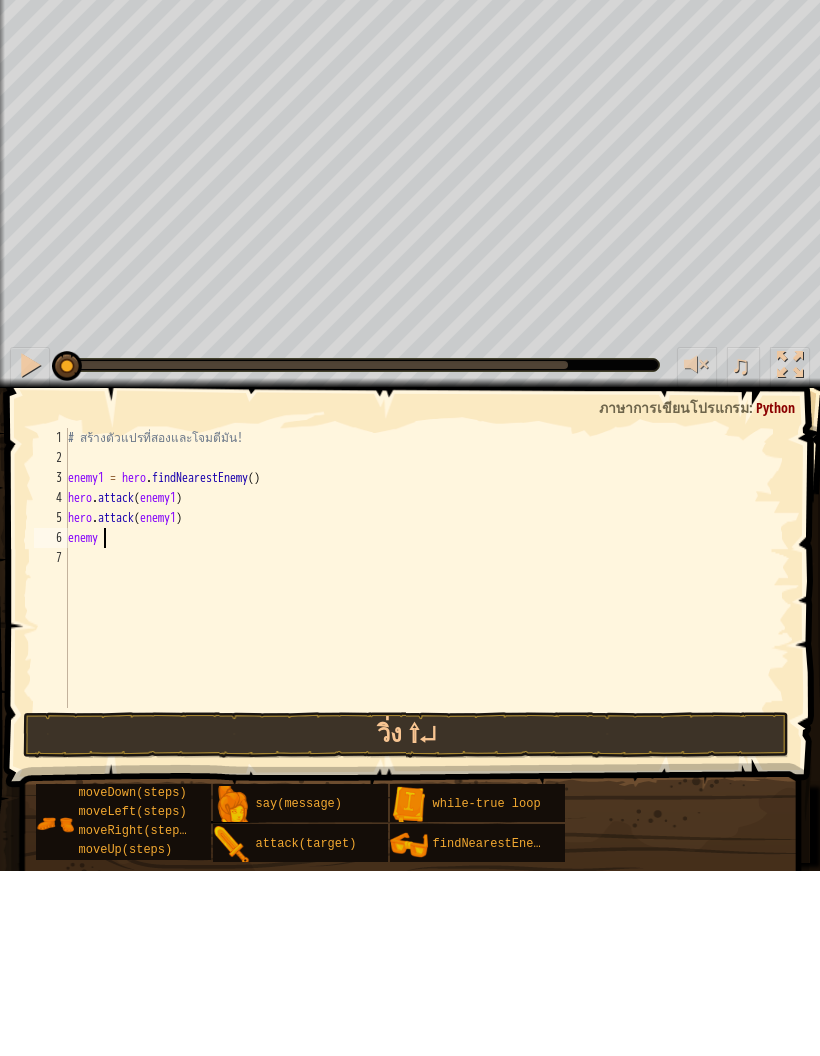 scroll, scrollTop: 21, scrollLeft: 27, axis: both 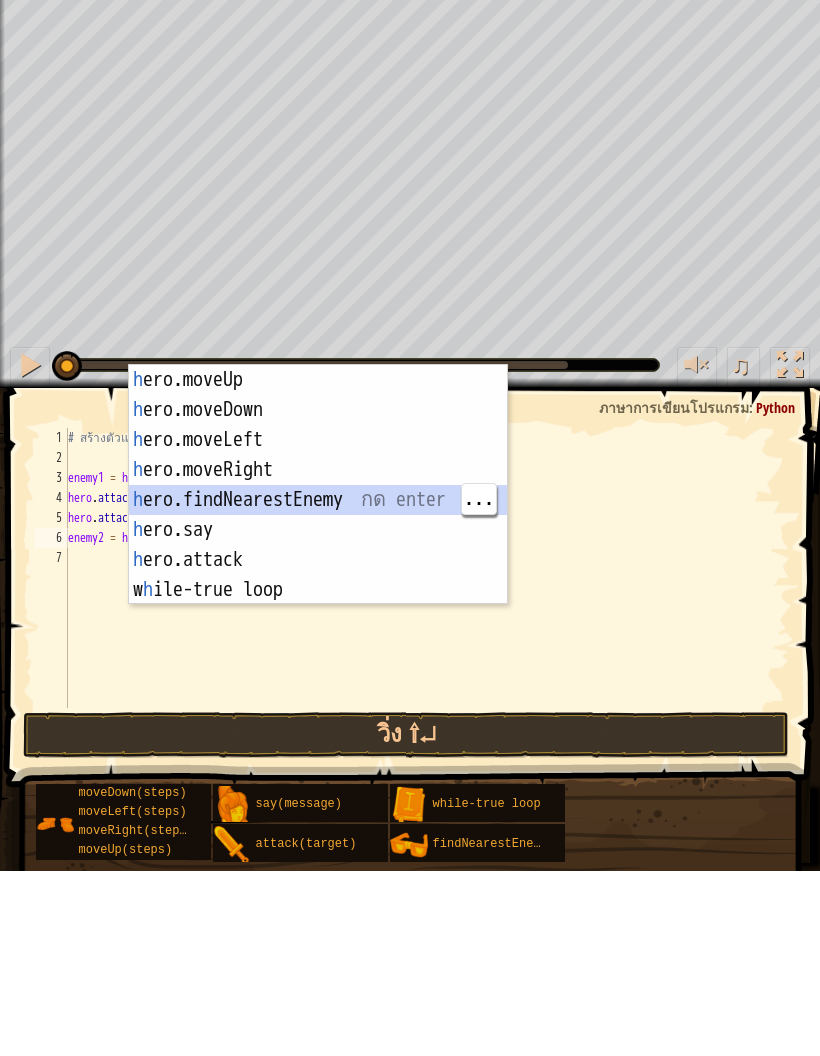 click on "h ero.moveUp กด enter h ero.moveDown กด enter h ero.moveLeft กด enter h ero.moveRight กด enter h ero.findNearestEnemy กด enter h ero.say กด enter h ero.attack กด enter w h ile-true loop กด enter" at bounding box center [318, 700] 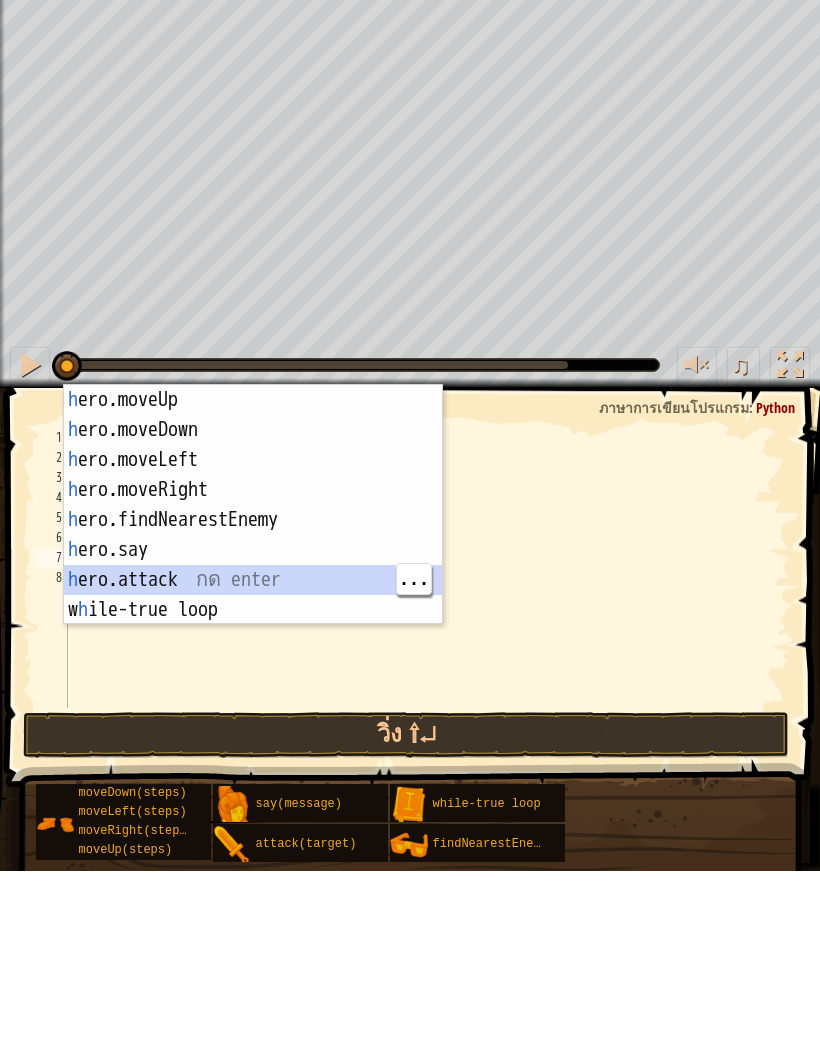 click on "h ero.moveUp กด enter h ero.moveDown กด enter h ero.moveLeft กด enter h ero.moveRight กด enter h ero.findNearestEnemy กด enter h ero.say กด enter h ero.attack กด enter w h ile-true loop กด enter" at bounding box center (253, 720) 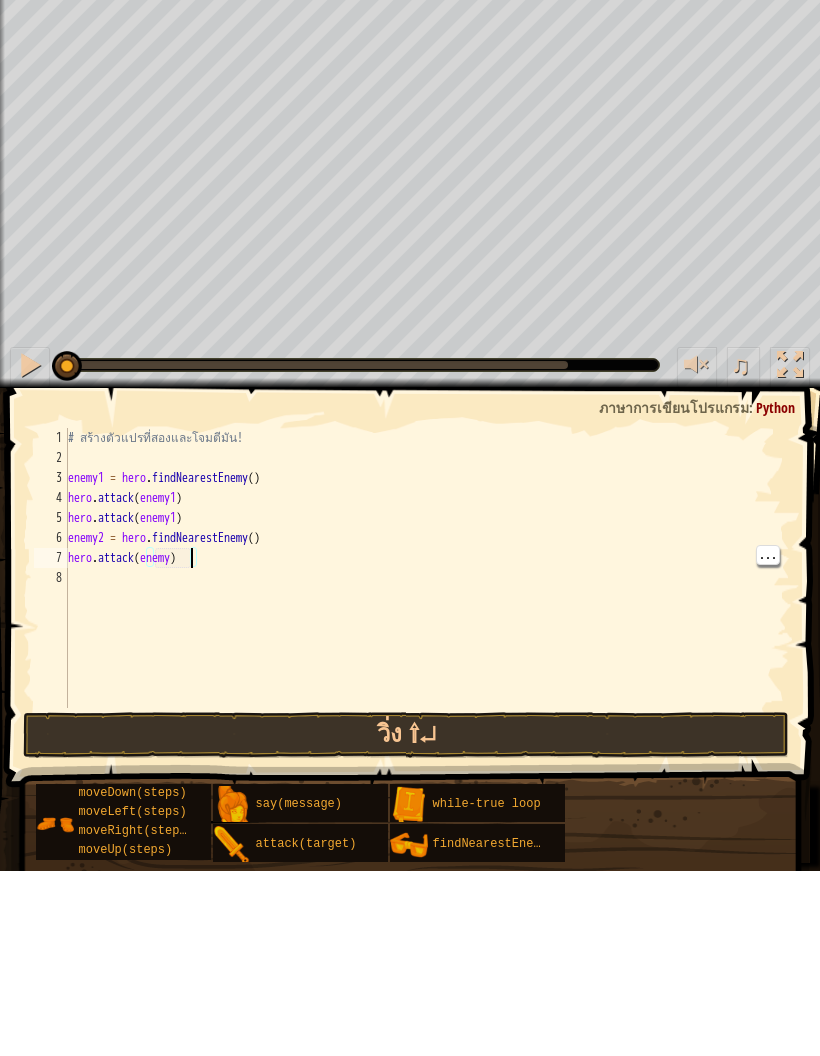click on "# สร้างตัวแปรที่สองและโจมตีมัน! enemy1   =   hero . findNearestEnemy ( ) hero . attack ( enemy1 ) hero . attack ( enemy1 ) enemy2   =   hero . findNearestEnemy ( ) hero . attack ( enemy )" at bounding box center (427, 773) 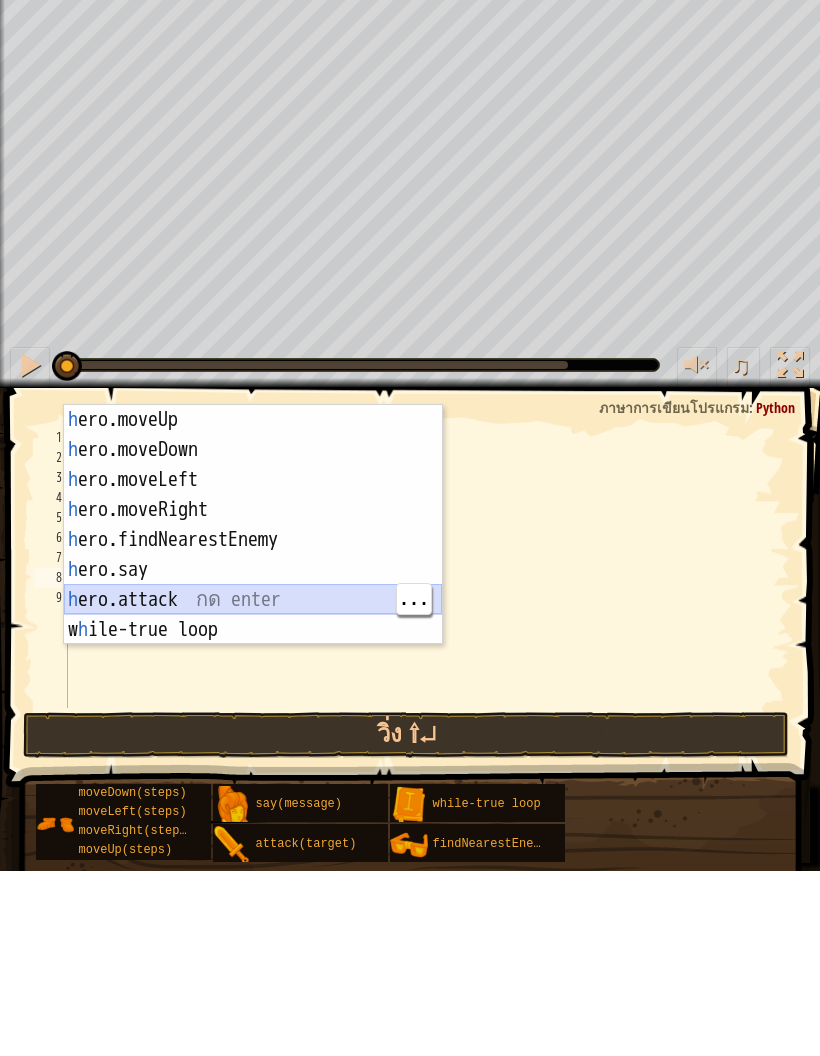 click on "h ero.moveUp กด enter h ero.moveDown กด enter h ero.moveLeft กด enter h ero.moveRight กด enter h ero.findNearestEnemy กด enter h ero.say กด enter h ero.attack กด enter w h ile-true loop กด enter" at bounding box center (253, 740) 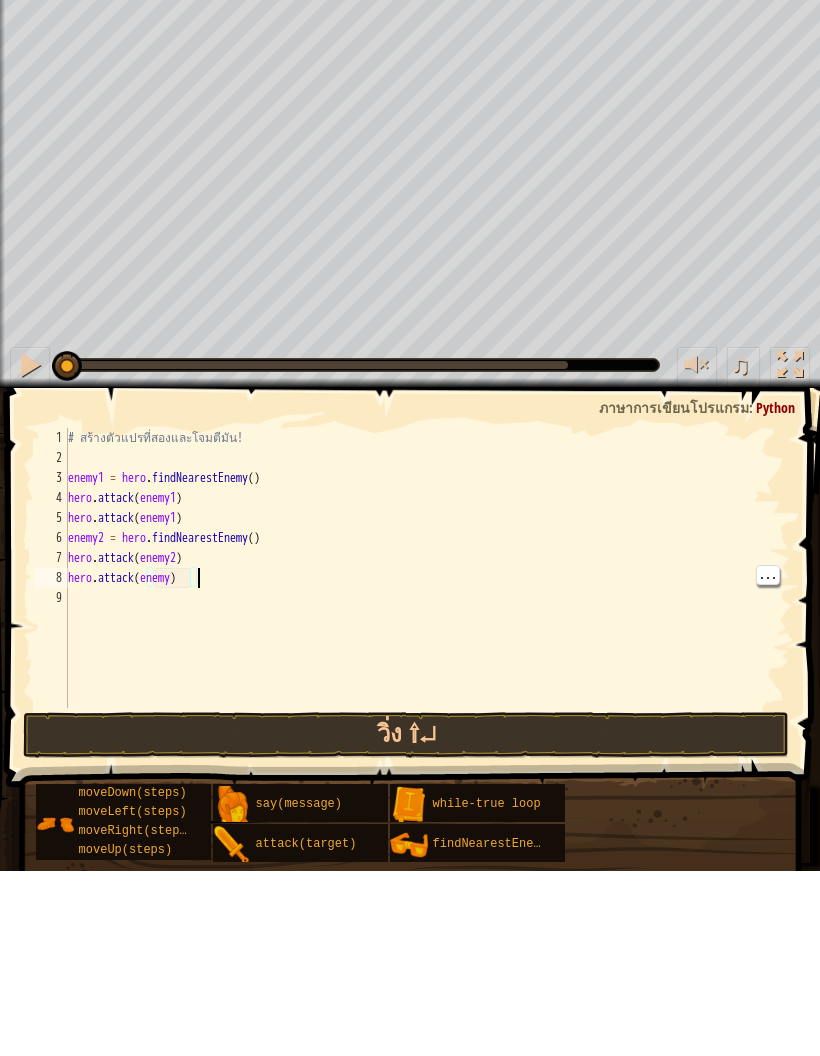 click on "# สร้างตัวแปรที่สองและโจมตีมัน! enemy1   =   hero . findNearestEnemy ( ) hero . attack ( enemy1 ) hero . attack ( enemy1 ) enemy2   =   hero . findNearestEnemy ( ) hero . attack ( enemy2 ) hero . attack ( enemy )" at bounding box center (427, 773) 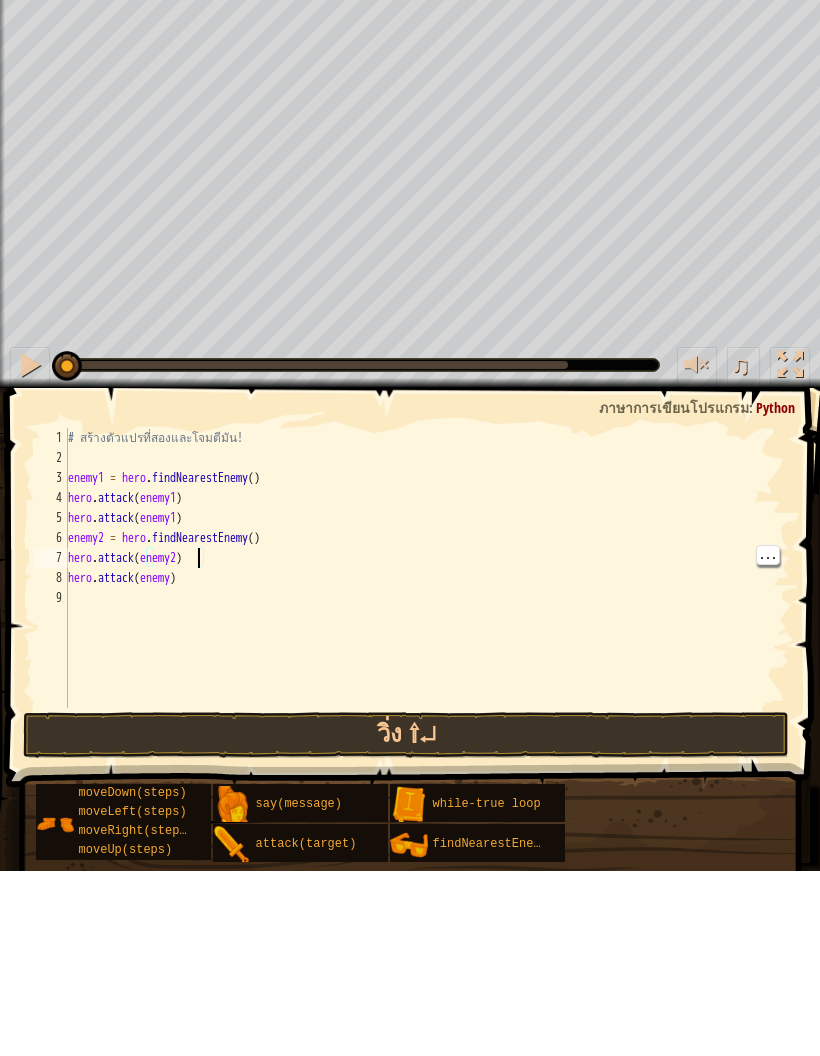 click on "# สร้างตัวแปรที่สองและโจมตีมัน! enemy1   =   hero . findNearestEnemy ( ) hero . attack ( enemy1 ) hero . attack ( enemy1 ) enemy2   =   hero . findNearestEnemy ( ) hero . attack ( enemy2 ) hero . attack ( enemy )" at bounding box center [427, 773] 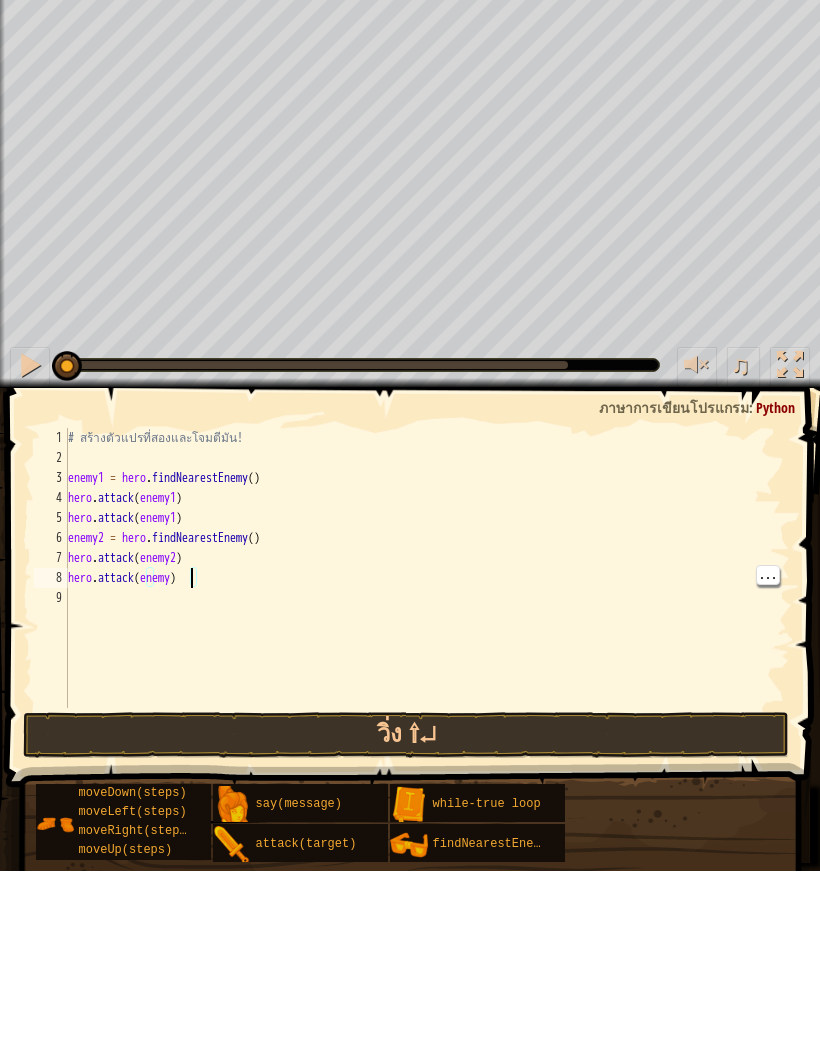 click on "# สร้างตัวแปรที่สองและโจมตีมัน! enemy1   =   hero . findNearestEnemy ( ) hero . attack ( enemy1 ) hero . attack ( enemy1 ) enemy2   =   hero . findNearestEnemy ( ) hero . attack ( enemy2 ) hero . attack ( enemy )" at bounding box center [427, 773] 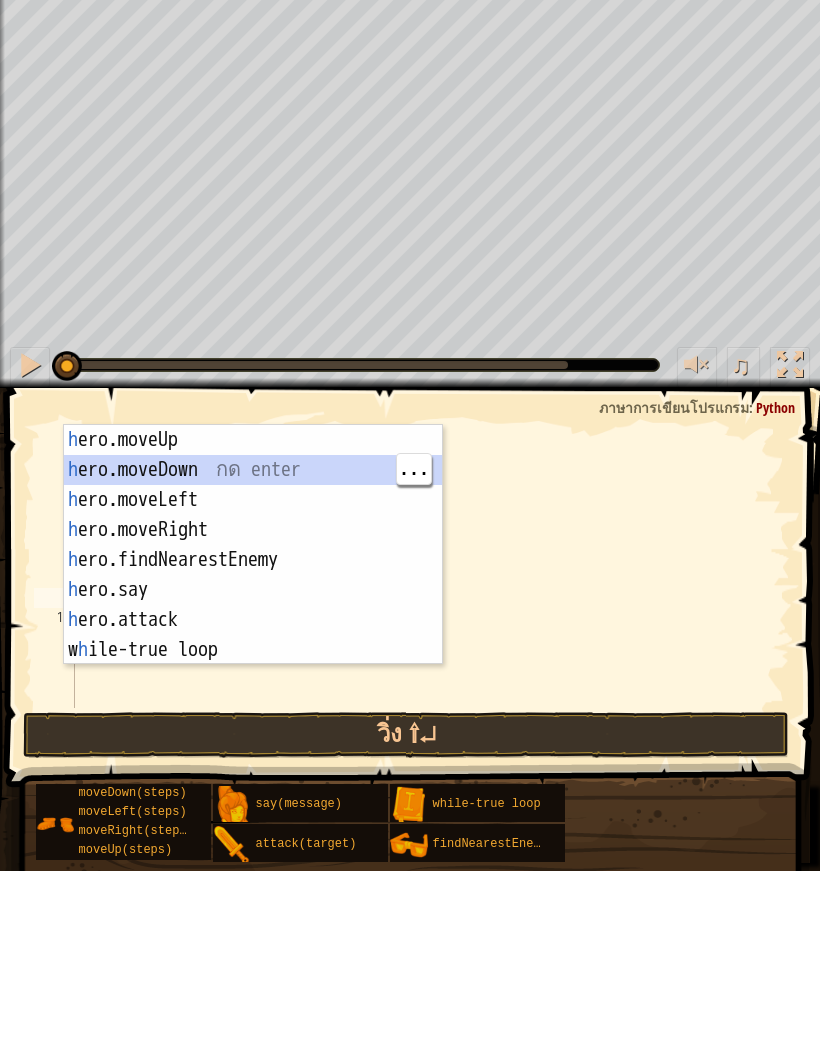 click on "h ero.moveUp กด enter h ero.moveDown กด enter h ero.moveLeft กด enter h ero.moveRight กด enter h ero.findNearestEnemy กด enter h ero.say กด enter h ero.attack กด enter w h ile-true loop กด enter" at bounding box center [253, 760] 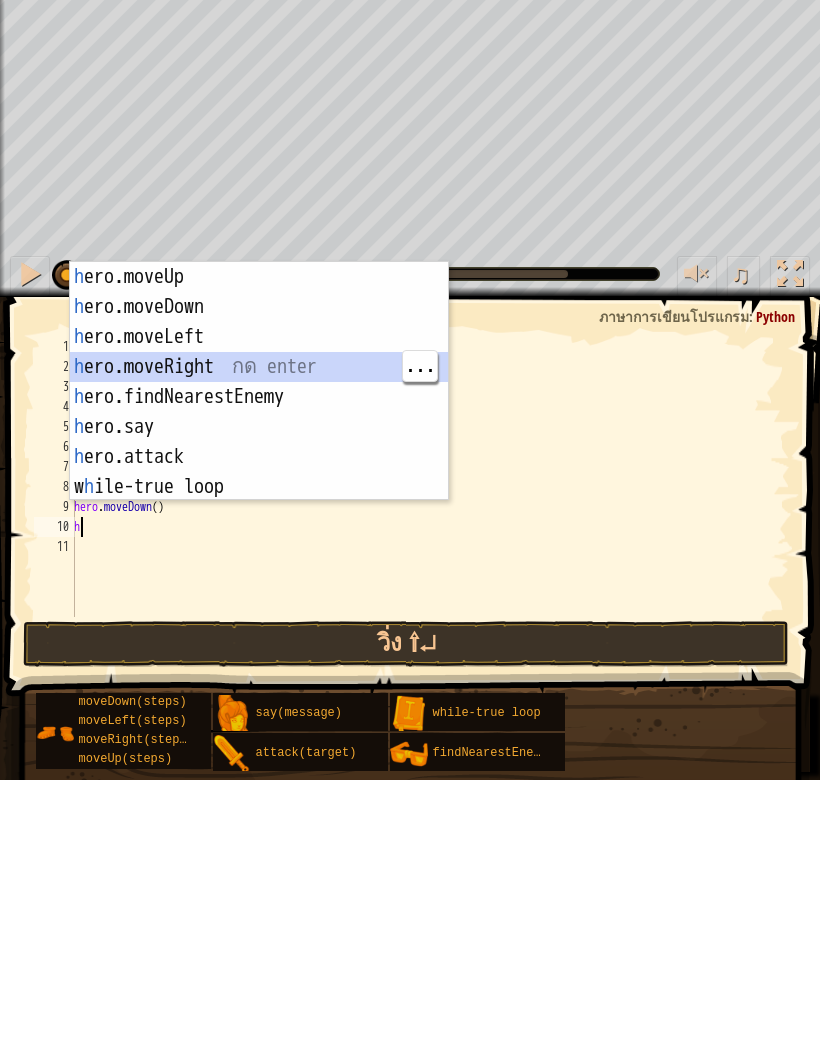 click on "h ero.moveUp กด enter h ero.moveDown กด enter h ero.moveLeft กด enter h ero.moveRight กด enter h ero.findNearestEnemy กด enter h ero.say กด enter h ero.attack กด enter w h ile-true loop กด enter" at bounding box center [259, 687] 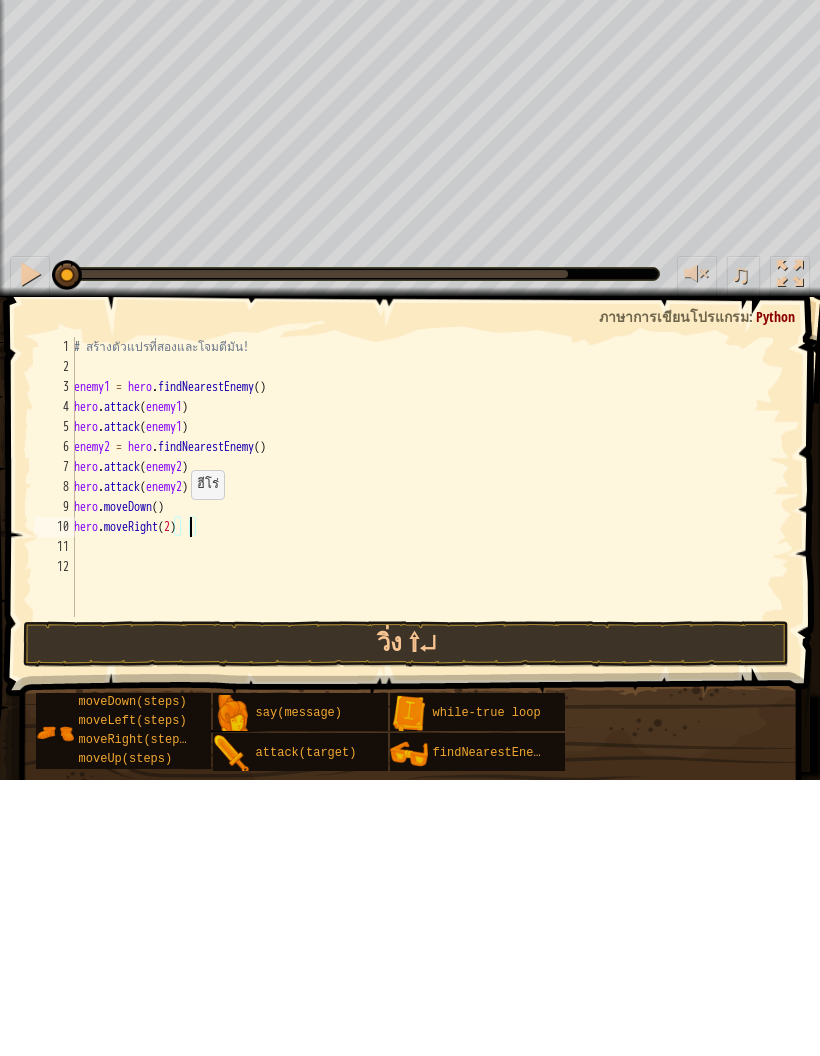click on "วิ่ง ⇧↵" at bounding box center (406, 920) 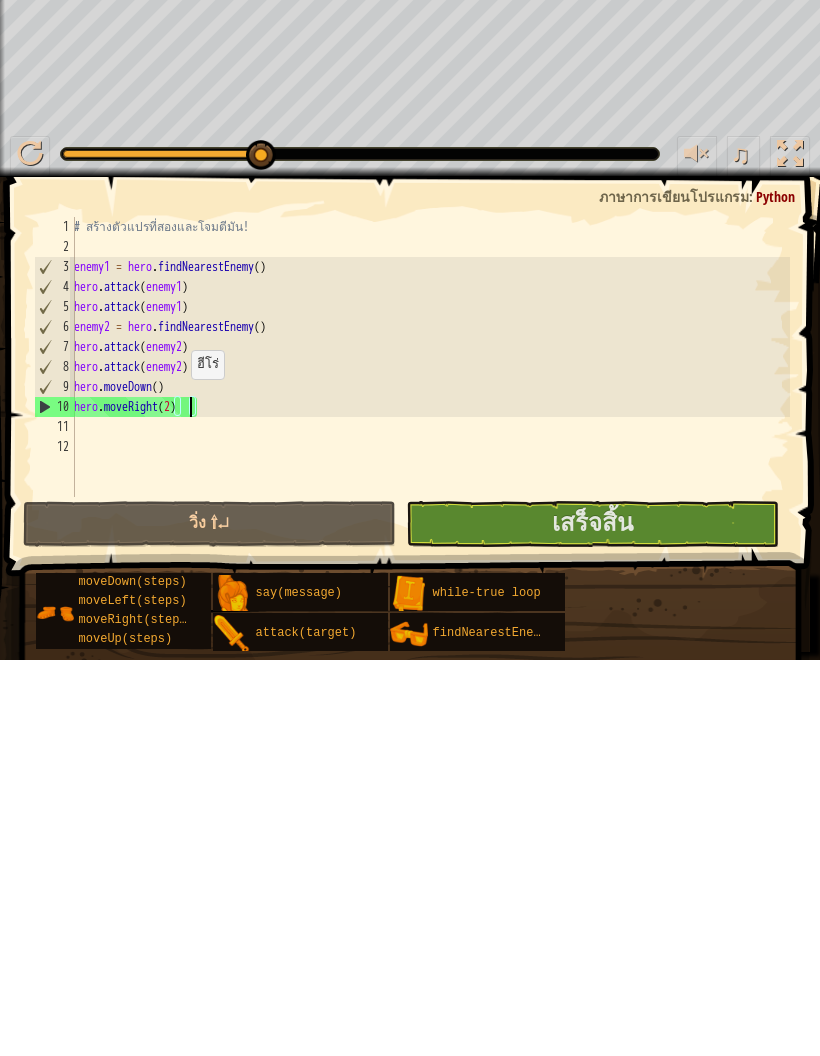 click on "เสร็จสิ้น" at bounding box center [592, 920] 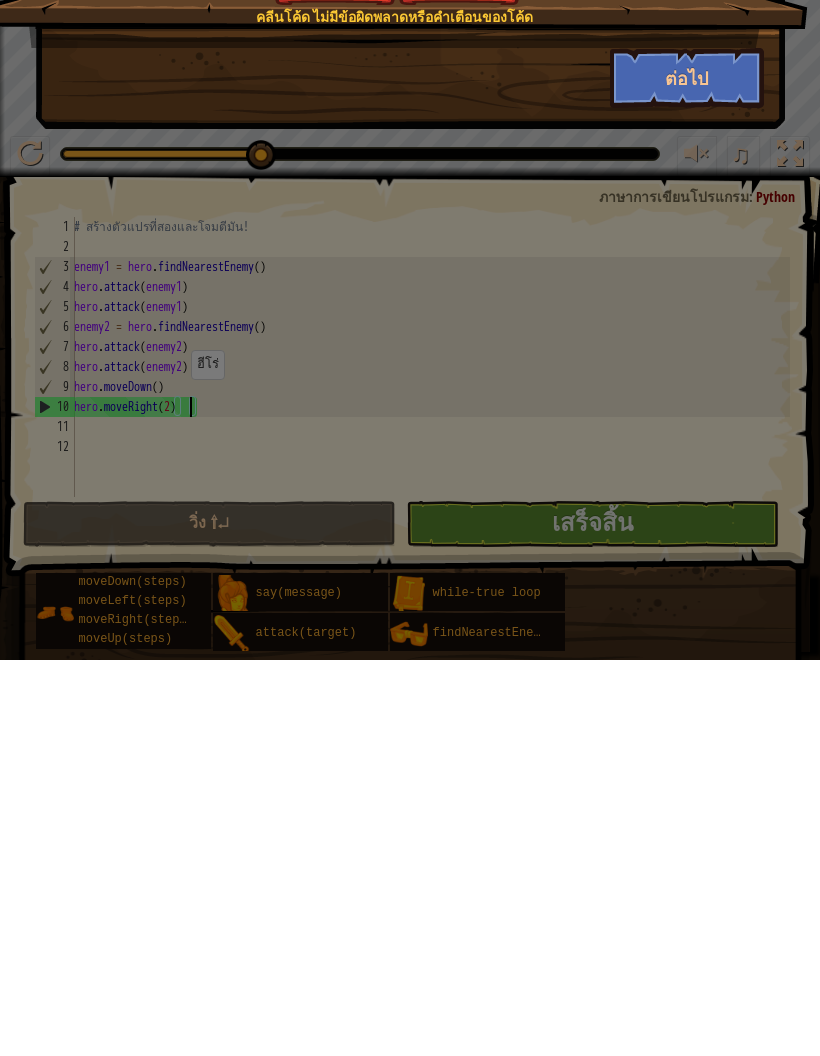 click on "ต่อไป" at bounding box center (687, 474) 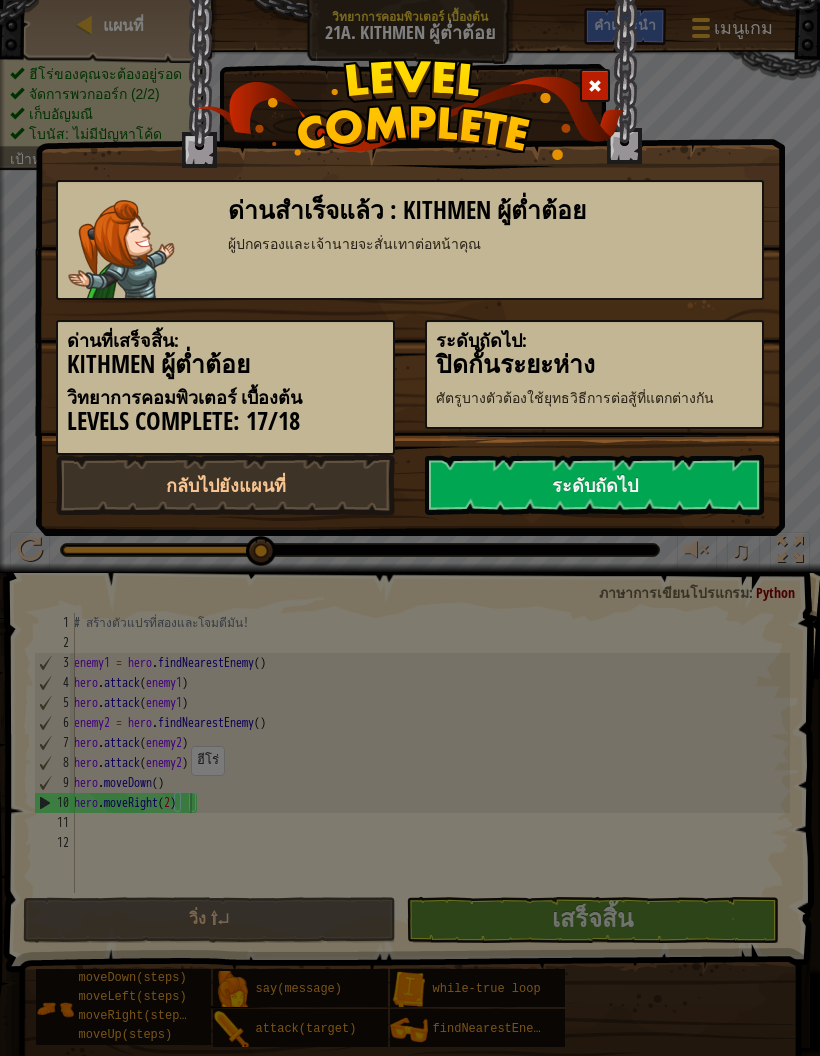 click on "ระดับถัดไป" at bounding box center (594, 485) 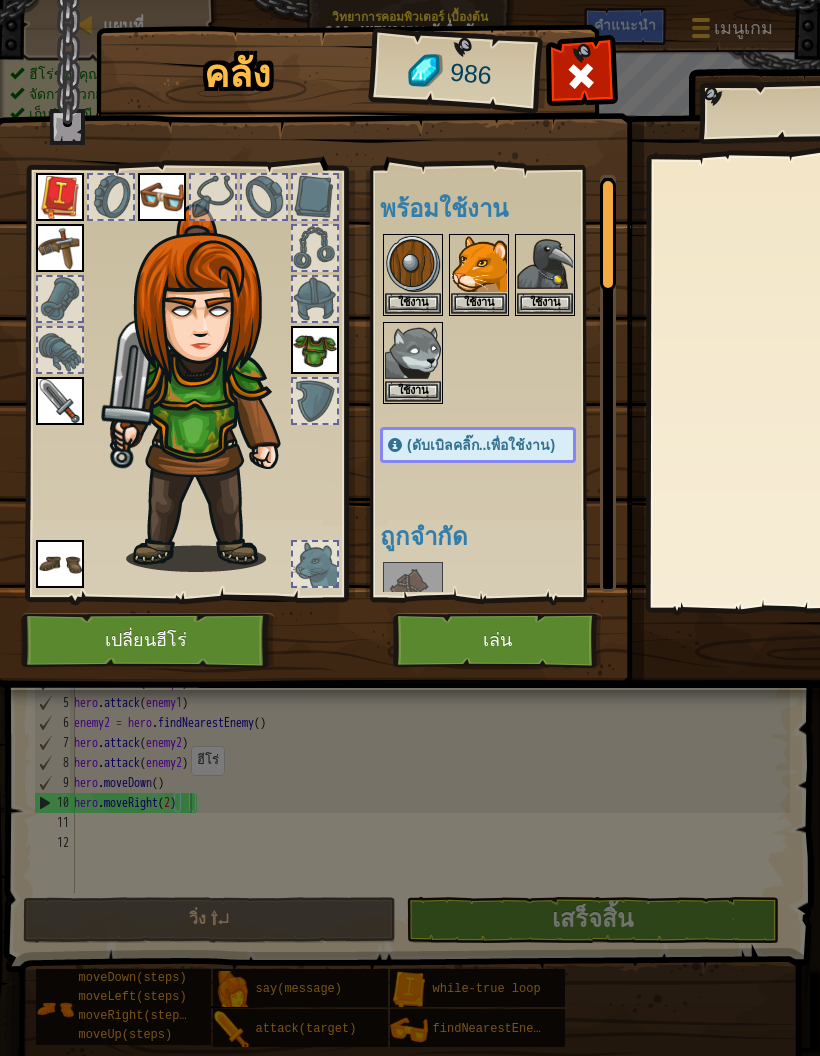 click on "เล่น" at bounding box center (497, 640) 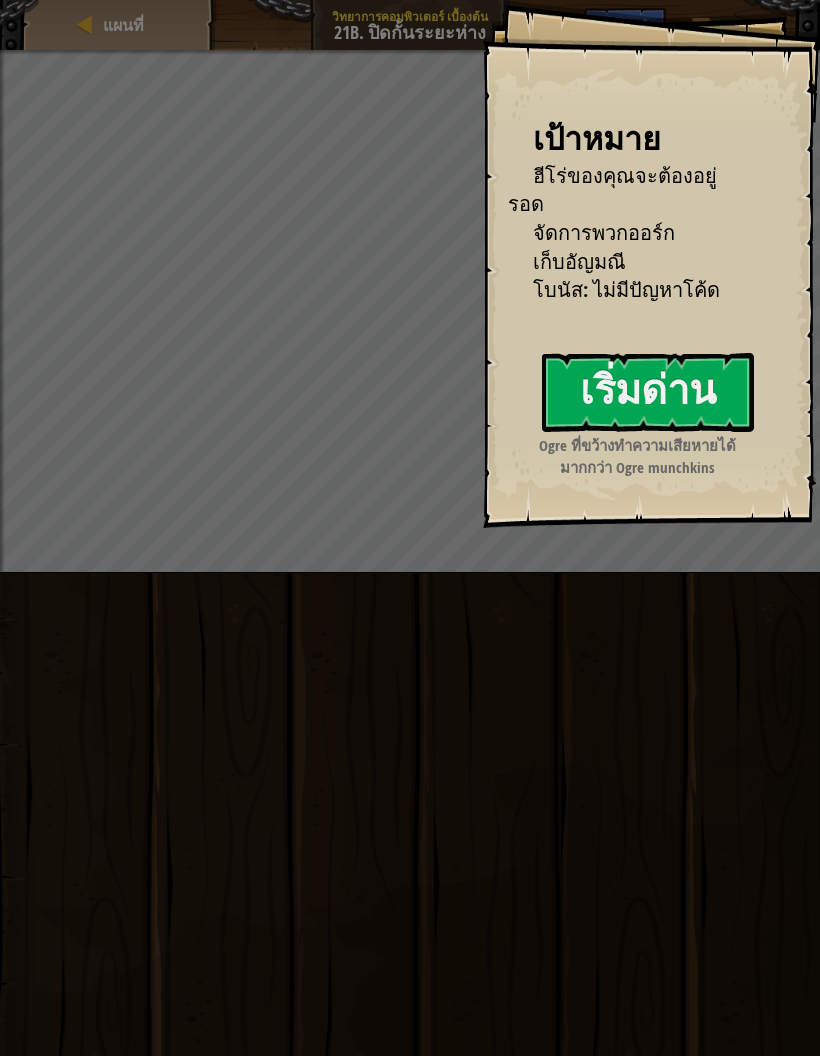 click on "เริ่มด่าน" at bounding box center [648, 392] 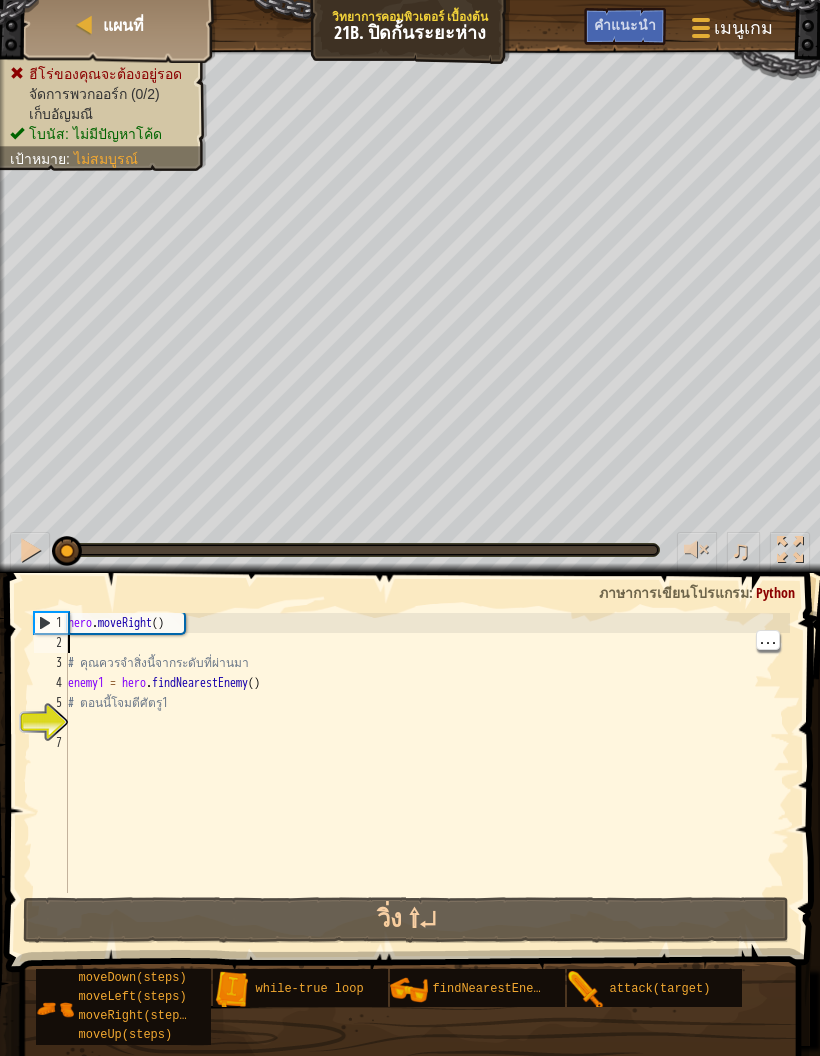 click on "hero . moveRight ( ) # คุณควรจำสิ่งนี้จากระดับที่ผ่านมา enemy1   =   hero . findNearestEnemy ( ) # ตอนนี้โจมตีศัตรู1" at bounding box center [427, 773] 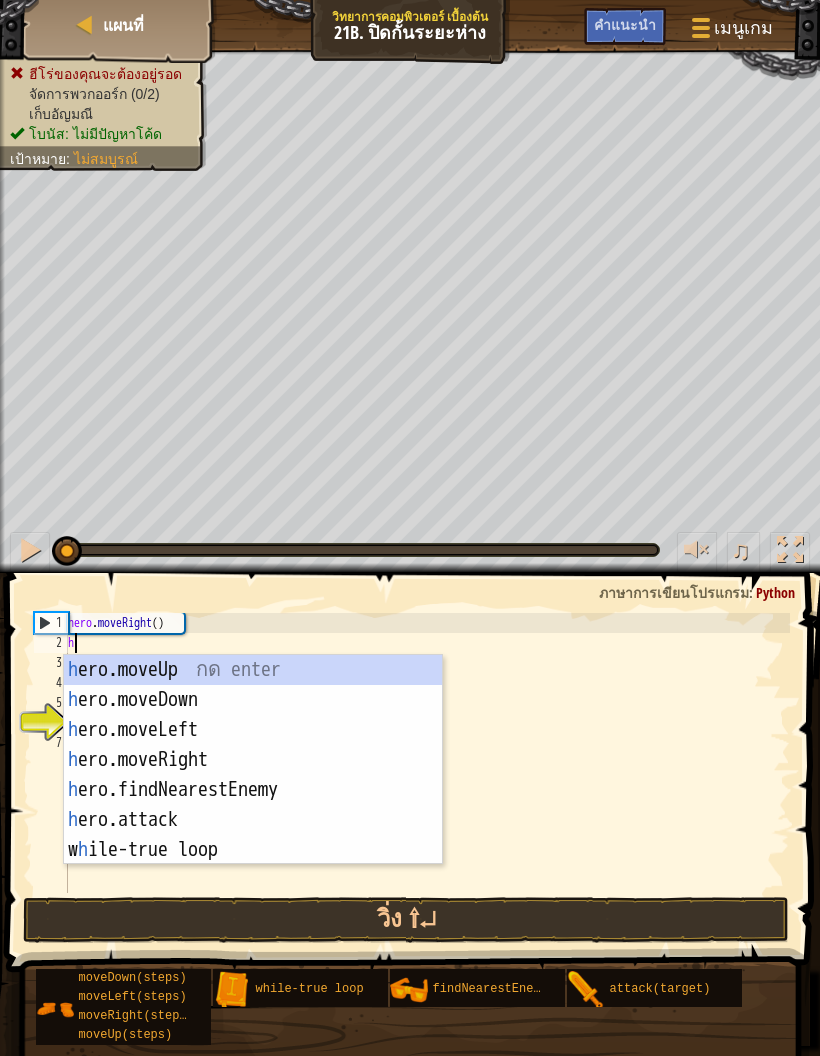 scroll, scrollTop: 21, scrollLeft: 27, axis: both 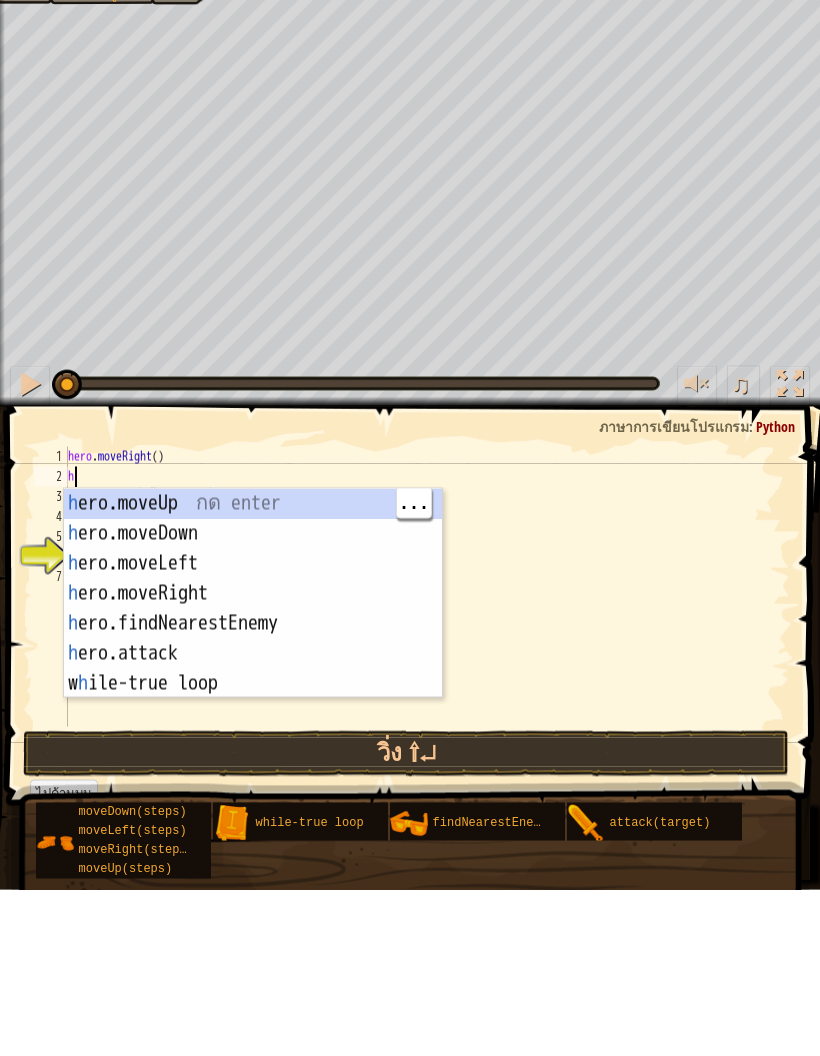 click on "h ero.moveUp กด enter h ero.moveDown กด enter h ero.moveLeft กด enter h ero.moveRight กด enter h ero.findNearestEnemy กด enter h ero.attack กด enter w h ile-true loop กด enter" at bounding box center [253, 790] 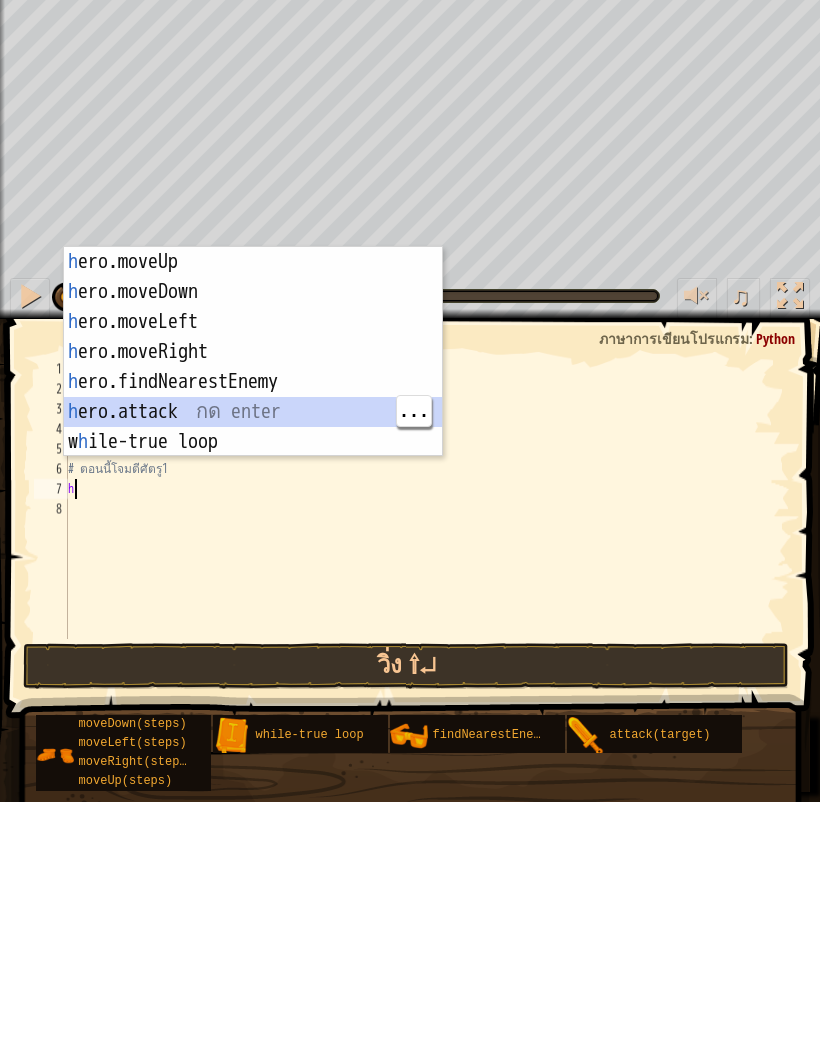 click on "h ero.moveUp กด enter h ero.moveDown กด enter h ero.moveLeft กด enter h ero.moveRight กด enter h ero.findNearestEnemy กด enter h ero.attack กด enter w h ile-true loop กด enter" at bounding box center [253, 636] 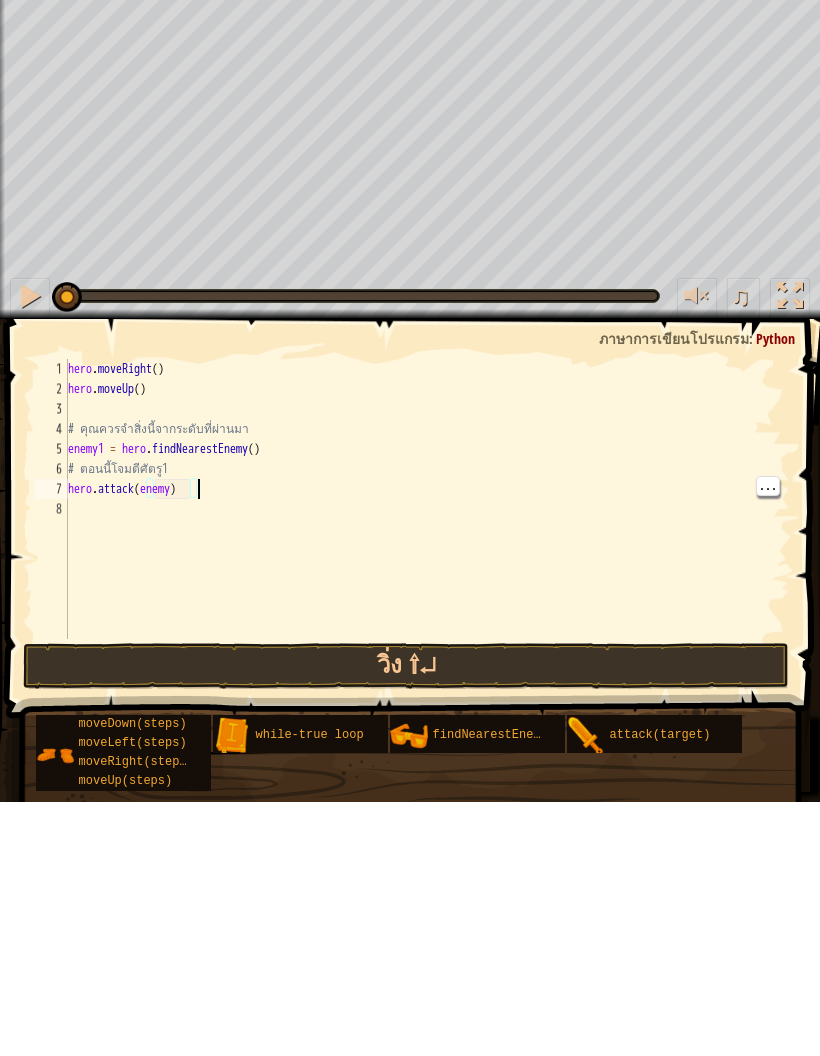 click on "hero . moveRight ( ) hero . moveUp ( ) # คุณควรจำสิ่งนี้จากระดับที่ผ่านมา enemy1   =   hero . findNearestEnemy ( ) # ตอนนี้โจมตีศัตรู1 hero . attack ( enemy )" at bounding box center (427, 773) 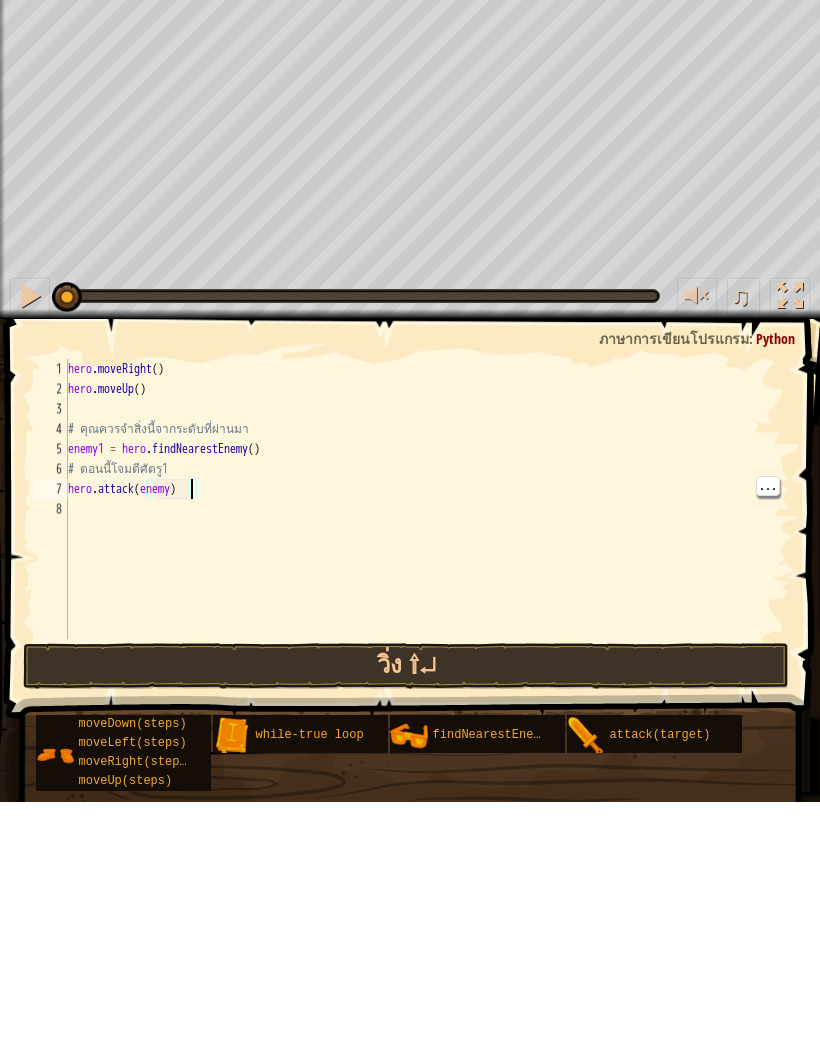 click on "hero . moveRight ( ) hero . moveUp ( ) # คุณควรจำสิ่งนี้จากระดับที่ผ่านมา enemy1   =   hero . findNearestEnemy ( ) # ตอนนี้โจมตีศัตรู1 hero . attack ( enemy )" at bounding box center (427, 773) 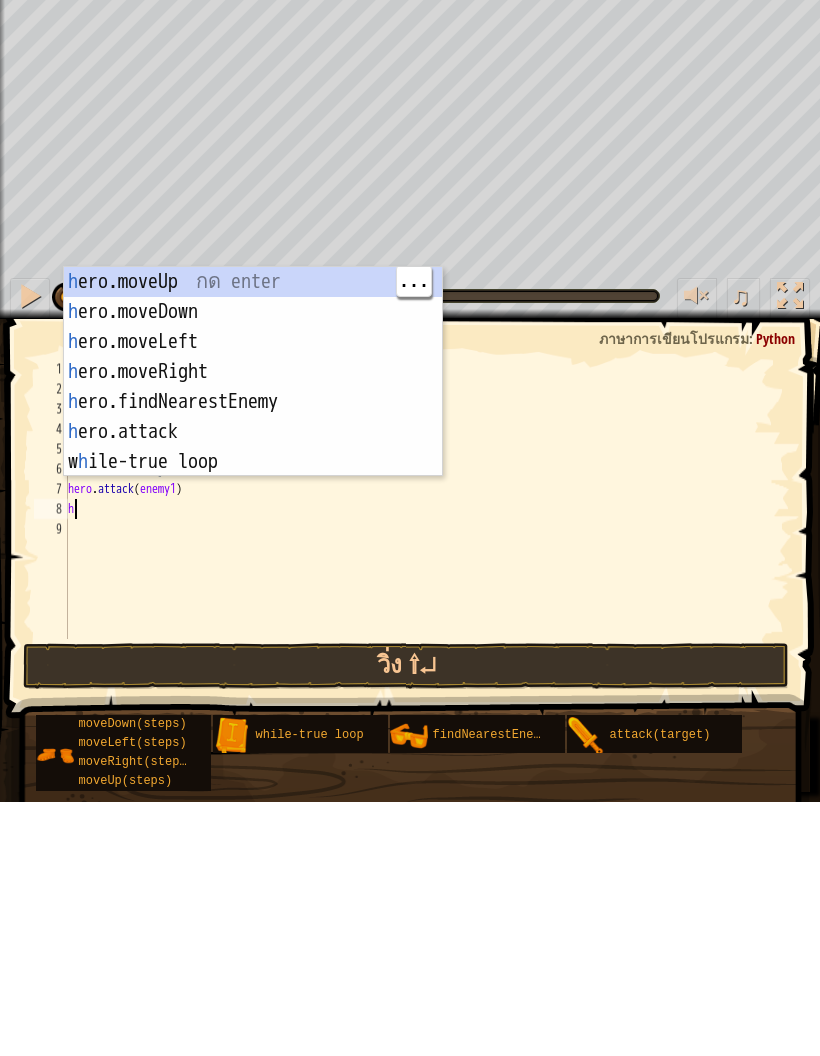 click on "h ero.moveUp กด enter h ero.moveDown กด enter h ero.moveLeft กด enter h ero.moveRight กด enter h ero.findNearestEnemy กด enter h ero.attack กด enter w h ile-true loop กด enter" at bounding box center [253, 656] 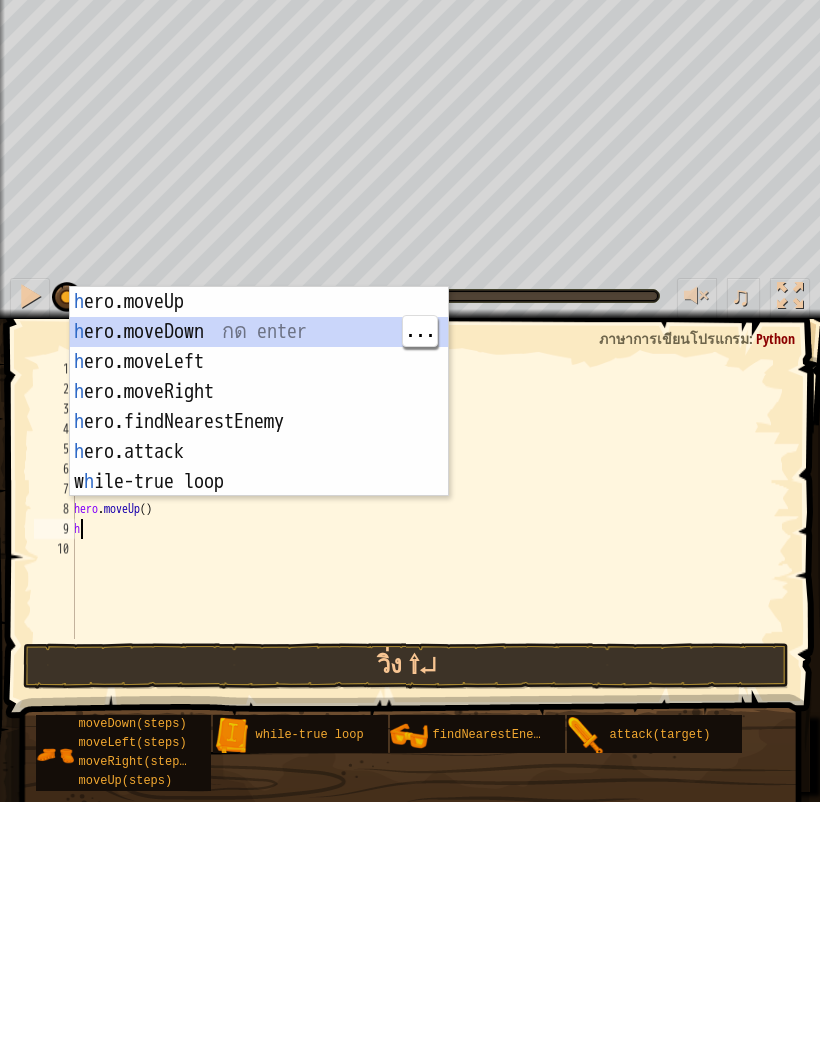 click on "h ero.moveUp กด enter h ero.moveDown กด enter h ero.moveLeft กด enter h ero.moveRight กด enter h ero.findNearestEnemy กด enter h ero.attack กด enter w h ile-true loop กด enter" at bounding box center (259, 676) 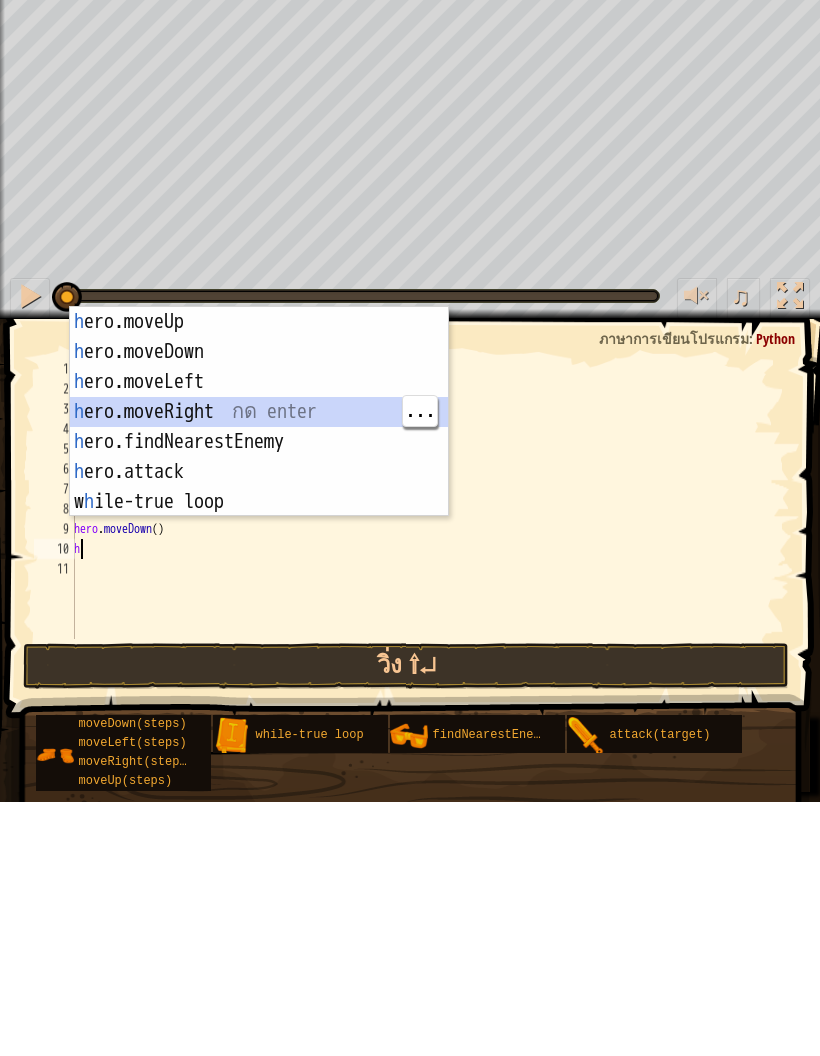 click on "h ero.moveUp กด enter h ero.moveDown กด enter h ero.moveLeft กด enter h ero.moveRight กด enter h ero.findNearestEnemy กด enter h ero.attack กด enter w h ile-true loop กด enter" at bounding box center (259, 696) 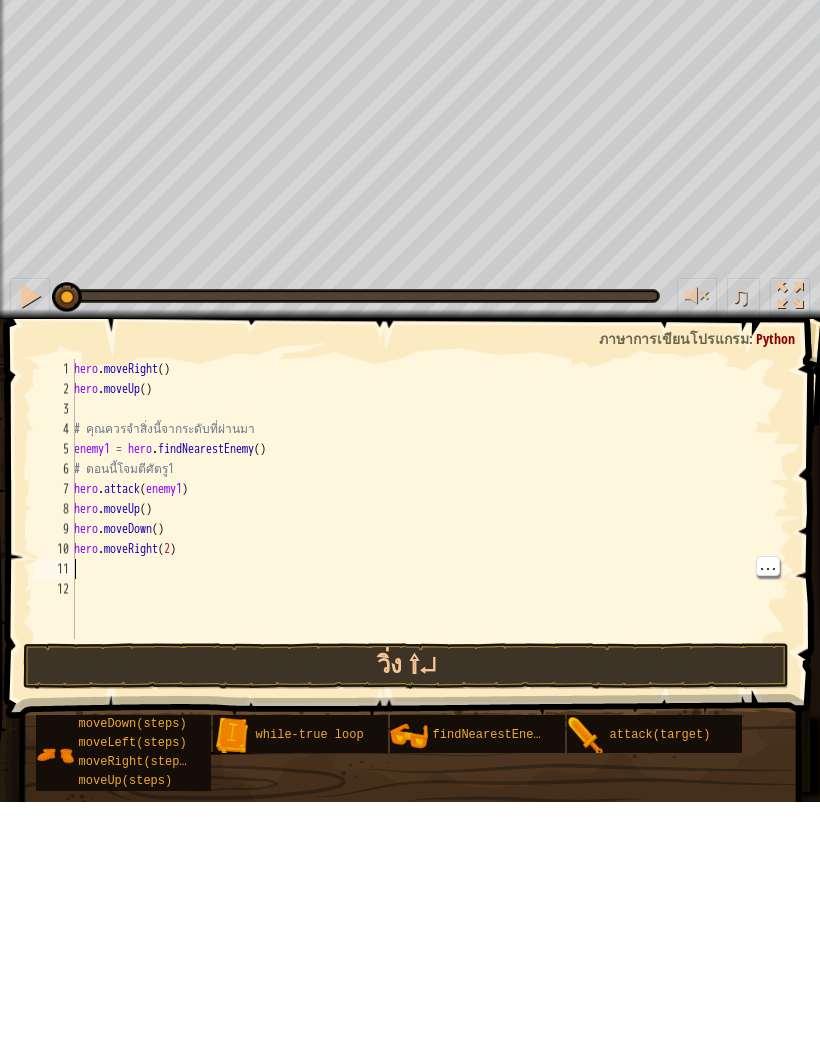 click on "hero . moveRight ( ) hero . moveUp ( ) # คุณควรจำสิ่งนี้จากระดับที่ผ่านมา enemy1   =   hero . findNearestEnemy ( ) # ตอนนี้โจมตีศัตรู1 hero . attack ( enemy1 ) hero . moveUp ( ) hero . moveDown ( ) hero . moveRight ( 2 )" at bounding box center [430, 773] 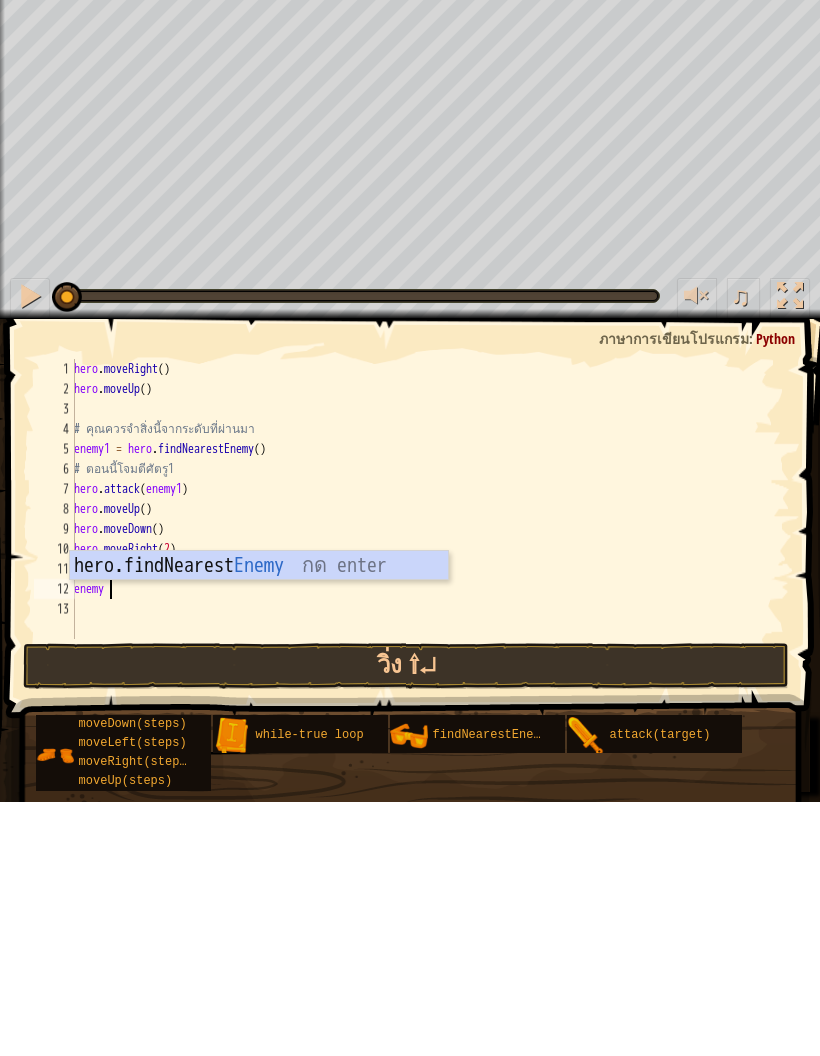 scroll, scrollTop: 21, scrollLeft: 49, axis: both 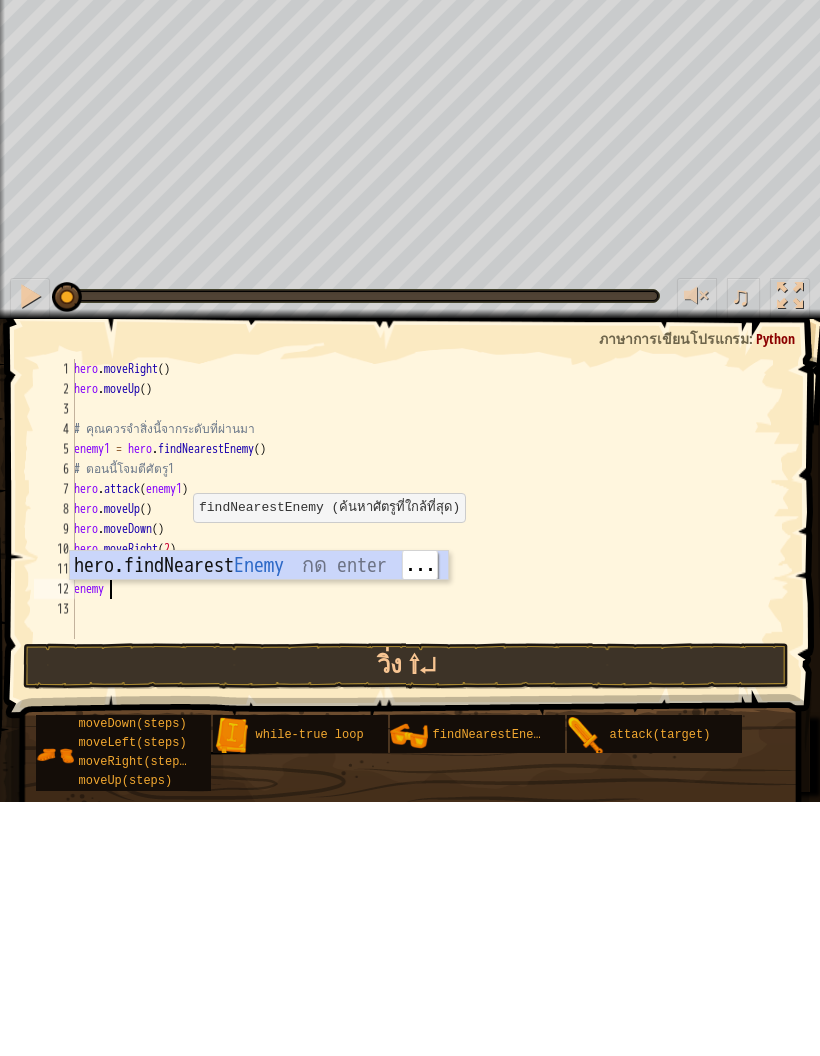 click on "hero.findNearest Enemy กด enter" at bounding box center [259, 850] 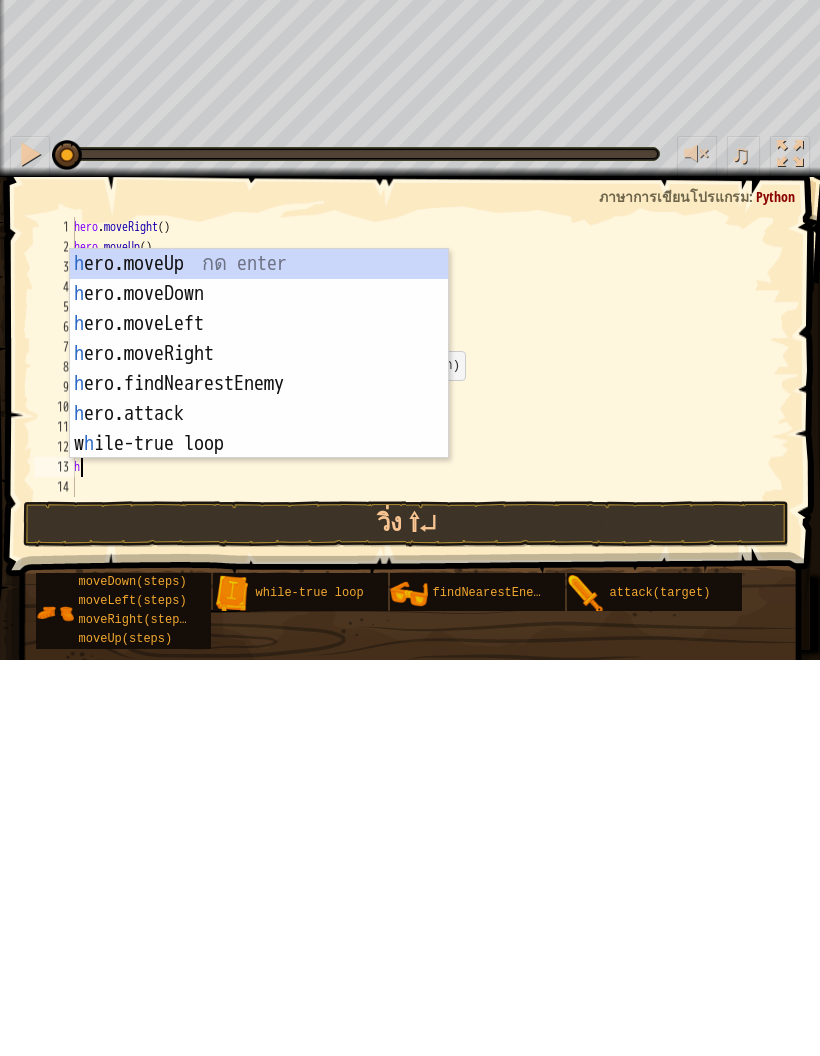 scroll, scrollTop: 21, scrollLeft: 27, axis: both 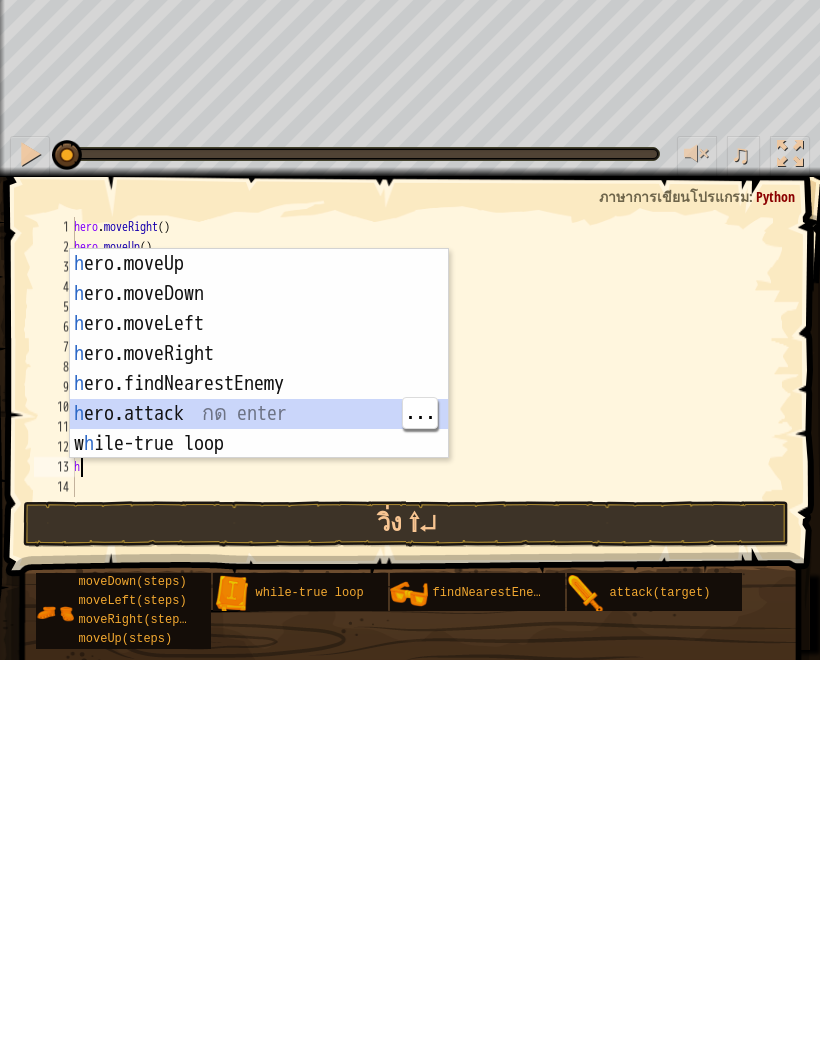click on "h ero.moveUp กด enter h ero.moveDown กด enter h ero.moveLeft กด enter h ero.moveRight กด enter h ero.findNearestEnemy กด enter h ero.attack กด enter w h ile-true loop กด enter" at bounding box center (259, 780) 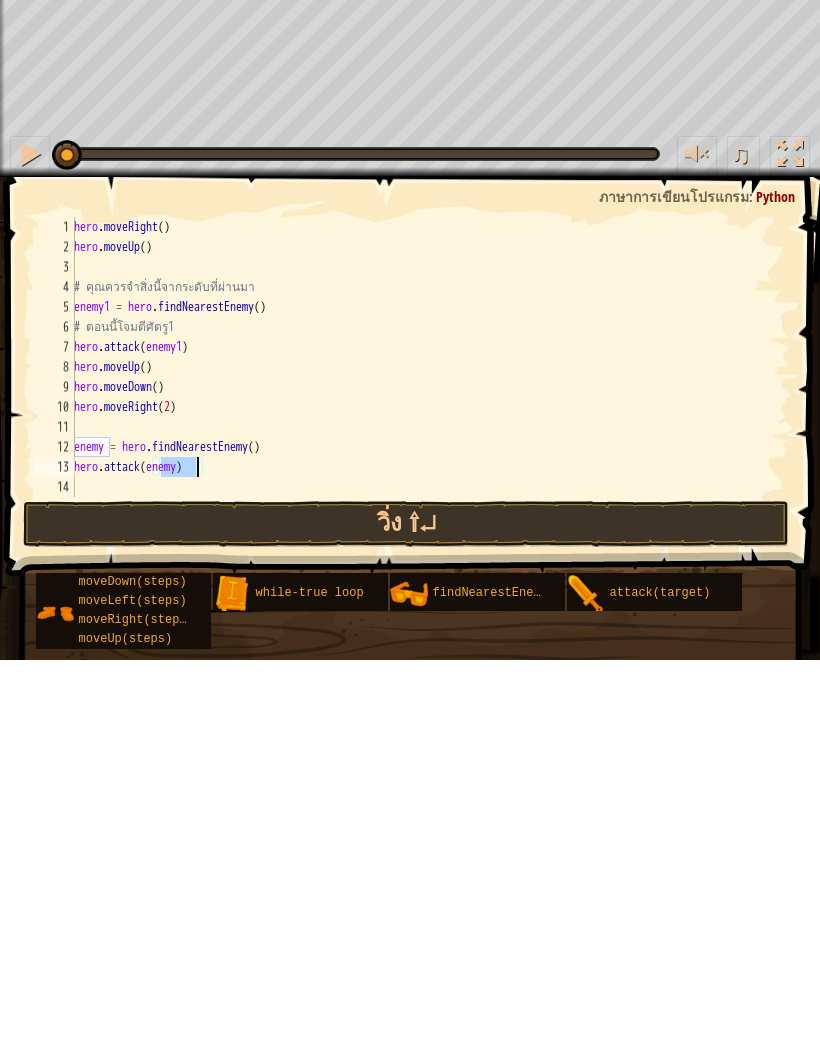 scroll, scrollTop: 1, scrollLeft: 0, axis: vertical 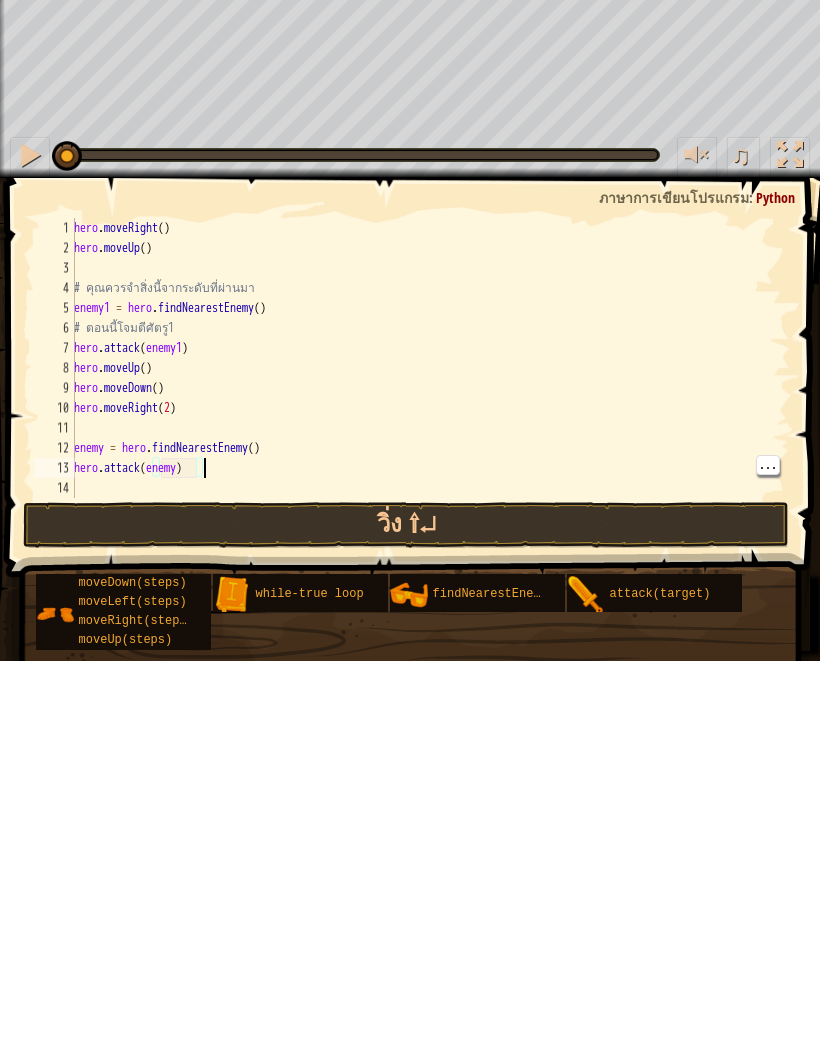 click on "hero . moveRight ( ) hero . moveUp ( ) # คุณควรจำสิ่งนี้จากระดับที่ผ่านมา enemy1   =   hero . findNearestEnemy ( ) # ตอนนี้โจมตีศัตรู1 hero . attack ( enemy1 ) hero . moveUp ( ) hero . moveDown ( ) hero . moveRight ( 2 ) enemy   =   hero . findNearestEnemy ( ) hero . attack ( enemy )" at bounding box center (430, 773) 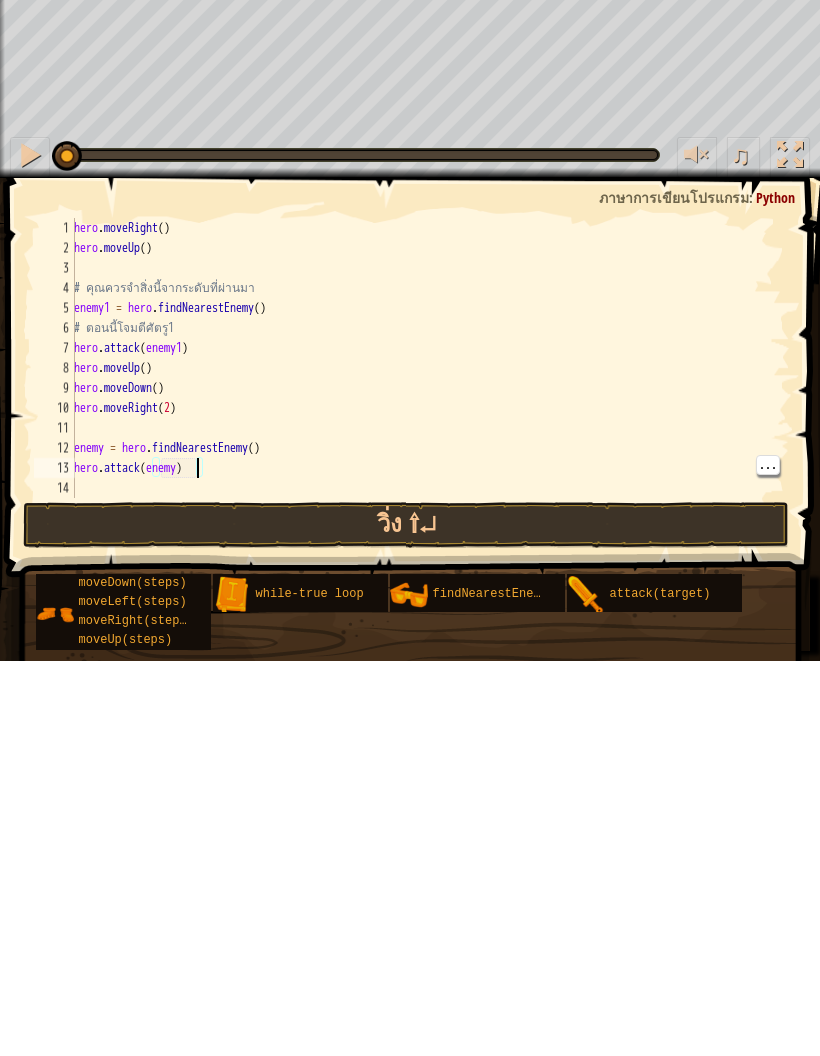click on "hero . moveRight ( ) hero . moveUp ( ) # คุณควรจำสิ่งนี้จากระดับที่ผ่านมา enemy1   =   hero . findNearestEnemy ( ) # ตอนนี้โจมตีศัตรู1 hero . attack ( enemy1 ) hero . moveUp ( ) hero . moveDown ( ) hero . moveRight ( 2 ) enemy   =   hero . findNearestEnemy ( ) hero . attack ( enemy )" at bounding box center (430, 773) 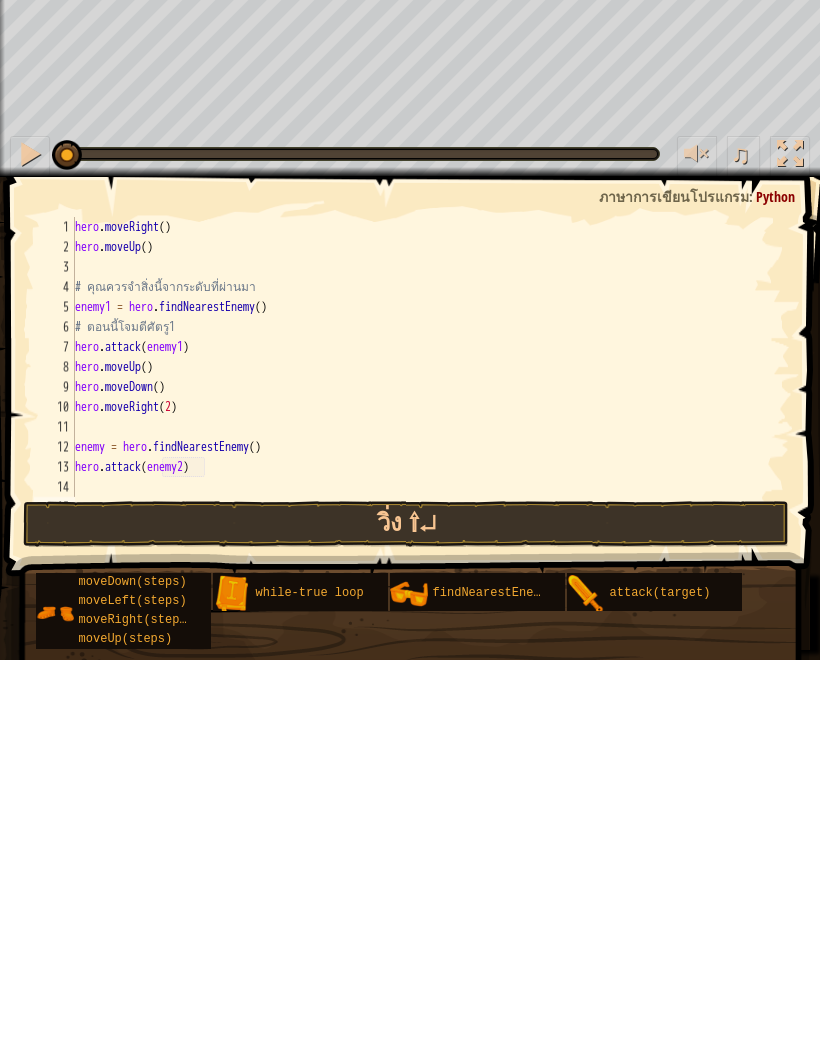 scroll, scrollTop: 40, scrollLeft: 0, axis: vertical 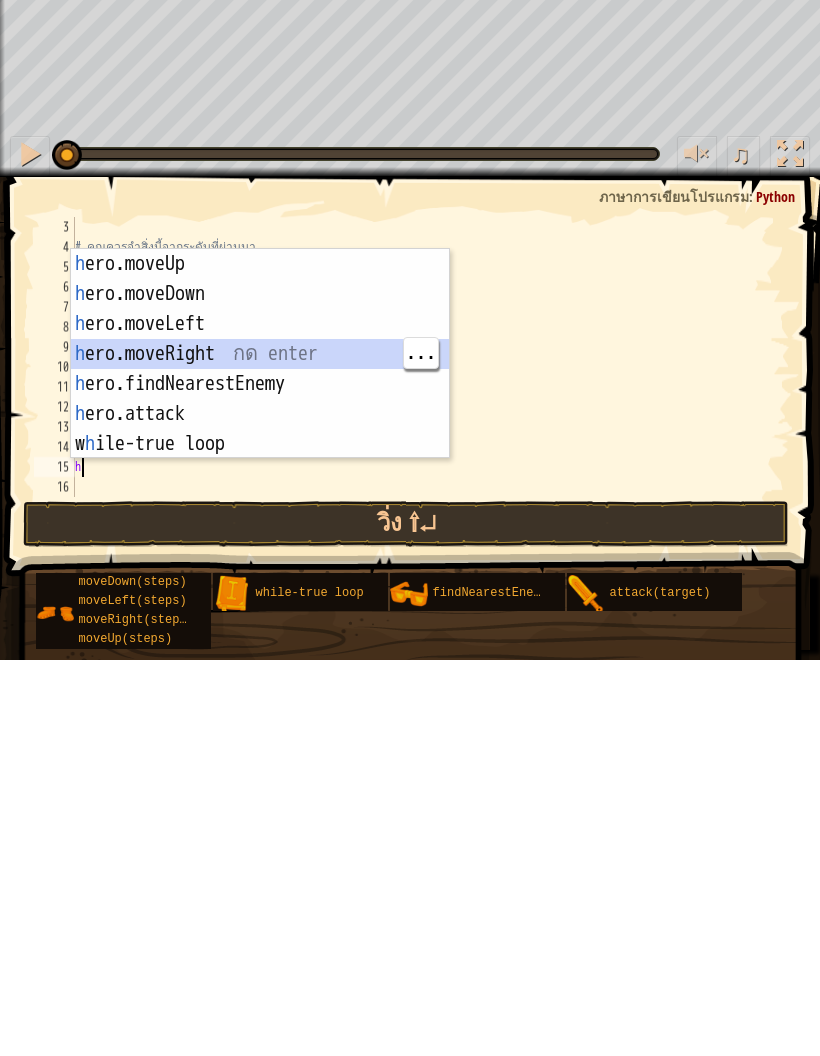 click on "h ero.moveUp กด enter h ero.moveDown กด enter h ero.moveLeft กด enter h ero.moveRight กด enter h ero.findNearestEnemy กด enter h ero.attack กด enter w h ile-true loop กด enter" at bounding box center (260, 780) 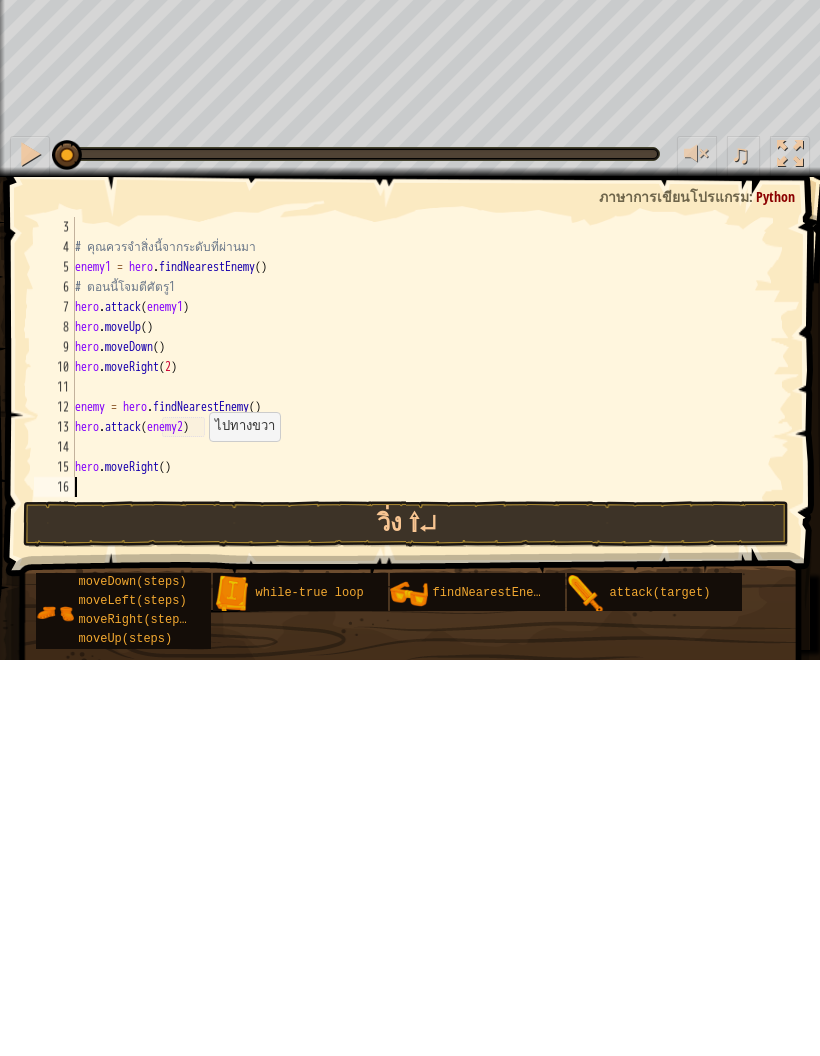 click on "วิ่ง ⇧↵" at bounding box center (406, 920) 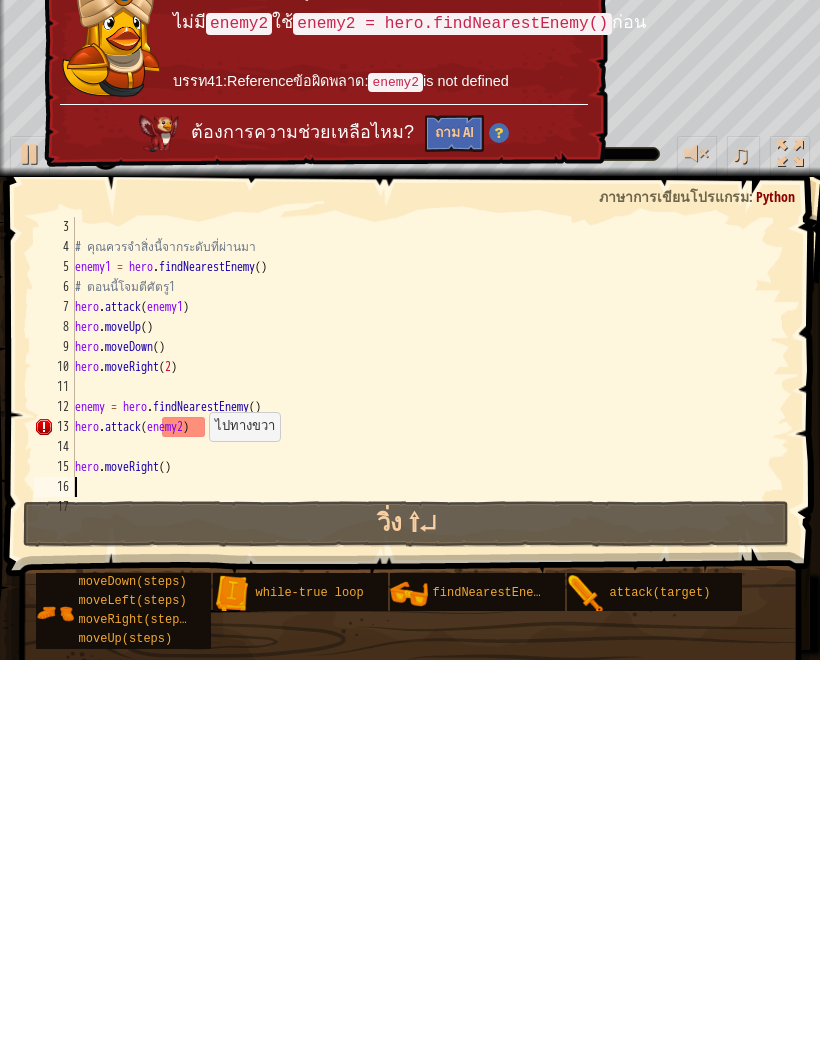 scroll, scrollTop: 60, scrollLeft: 0, axis: vertical 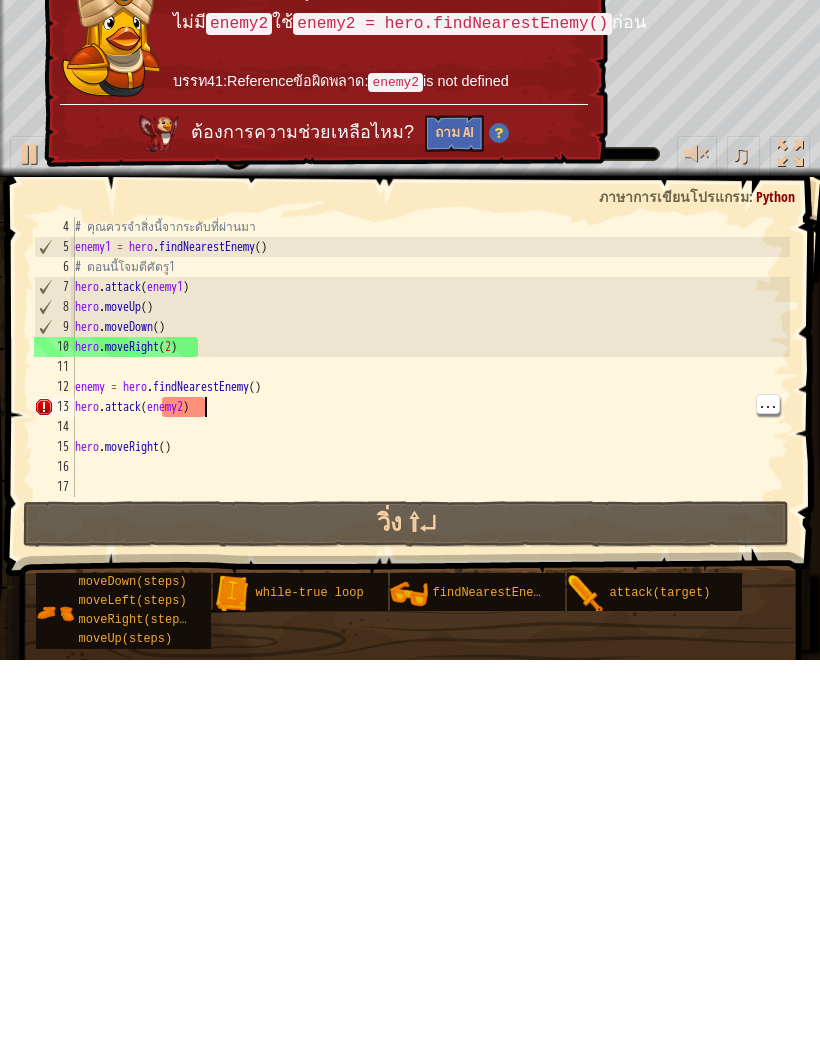 click on "# คุณควรจำสิ่งนี้จากระดับที่ผ่านมา enemy1   =   hero . findNearestEnemy ( ) # ตอนนี้โจมตีศัตรู1 hero . attack ( enemy1 ) hero . moveUp ( ) hero . moveDown ( ) hero . moveRight ( 2 ) enemy   =   hero . findNearestEnemy ( ) hero . attack ( enemy2 ) hero . moveRight ( )" at bounding box center (430, 773) 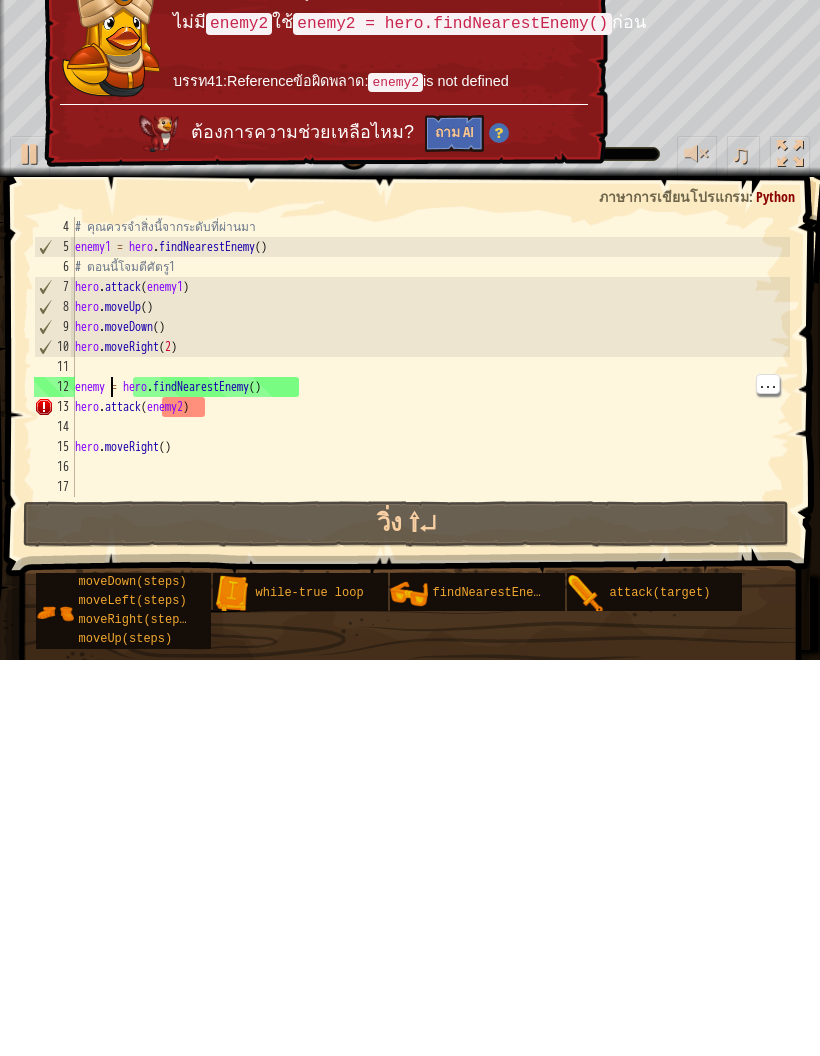 click on "# คุณควรจำสิ่งนี้จากระดับที่ผ่านมา enemy1   =   hero . findNearestEnemy ( ) # ตอนนี้โจมตีศัตรู1 hero . attack ( enemy1 ) hero . moveUp ( ) hero . moveDown ( ) hero . moveRight ( 2 ) enemy   =   hero . findNearestEnemy ( ) hero . attack ( enemy2 ) hero . moveRight ( )" at bounding box center [430, 773] 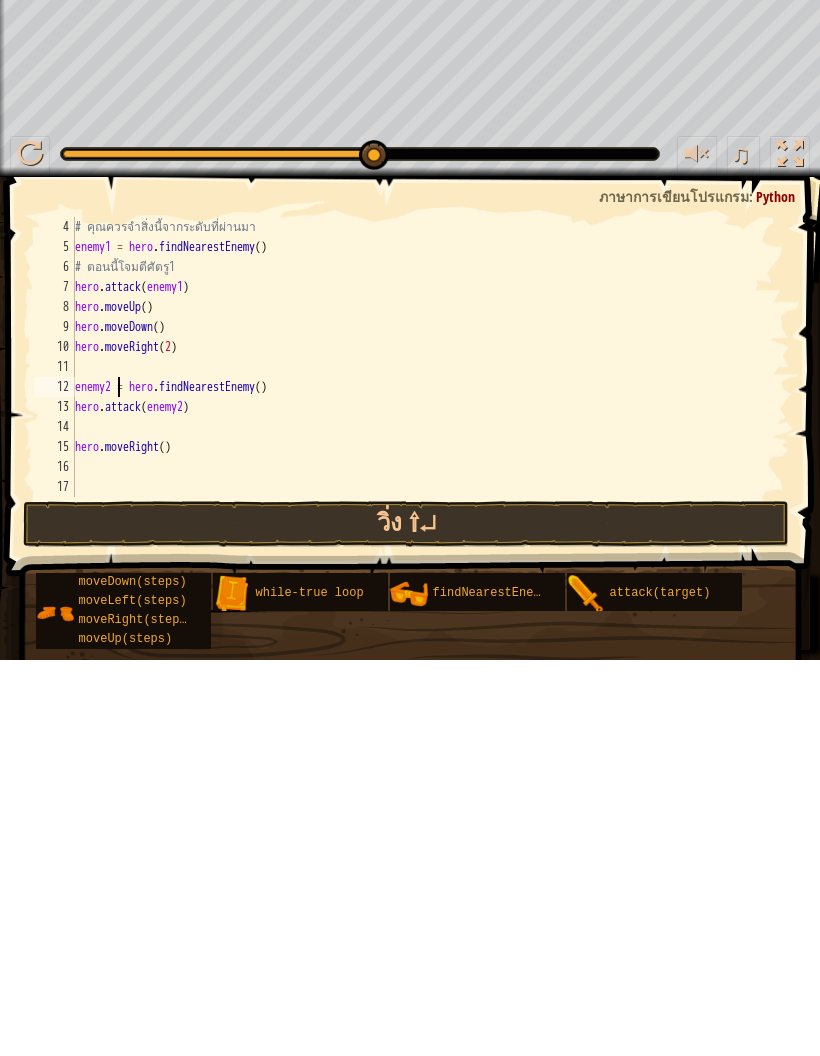 click on "วิ่ง ⇧↵" at bounding box center (406, 920) 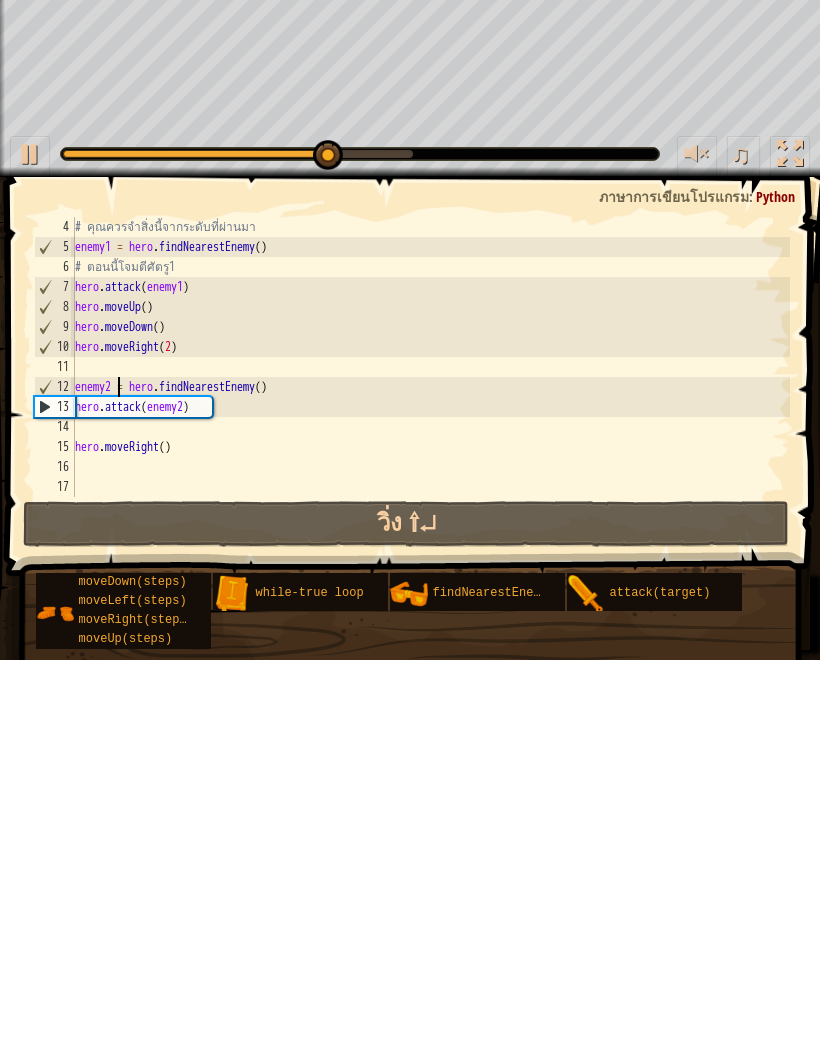 scroll, scrollTop: 60, scrollLeft: 0, axis: vertical 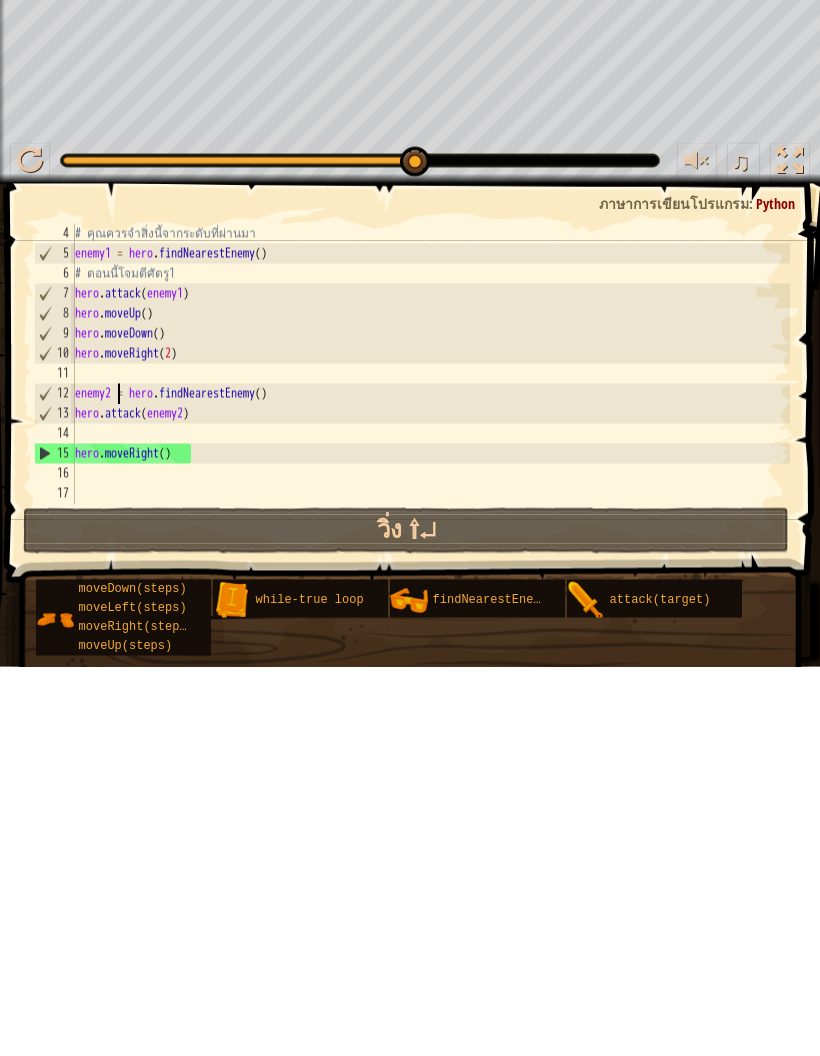 click on "วิ่ง ⇧↵" at bounding box center (406, 920) 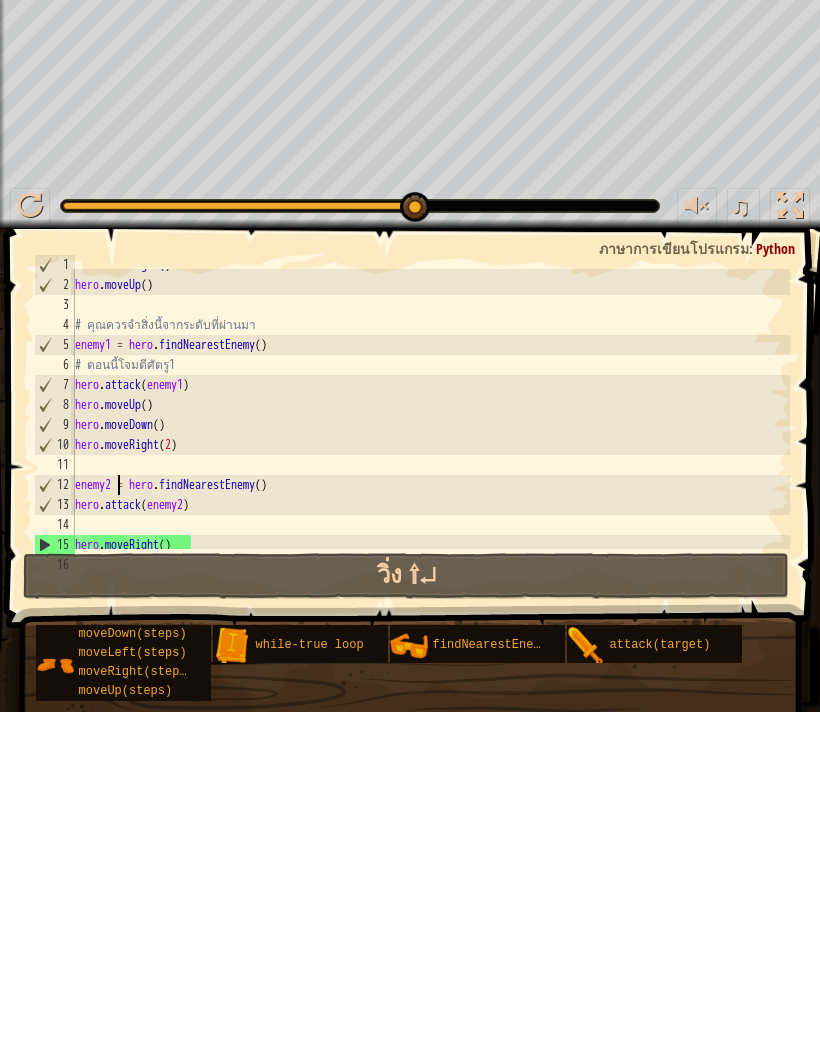 scroll, scrollTop: 0, scrollLeft: 0, axis: both 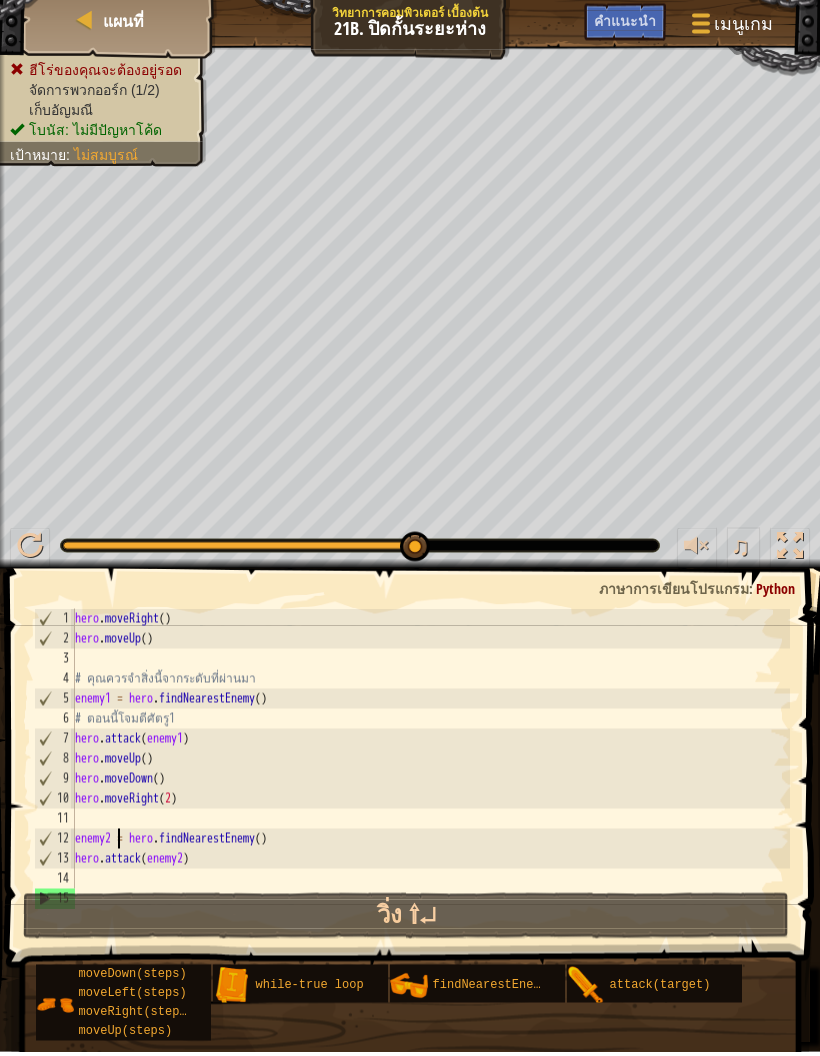 click at bounding box center (85, 25) 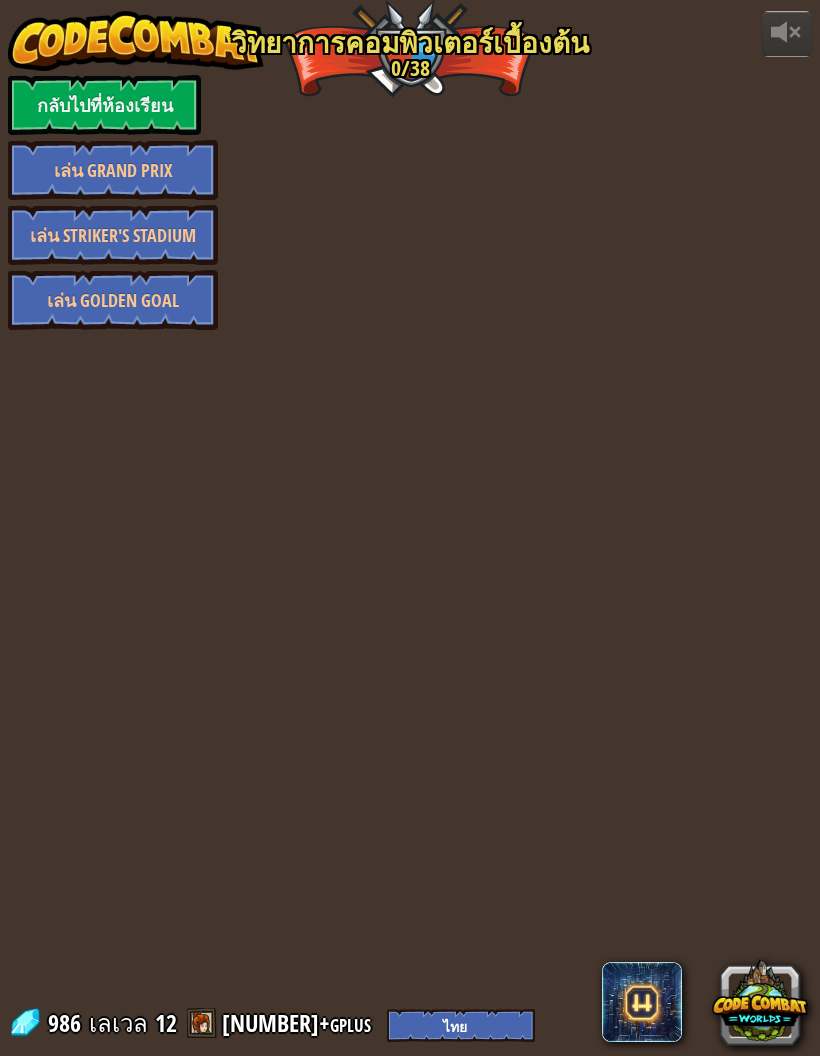 select on "th" 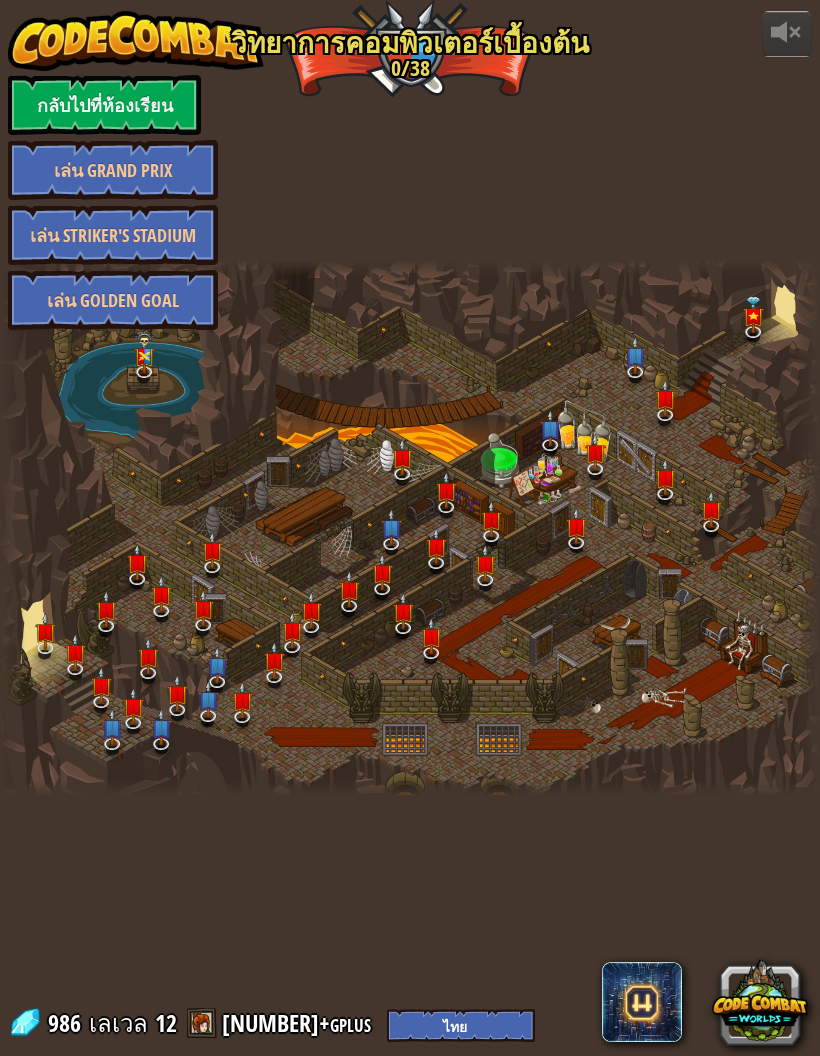 select on "th" 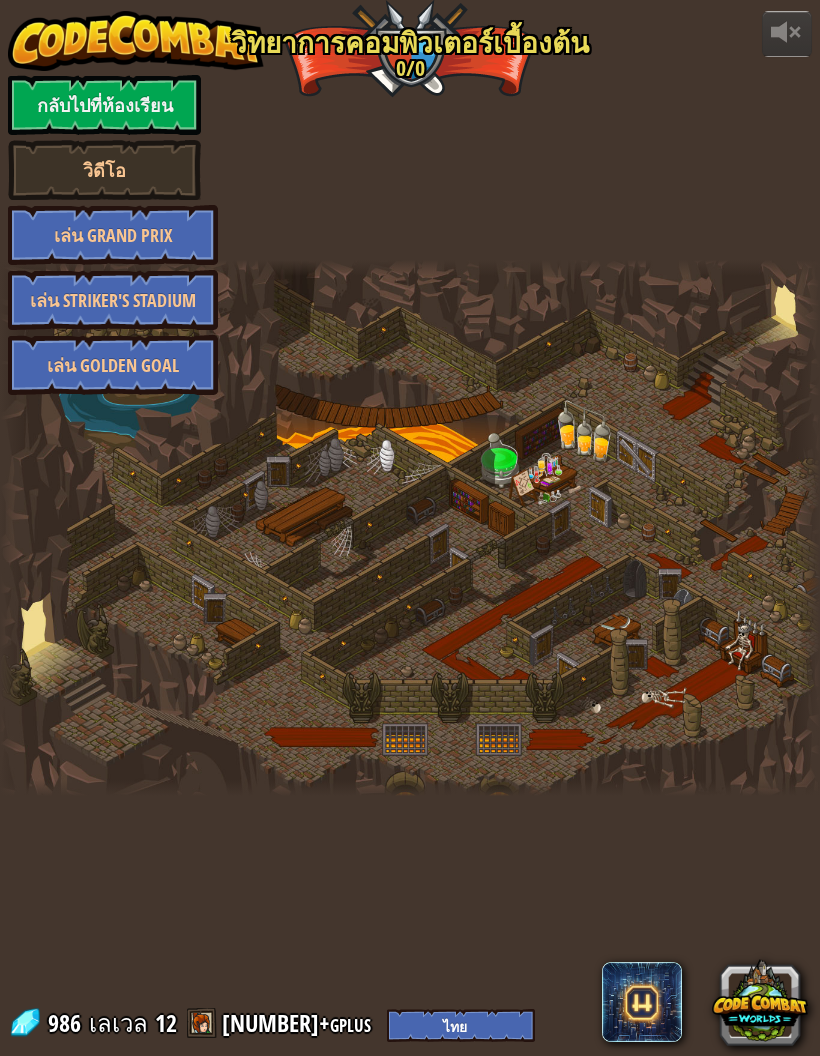 select on "th" 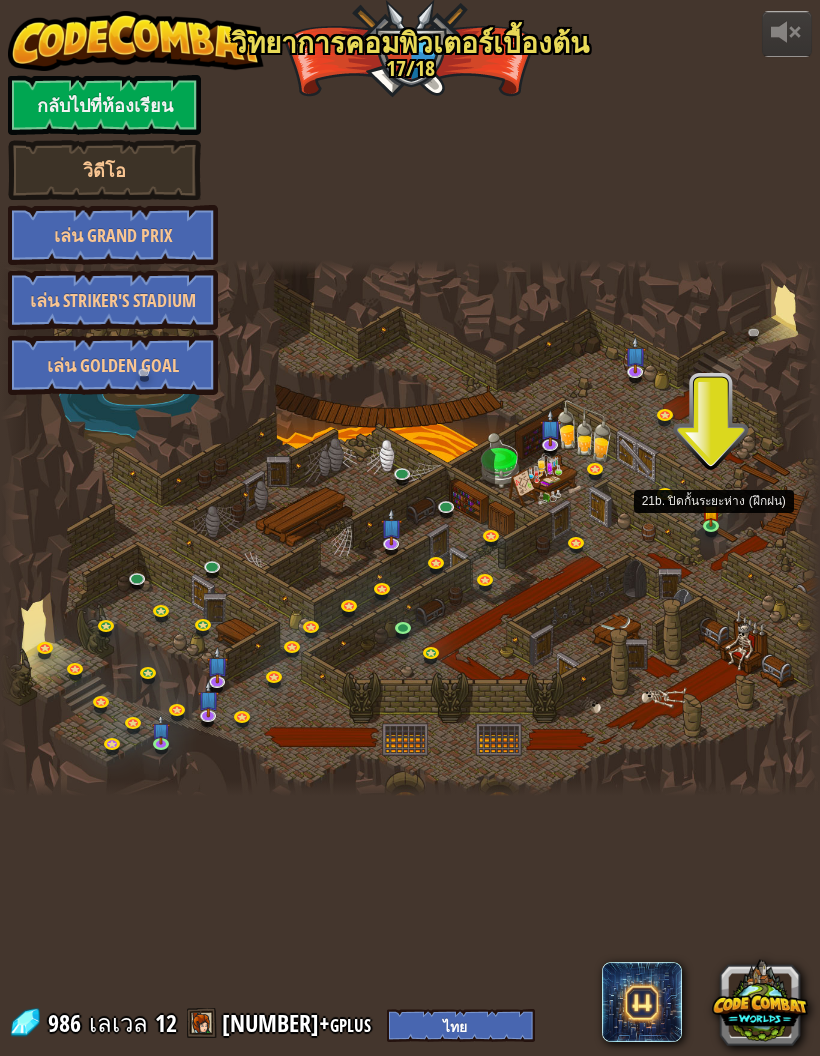 click at bounding box center [711, 512] 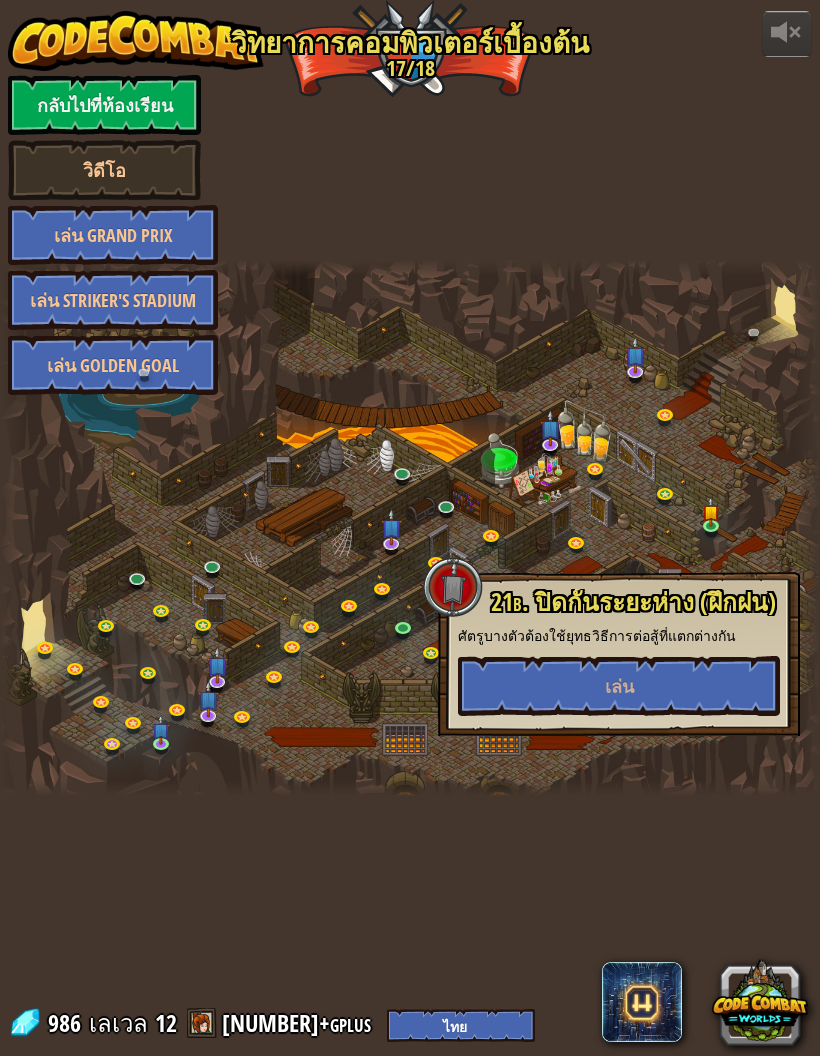 click at bounding box center [410, 528] 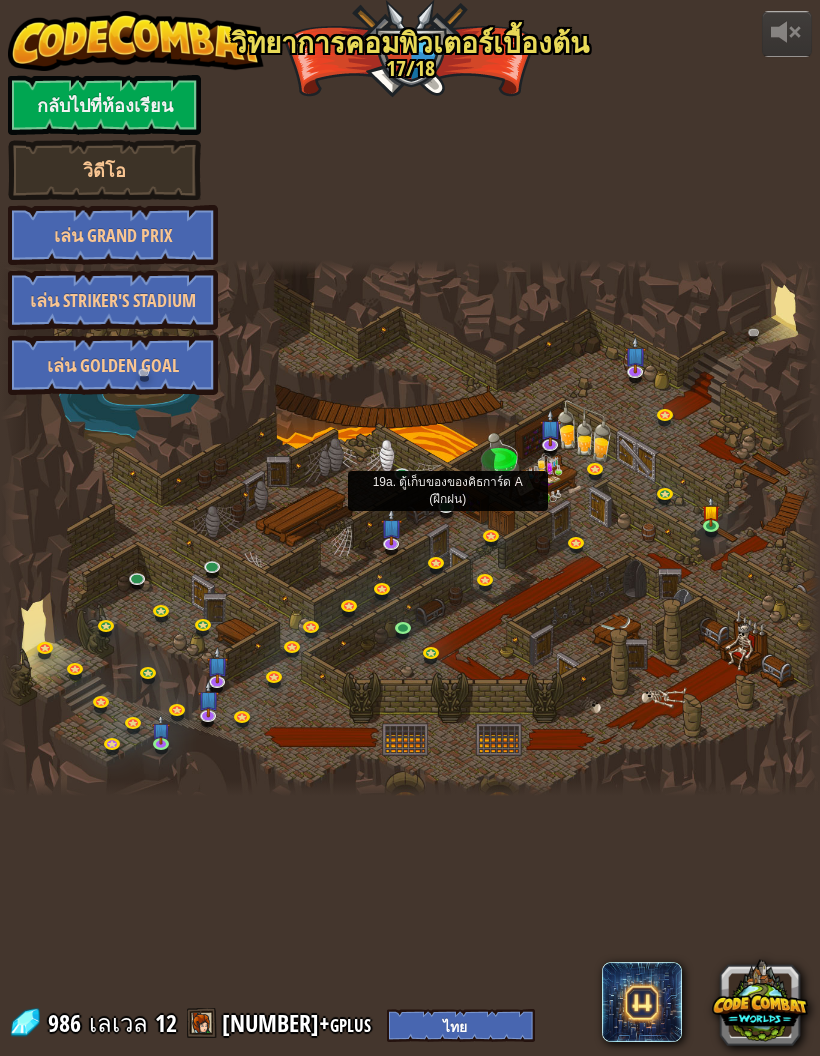 click at bounding box center [450, 510] 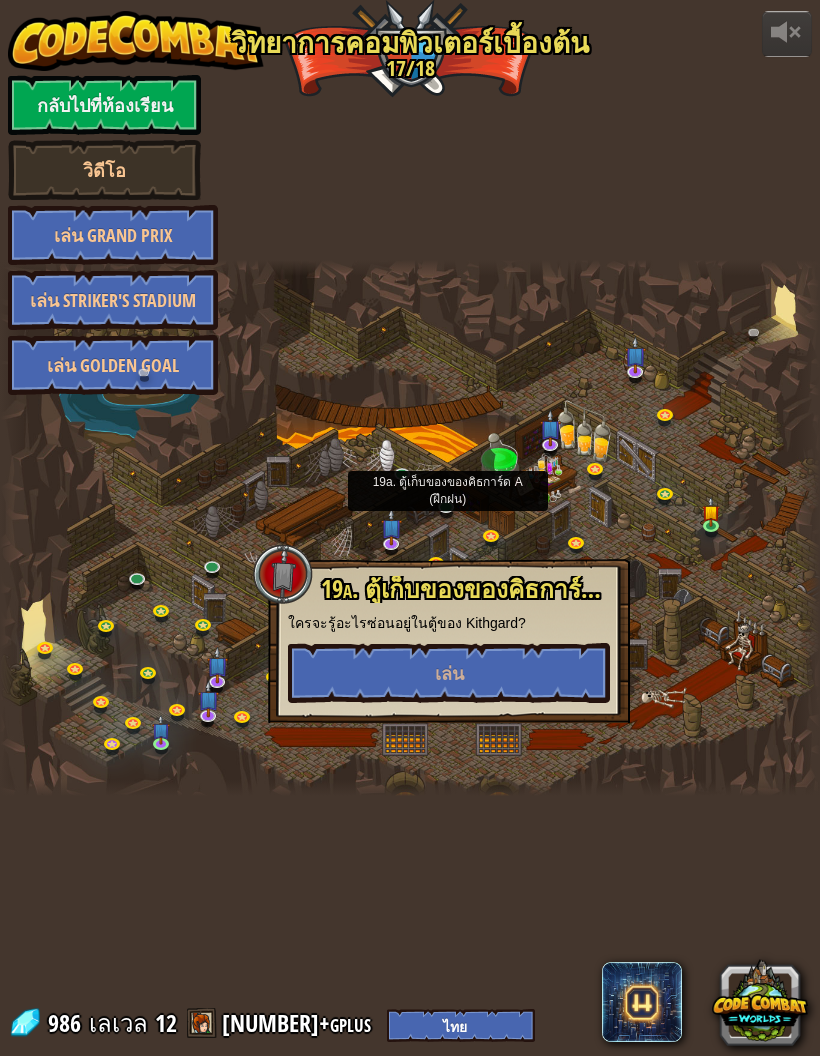 click on "เล่น" at bounding box center (449, 673) 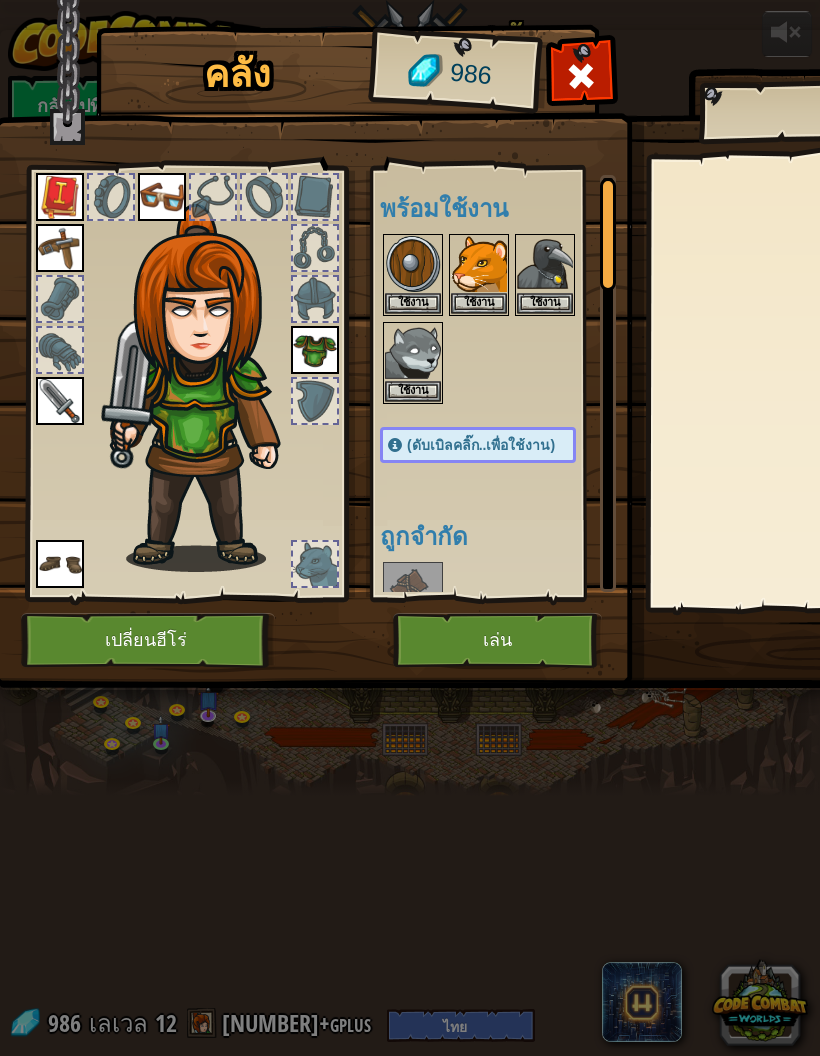 click on "เล่น" at bounding box center (497, 640) 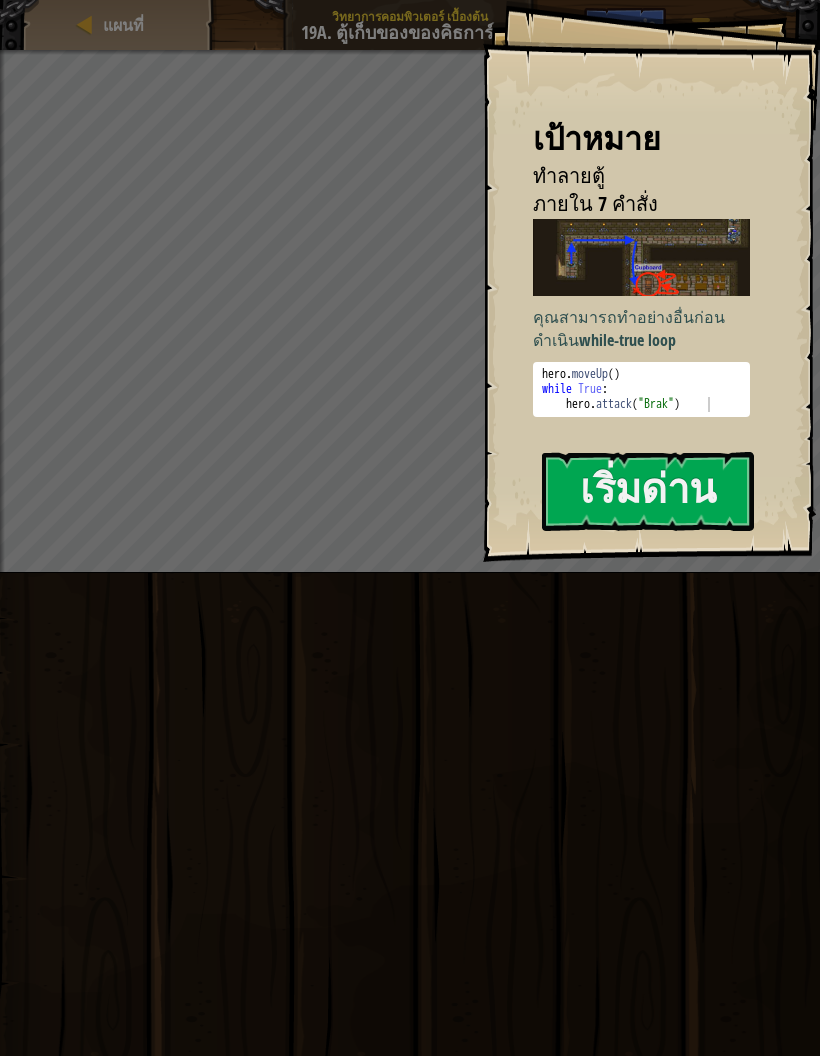 click on "เริ่มด่าน" at bounding box center [648, 491] 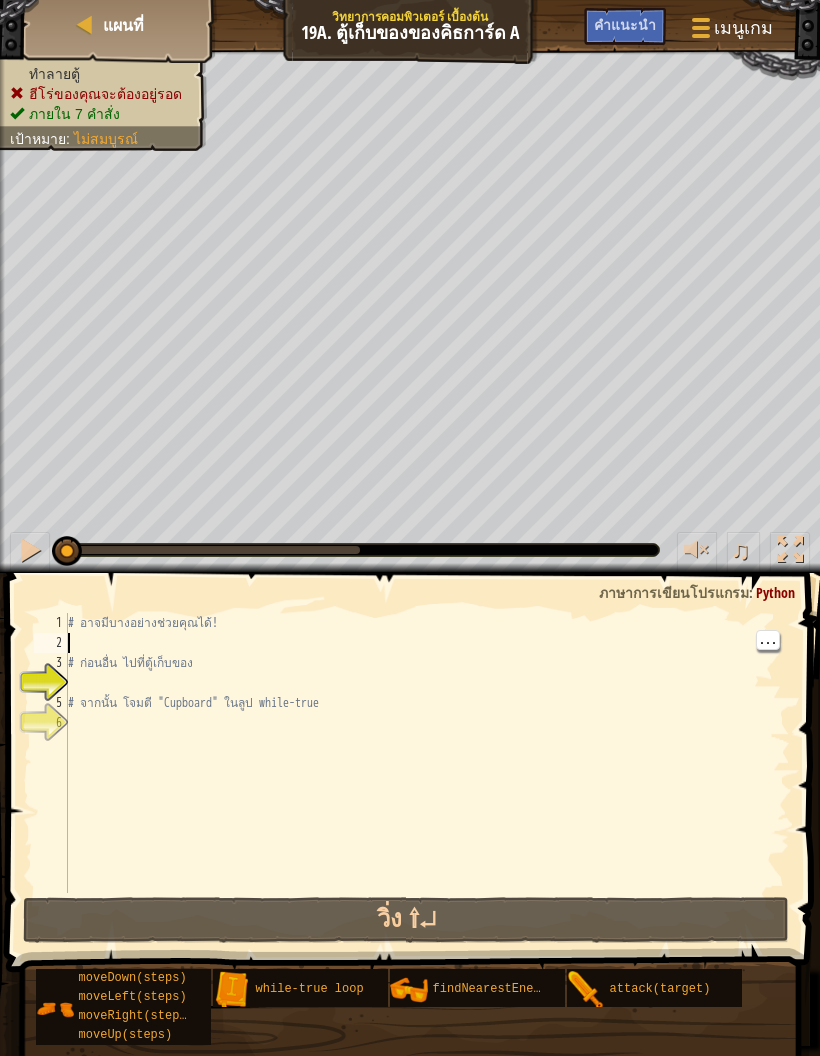 click on "# อาจมีบางอย่างช่วยคุณได้! # ก่อนอื่น ไปที่ตู้เก็บของ # จากนั้น โจมตี "[STRING]" ในลูป while-true" at bounding box center [427, 773] 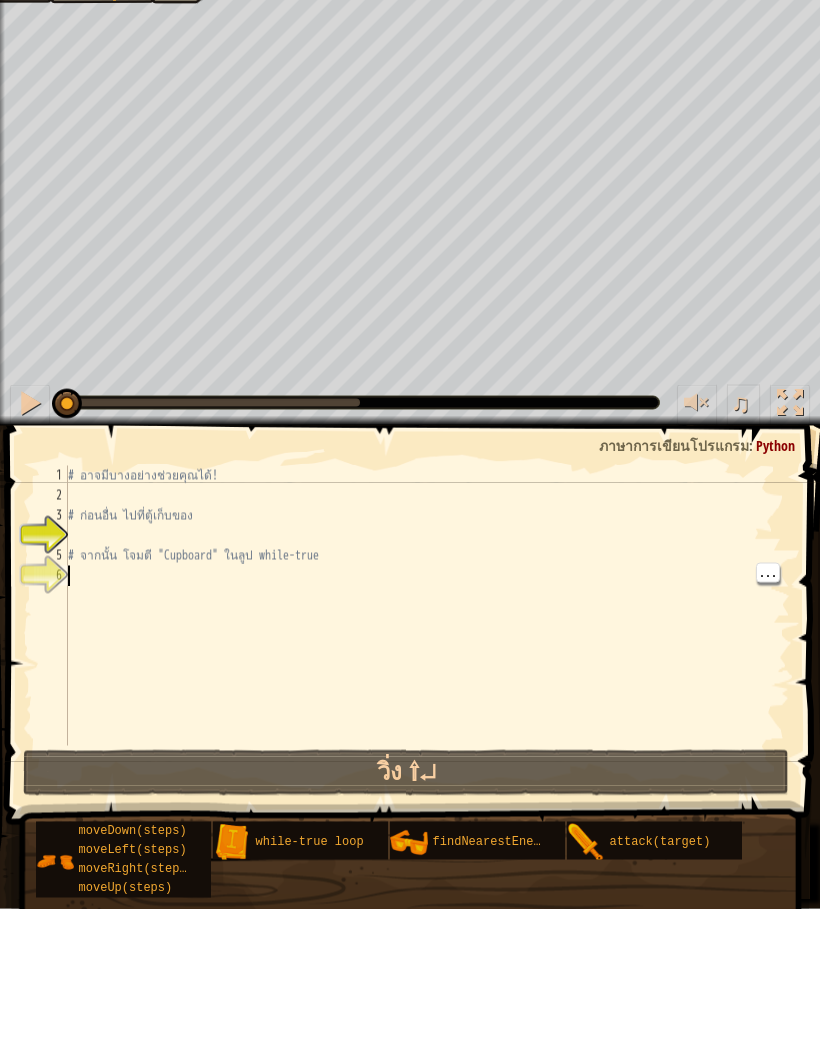 click on "# อาจมีบางอย่างช่วยคุณได้! # ก่อนอื่น ไปที่ตู้เก็บของ # จากนั้น โจมตี "[STRING]" ในลูป while-true" at bounding box center (427, 773) 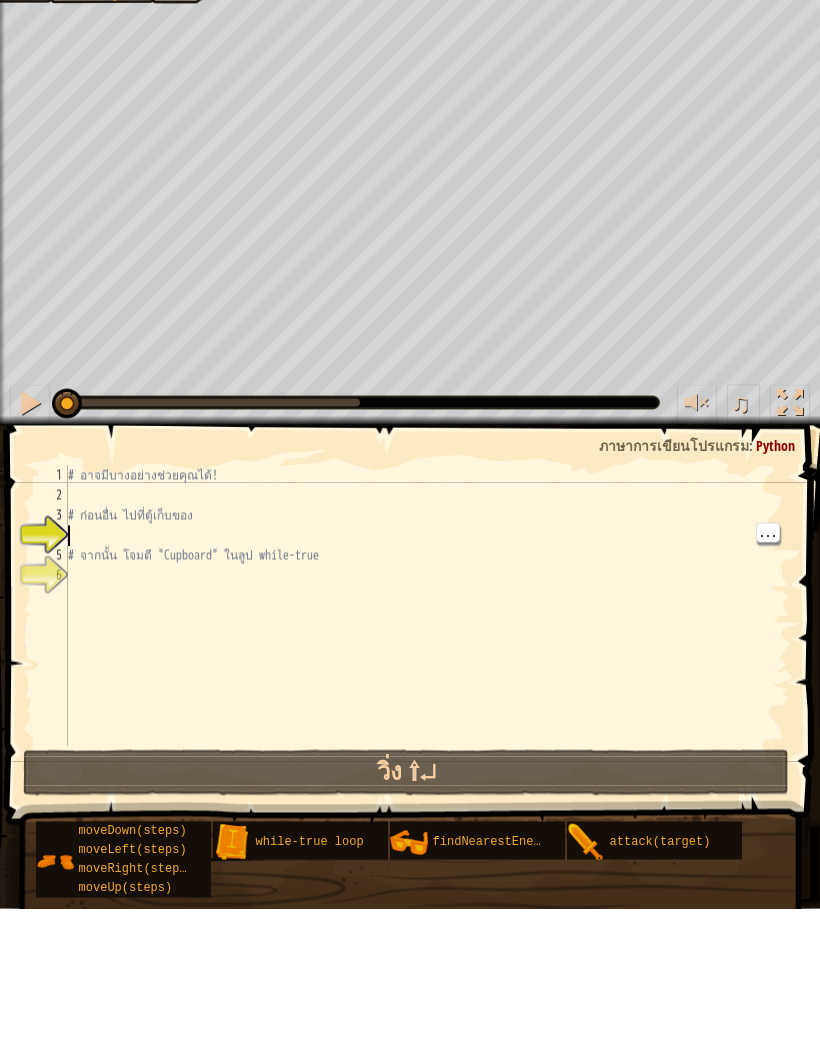 click on "# อาจมีบางอย่างช่วยคุณได้! # ก่อนอื่น ไปที่ตู้เก็บของ # จากนั้น โจมตี "[STRING]" ในลูป while-true" at bounding box center [427, 773] 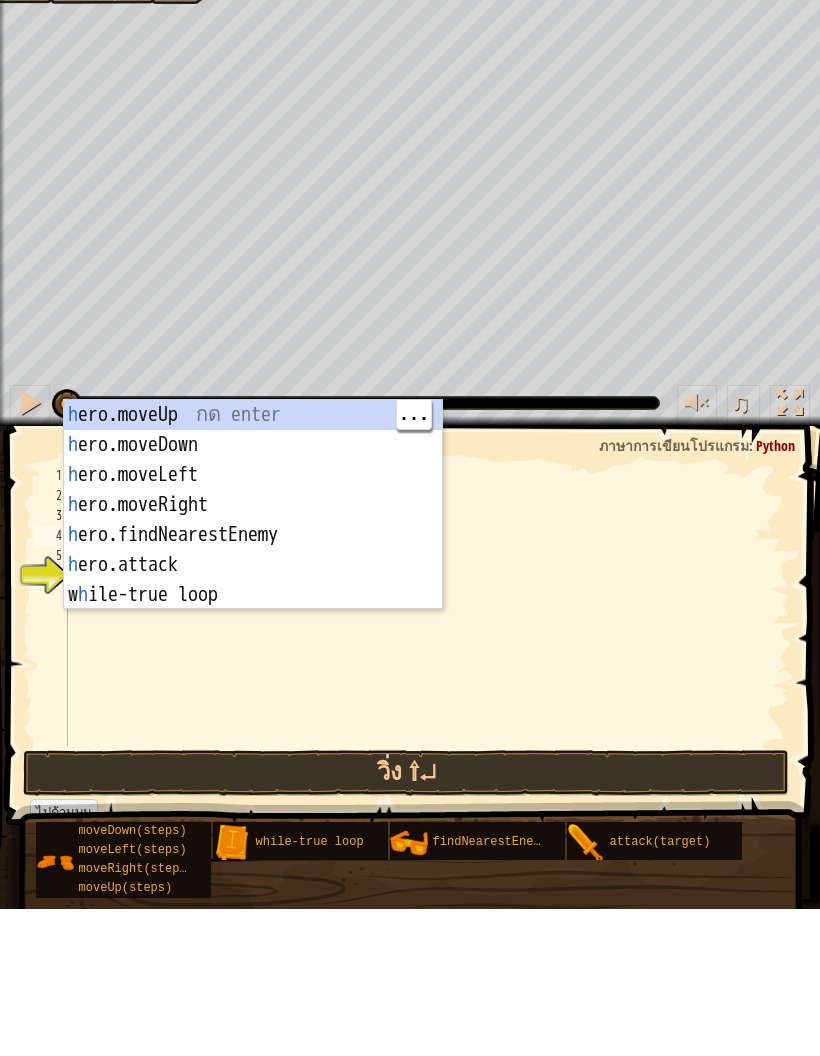 click on "h ero.moveUp กด enter h ero.moveDown กด enter h ero.moveLeft กด enter h ero.moveRight กด enter h ero.findNearestEnemy กด enter h ero.attack กด enter w h ile-true loop กด enter" at bounding box center [253, 682] 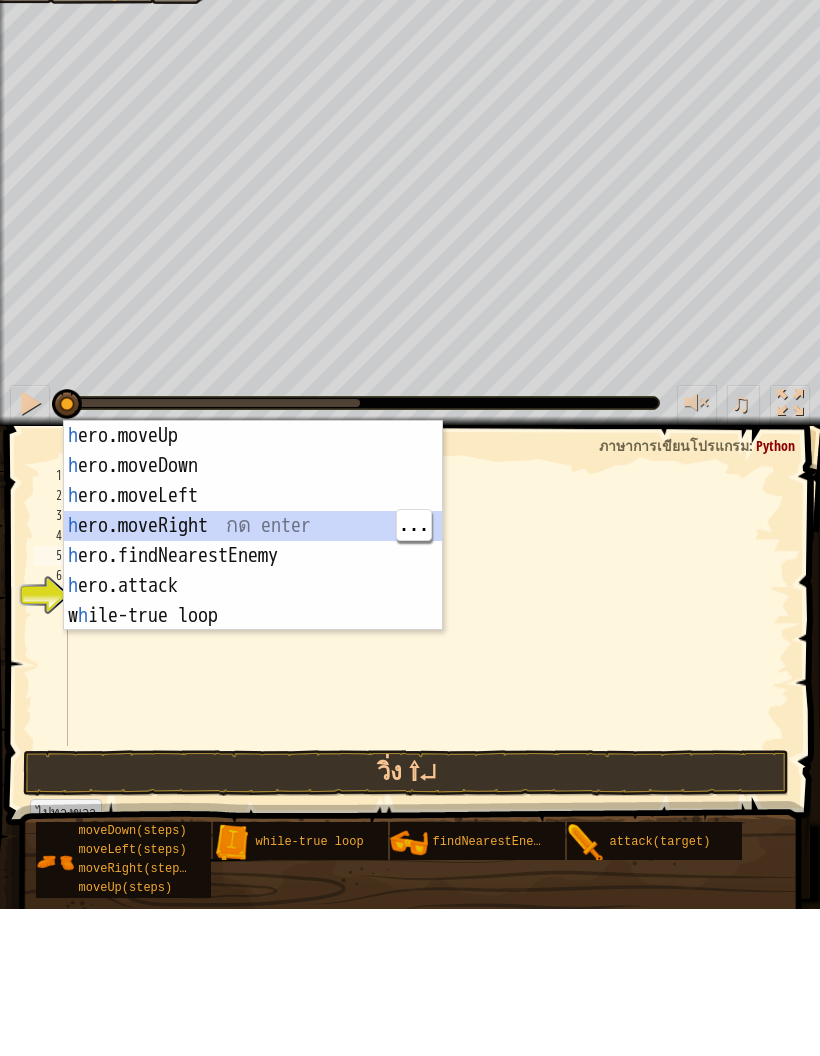 click on "h ero.moveUp กด enter h ero.moveDown กด enter h ero.moveLeft กด enter h ero.moveRight กด enter h ero.findNearestEnemy กด enter h ero.attack กด enter w h ile-true loop กด enter" at bounding box center [253, 703] 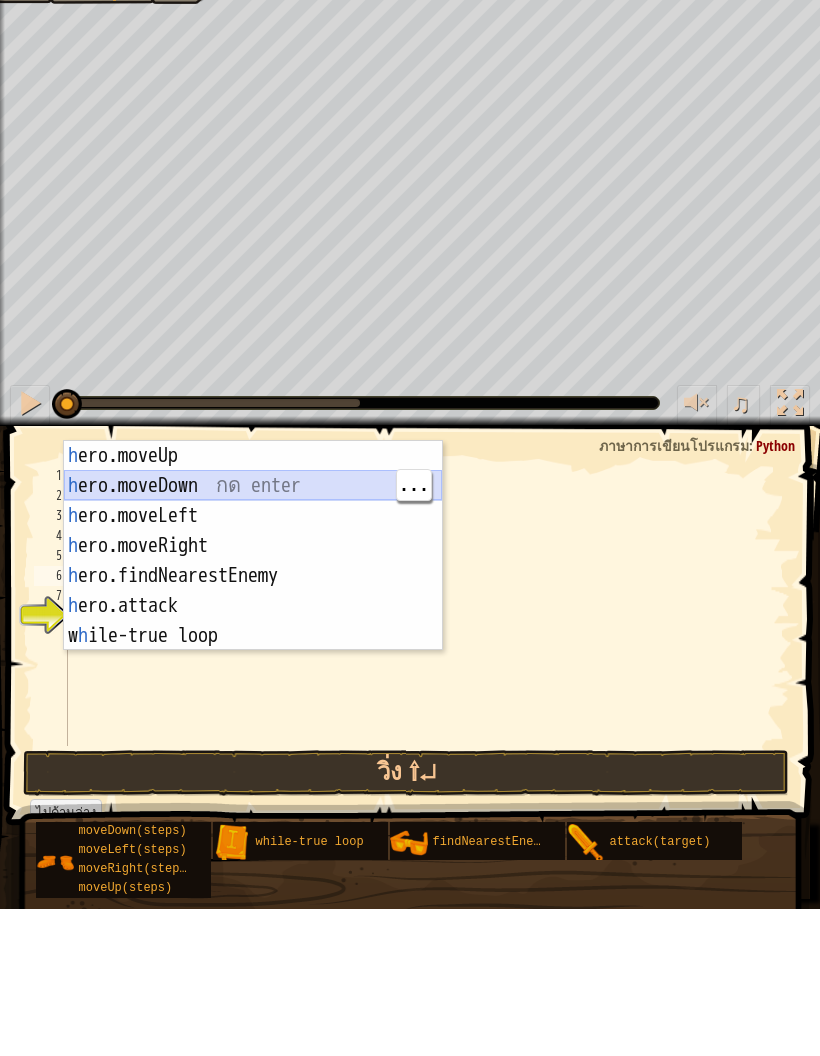 click on "h ero.moveUp กด enter h ero.moveDown กด enter h ero.moveLeft กด enter h ero.moveRight กด enter h ero.findNearestEnemy กด enter h ero.attack กด enter w h ile-true loop กด enter" at bounding box center (253, 723) 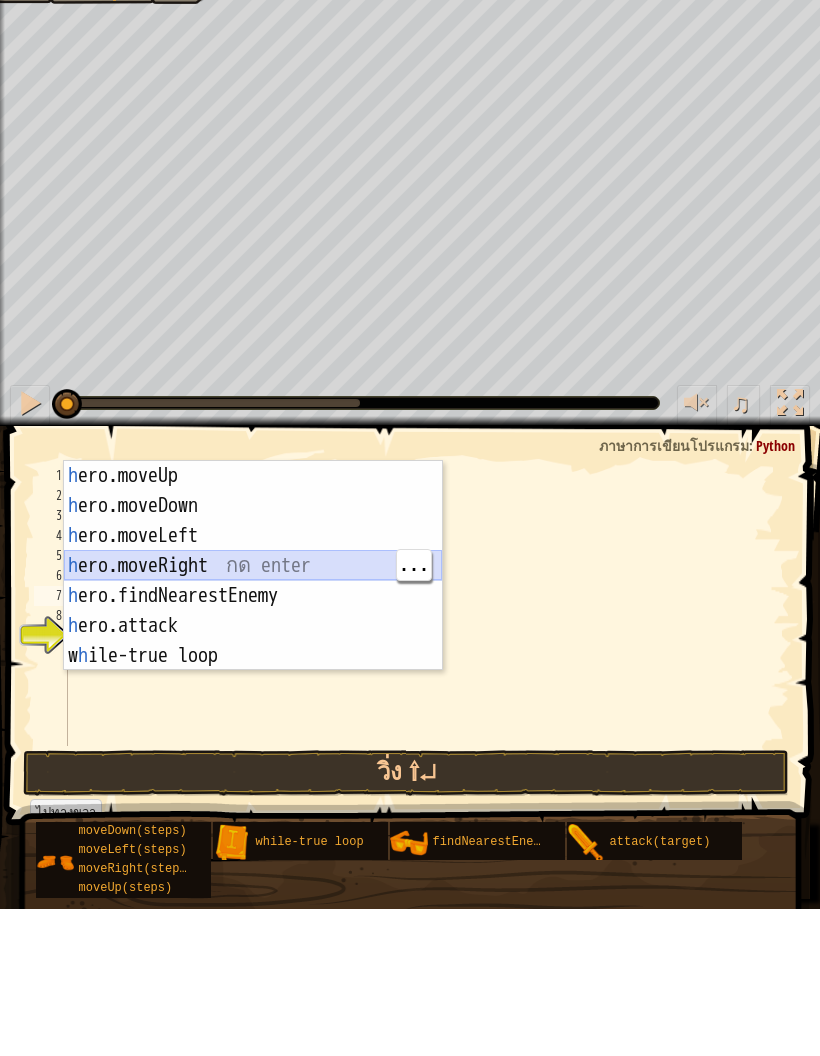 click on "h ero.moveUp กด enter h ero.moveDown กด enter h ero.moveLeft กด enter h ero.moveRight กด enter h ero.findNearestEnemy กด enter h ero.attack กด enter w h ile-true loop กด enter" at bounding box center (253, 743) 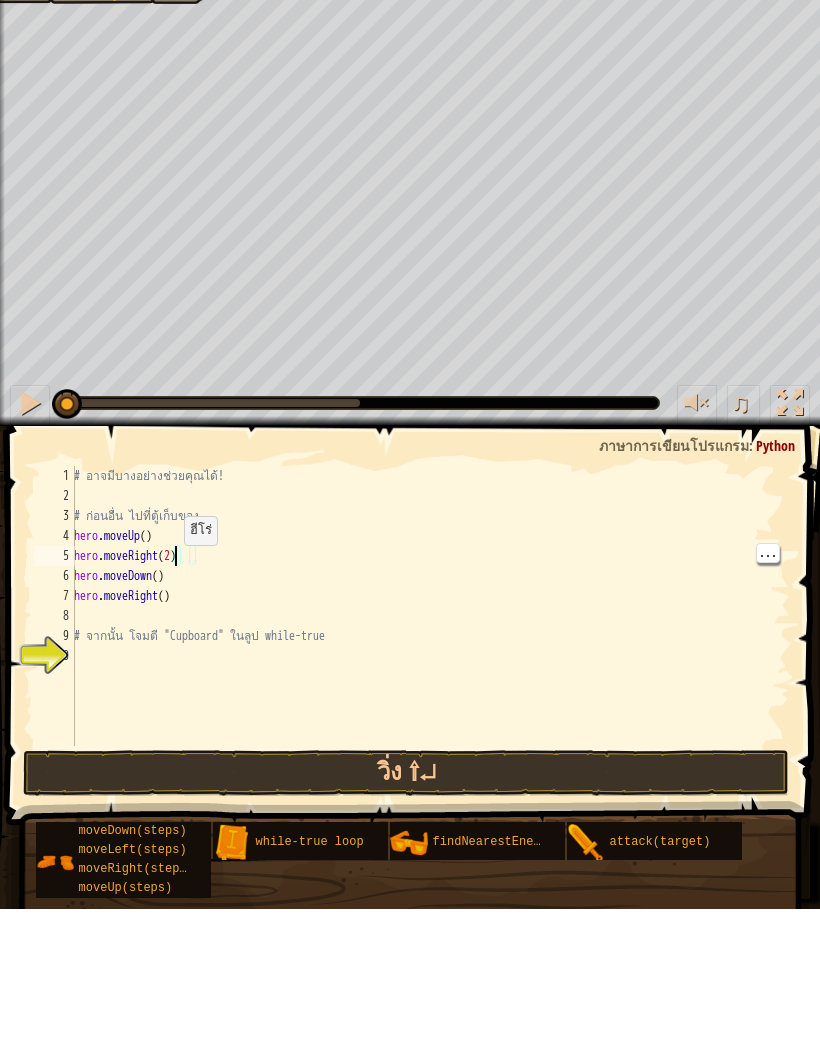 click on "# อาจมีบางอย่างช่วยคุณได้! # ก่อนอื่น ไปที่ตู้เก็บของ hero . moveUp ( ) hero . moveRight ( 2 ) hero . moveDown ( ) hero . moveRight ( ) # จากนั้น โจมตี "Cupboard" ในลูป while-true" at bounding box center [430, 773] 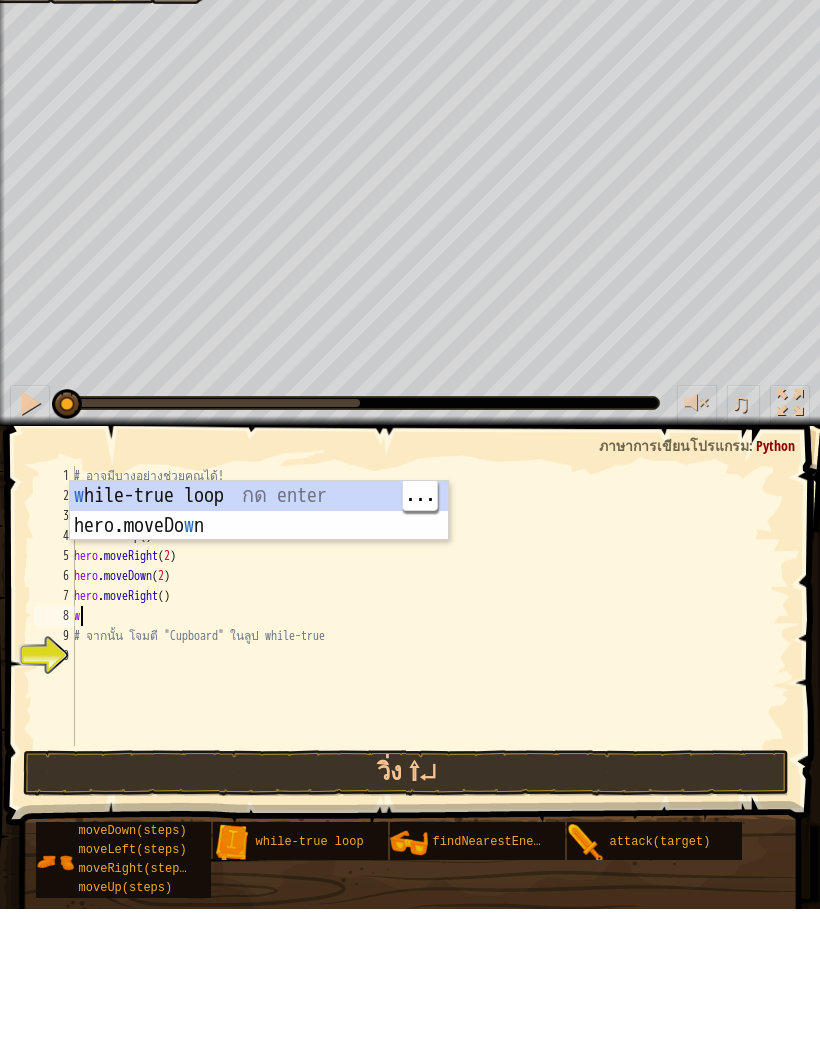 click on "w hile-true loop กด enter hero.moveDo w n กด enter" at bounding box center [259, 688] 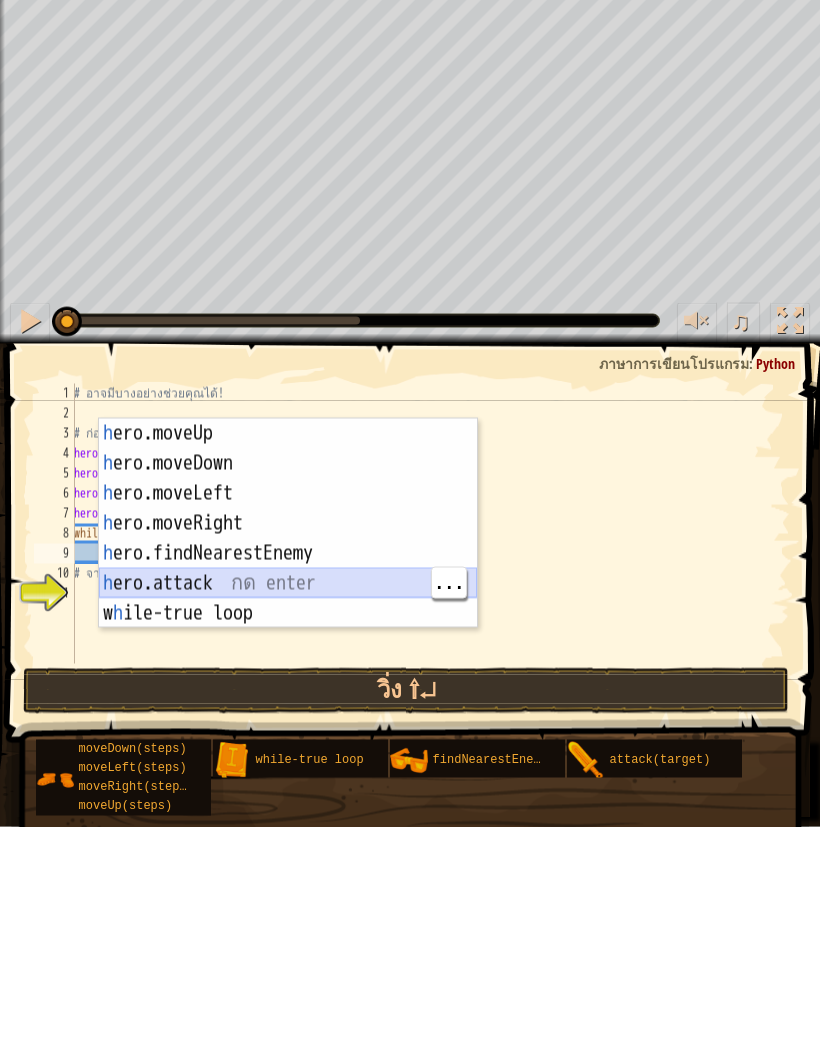 click on "h ero.moveUp กด enter h ero.moveDown กด enter h ero.moveLeft กด enter h ero.moveRight กด enter h ero.findNearestEnemy กด enter h ero.attack กด enter w h ile-true loop กด enter" at bounding box center [288, 783] 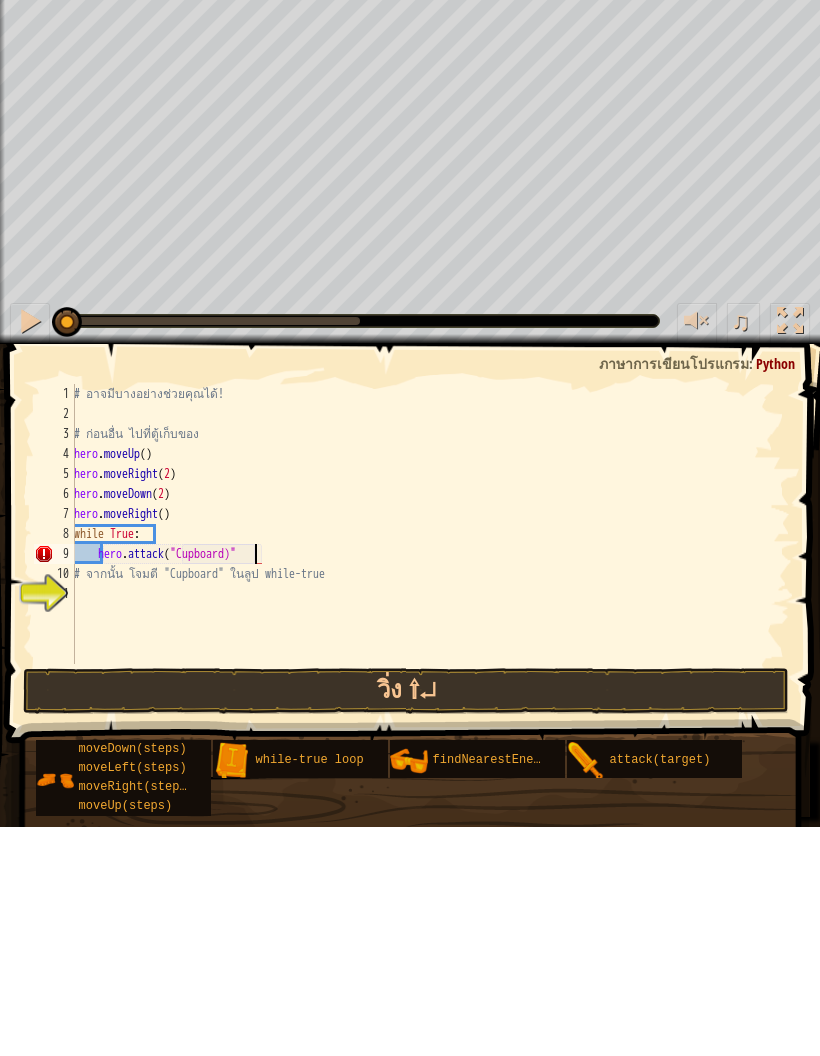 scroll, scrollTop: 21, scrollLeft: 99, axis: both 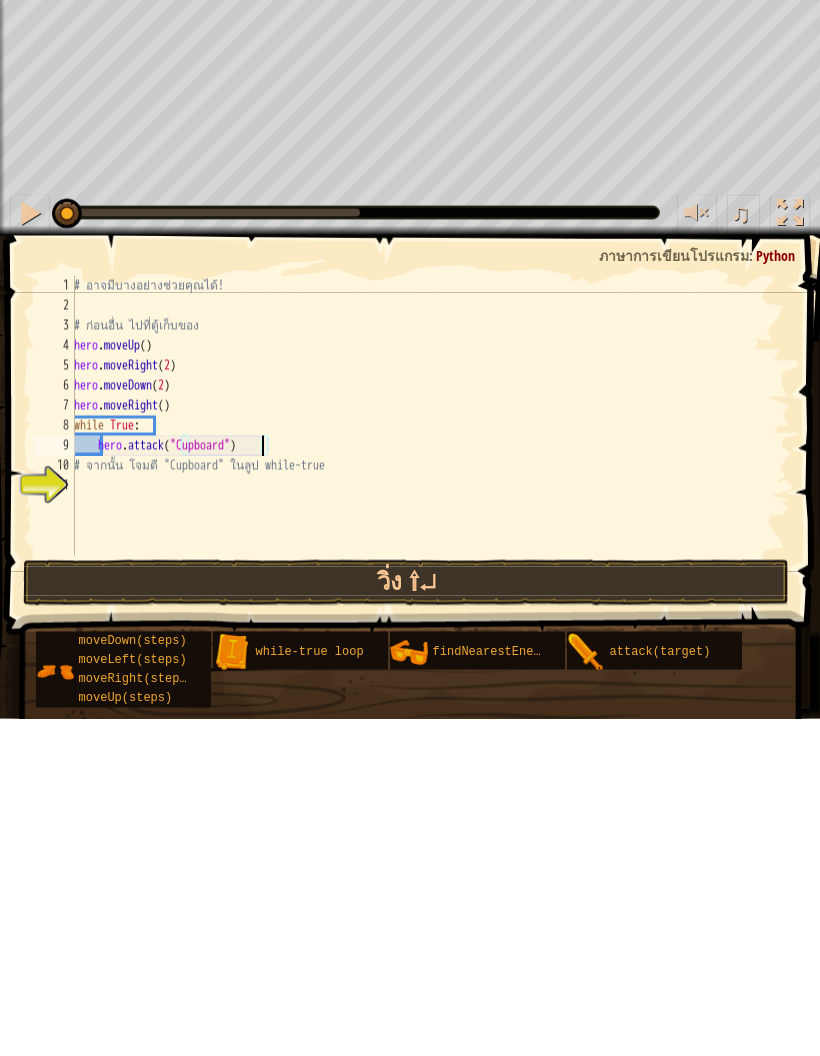 click on "วิ่ง ⇧↵" at bounding box center (406, 920) 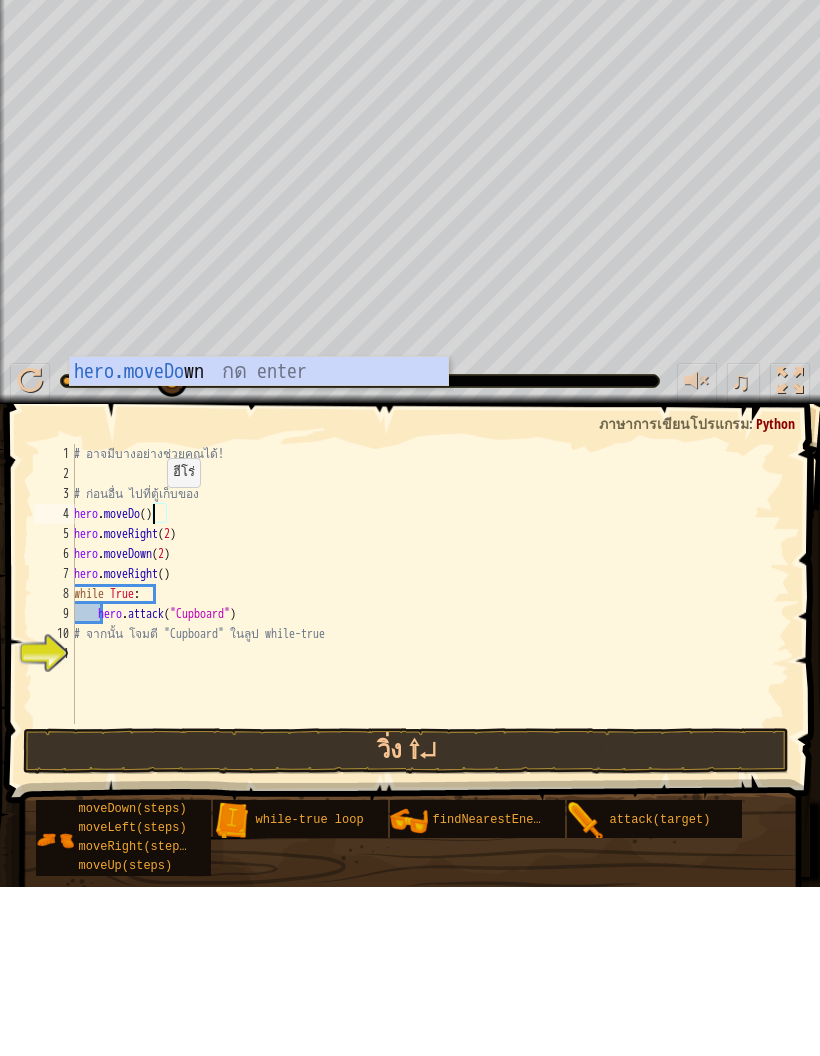 scroll, scrollTop: 21, scrollLeft: 34, axis: both 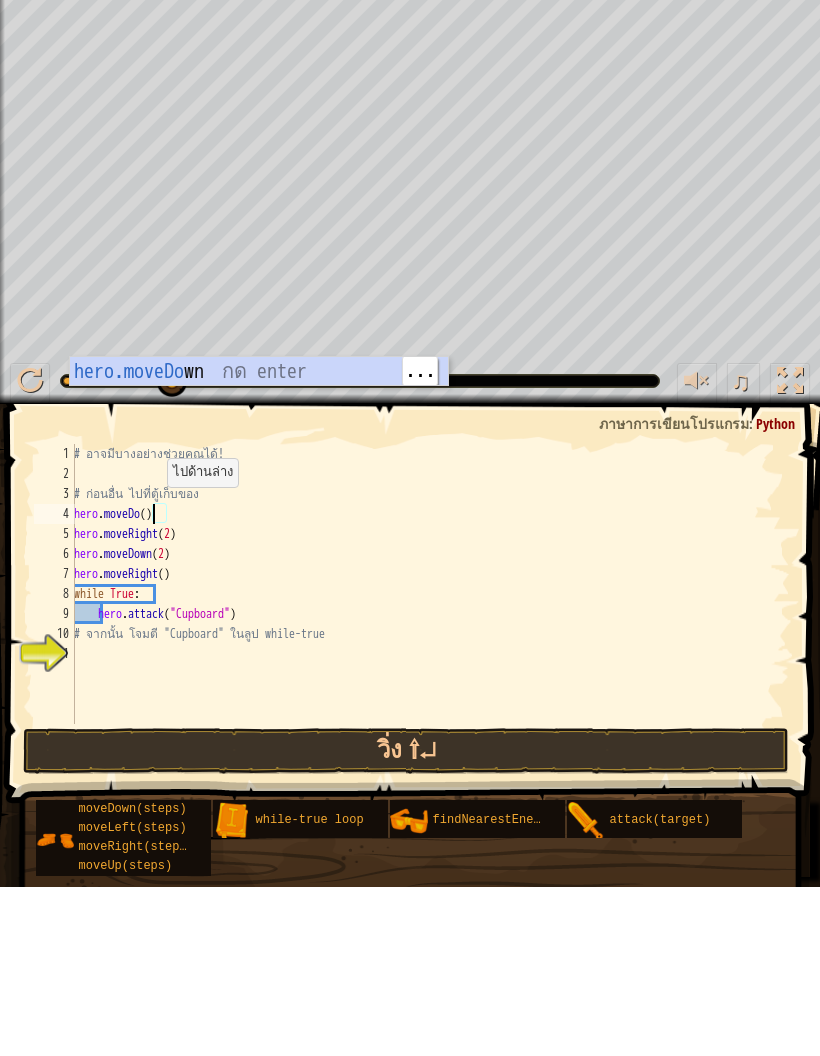 click on "hero.moveDo wn กด enter" at bounding box center [259, 571] 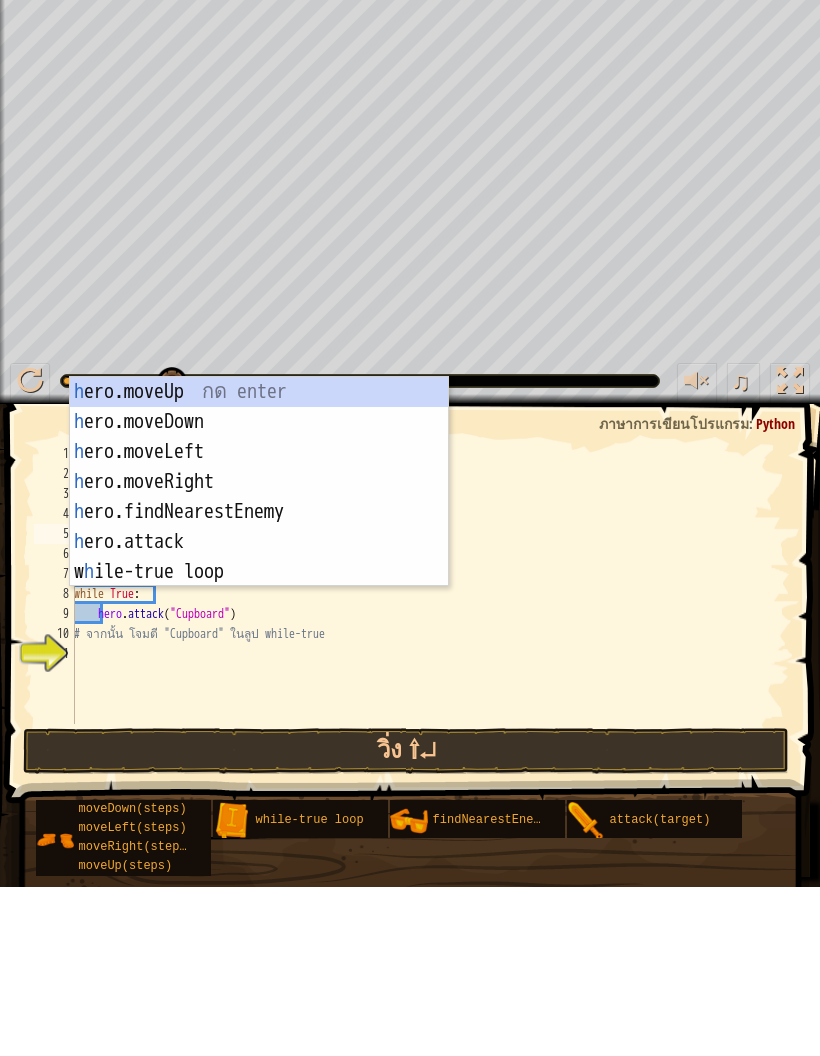 scroll, scrollTop: 21, scrollLeft: 27, axis: both 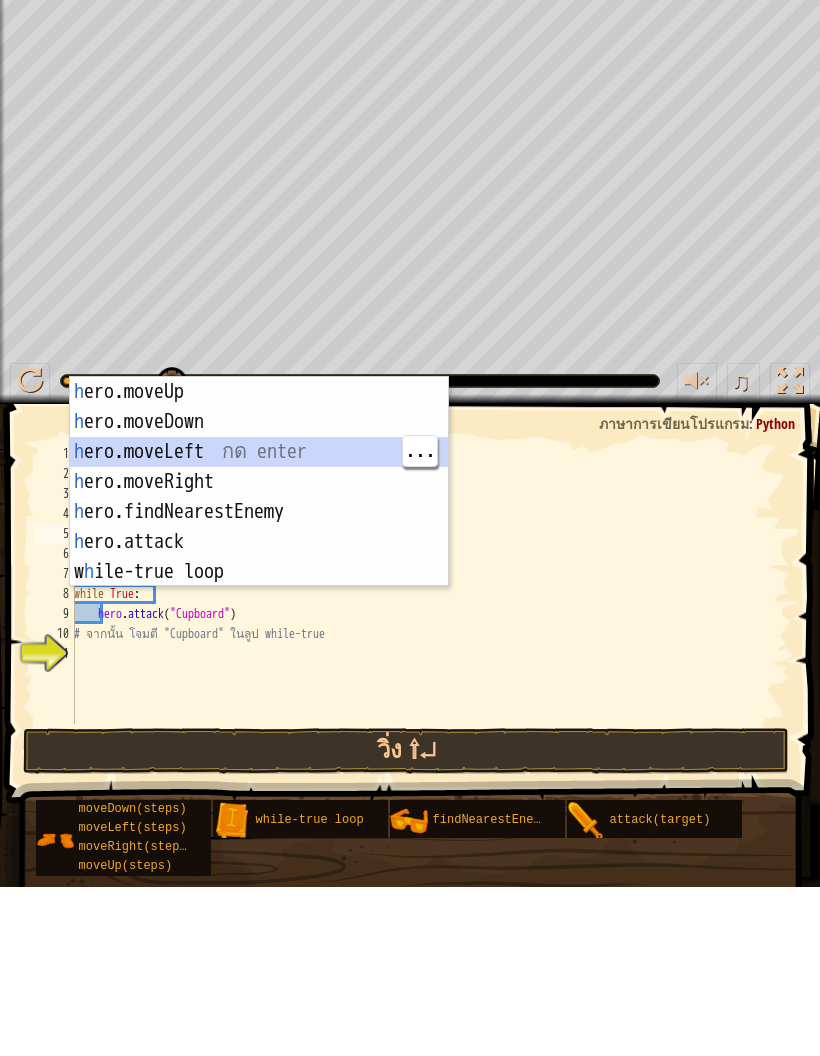 click on "h ero.moveUp กด enter h ero.moveDown กด enter h ero.moveLeft กด enter h ero.moveRight กด enter h ero.findNearestEnemy กด enter h ero.attack กด enter w h ile-true loop กด enter" at bounding box center [259, 681] 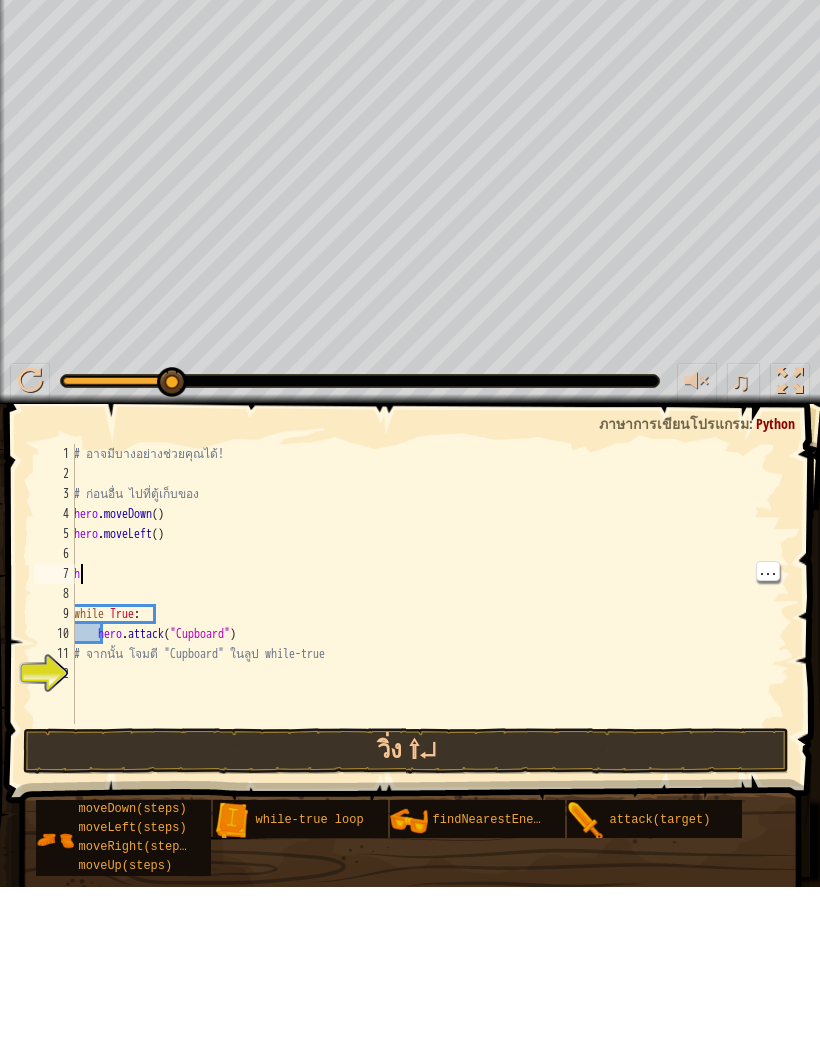 click on "# อาจมีบางอย่างช่วยคุณได้! # ก่อนอื่น ไปที่ตู้เก็บของ hero . moveDown ( ) hero . moveLeft ( ) h while   True :      hero . attack ( "Cupboard" ) # จากนั้น โจมตี "Cupboard" ในลูป while-true" at bounding box center (430, 773) 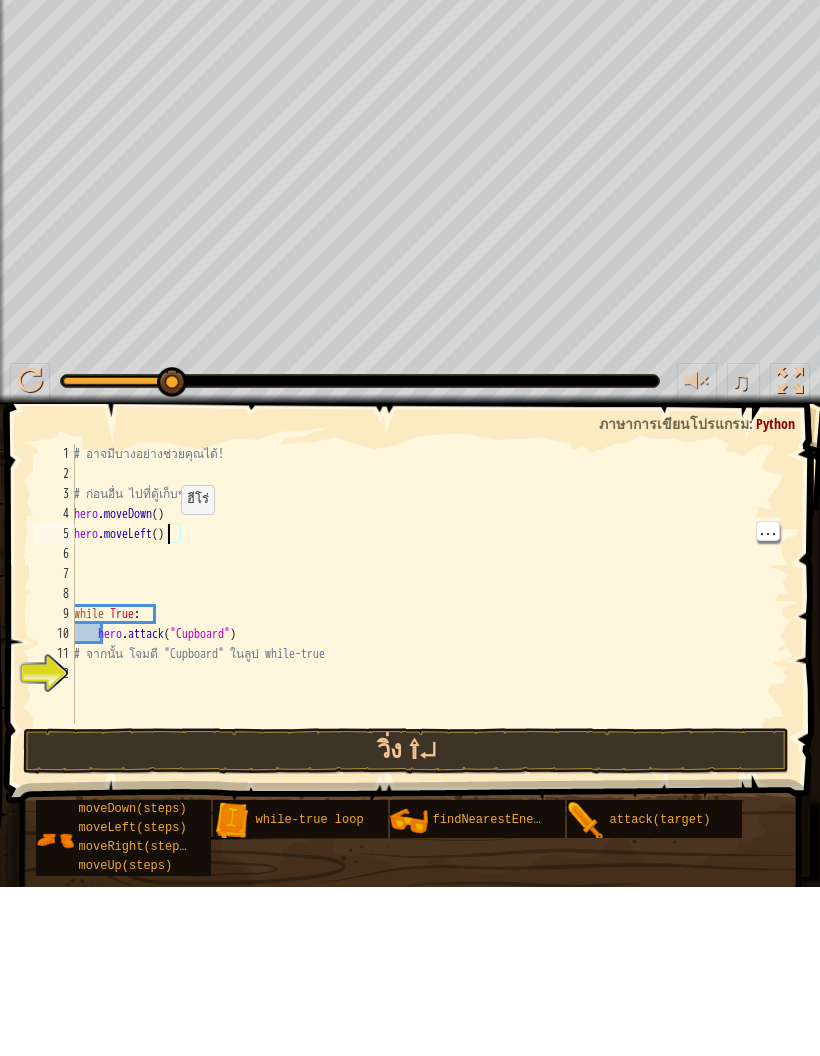 click on "# อาจมีบางอย่างช่วยคุณได้! # ก่อนอื่น ไปที่ตู้เก็บของ hero . moveDown ( ) hero . moveLeft ( ) while   True :      hero . attack ( "Cupboard" ) # จากนั้น โจมตี "Cupboard" ในลูป while-true" at bounding box center [430, 773] 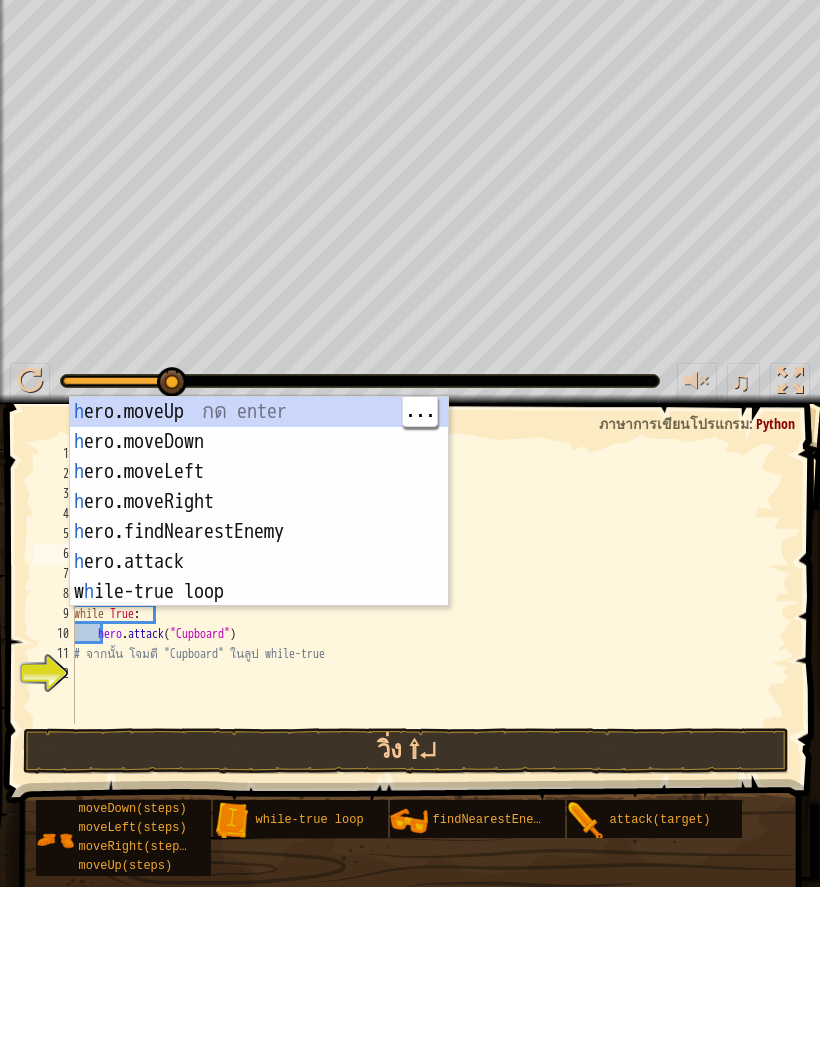 click on "h ero.moveUp กด enter h ero.moveDown กด enter h ero.moveLeft กด enter h ero.moveRight กด enter h ero.findNearestEnemy กด enter h ero.attack กด enter w h ile-true loop กด enter" at bounding box center (259, 701) 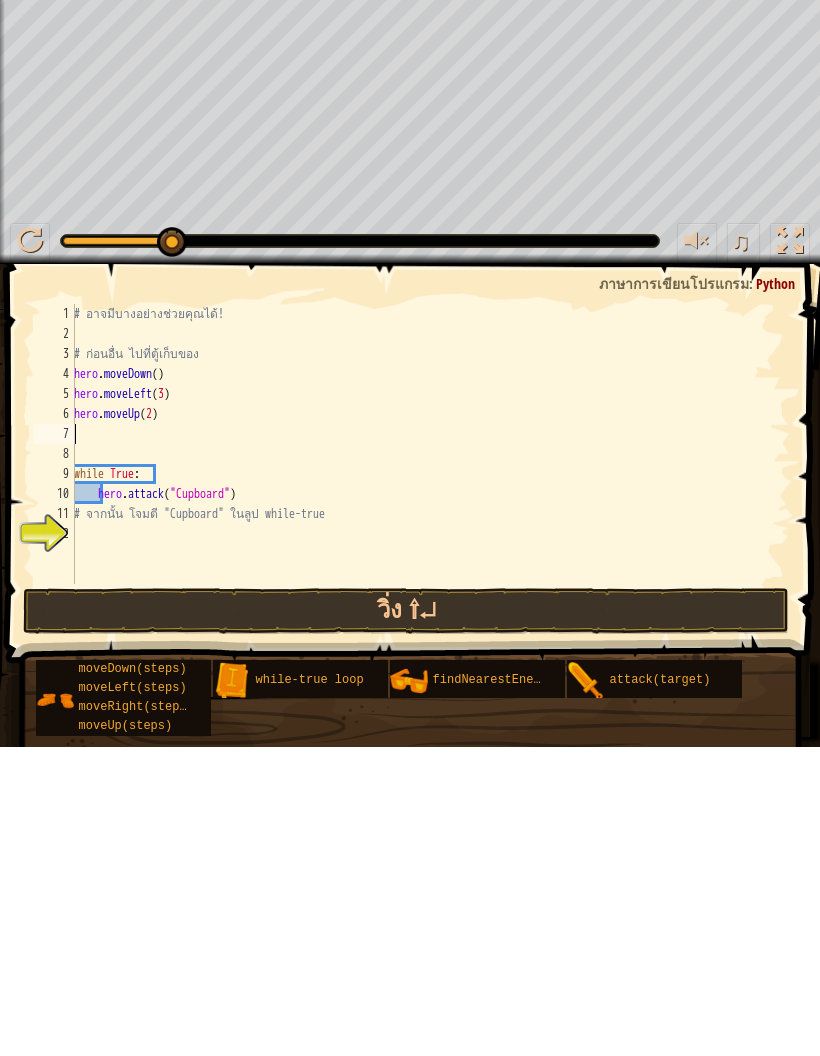 click on "วิ่ง ⇧↵" at bounding box center [406, 920] 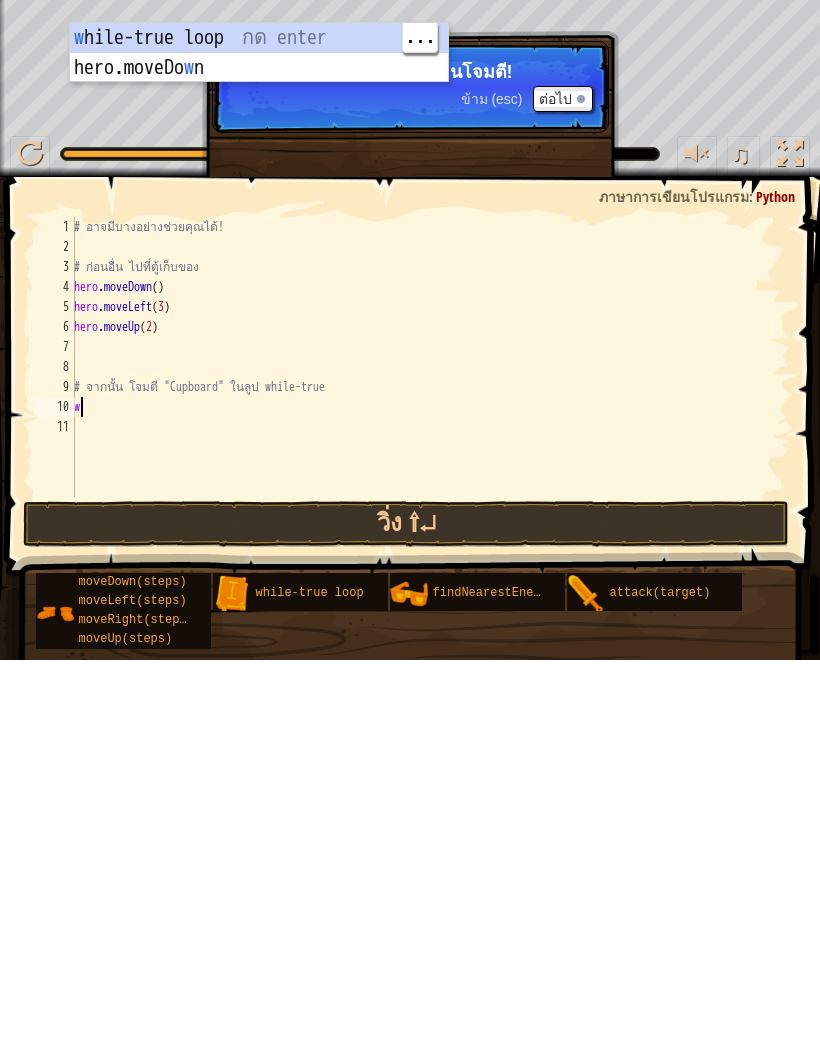 click on "w hile-true loop กด enter hero.moveDo w n กด enter" at bounding box center (259, 479) 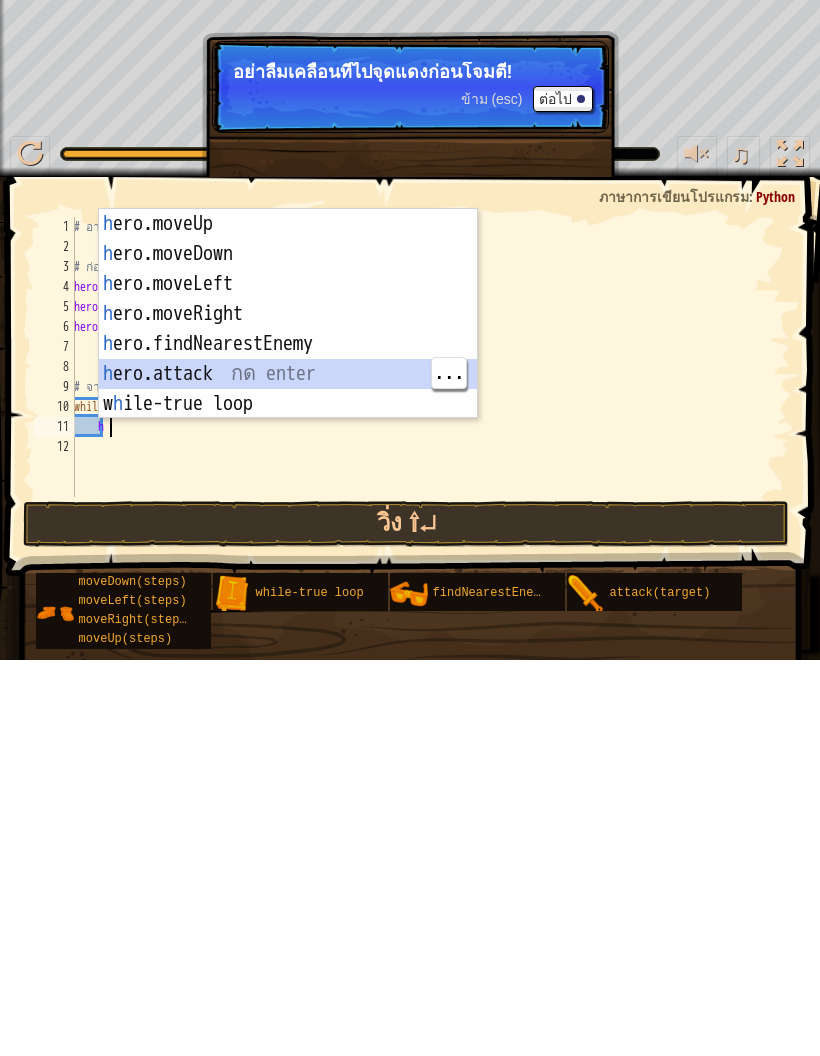 click on "h ero.moveUp กด enter h ero.moveDown กด enter h ero.moveLeft กด enter h ero.moveRight กด enter h ero.findNearestEnemy กด enter h ero.attack กด enter w h ile-true loop กด enter" at bounding box center [288, 740] 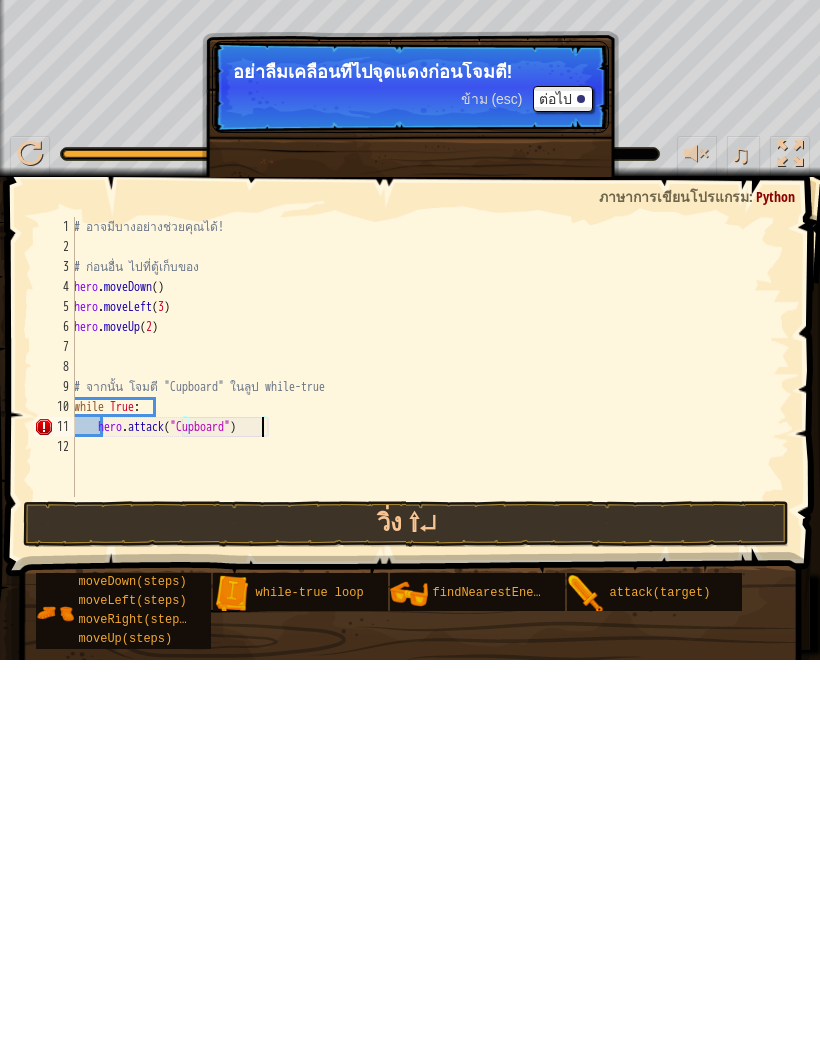 scroll, scrollTop: 21, scrollLeft: 99, axis: both 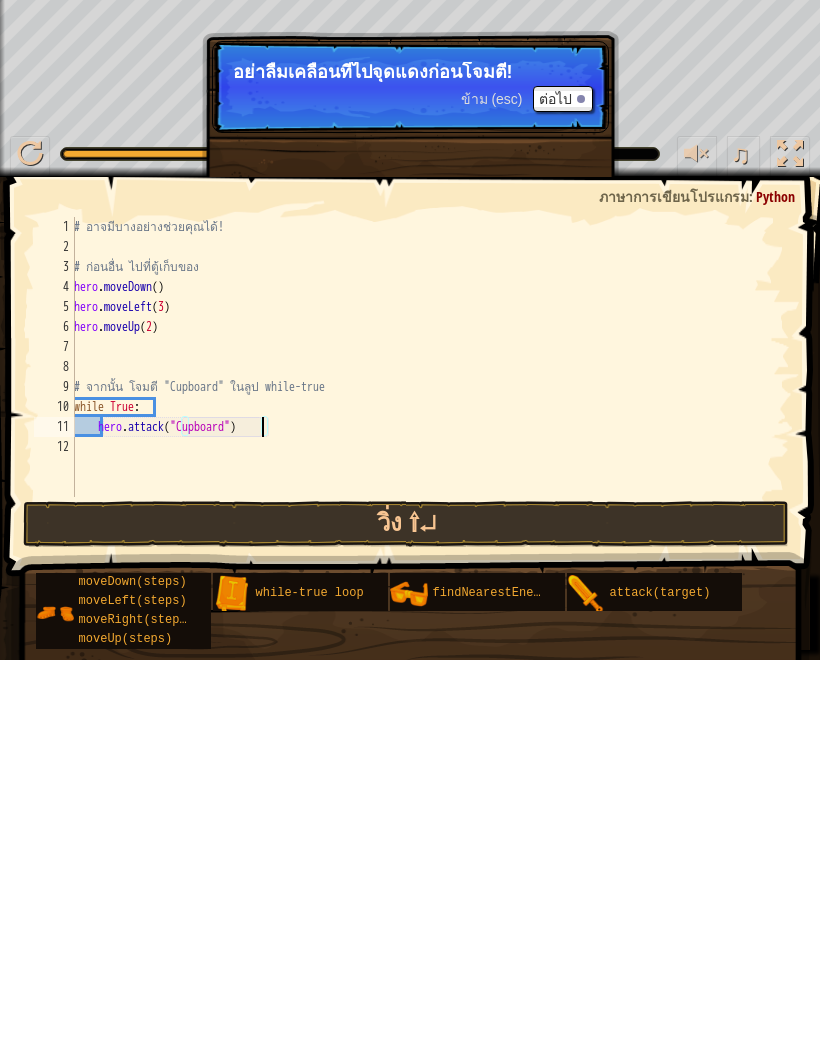 click on "วิ่ง ⇧↵" at bounding box center (406, 920) 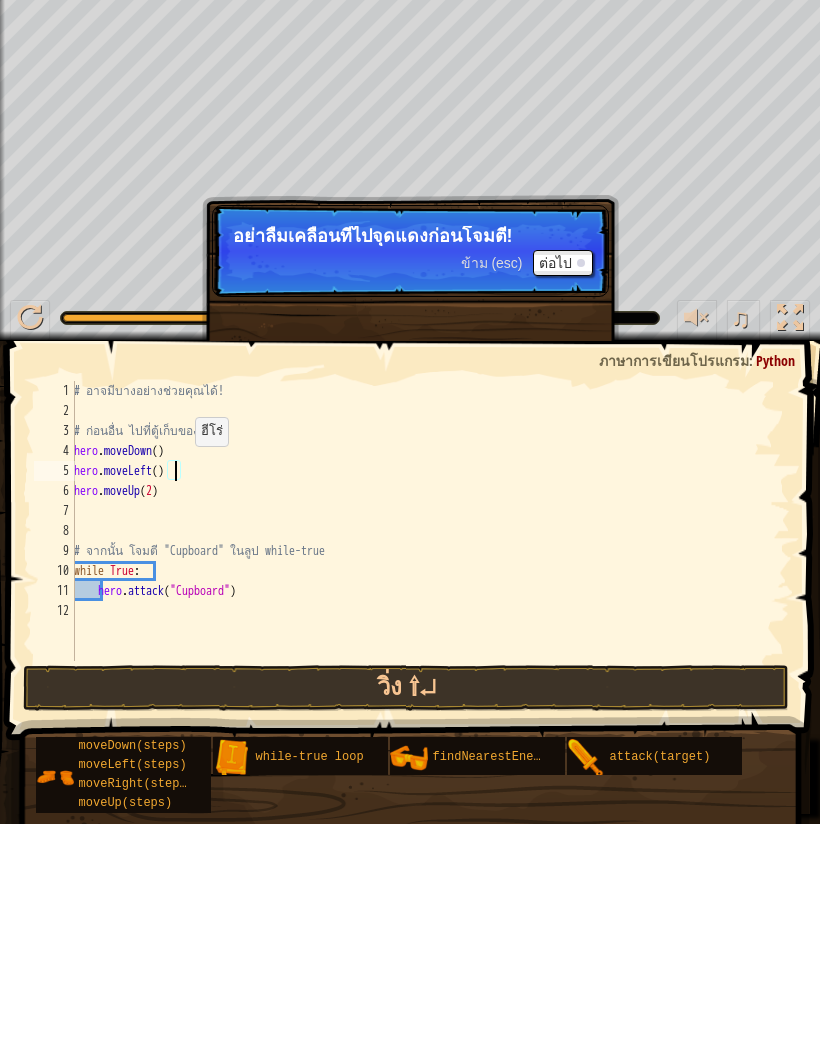 scroll, scrollTop: 21, scrollLeft: 27, axis: both 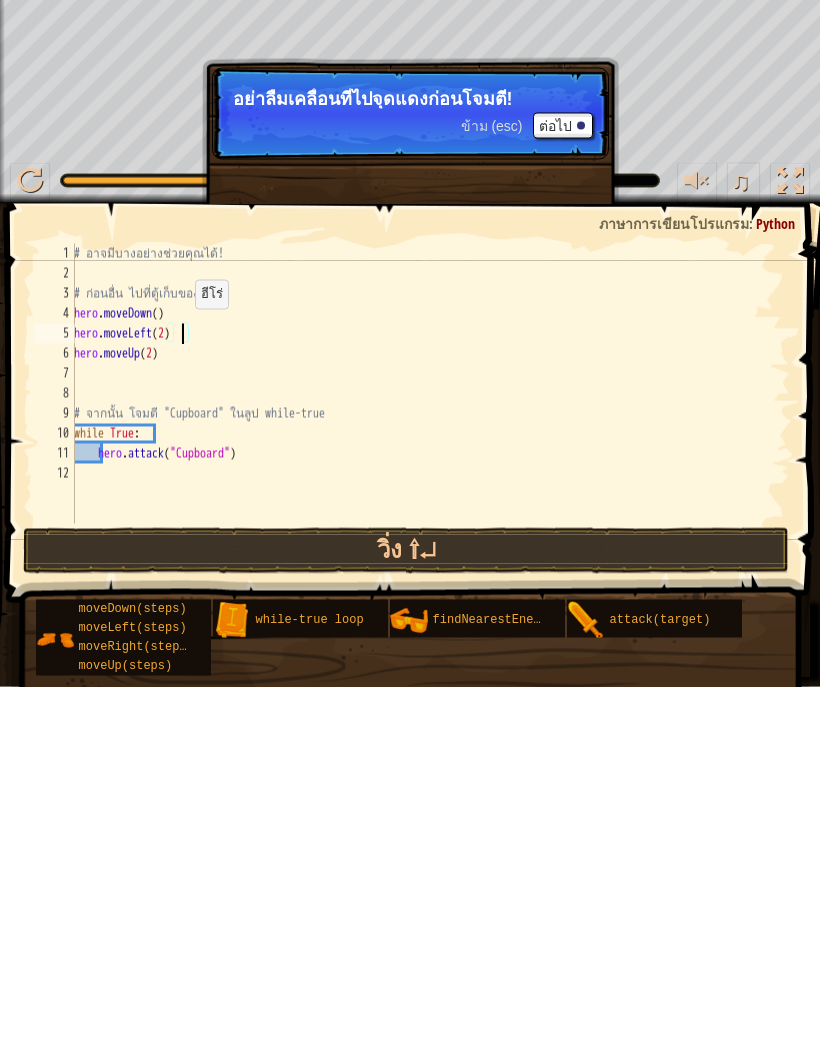 click on "วิ่ง ⇧↵" at bounding box center [406, 920] 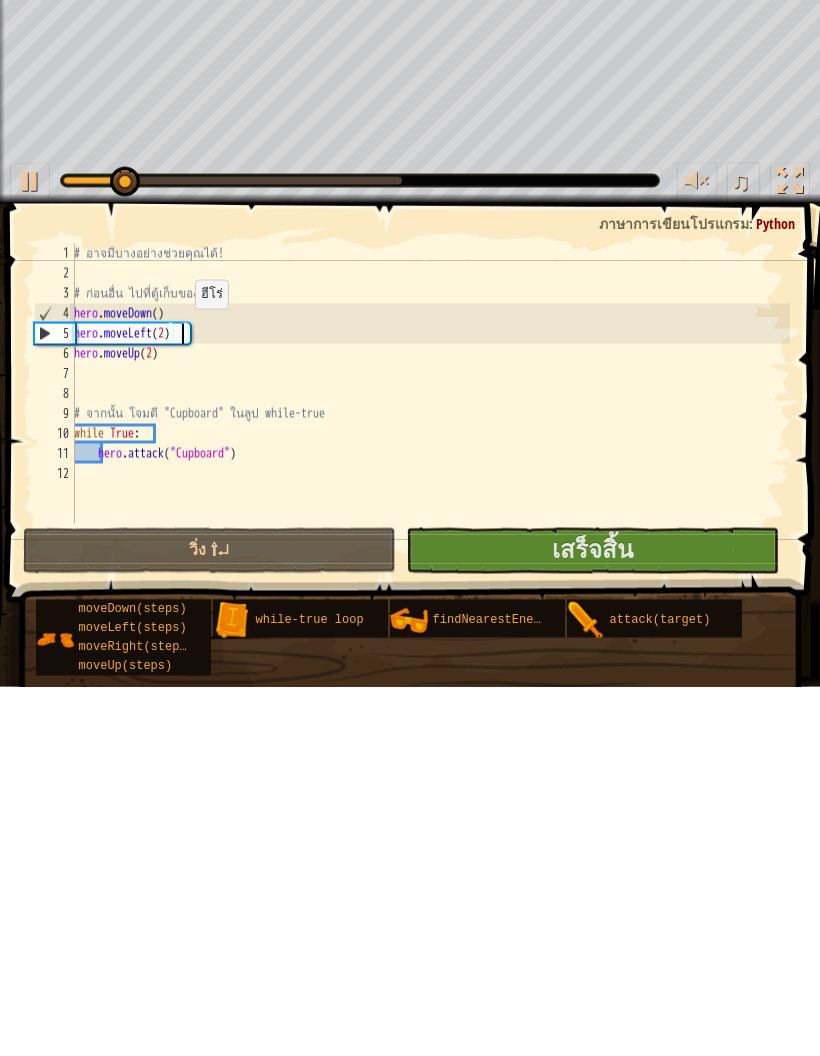 click on "เสร็จสิ้น" at bounding box center (592, 920) 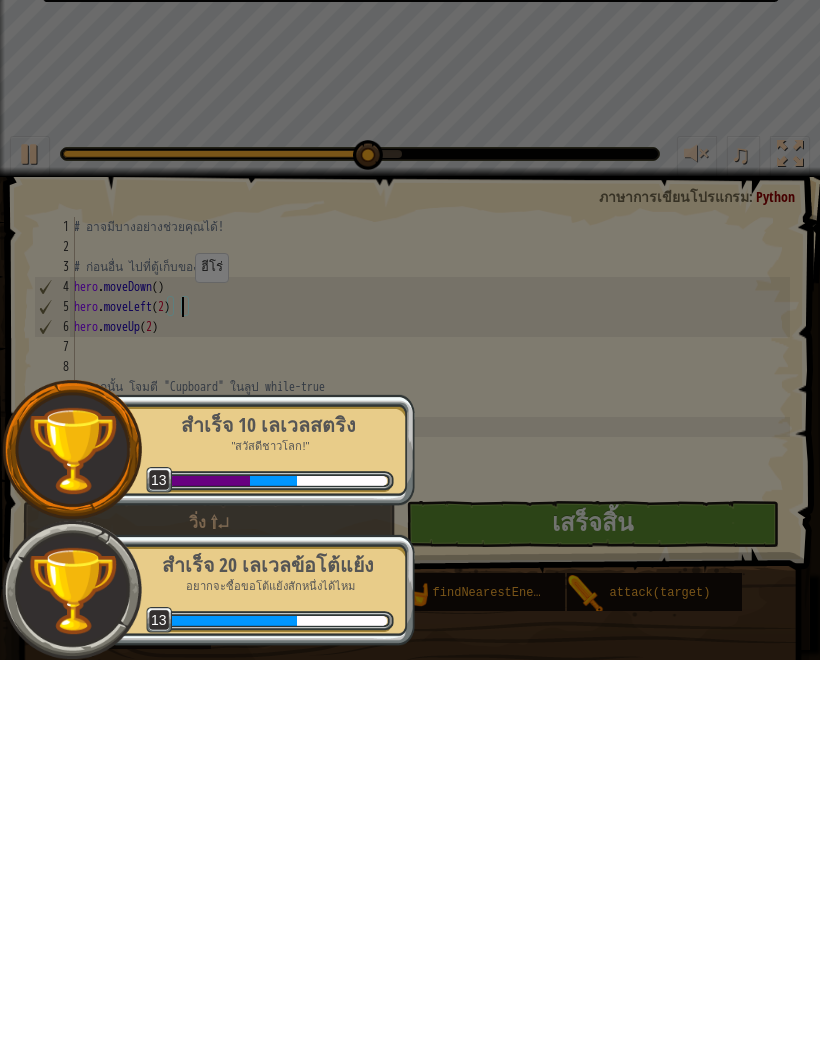 scroll, scrollTop: 0, scrollLeft: 0, axis: both 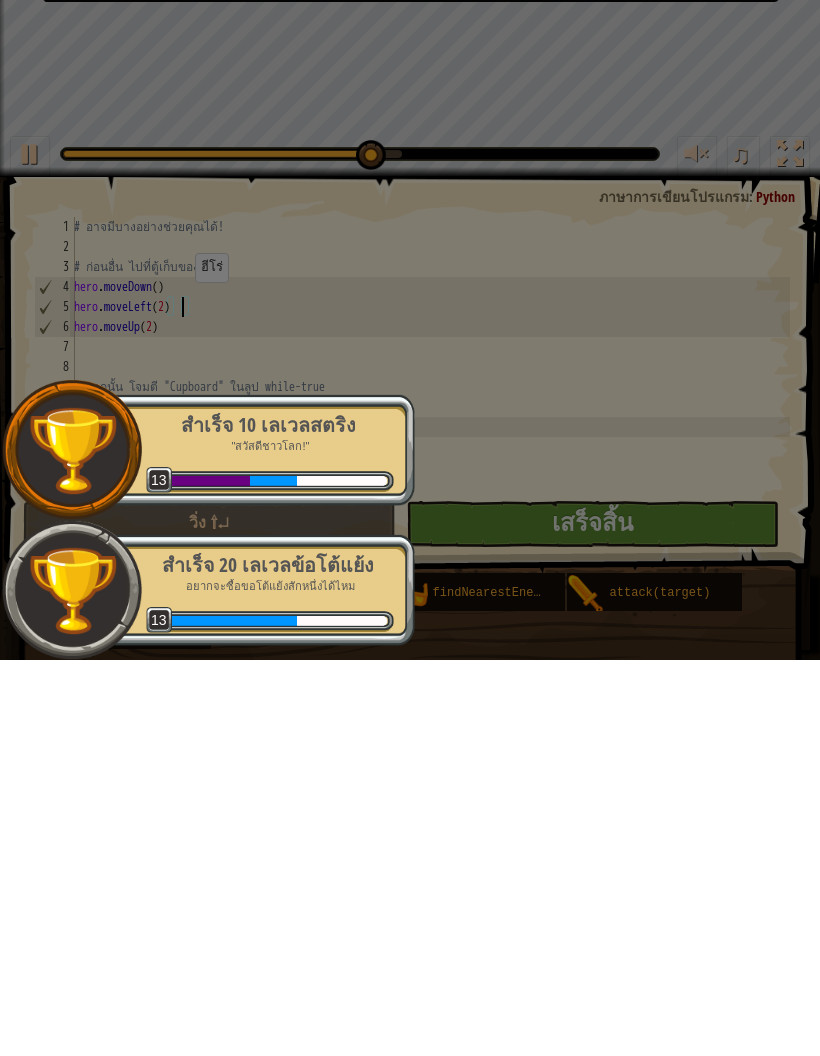 click on "มีคนต้องการทำความสะอาดตู้เหล่านี้บ่อยขึ้น +[NUMBER] +[NUMBER] ต่อไป" at bounding box center (410, 528) 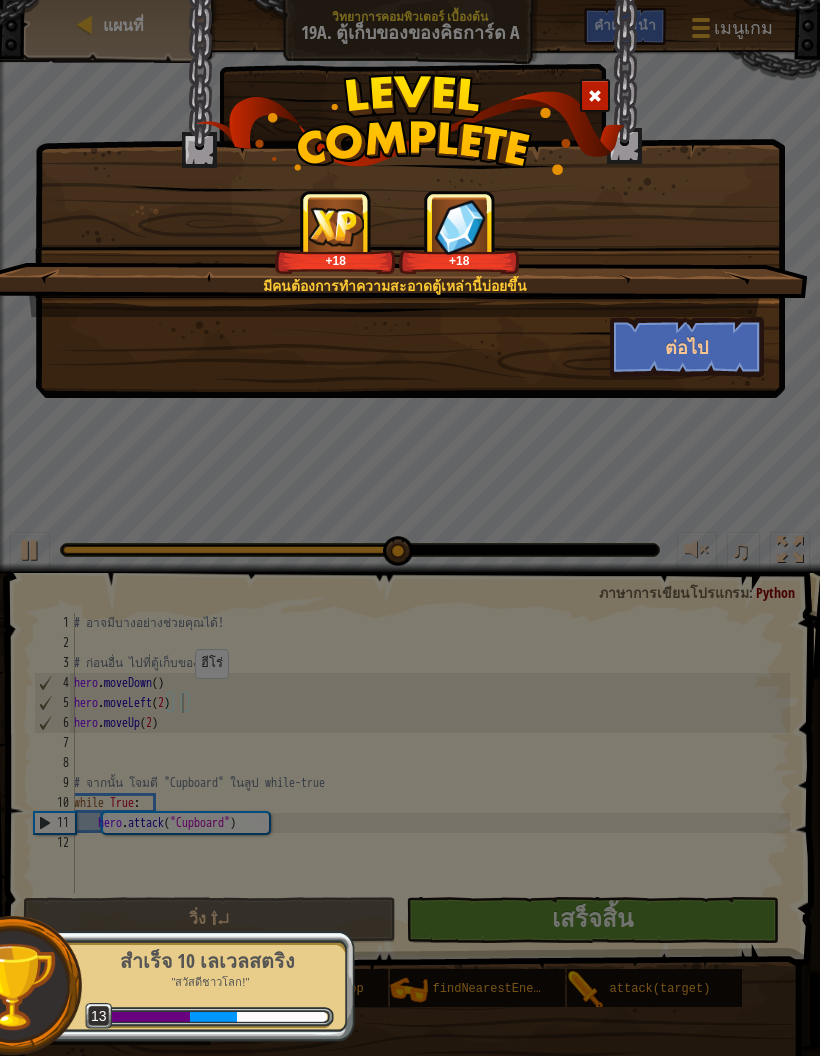 click on "มีคนต้องการทำความสะอาดตู้เหล่านี้บ่อยขึ้น +[NUMBER] +[NUMBER] ต่อไป" at bounding box center [410, 148] 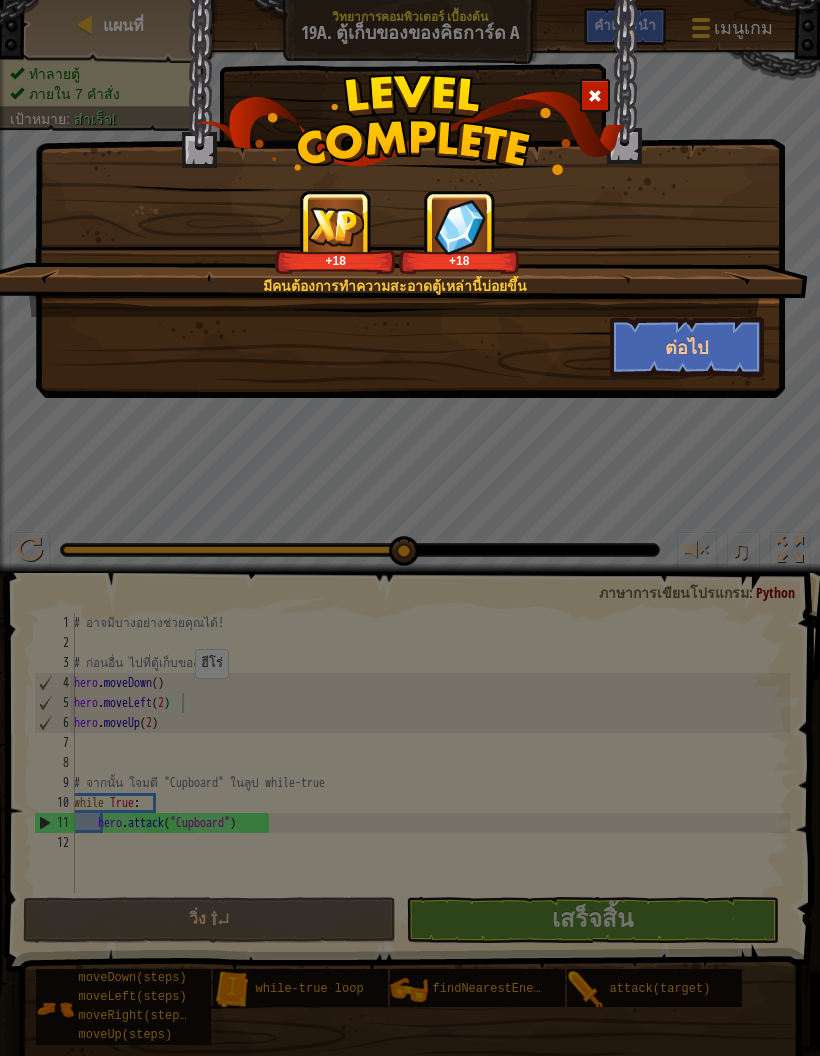 click on "มีคนต้องการทำความสะอาดตู้เหล่านี้บ่อยขึ้น +[NUMBER] +[NUMBER] ต่อไป" at bounding box center (410, 148) 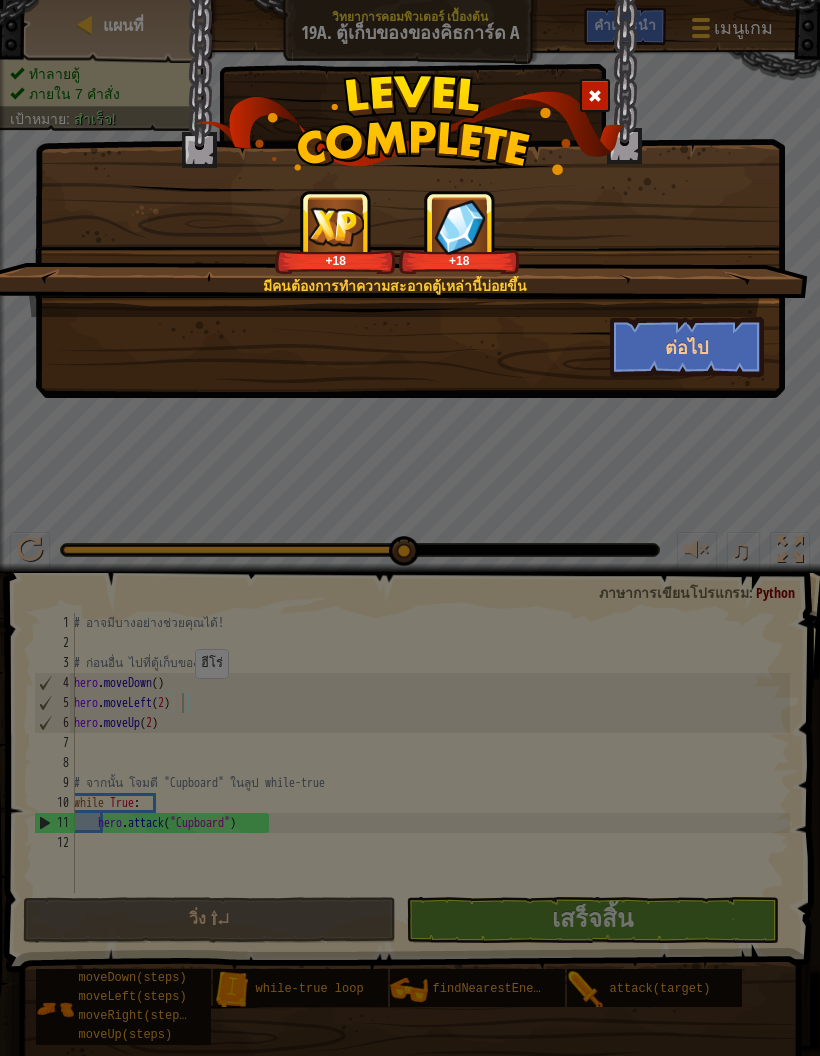 click on "ต่อไป" at bounding box center (687, 347) 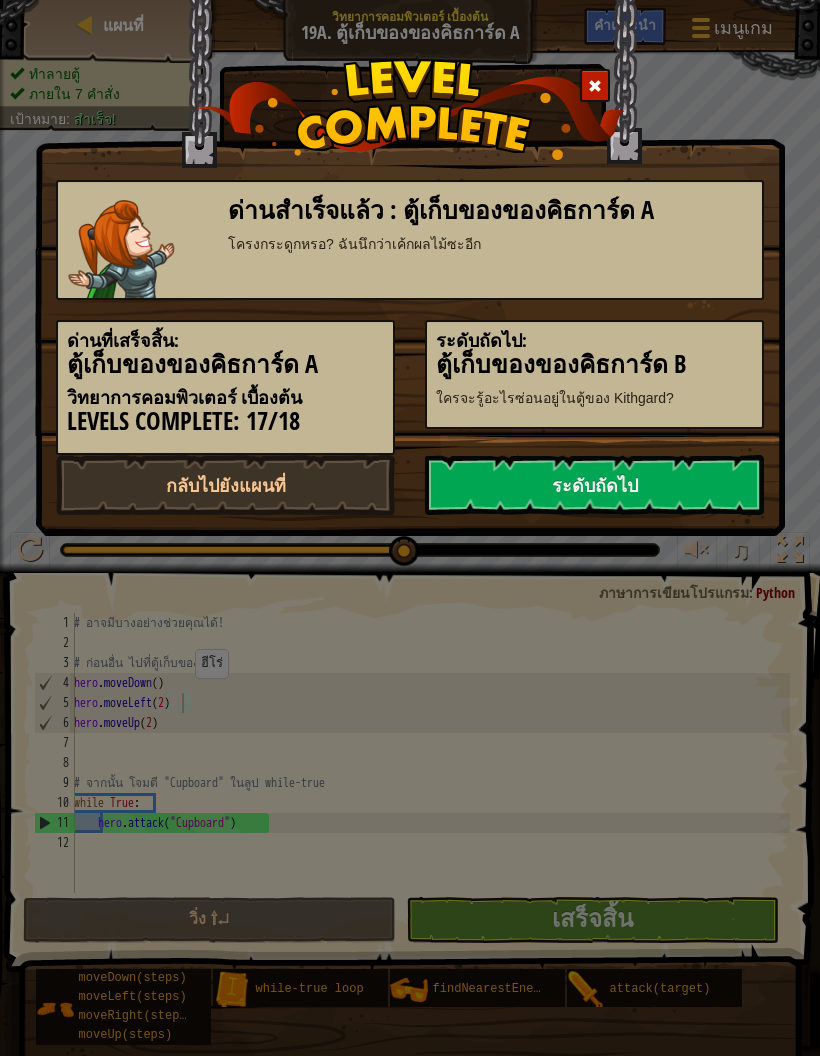 click on "กลับไปยังแผนที่" at bounding box center (225, 485) 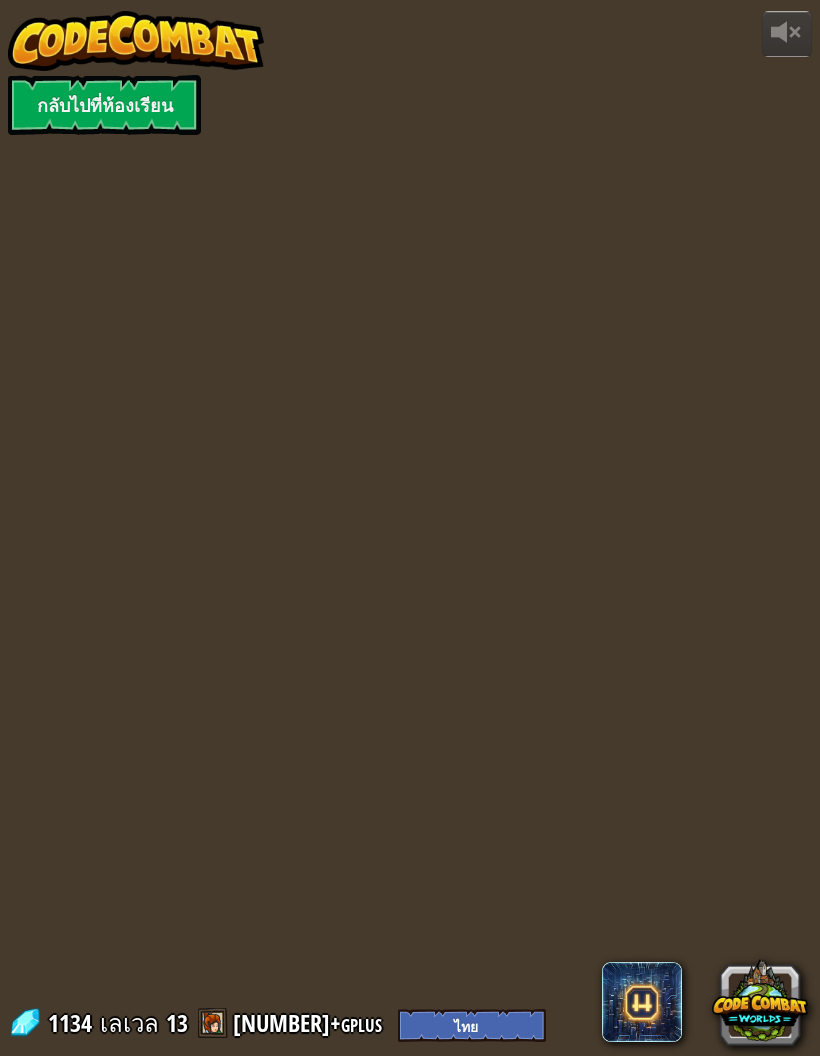 select on "th" 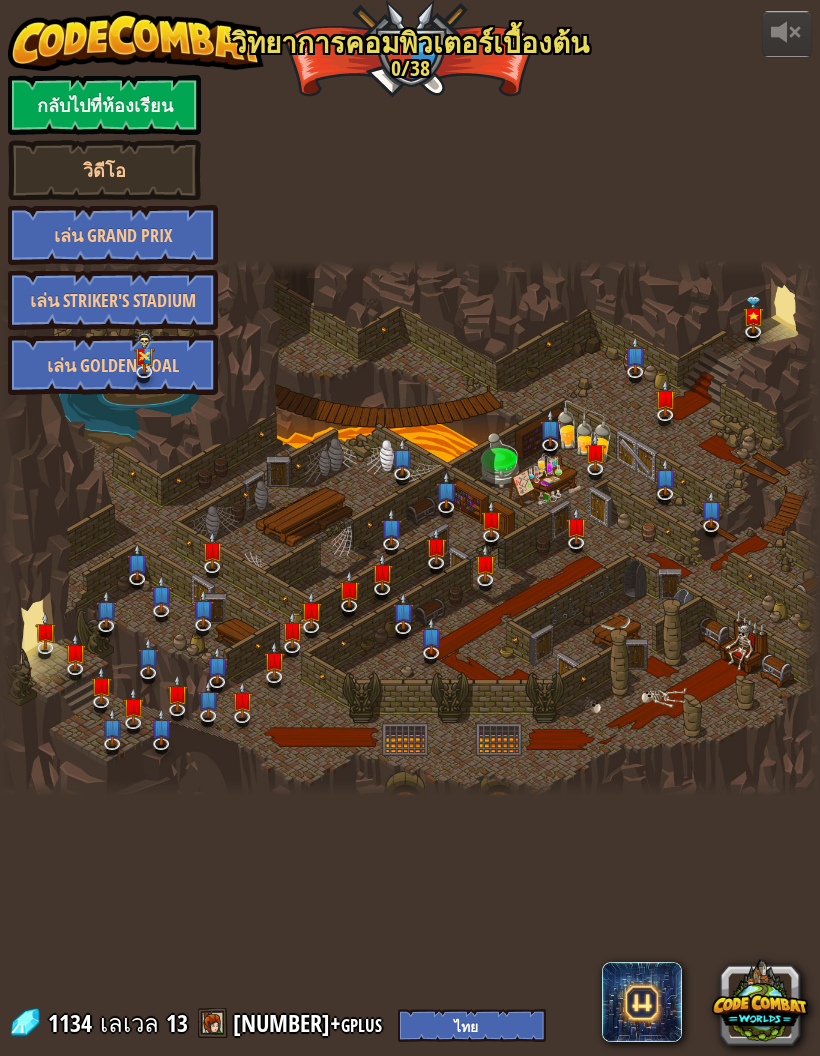 select on "th" 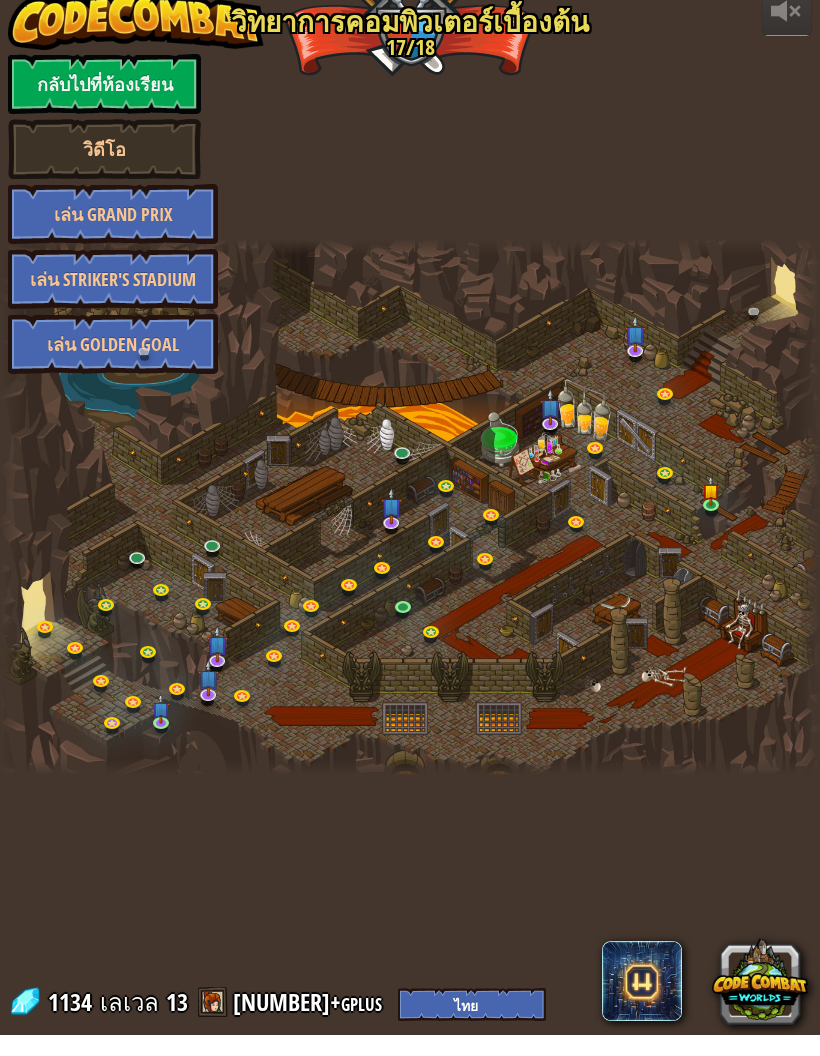 select on "th" 